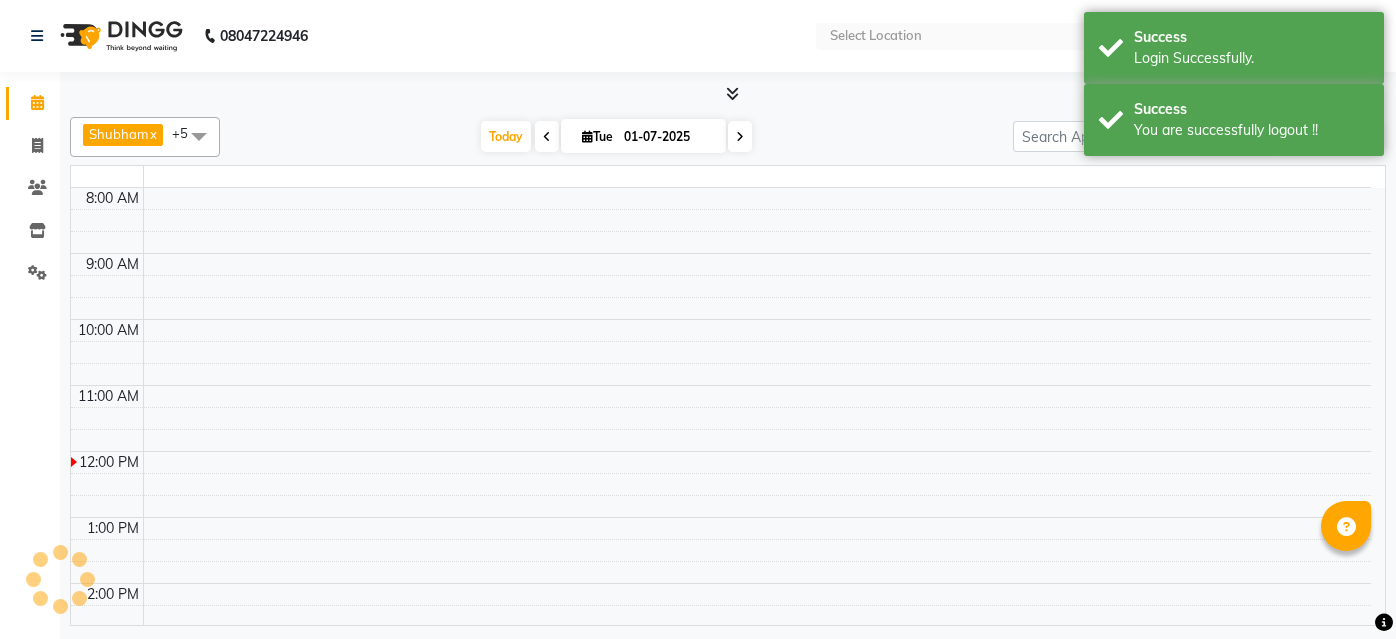 select on "en" 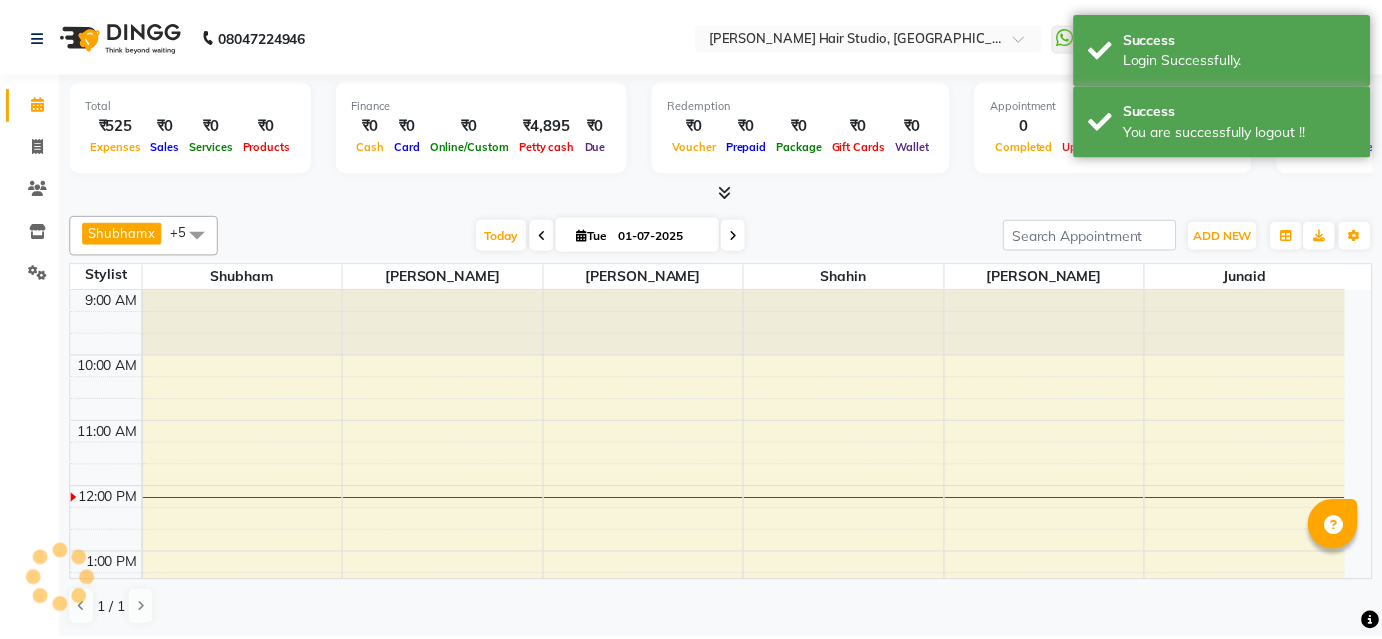 scroll, scrollTop: 0, scrollLeft: 0, axis: both 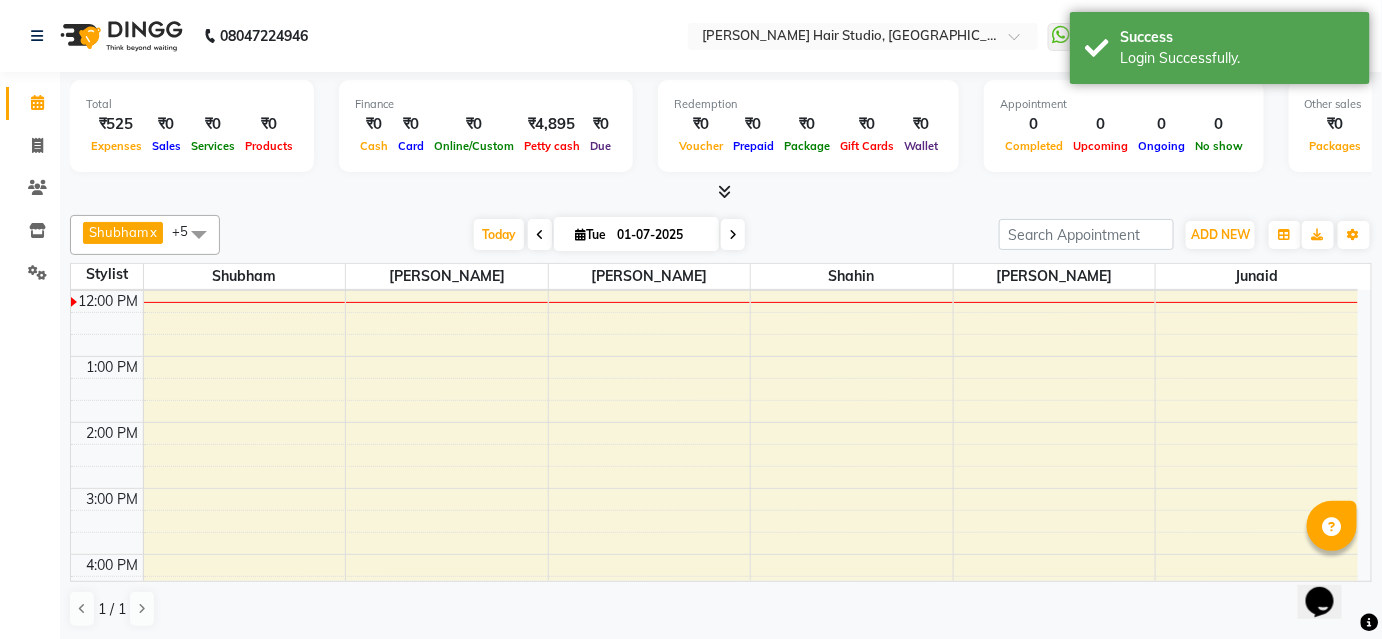 click on "Total  ₹525  Expenses ₹0  Sales ₹0  Services ₹0  Products Finance  ₹0  Cash ₹0  Card ₹0  Online/Custom ₹4,895 Petty cash ₹0 Due  Redemption  ₹0 Voucher ₹0 Prepaid ₹0 Package ₹0  Gift Cards ₹0  Wallet  Appointment  0 Completed 0 Upcoming 0 Ongoing 0 No show  Other sales  ₹0  Packages ₹0  Memberships ₹0  Vouchers ₹0  Prepaids ₹0  Gift Cards" at bounding box center (721, 137) 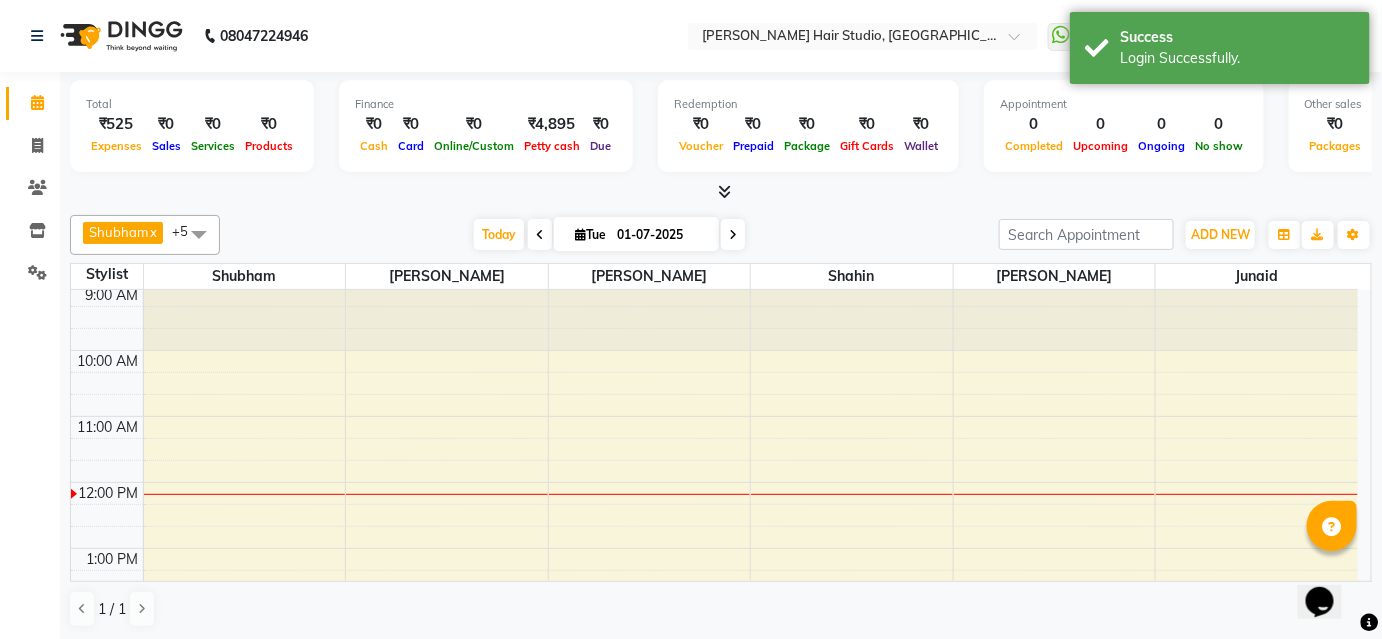 scroll, scrollTop: 0, scrollLeft: 0, axis: both 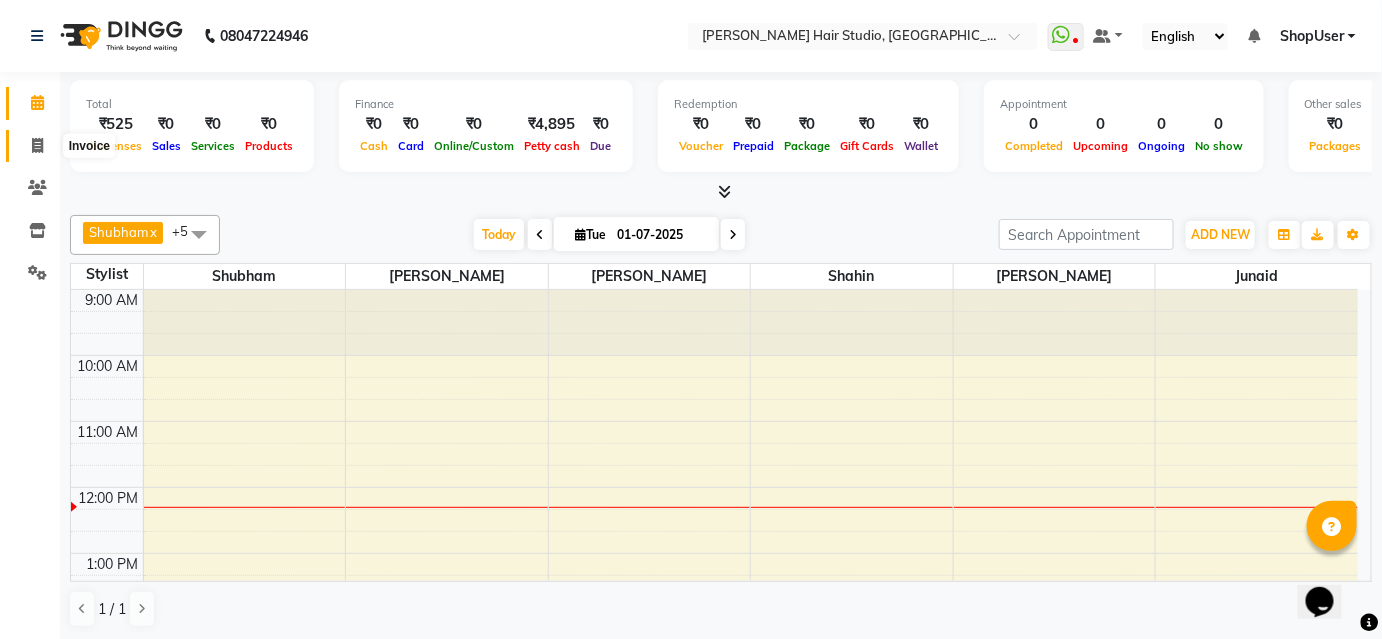 click 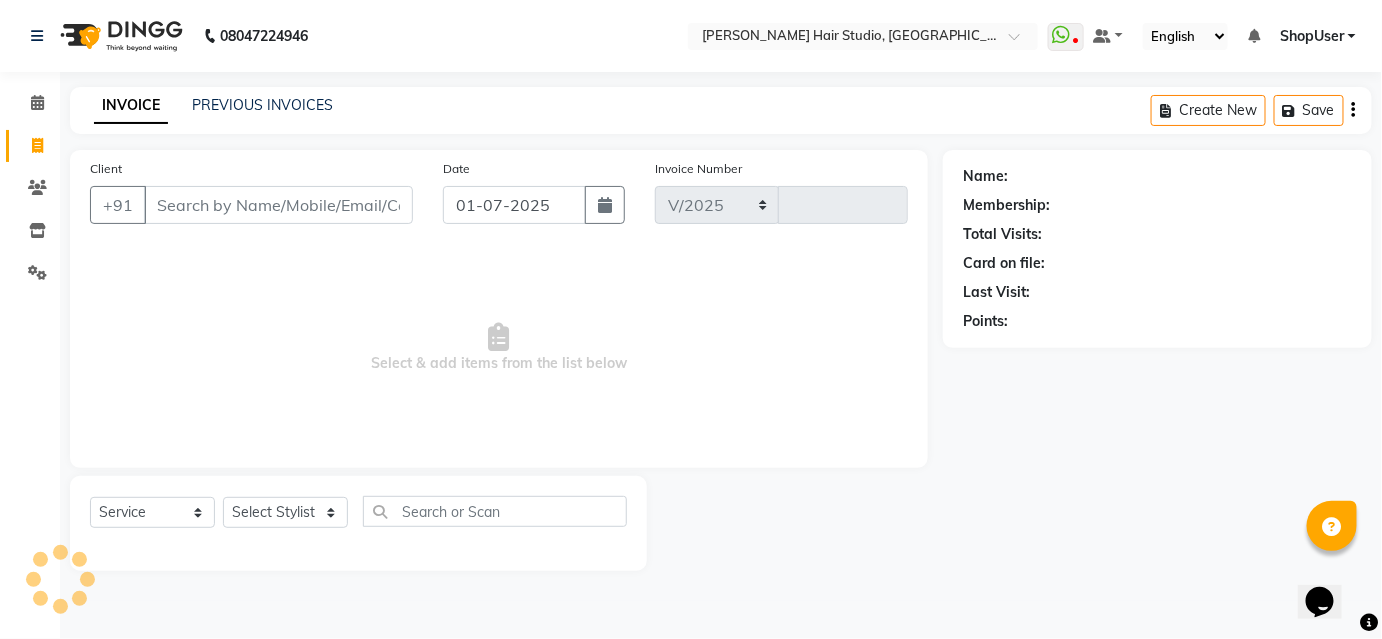 select on "627" 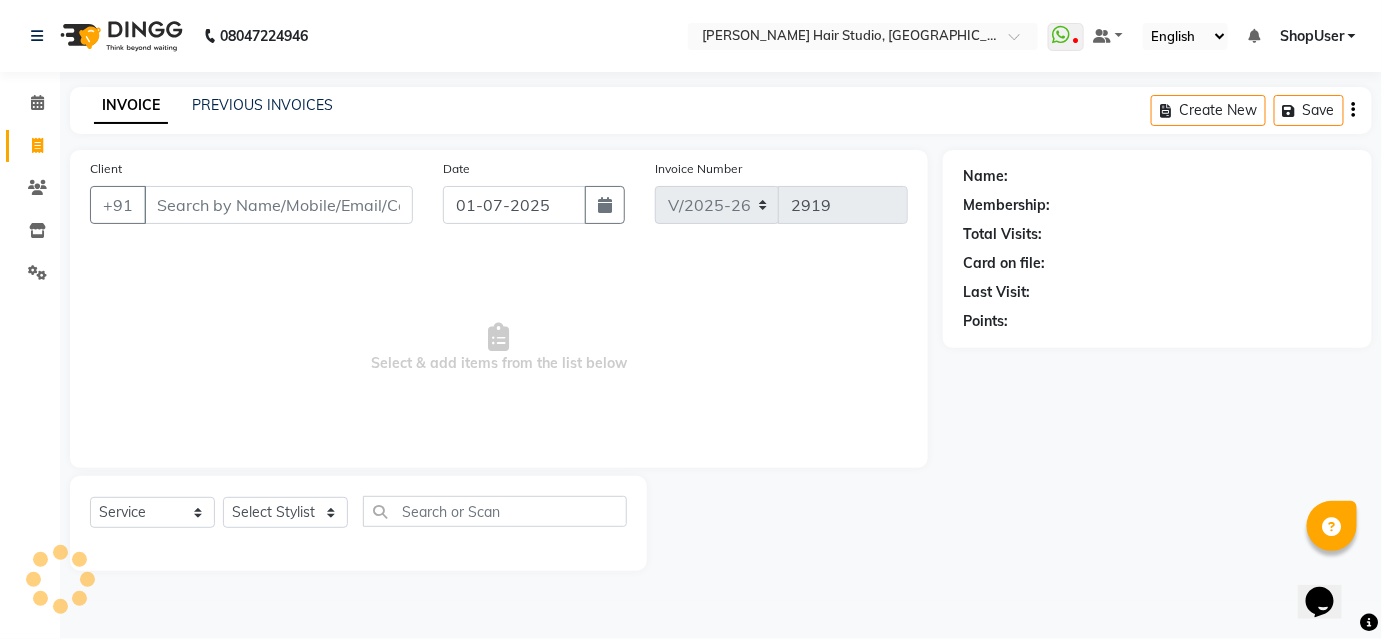 click on "Client" at bounding box center (278, 205) 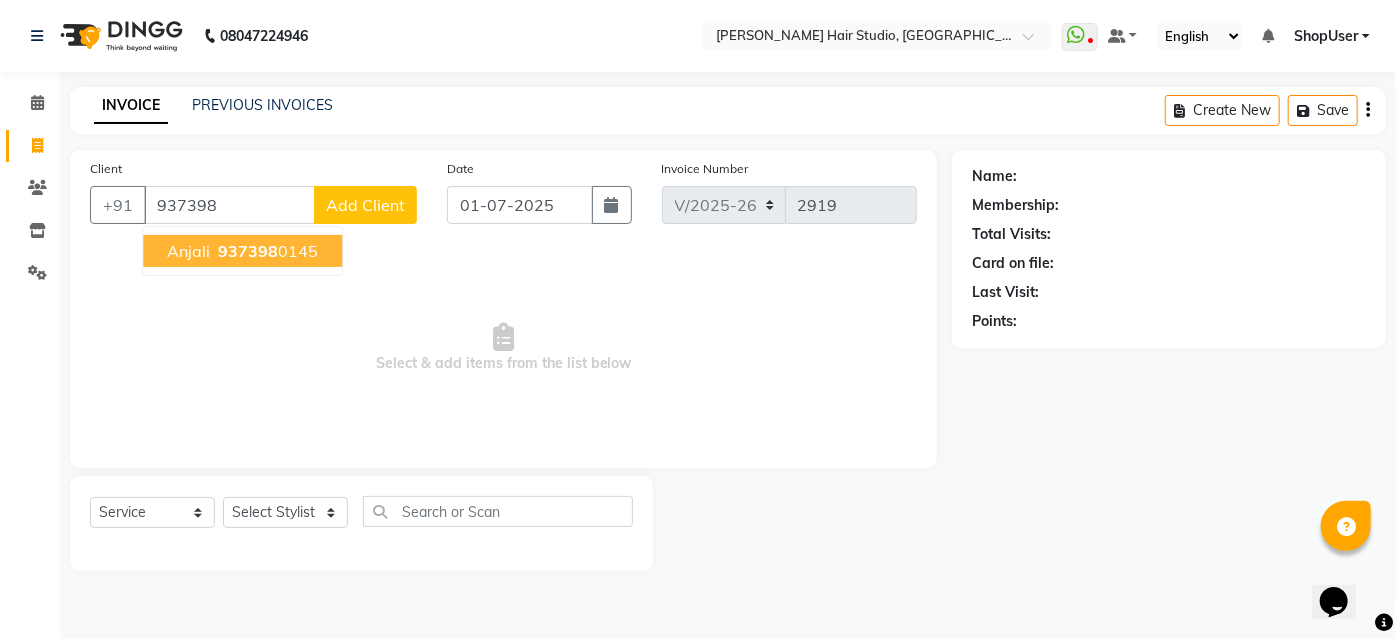 click on "937398 0145" at bounding box center (266, 251) 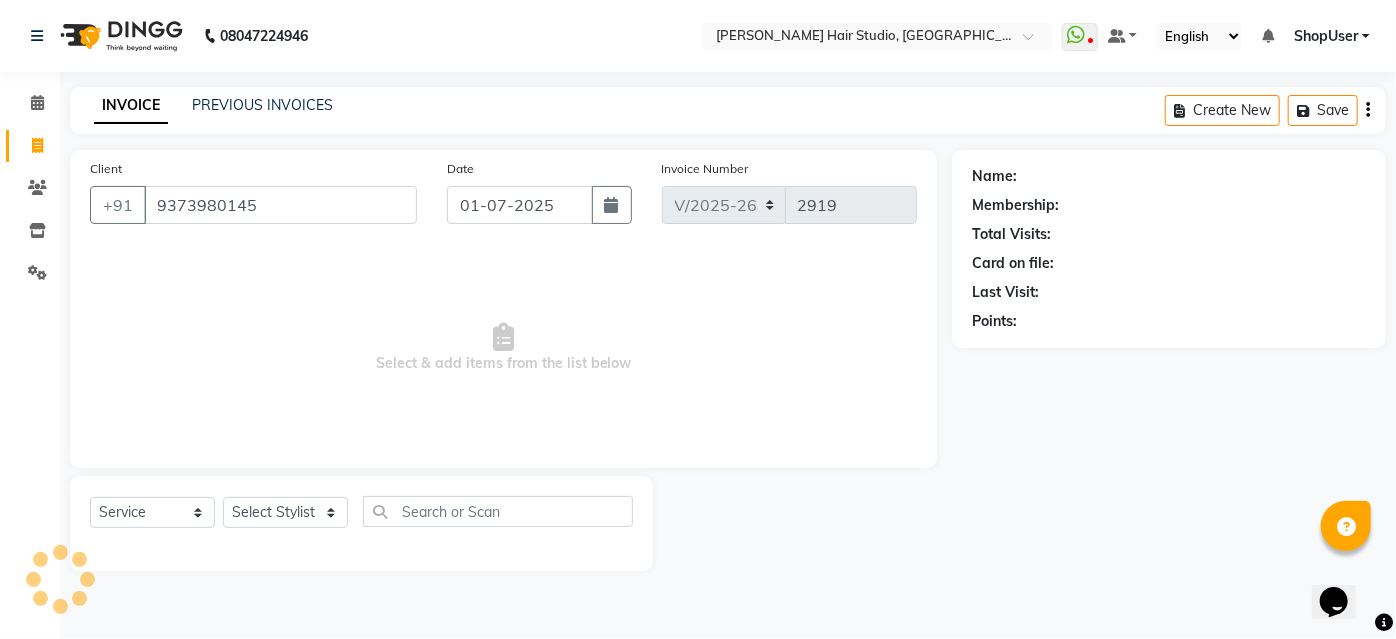type on "9373980145" 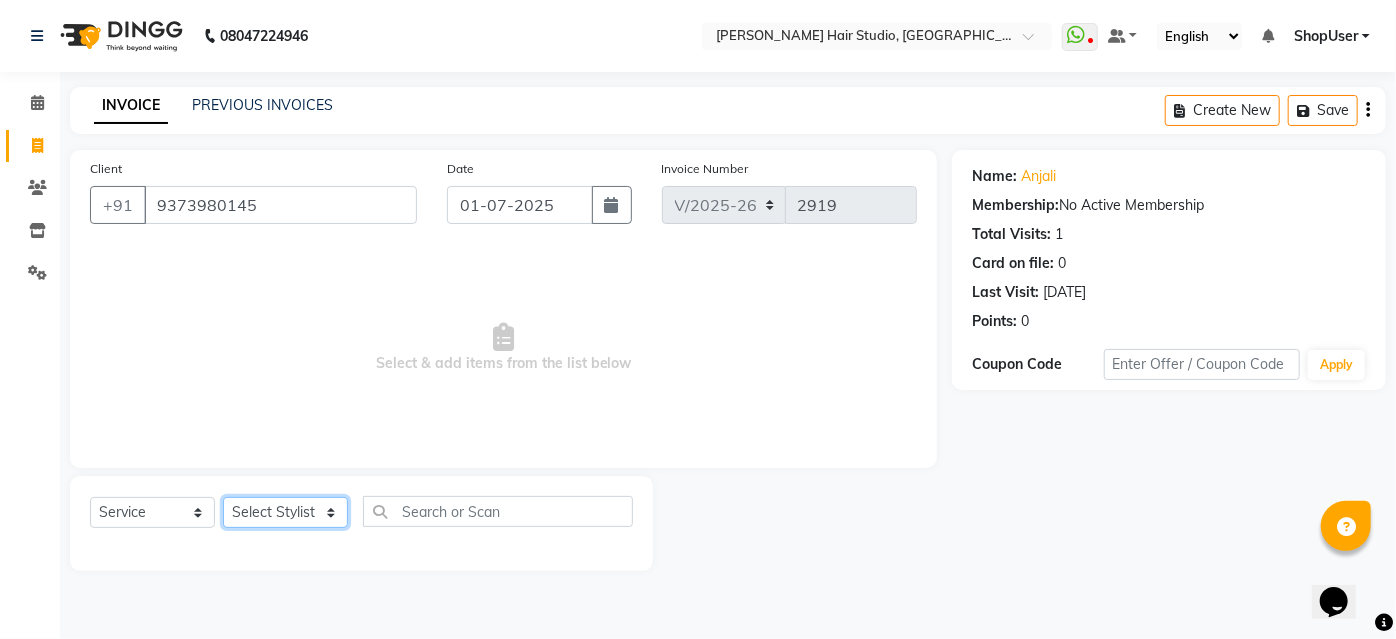 click on "Select Stylist [PERSON_NAME] [PERSON_NAME] Avinash [PERSON_NAME] [PERSON_NAME] Pawan Krishna [PERSON_NAME] [PERSON_NAME] ShopUser [PERSON_NAME] [PERSON_NAME]" 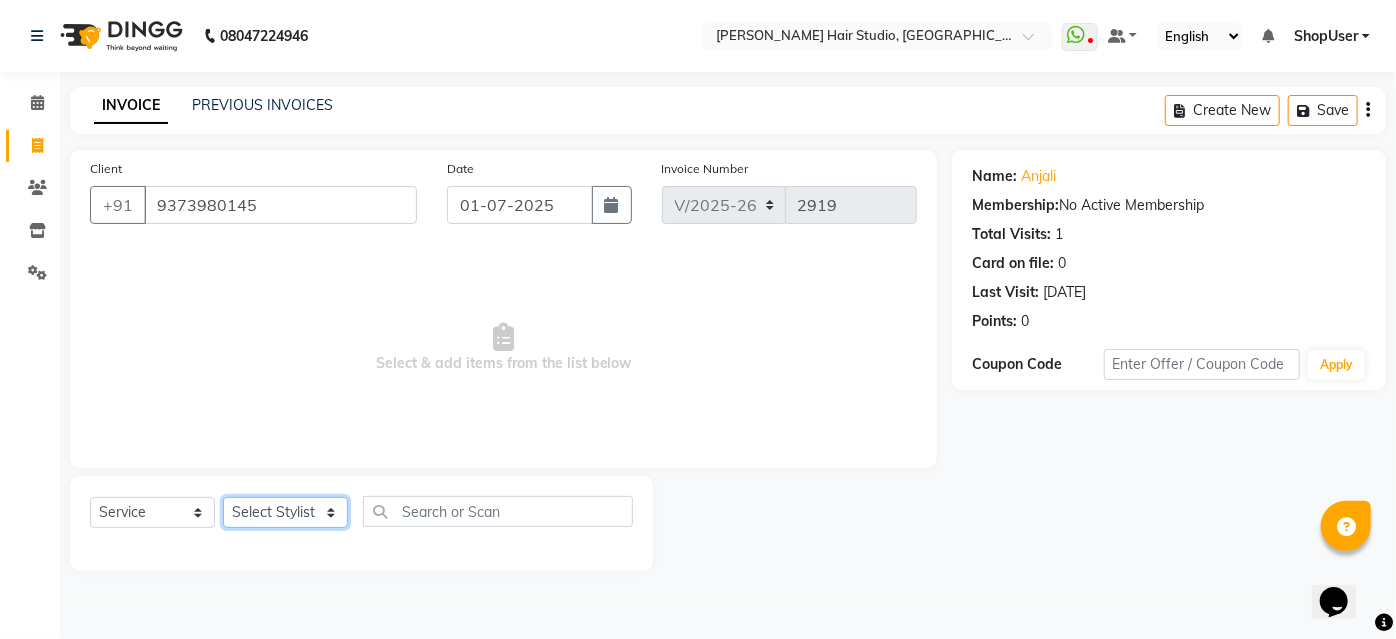 select on "50524" 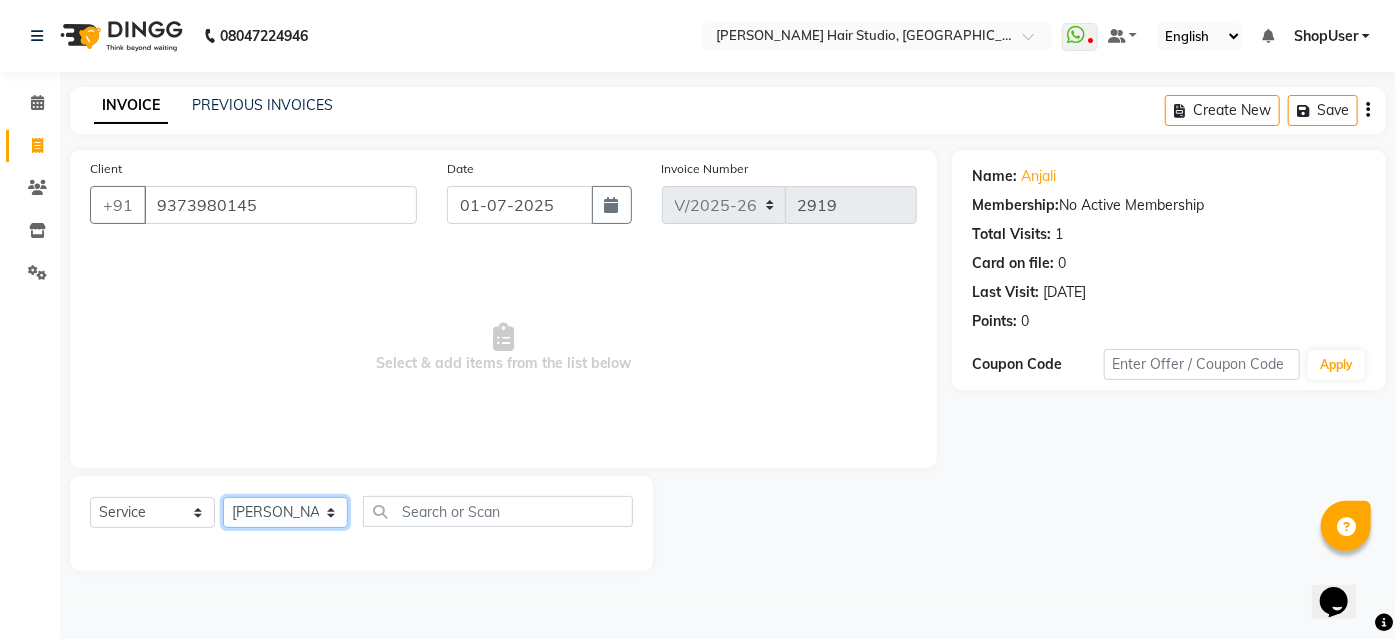 click on "Select Stylist [PERSON_NAME] [PERSON_NAME] Avinash [PERSON_NAME] [PERSON_NAME] Pawan Krishna [PERSON_NAME] [PERSON_NAME] ShopUser [PERSON_NAME] [PERSON_NAME]" 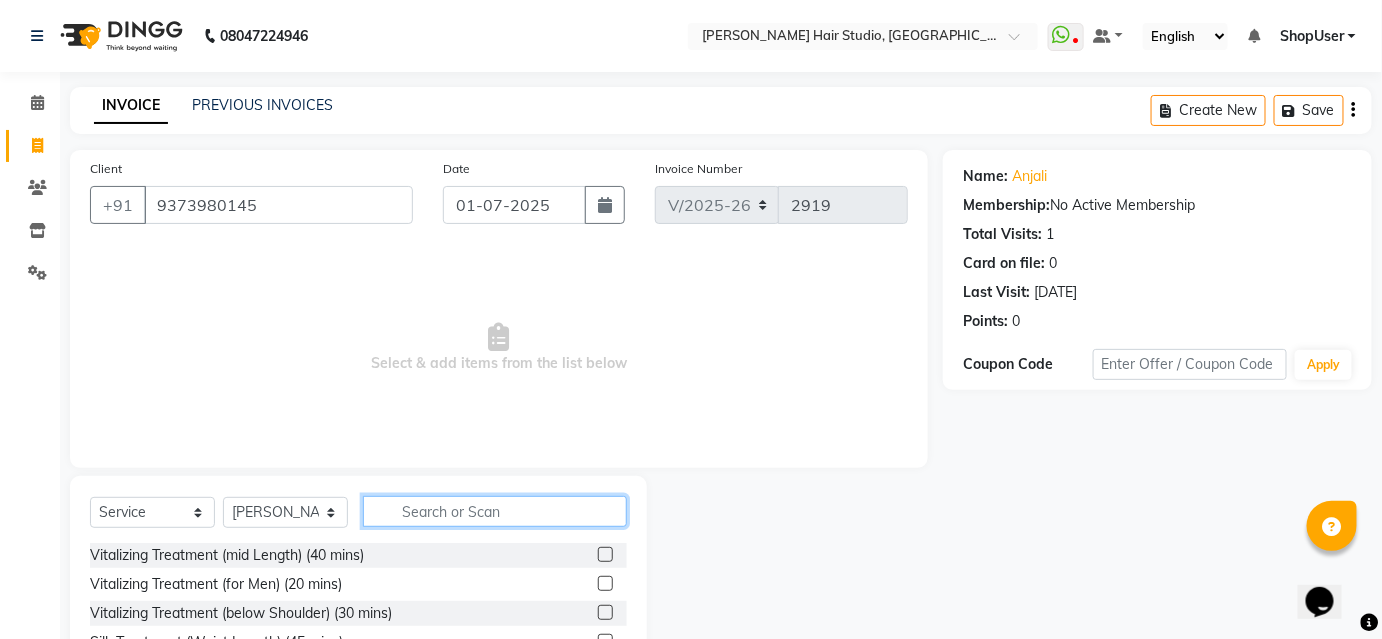 click 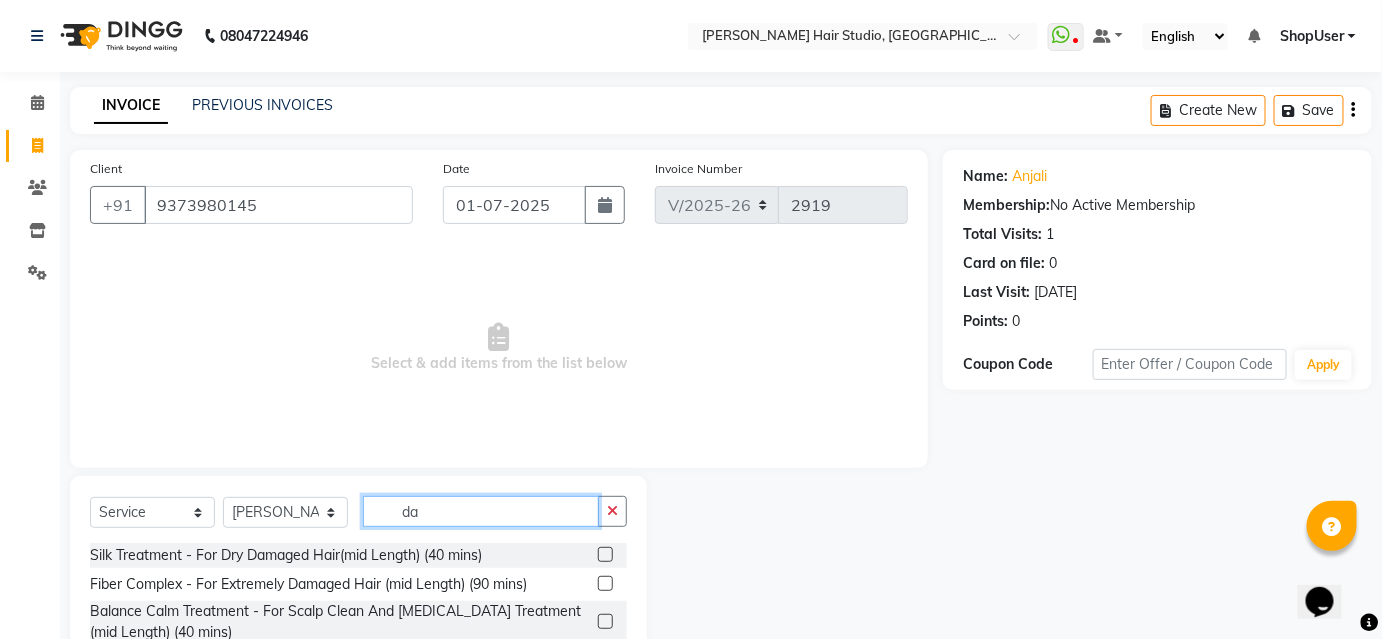 type on "d" 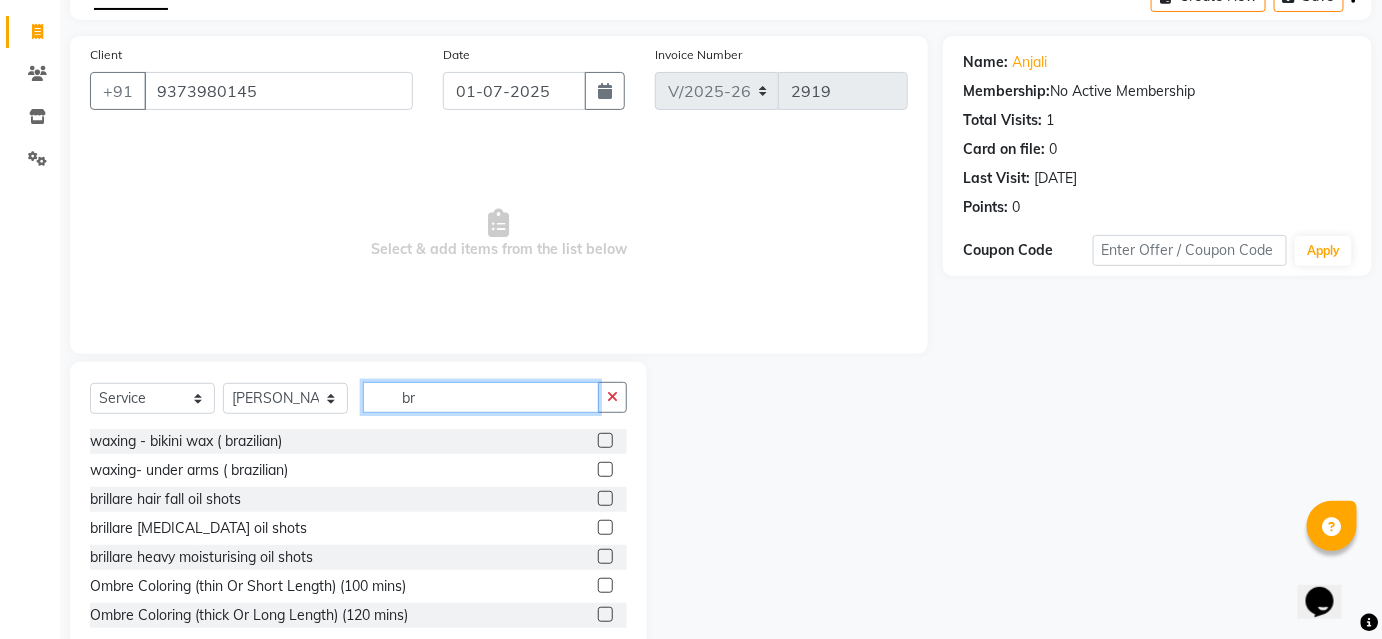 scroll, scrollTop: 161, scrollLeft: 0, axis: vertical 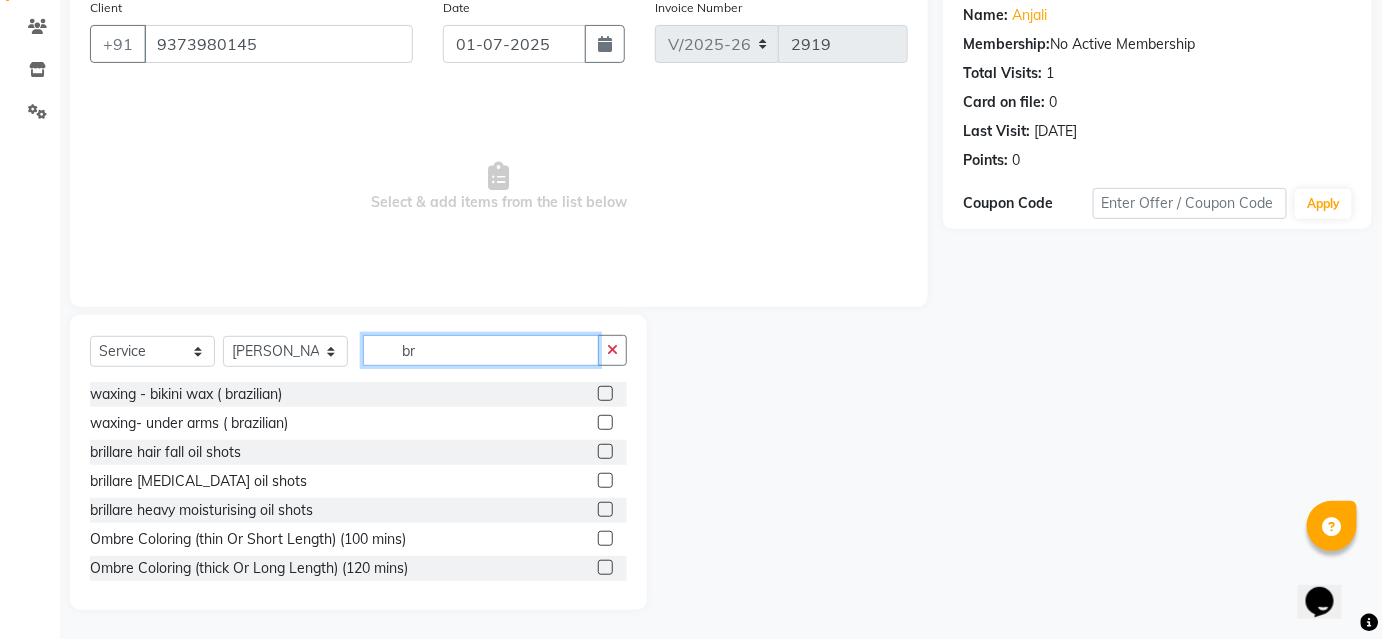 type on "br" 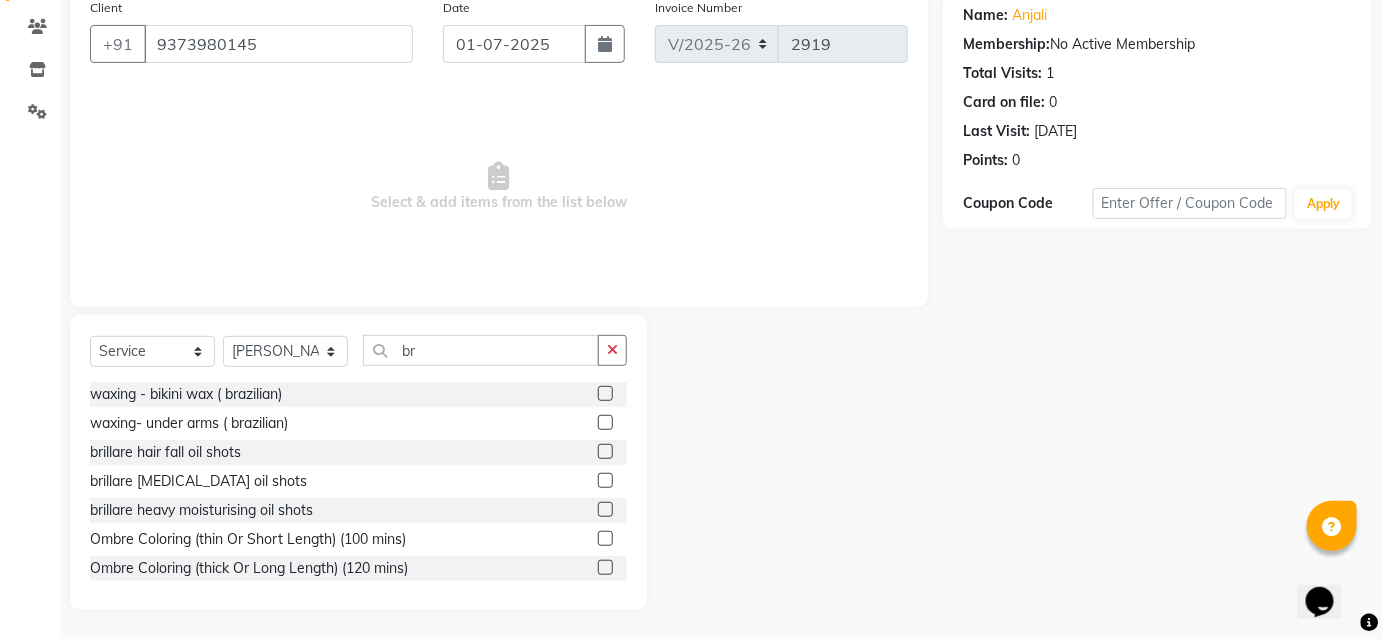 click 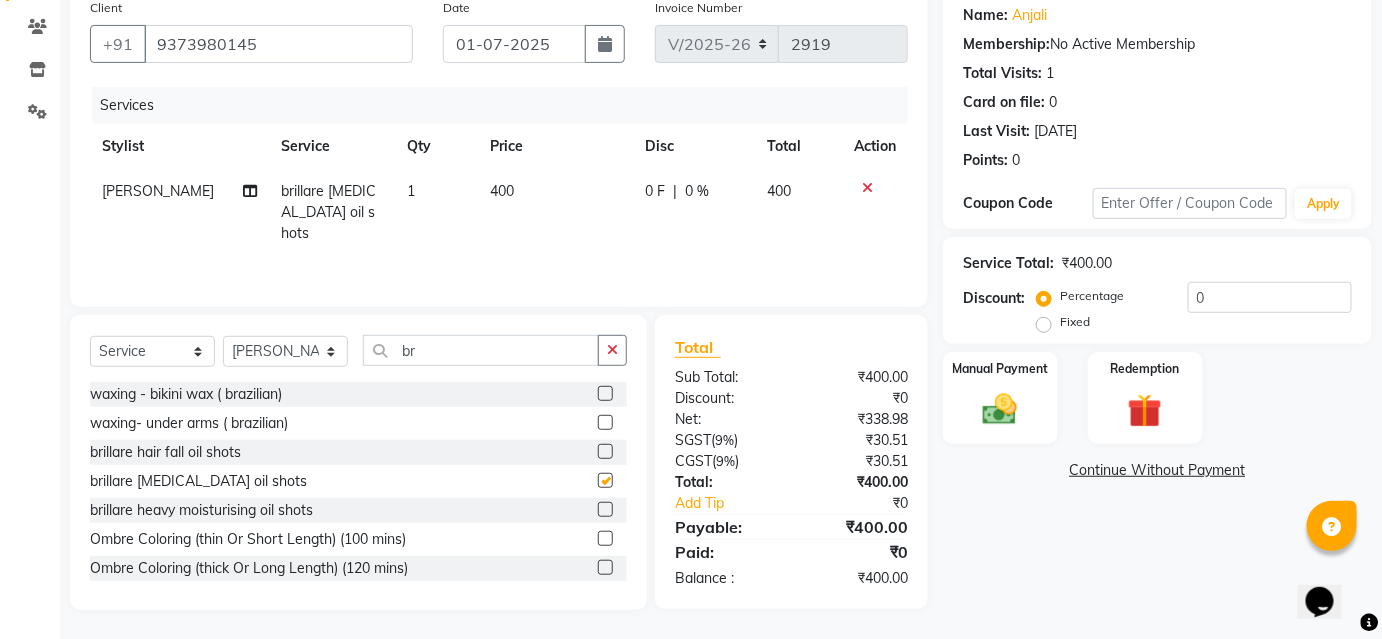 checkbox on "false" 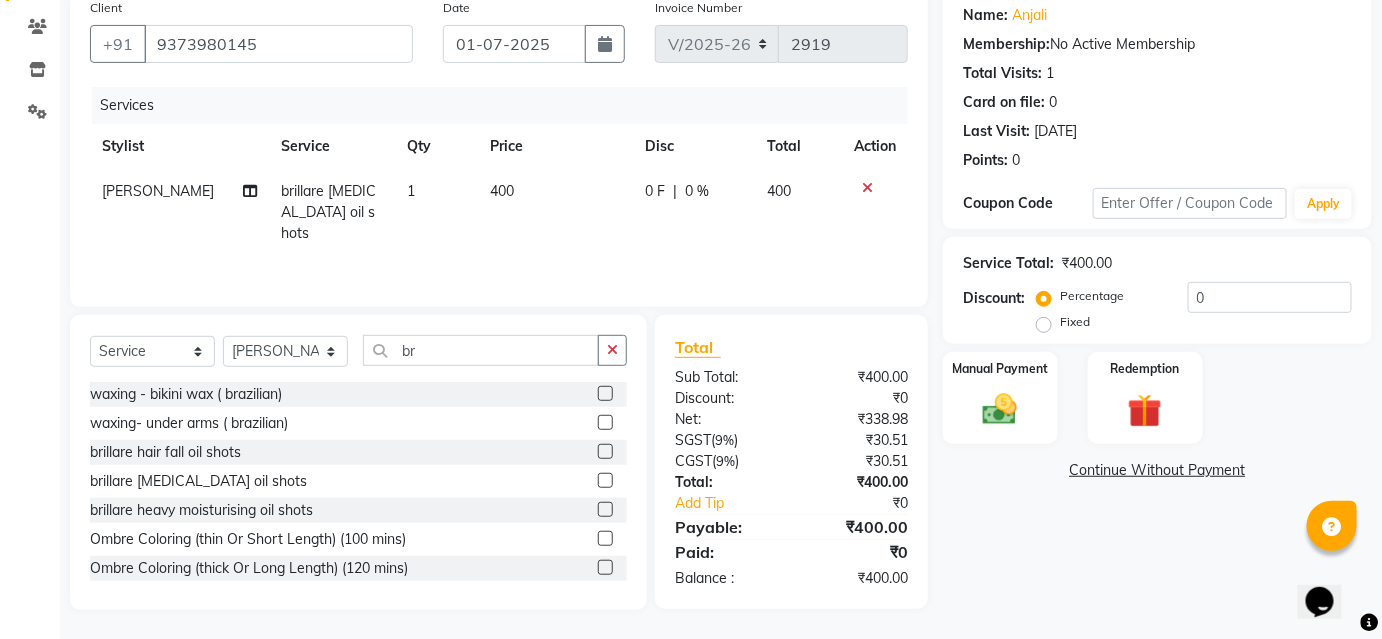 click on "400" 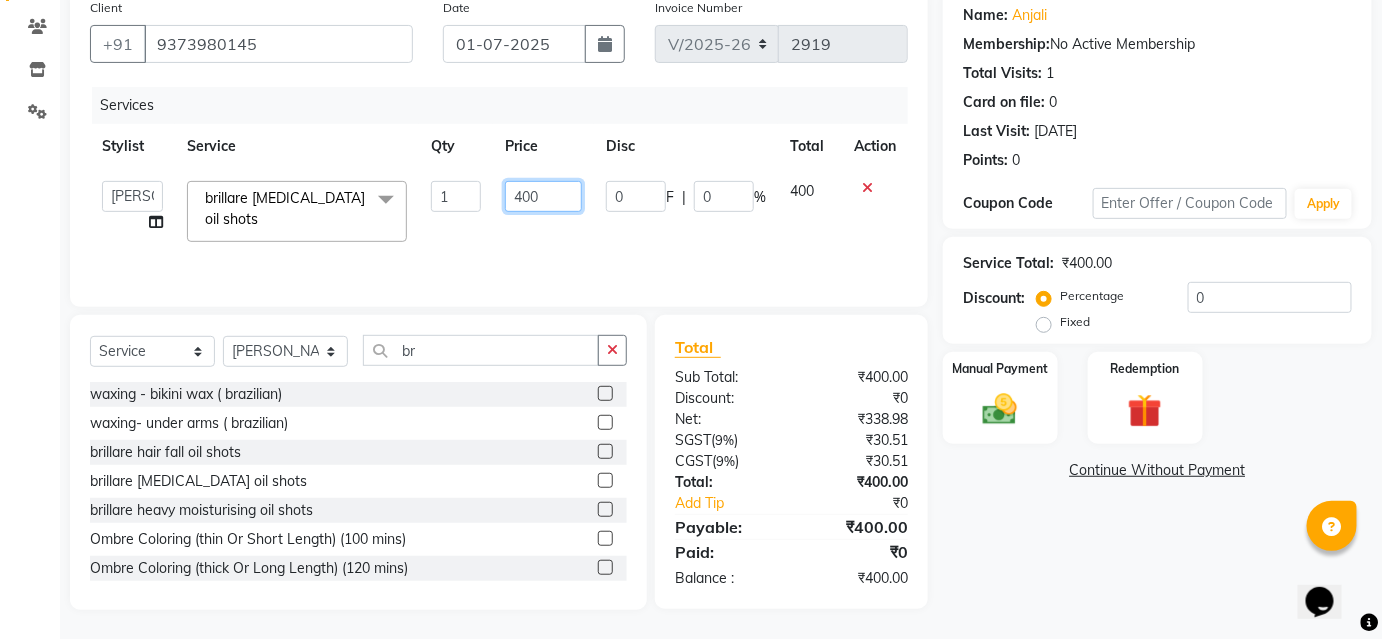 click on "400" 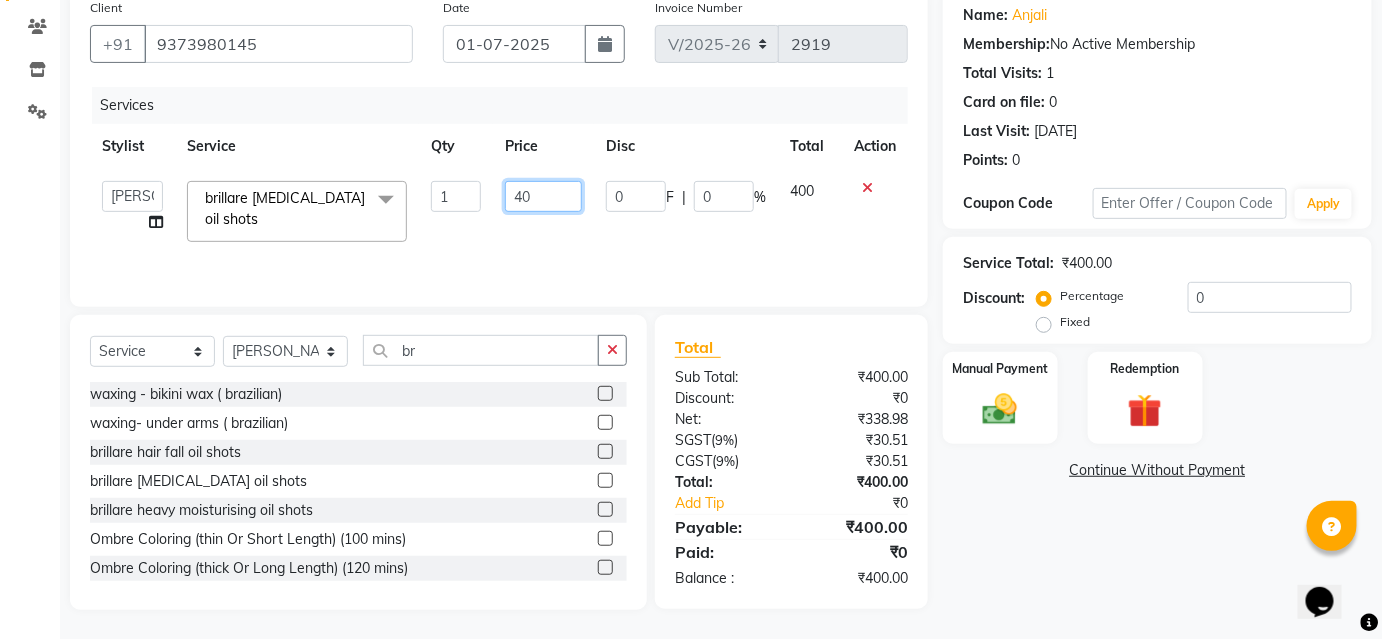 type on "4" 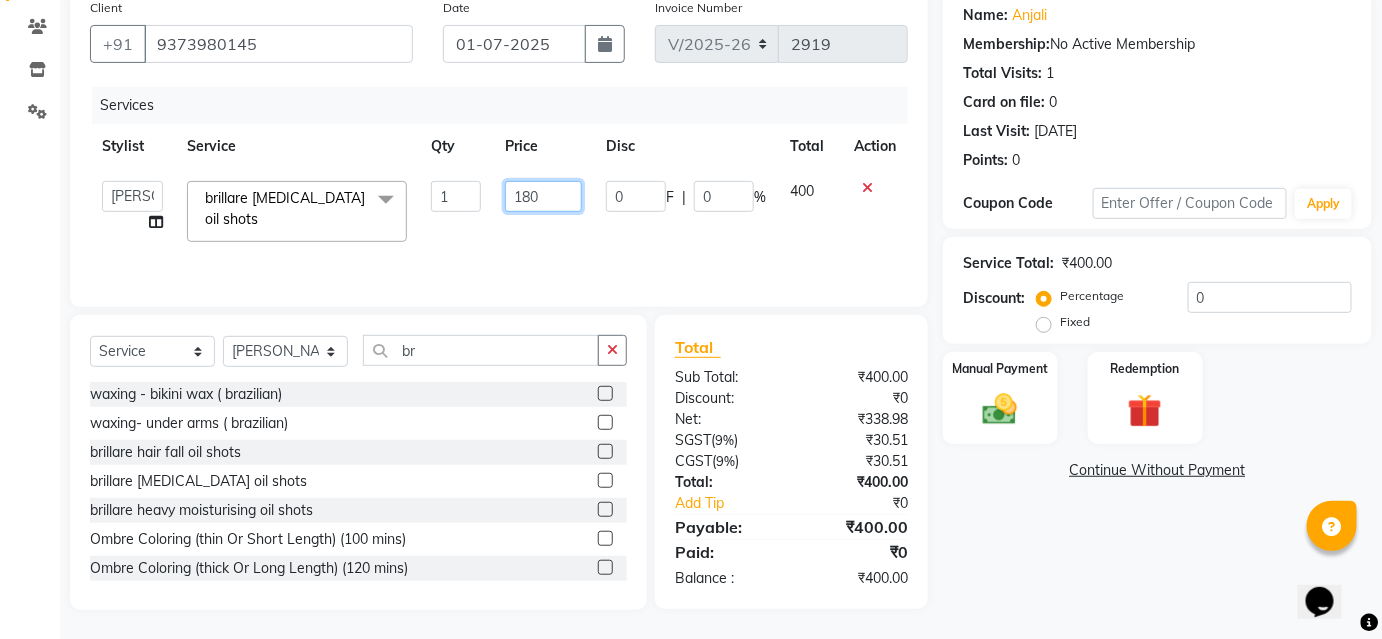 type on "1800" 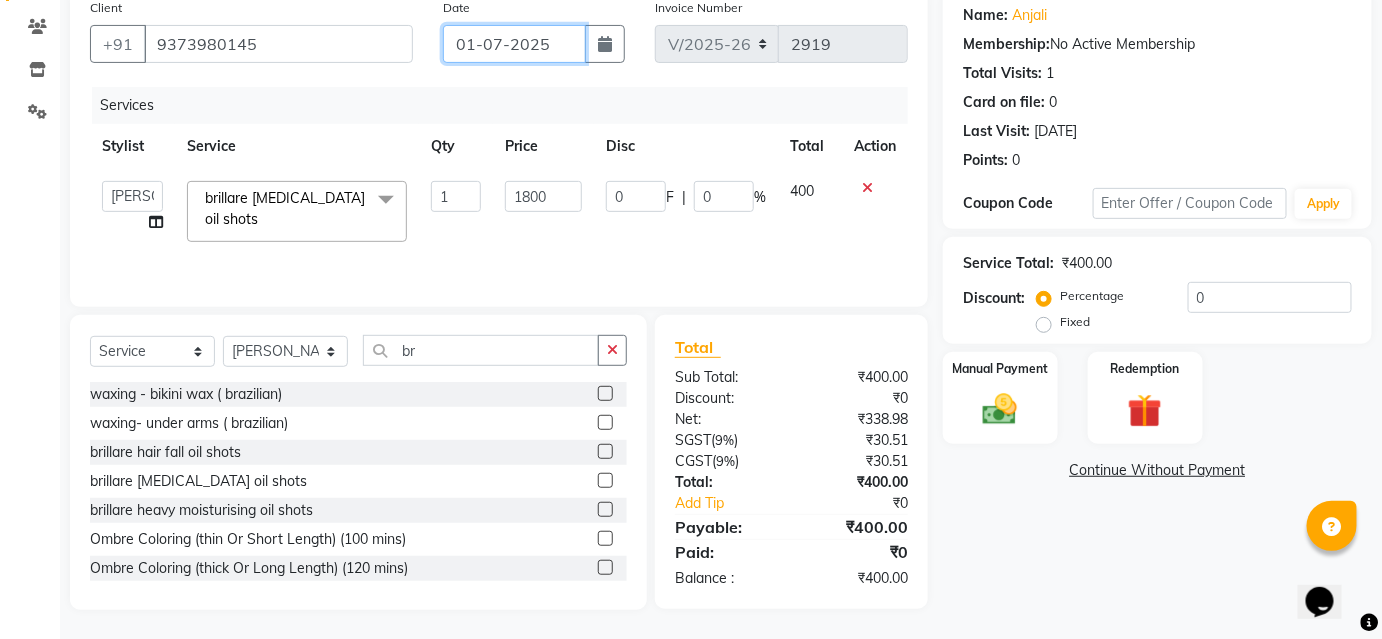 click on "01-07-2025" 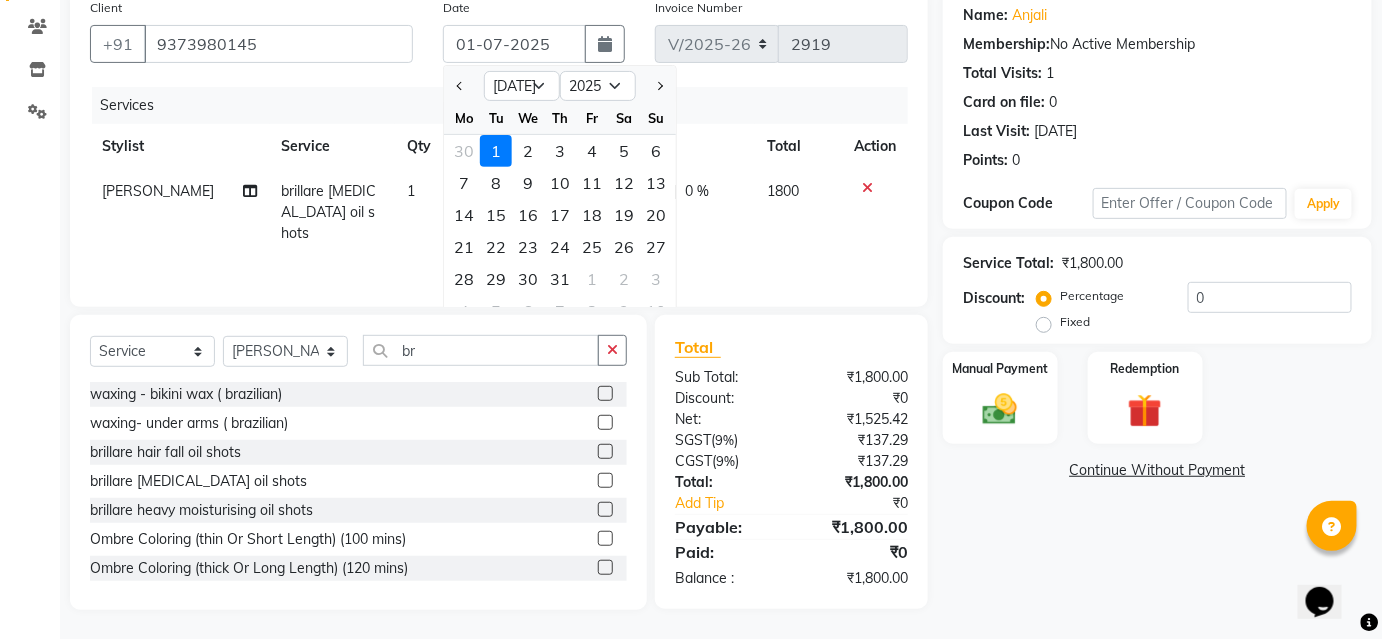 click on "Disc" 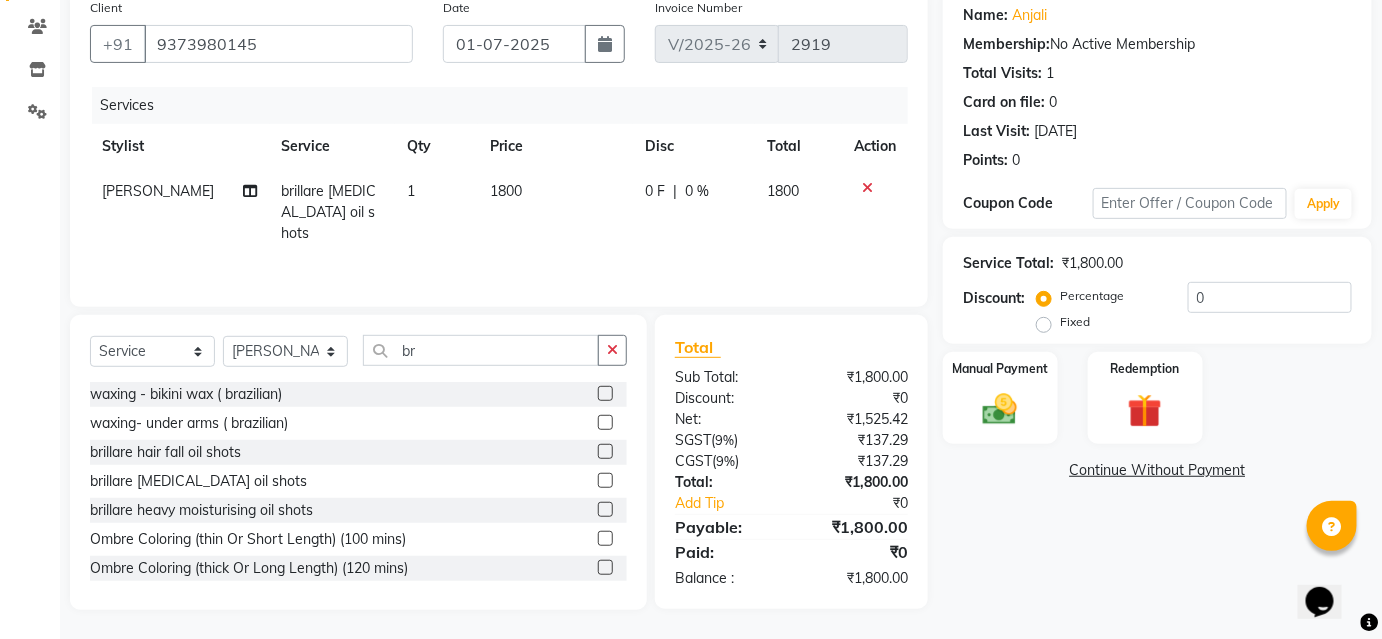 click on "Services" 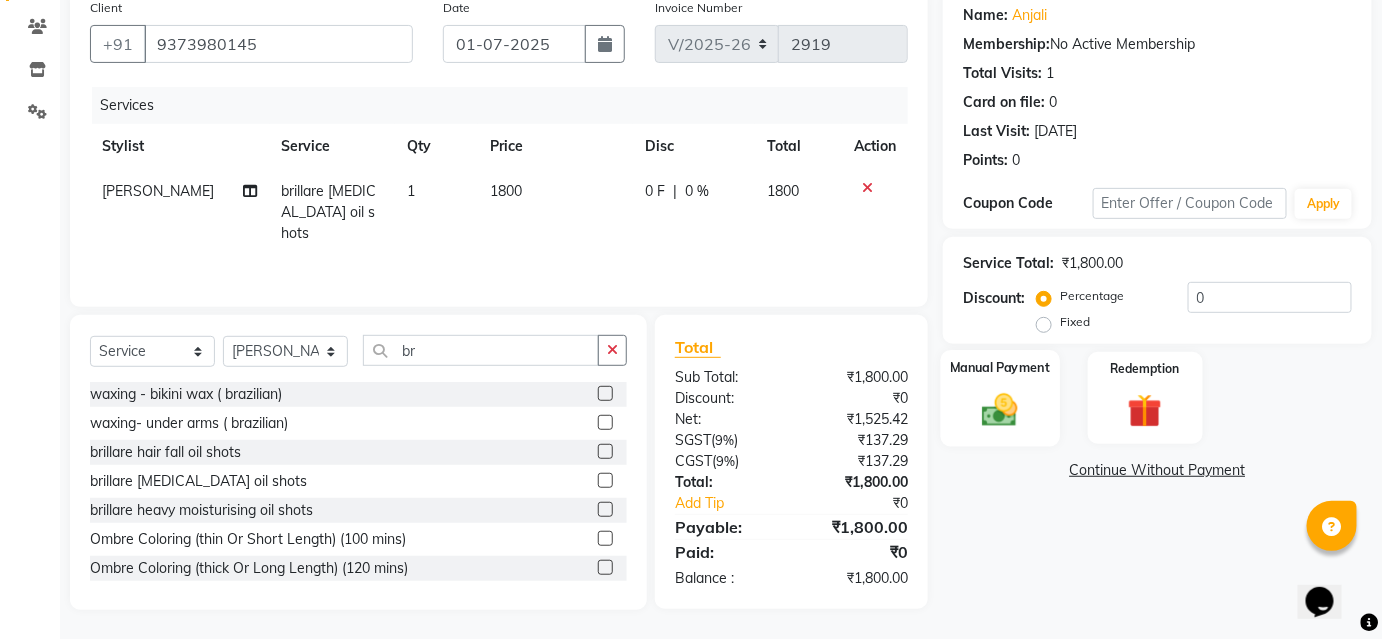click 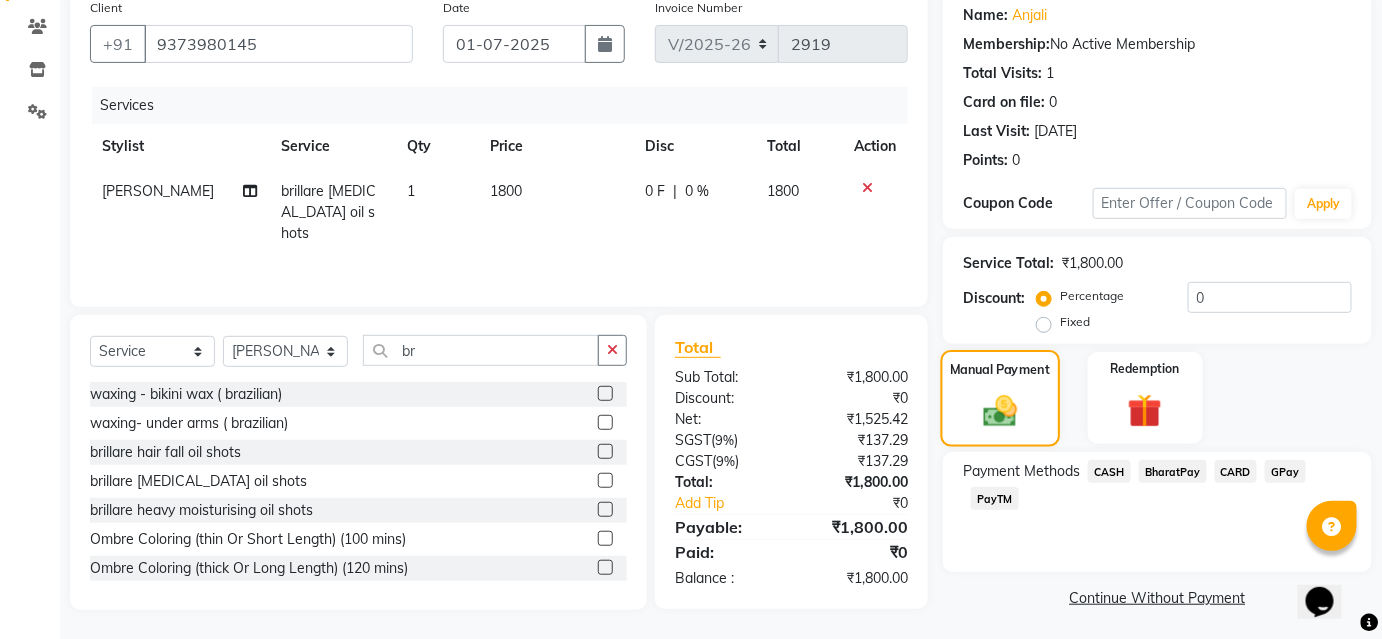 scroll, scrollTop: 164, scrollLeft: 0, axis: vertical 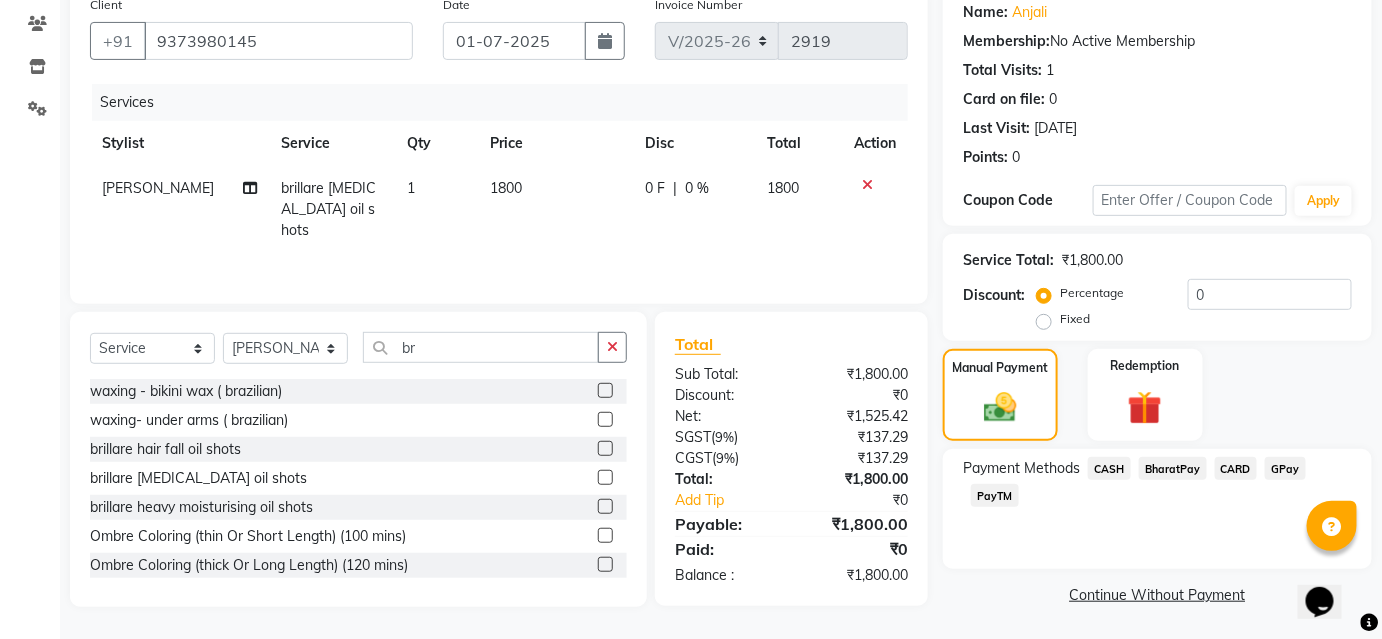 click on "BharatPay" 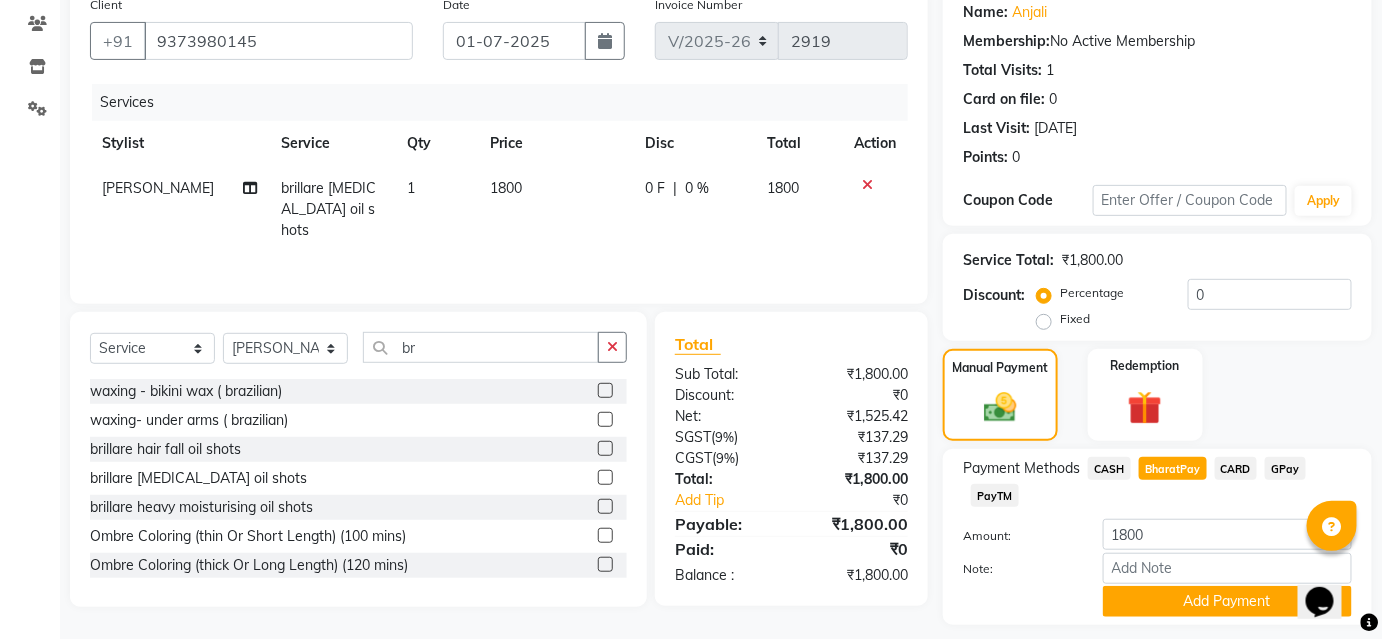 scroll, scrollTop: 220, scrollLeft: 0, axis: vertical 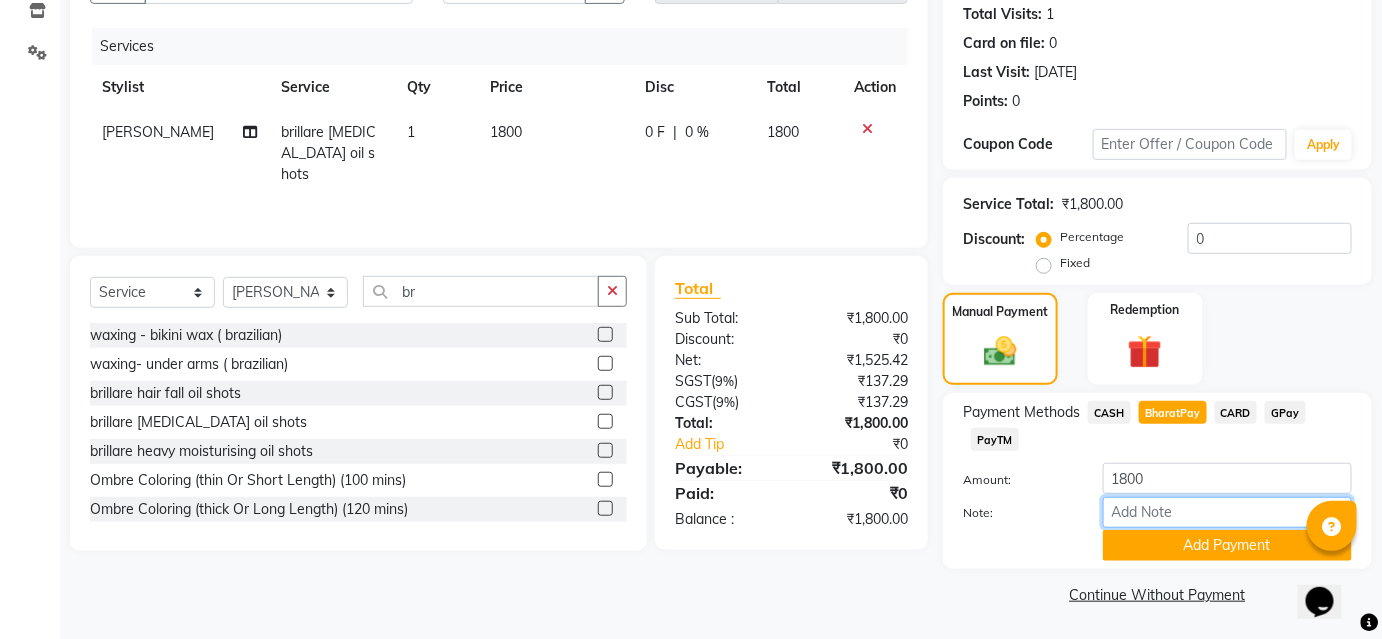 click on "Note:" at bounding box center [1227, 512] 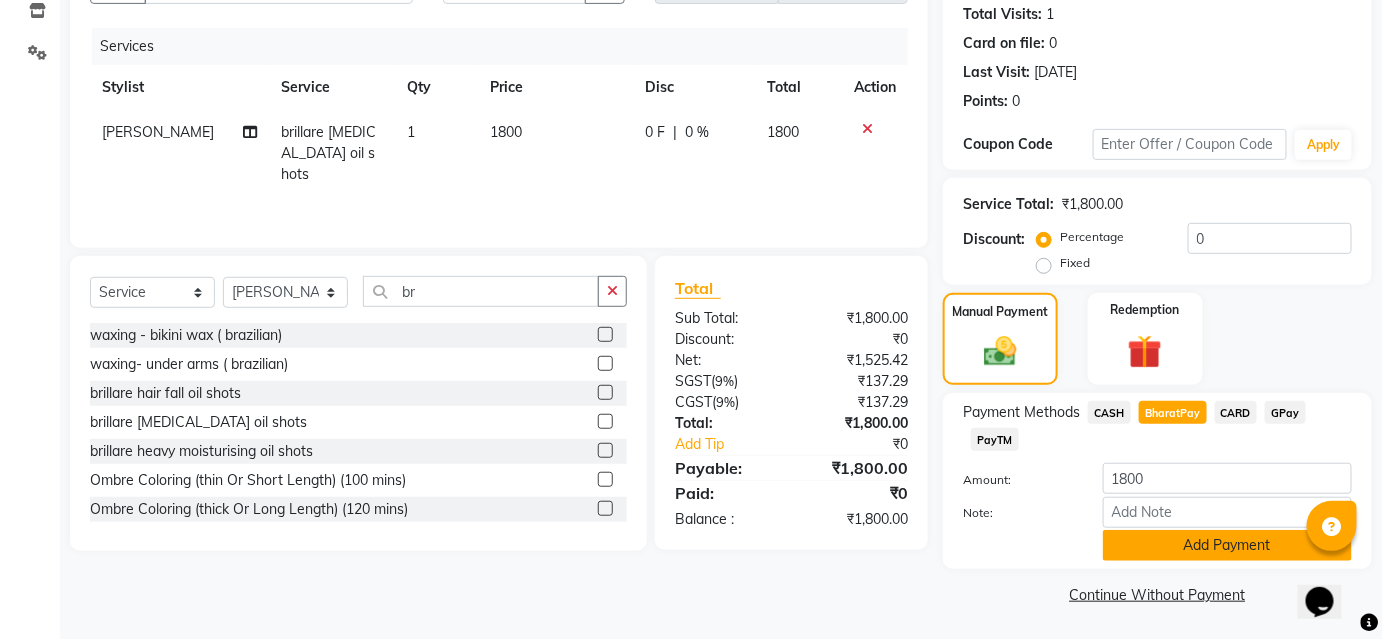 click on "Add Payment" 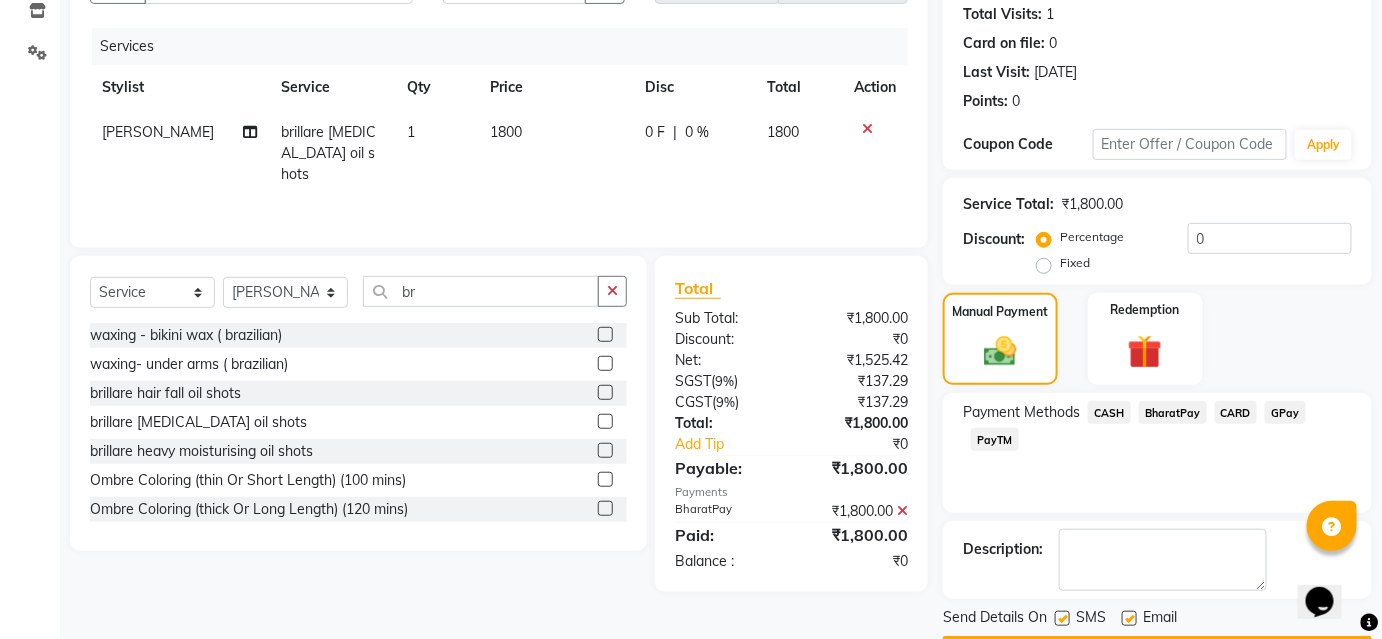 scroll, scrollTop: 276, scrollLeft: 0, axis: vertical 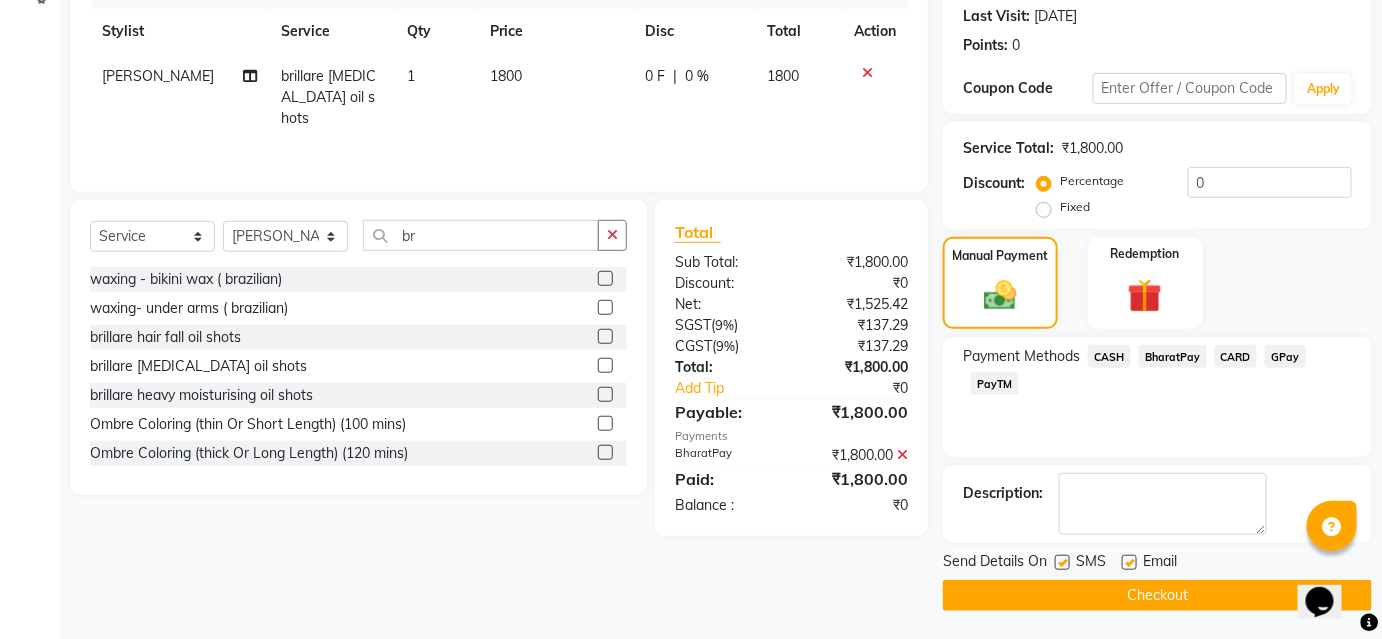 click on "Checkout" 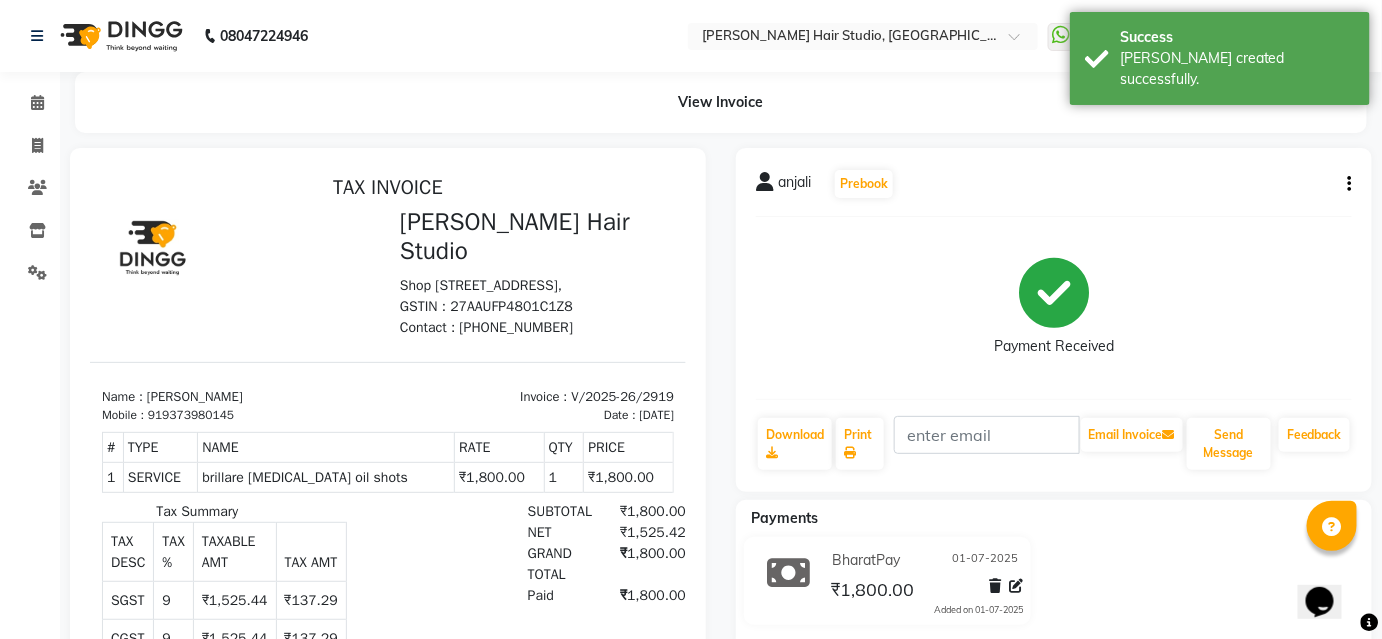 scroll, scrollTop: 0, scrollLeft: 0, axis: both 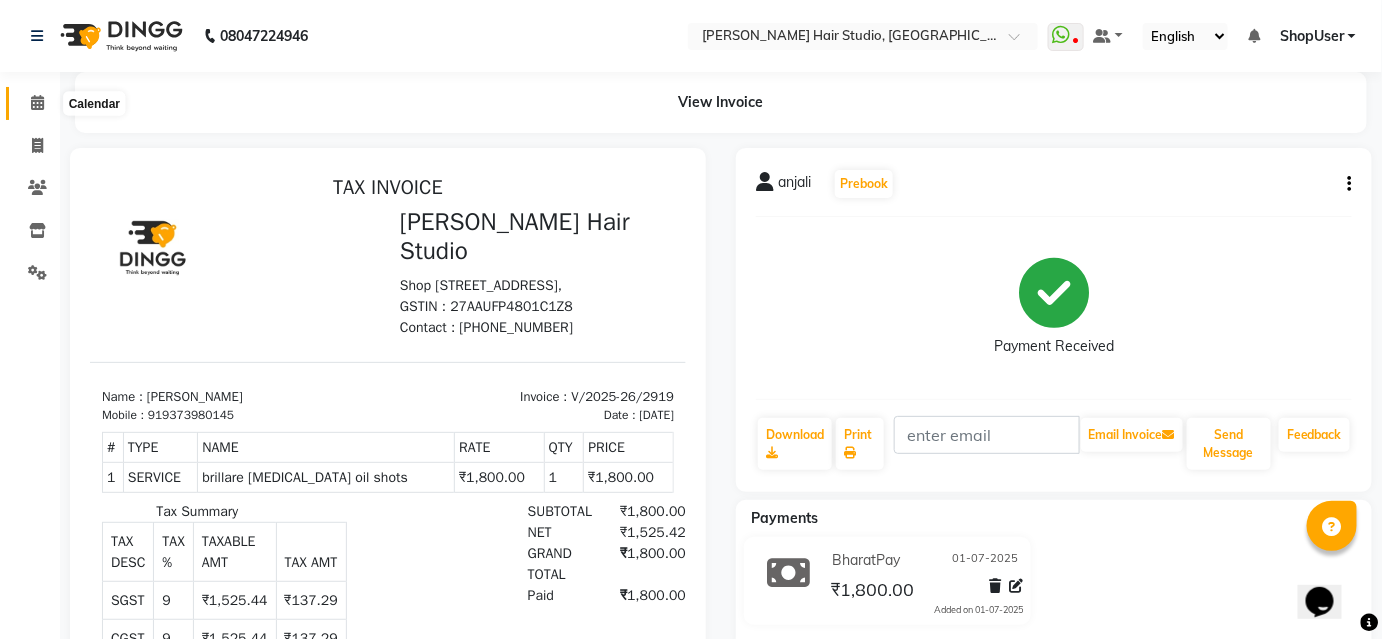 click 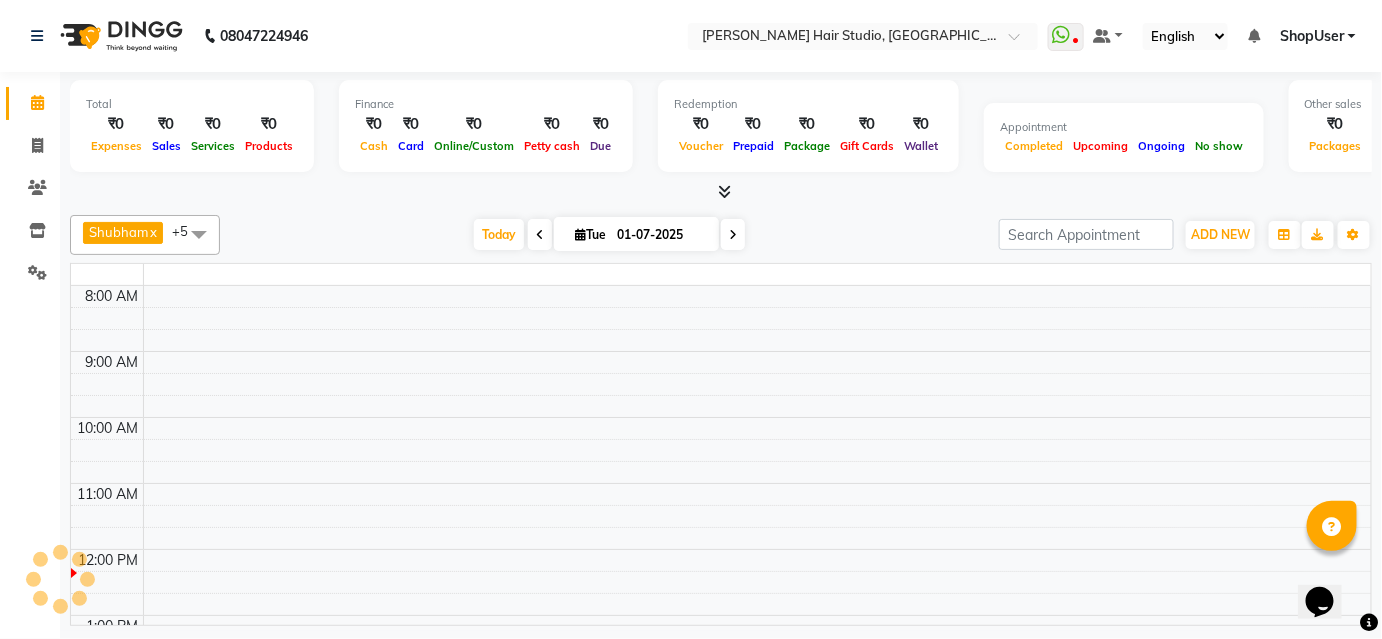 click 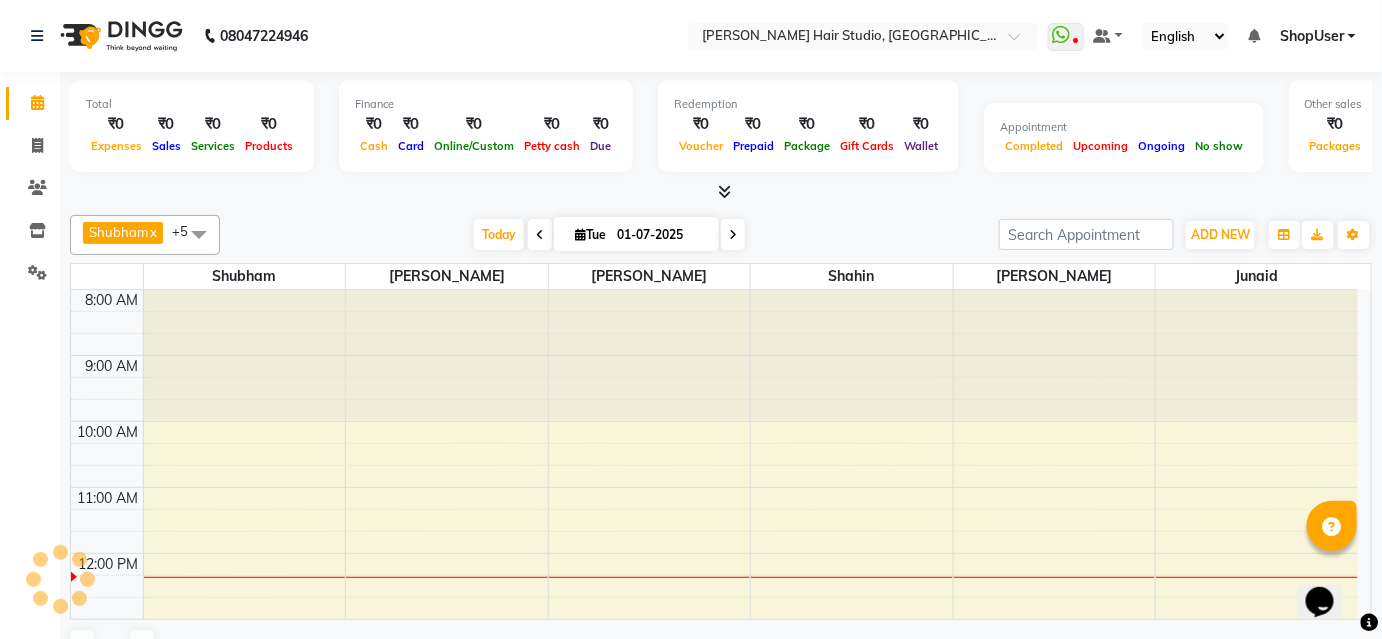 click 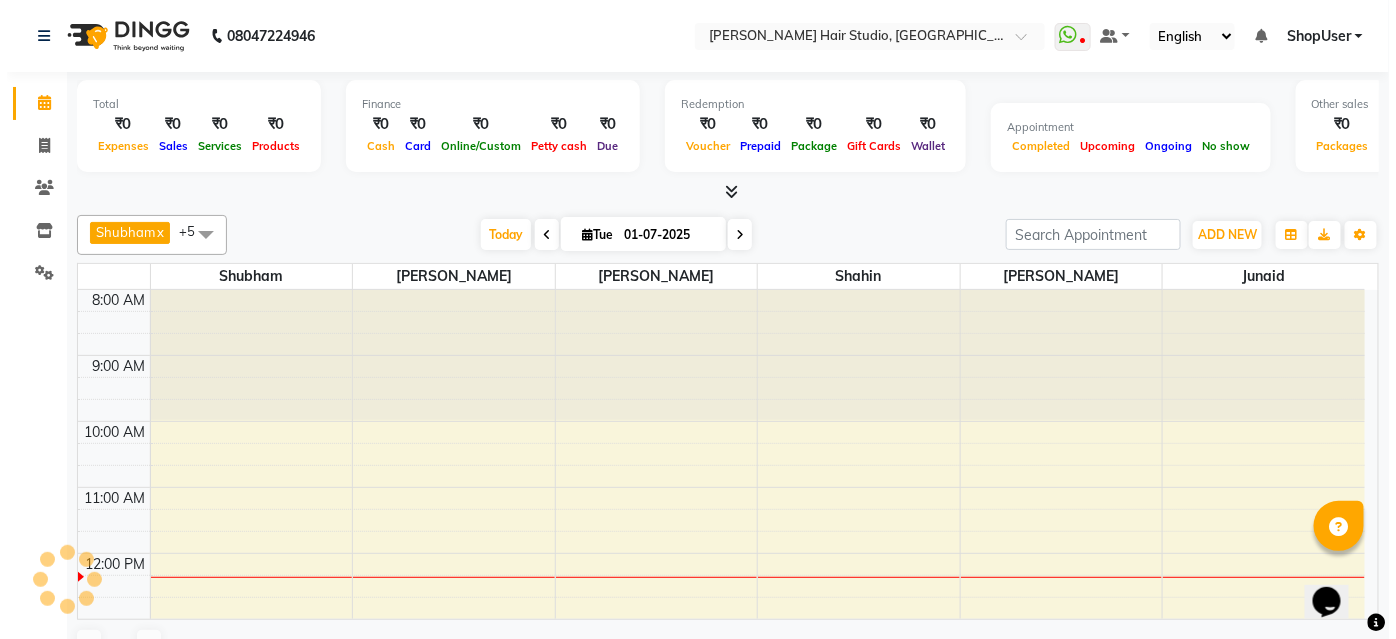 scroll, scrollTop: 0, scrollLeft: 0, axis: both 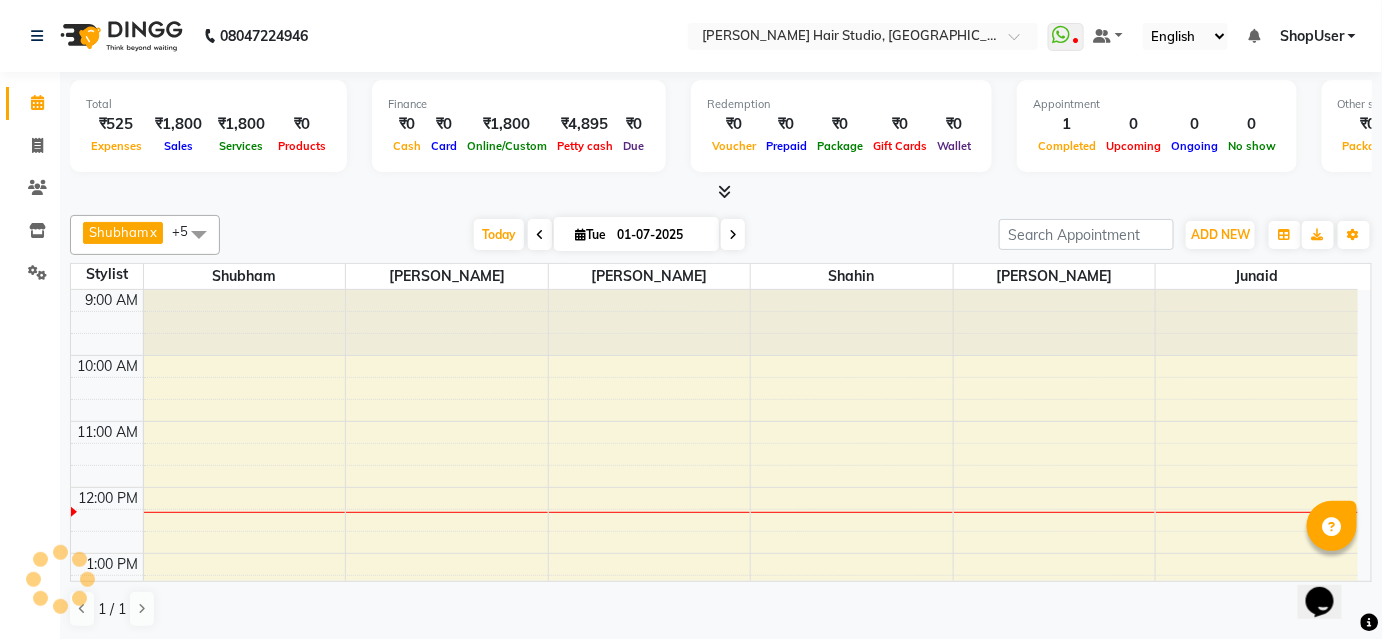 click 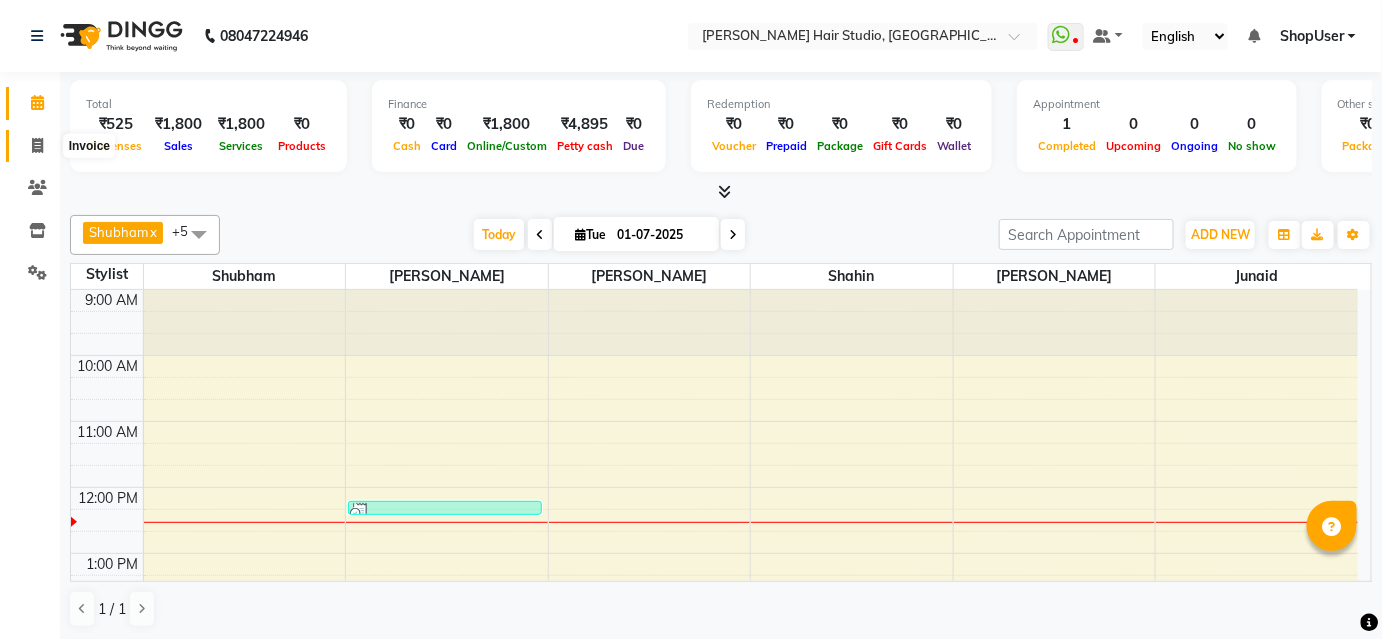 click 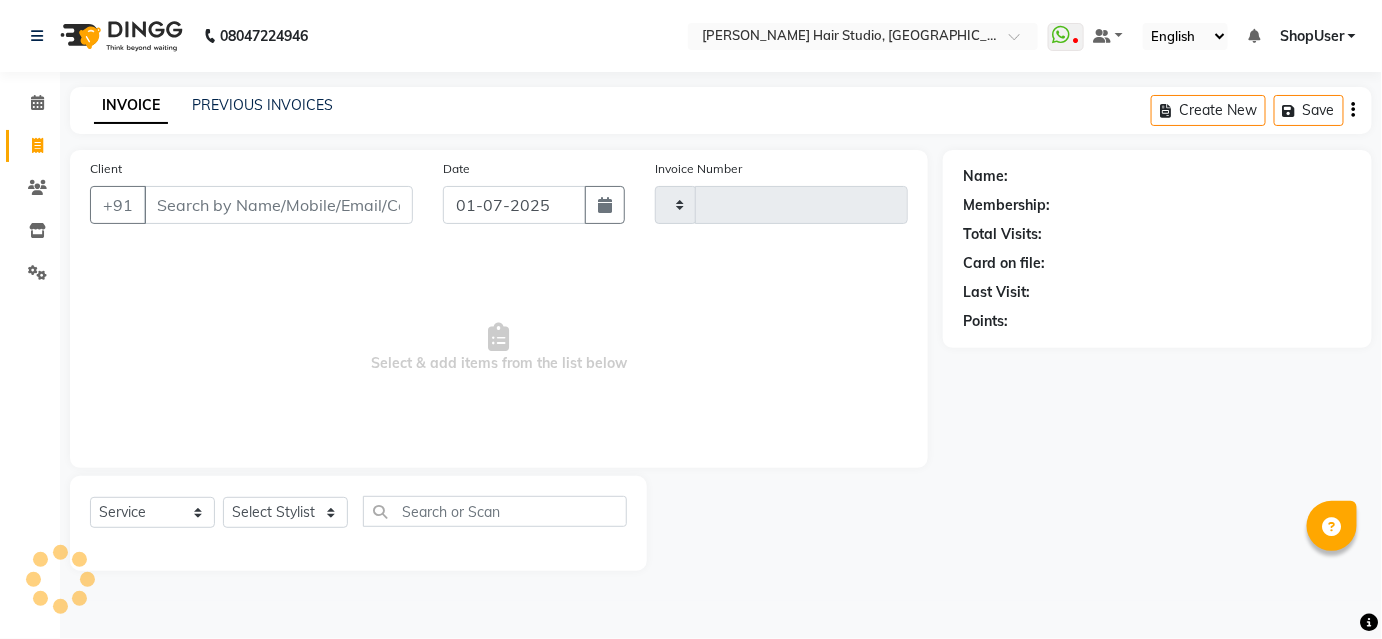 click 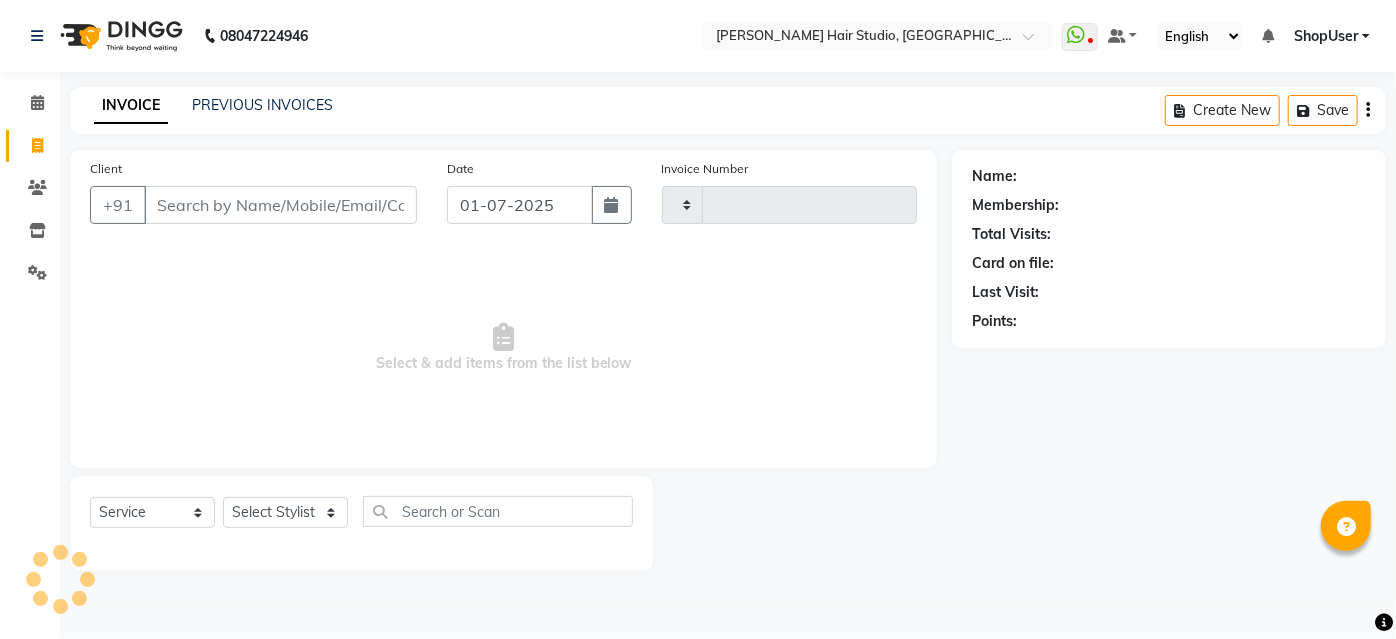 select on "service" 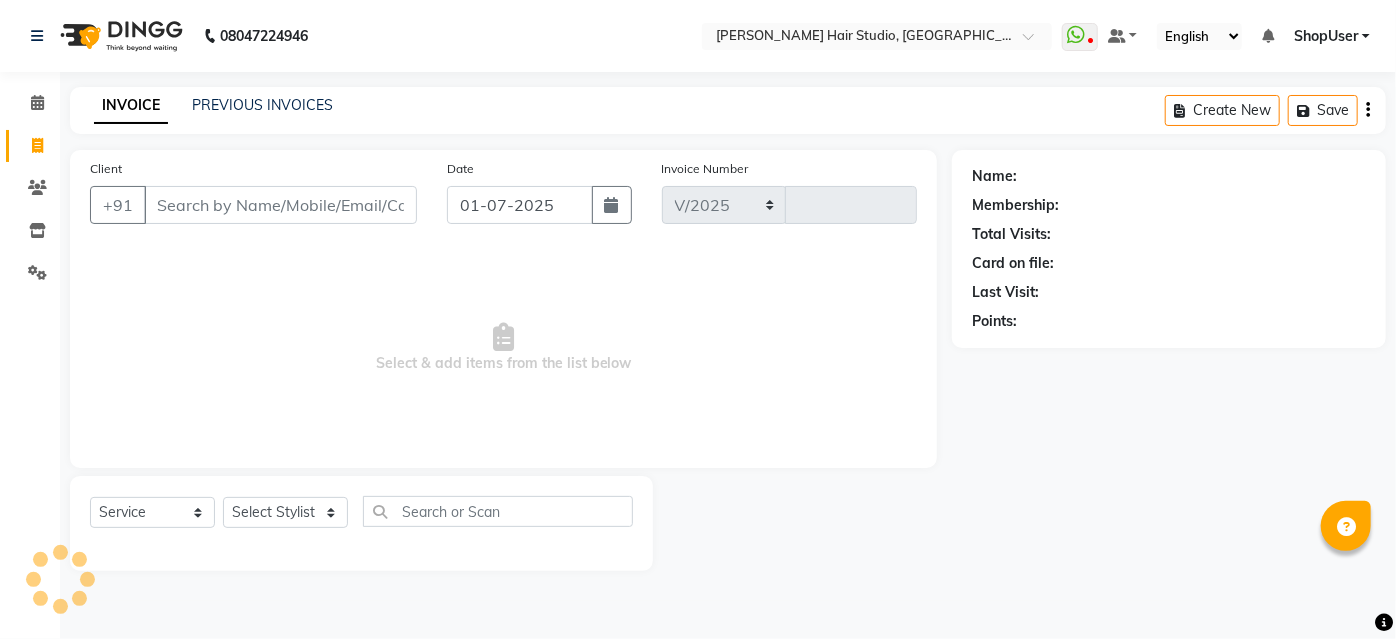 select on "627" 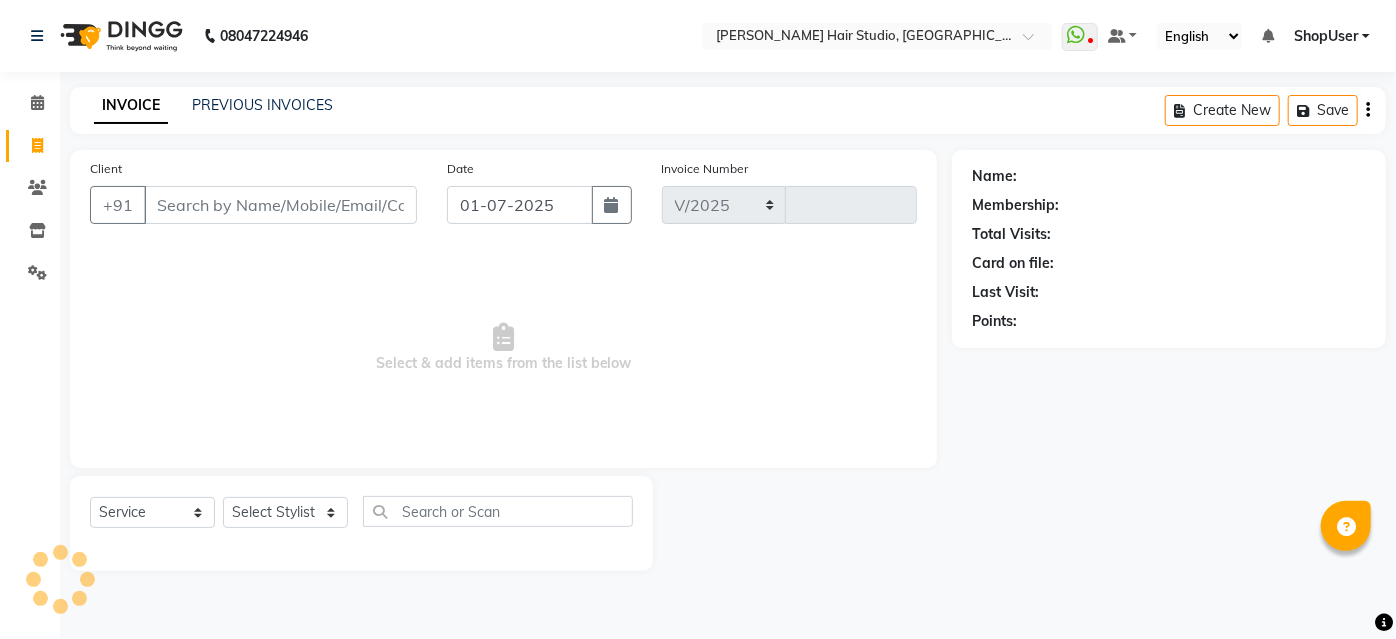type on "2920" 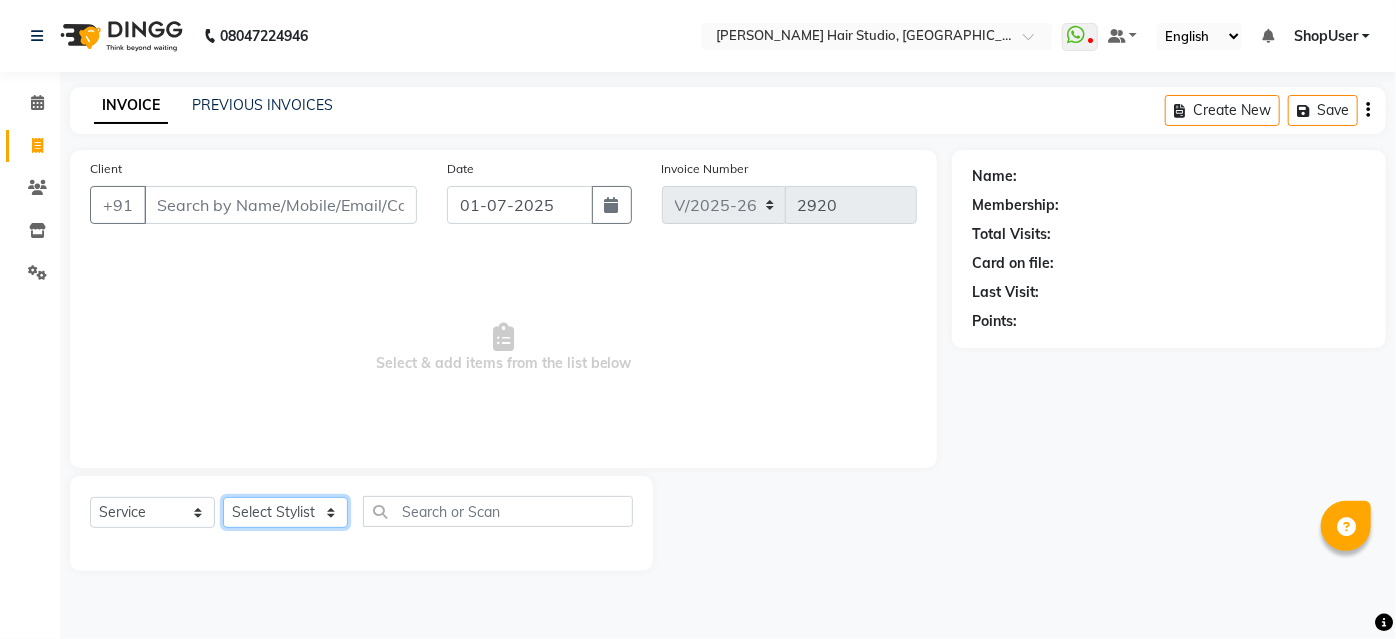 click on "Select Stylist Ajinkya Anuja Arunesh Avinash Junaid Mohammad Naushad Ali Pawan Krishna Rishabh Rushikesh Sakshi Shahin ShopUser Shubham Sumit Vikram" 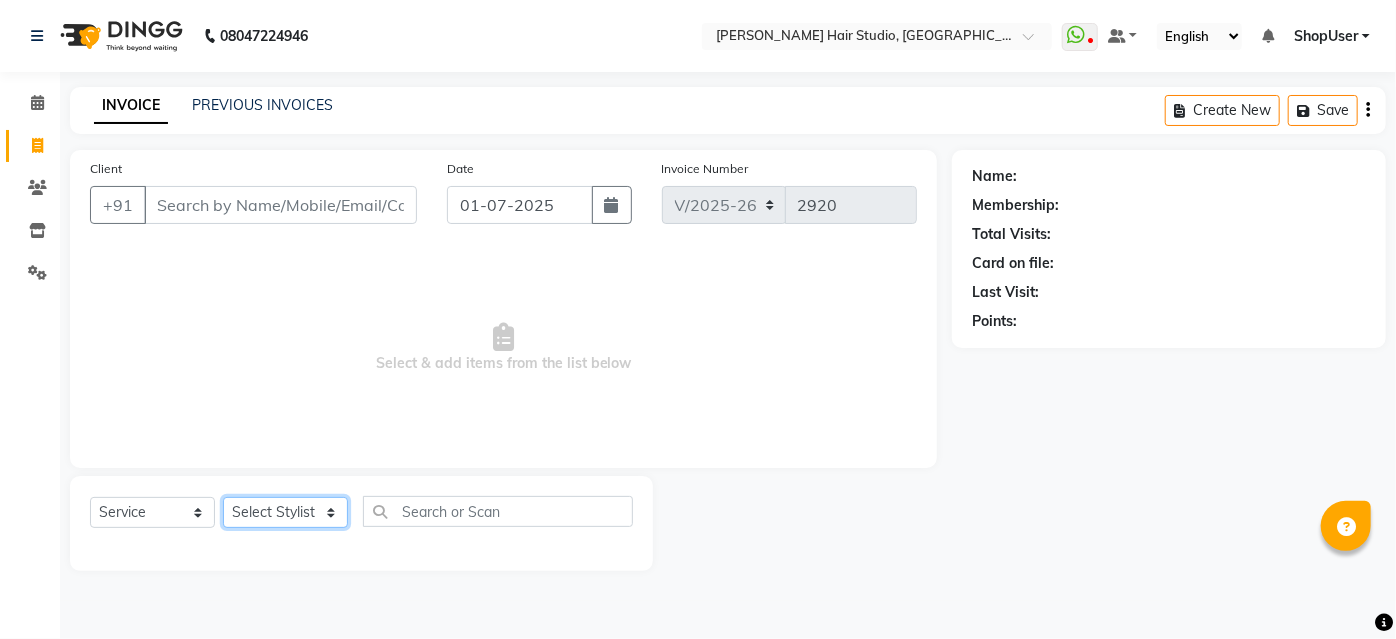 select on "80555" 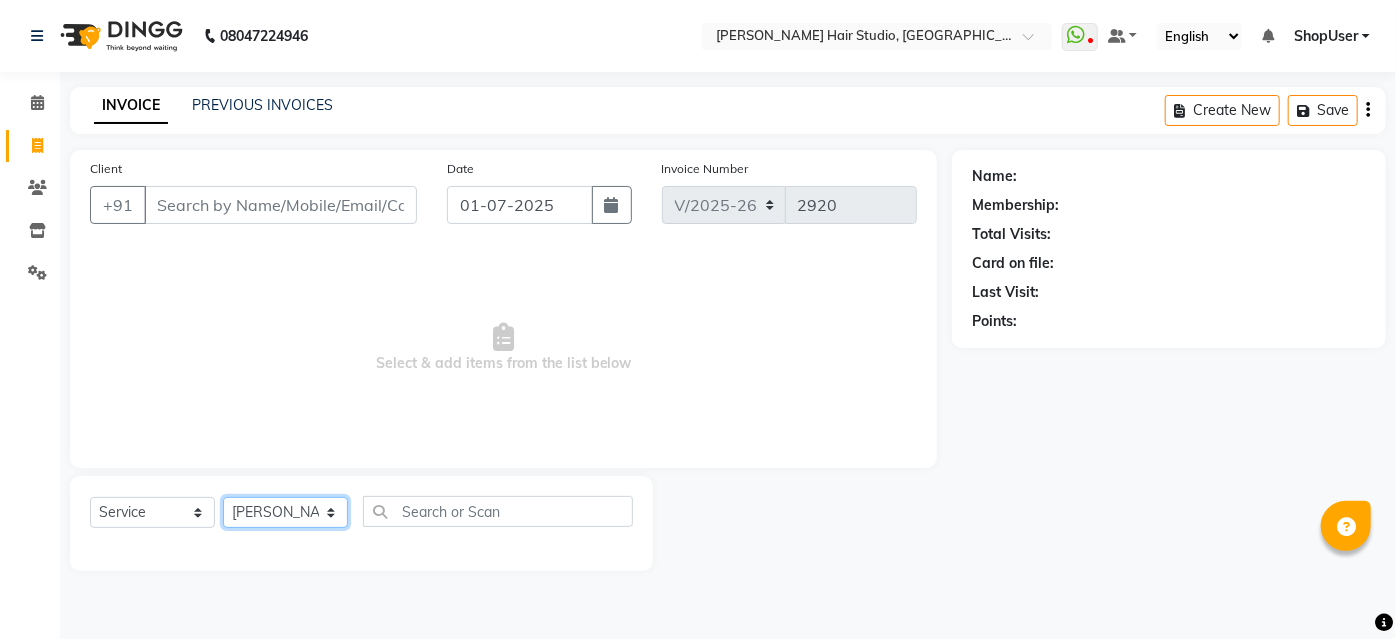 click on "Select Stylist Ajinkya Anuja Arunesh Avinash Junaid Mohammad Naushad Ali Pawan Krishna Rishabh Rushikesh Sakshi Shahin ShopUser Shubham Sumit Vikram" 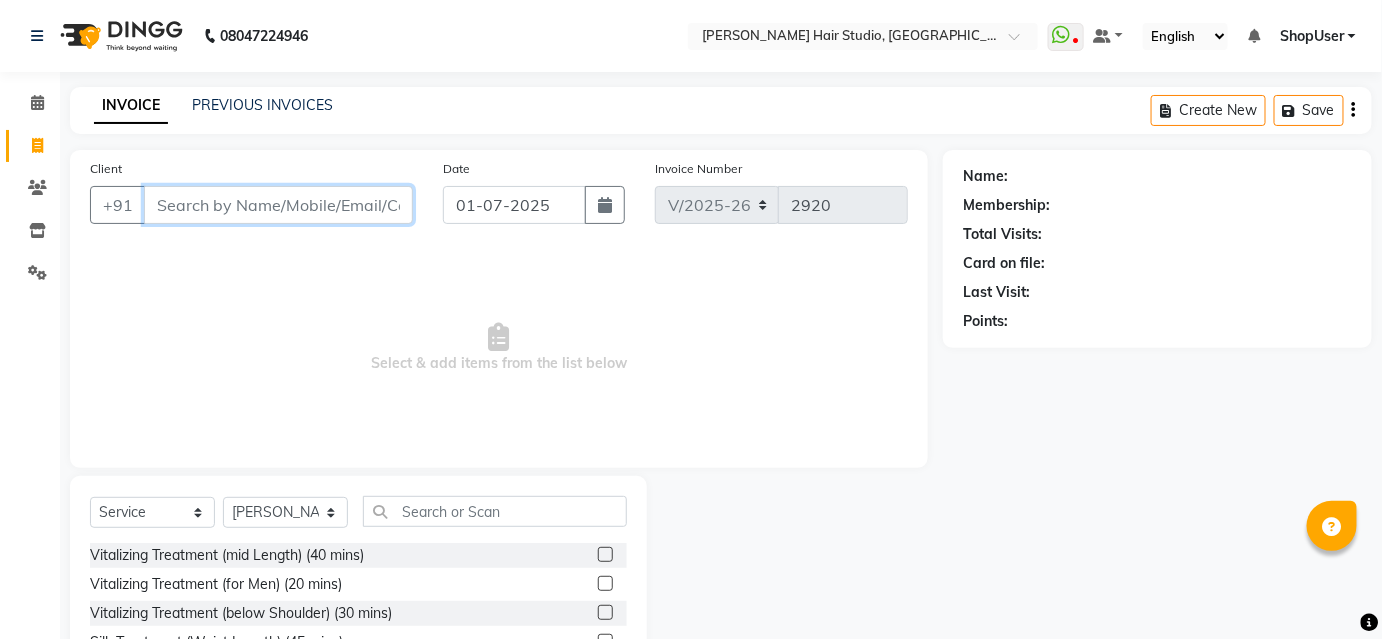 click on "Client" at bounding box center (278, 205) 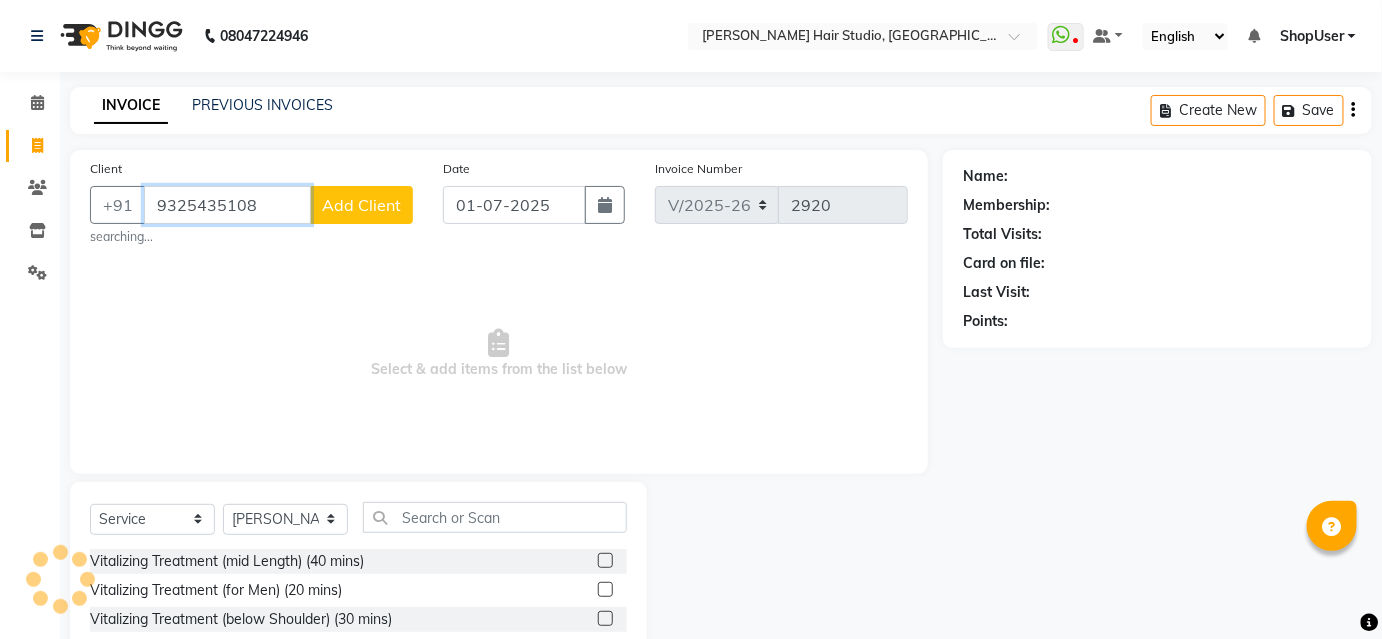 type on "9325435108" 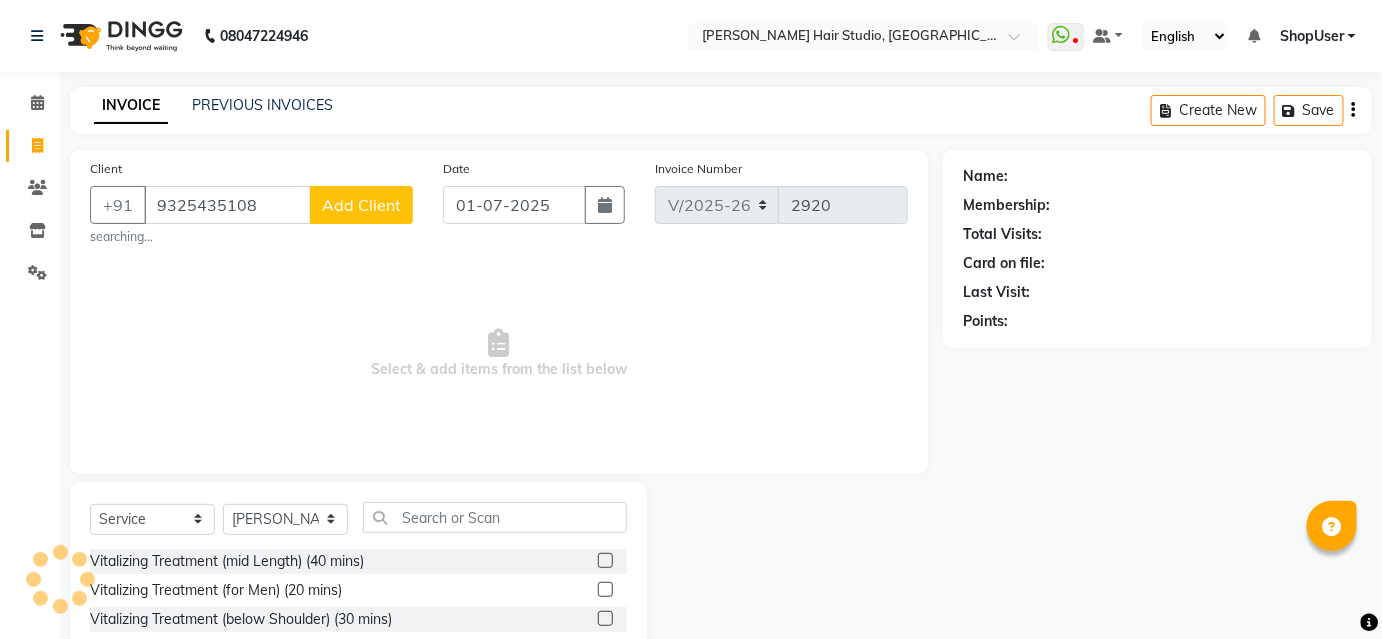 click on "Add Client" 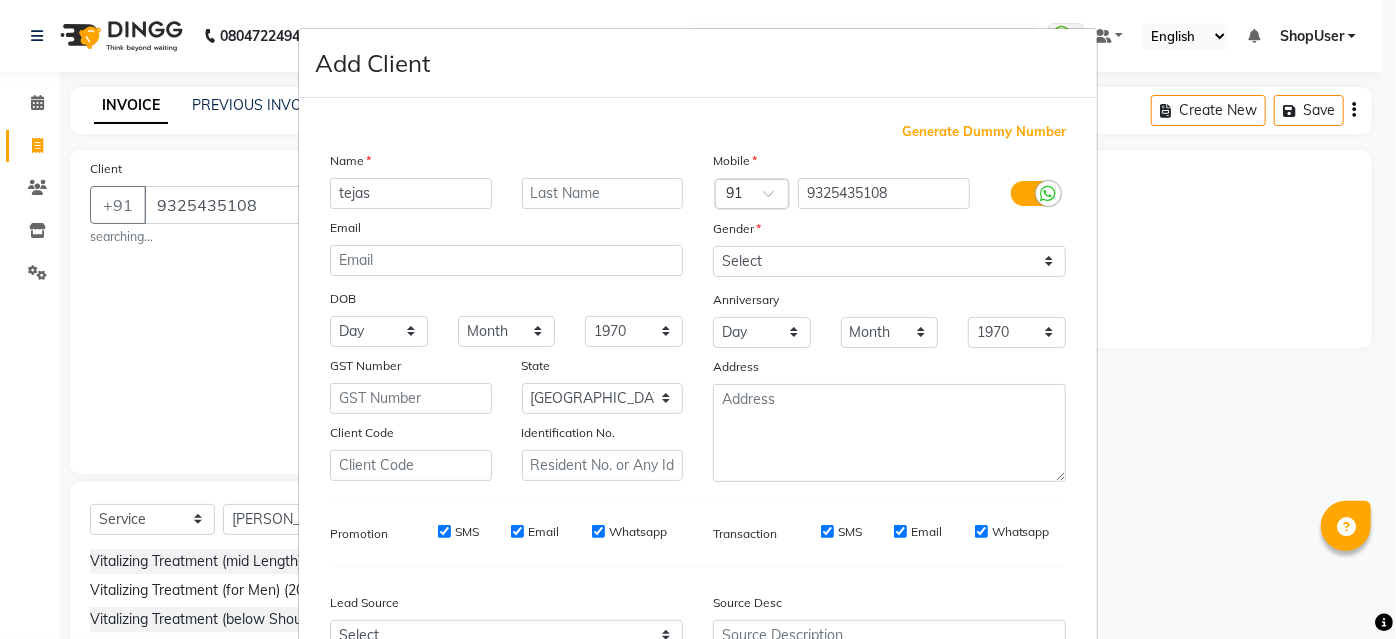 type on "tejas" 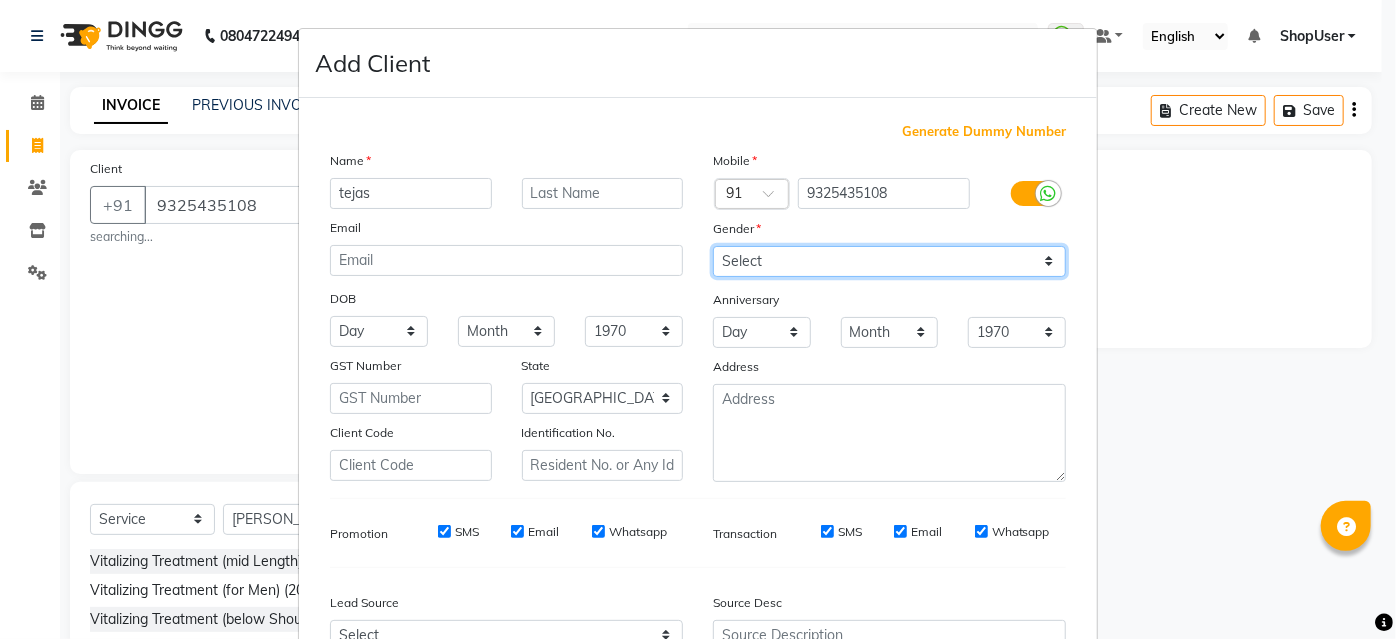 click on "Select Male Female Other Prefer Not To Say" at bounding box center [889, 261] 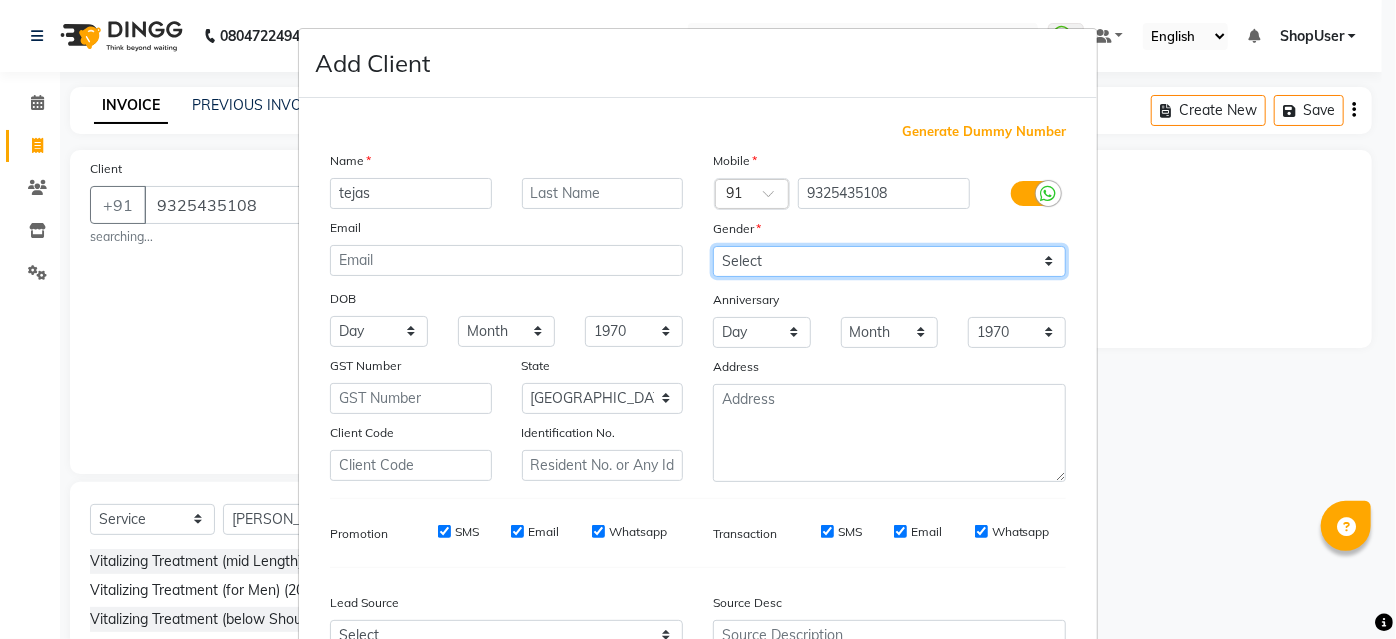 select on "male" 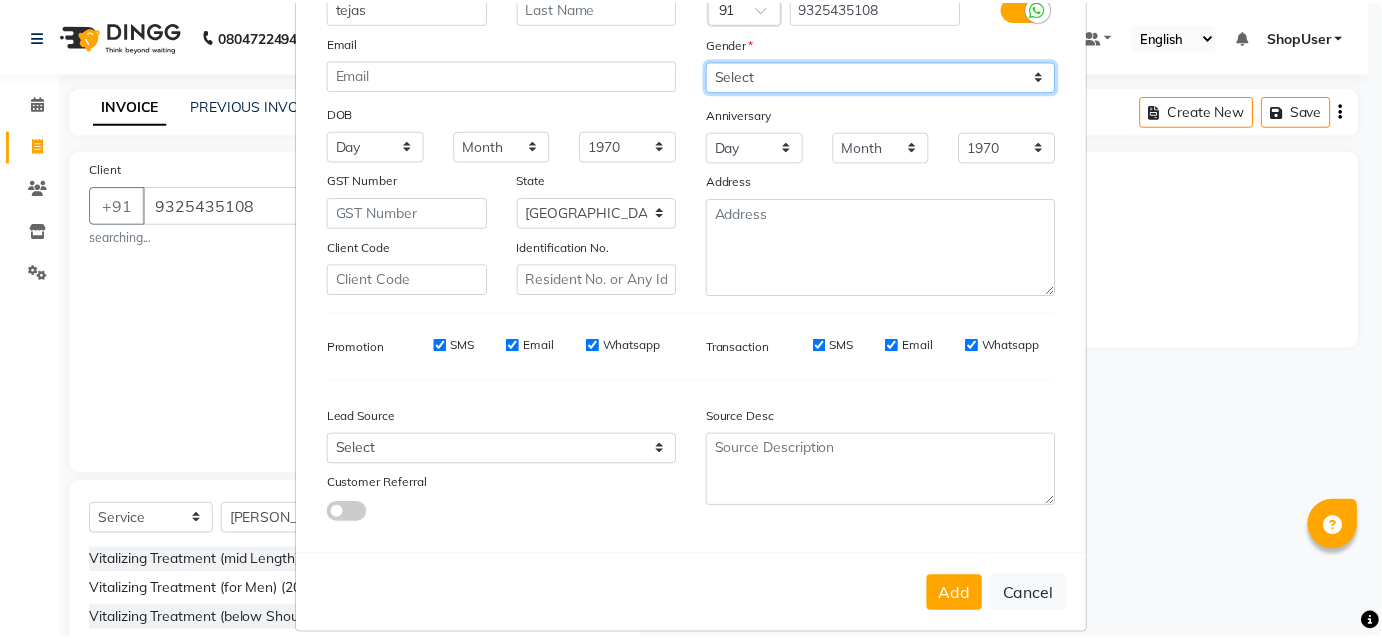 scroll, scrollTop: 208, scrollLeft: 0, axis: vertical 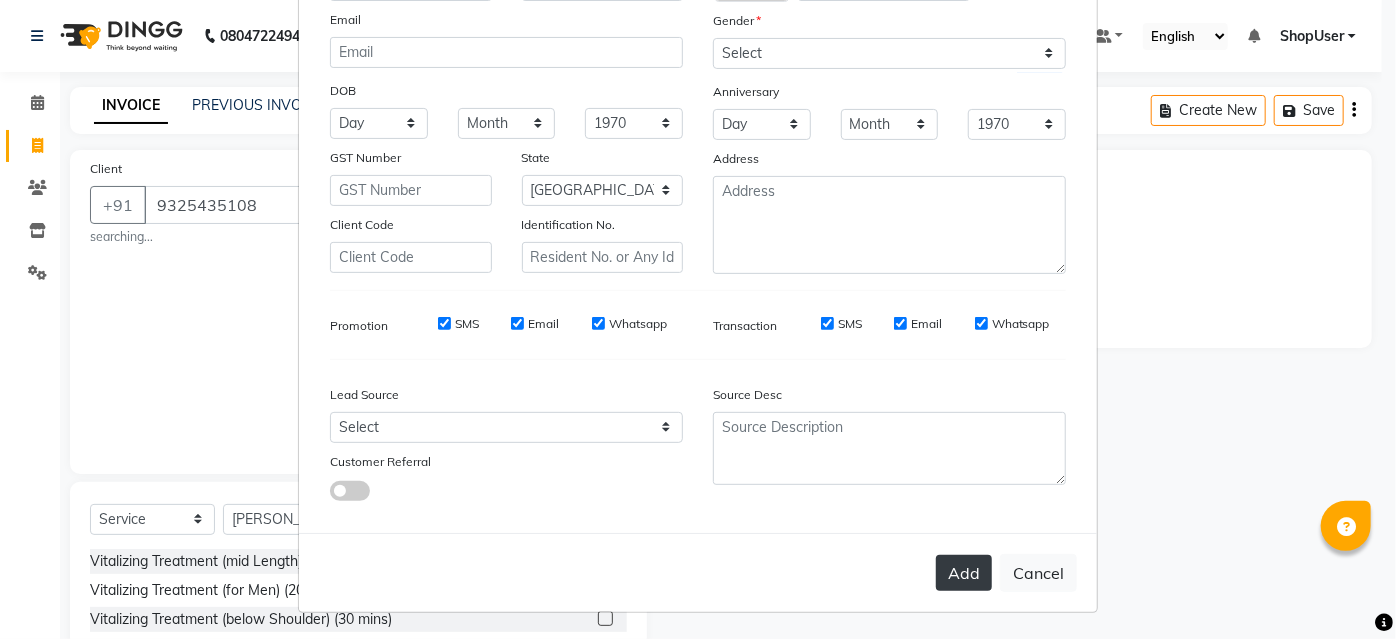 click on "Add" at bounding box center (964, 573) 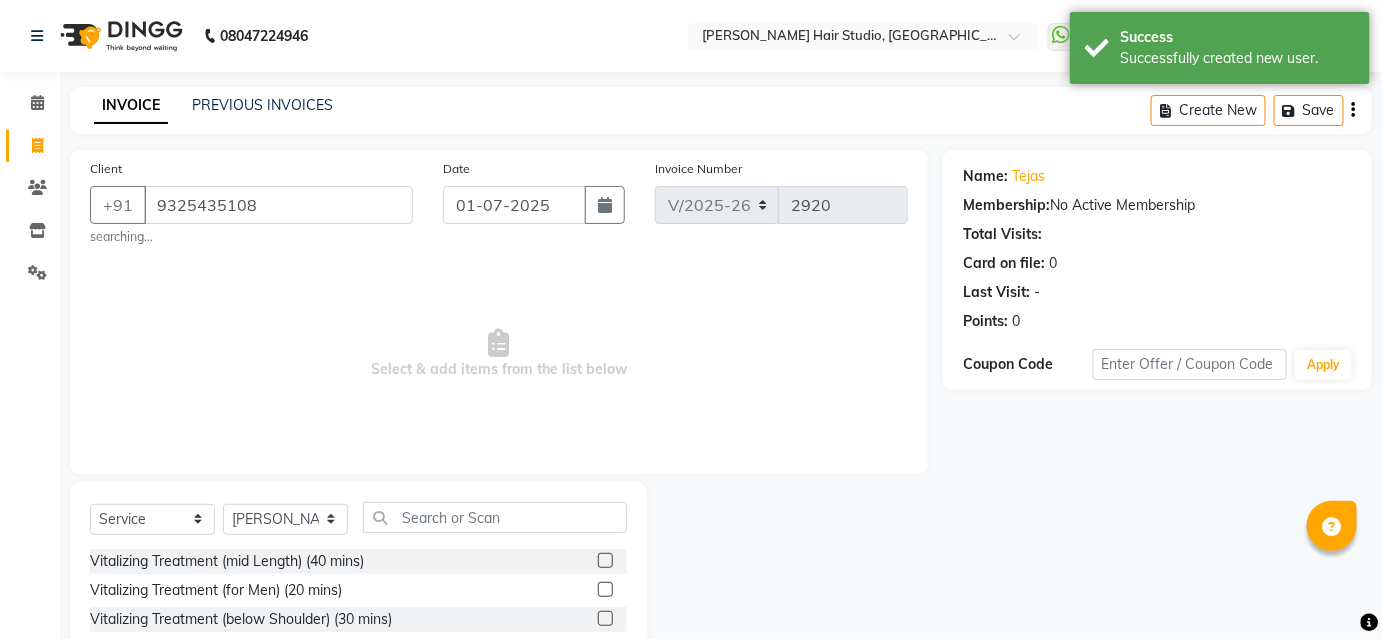 scroll, scrollTop: 90, scrollLeft: 0, axis: vertical 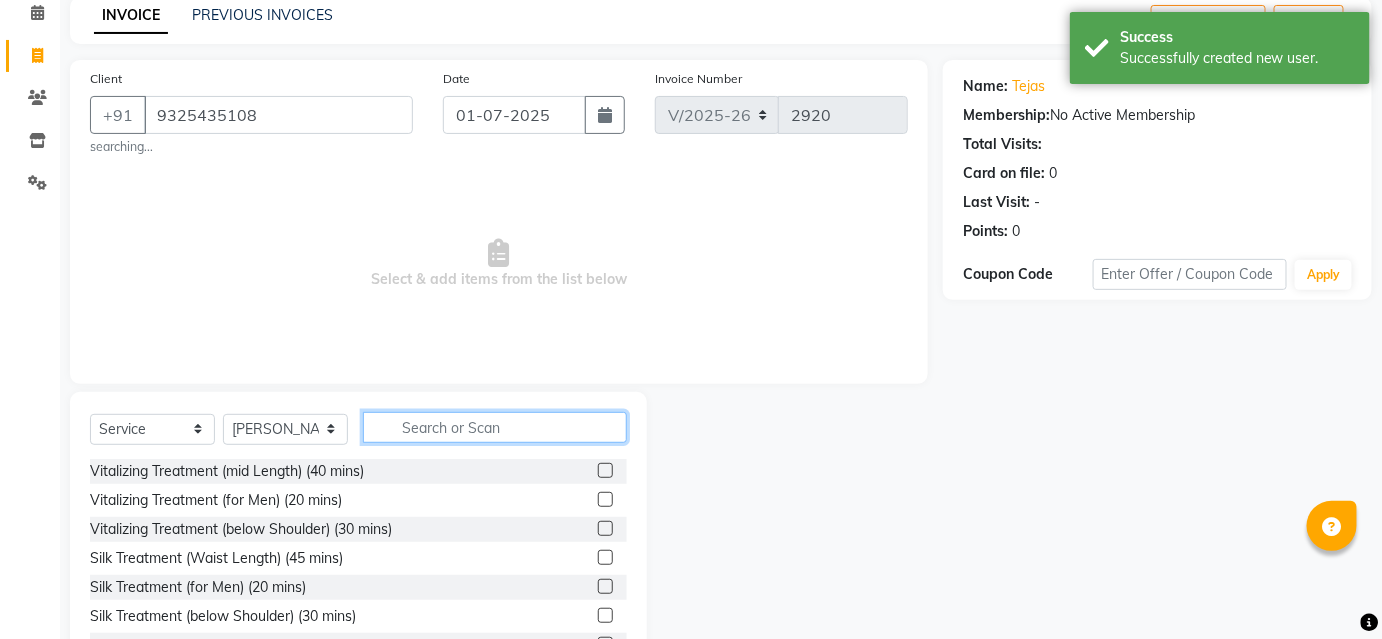 click 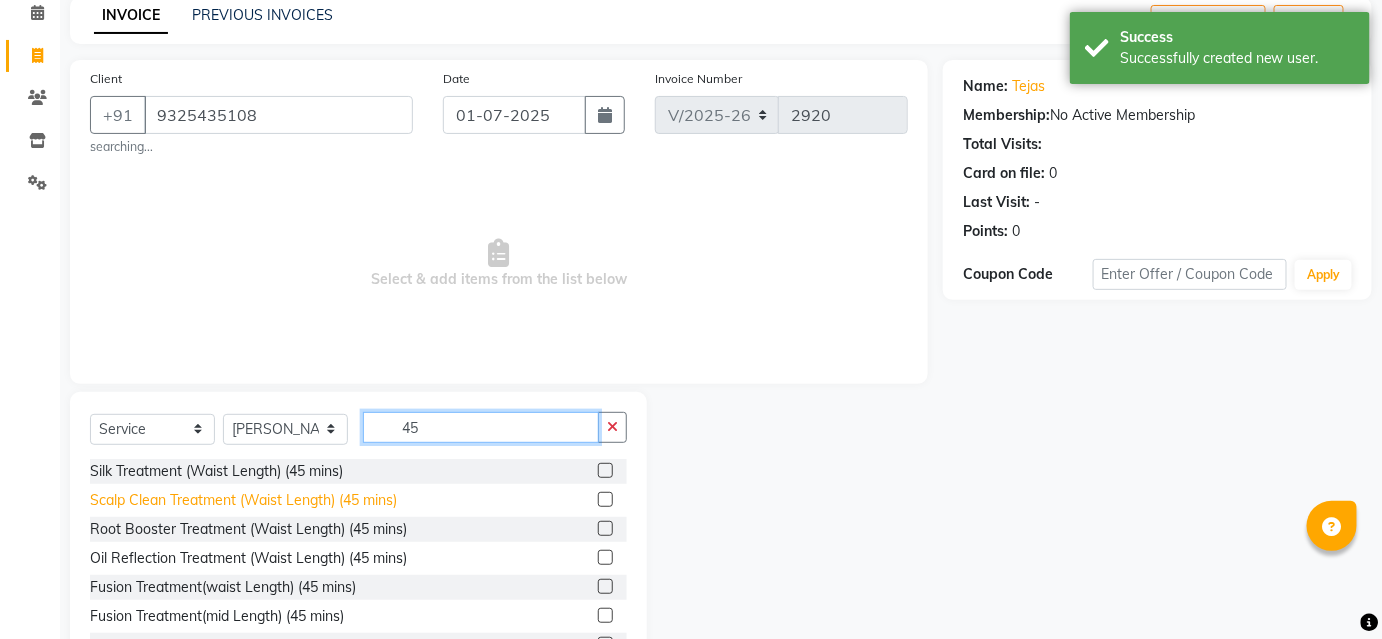 scroll, scrollTop: 466, scrollLeft: 0, axis: vertical 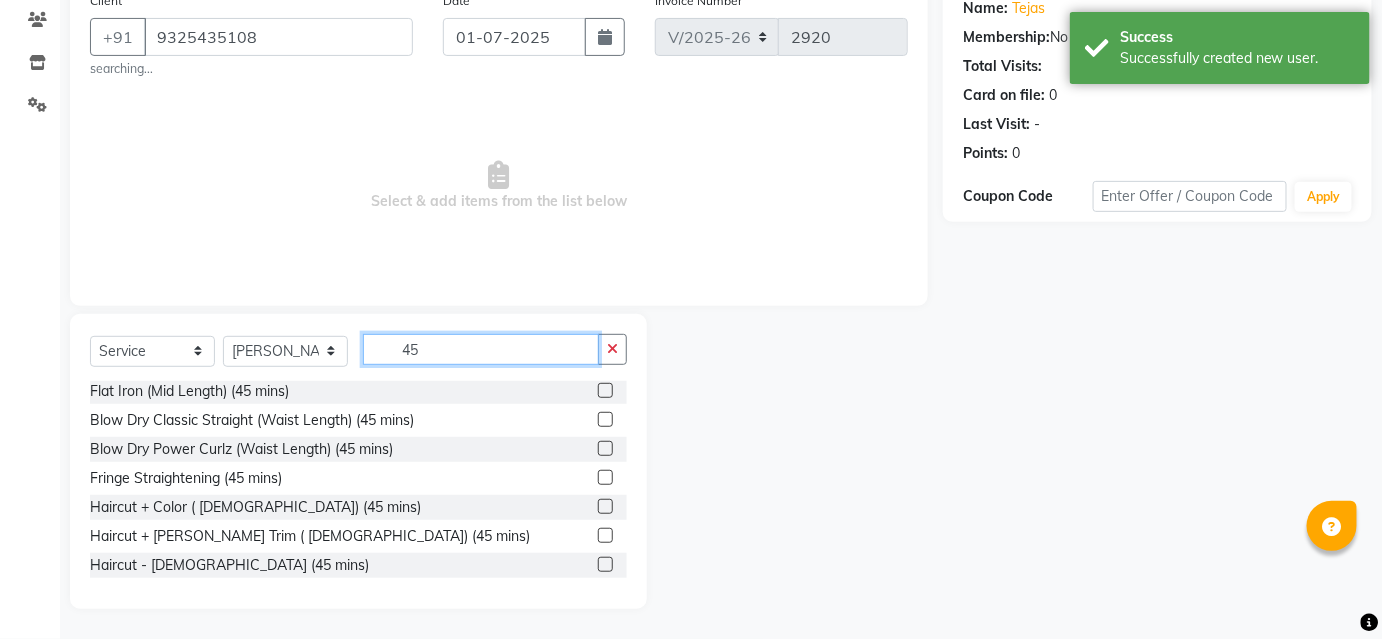 type on "45" 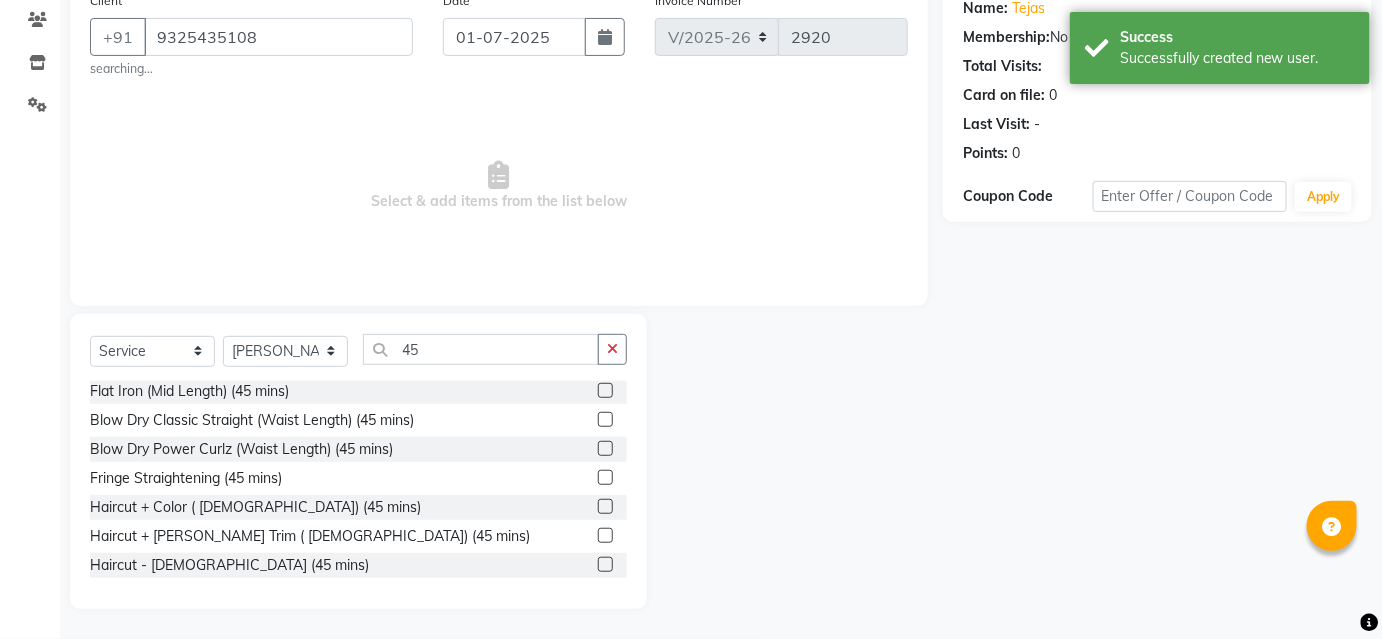 click 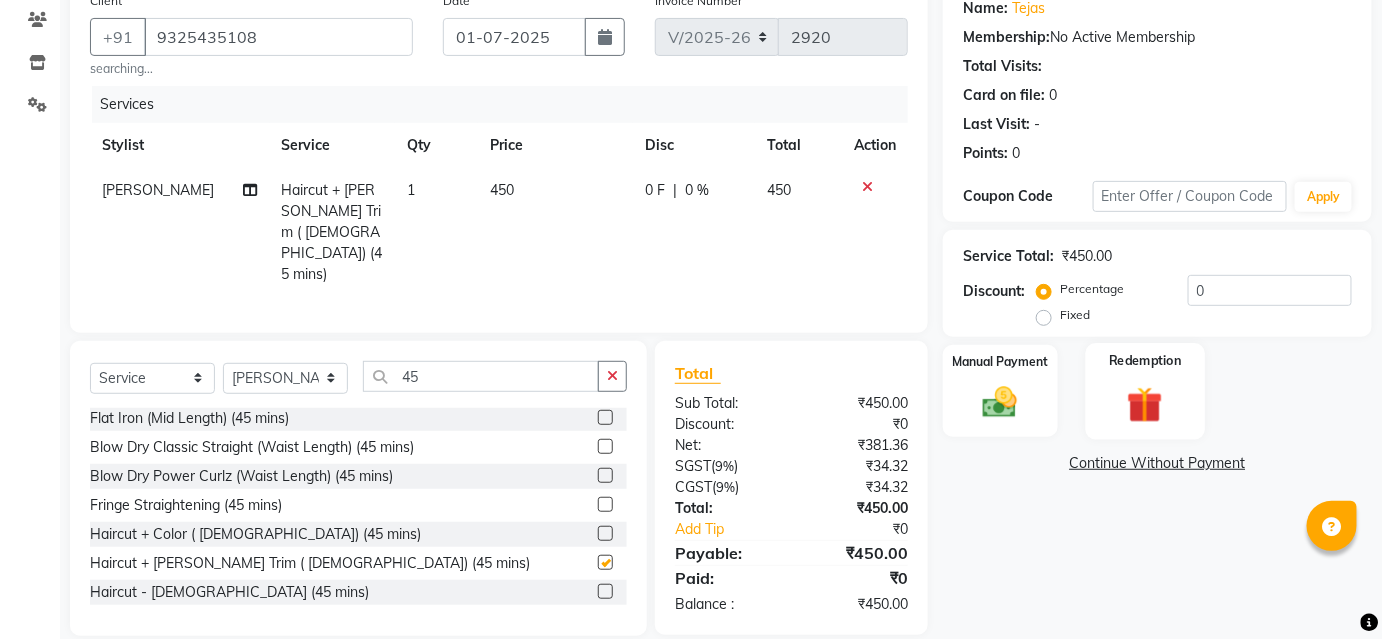 checkbox on "false" 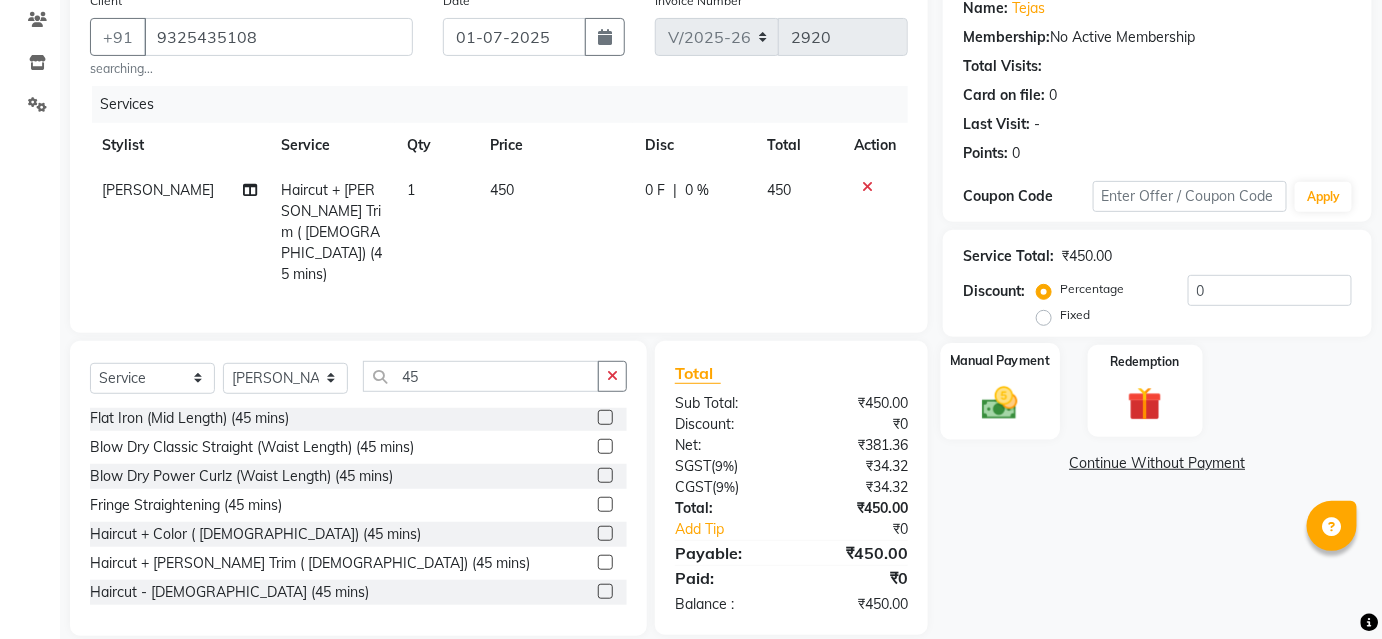 click on "Manual Payment" 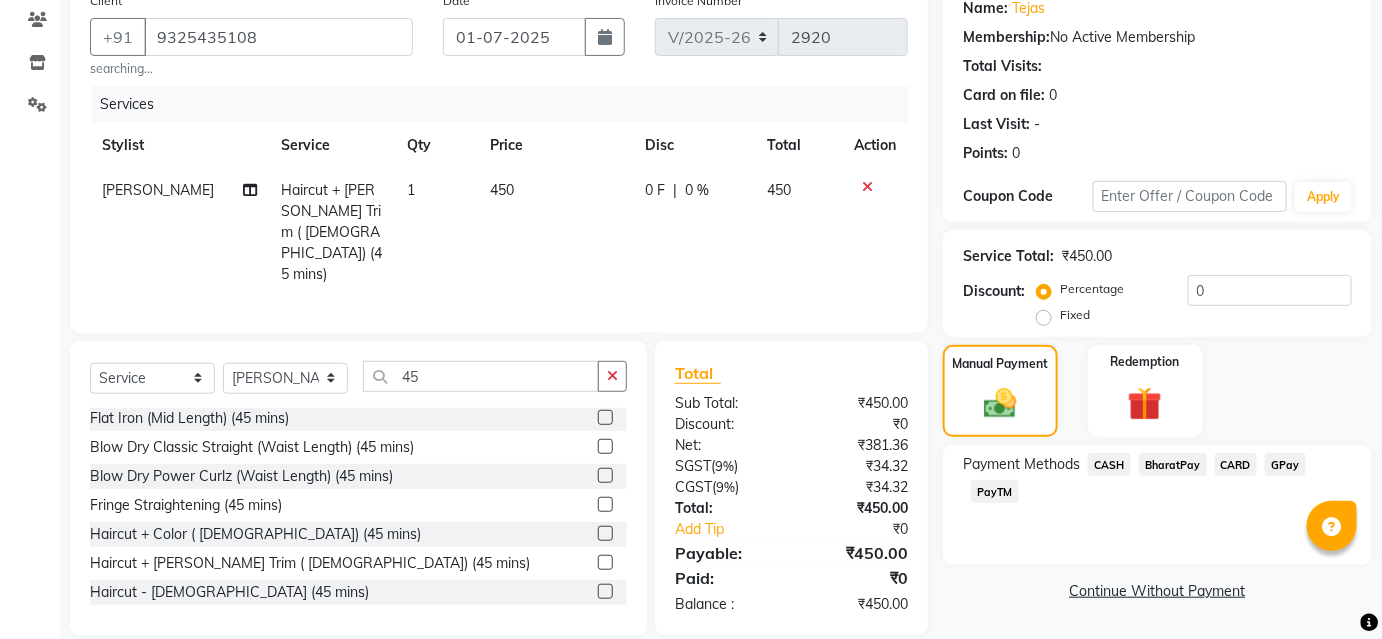click on "BharatPay" 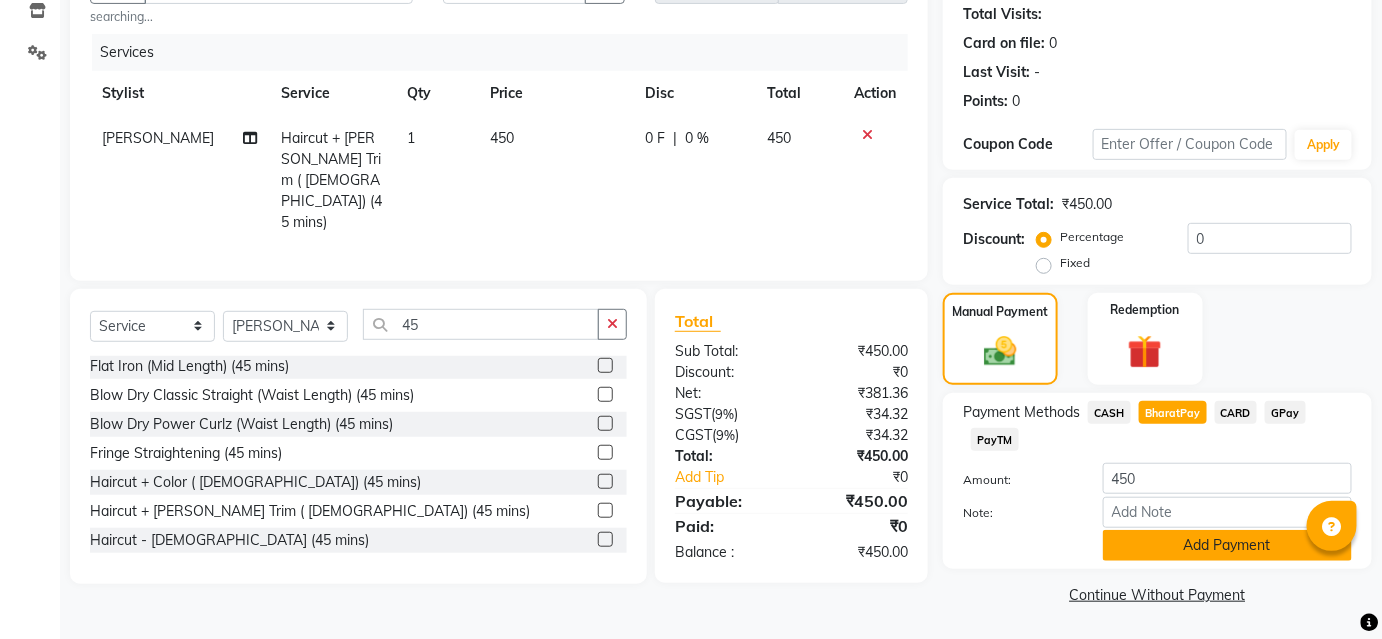 click on "Add Payment" 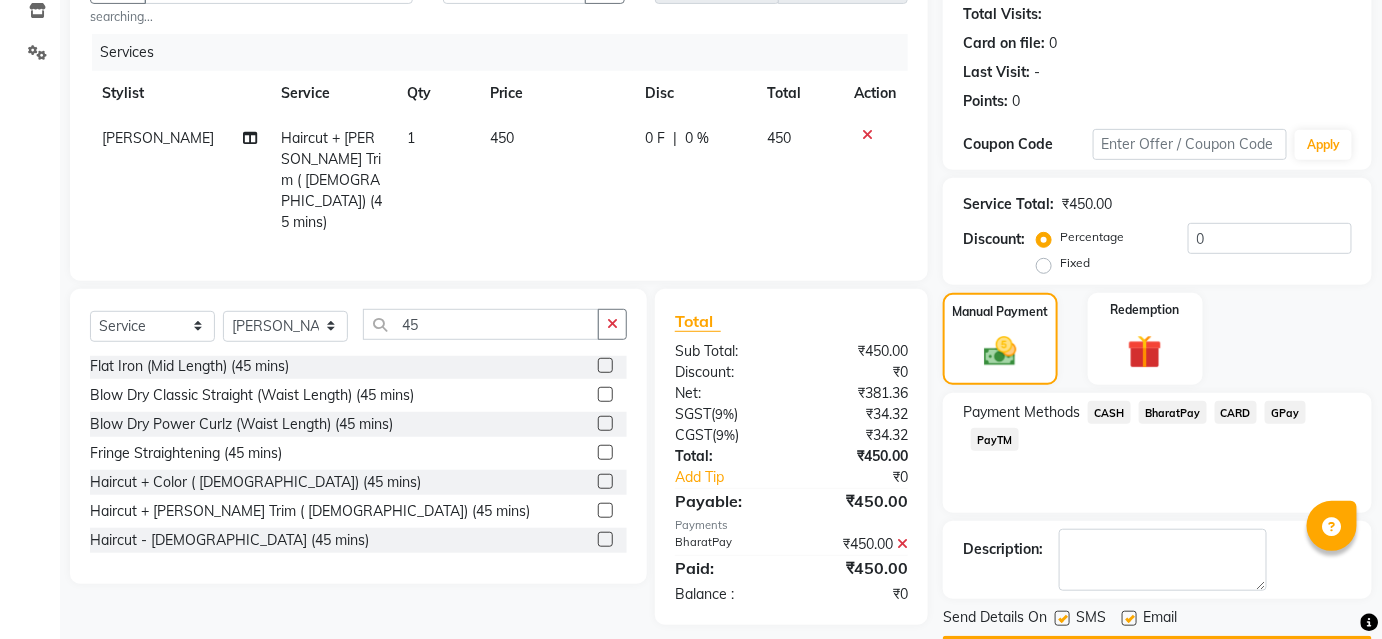scroll, scrollTop: 276, scrollLeft: 0, axis: vertical 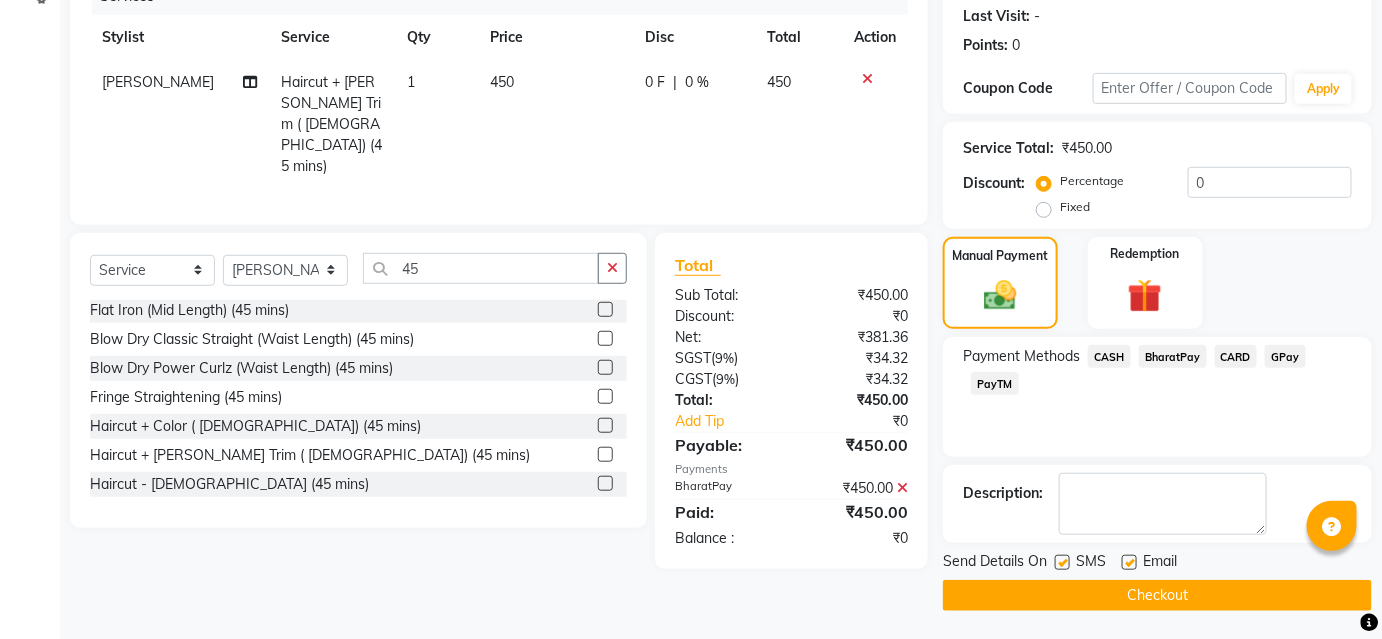 click on "Checkout" 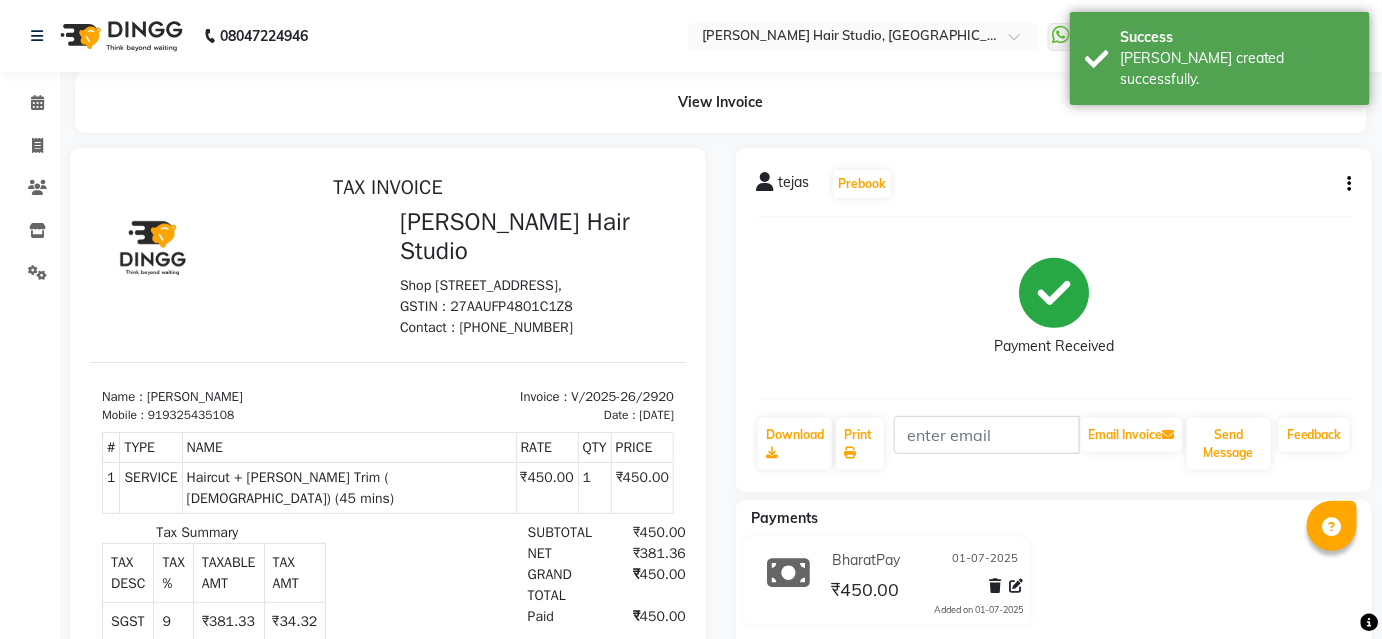 scroll, scrollTop: 0, scrollLeft: 0, axis: both 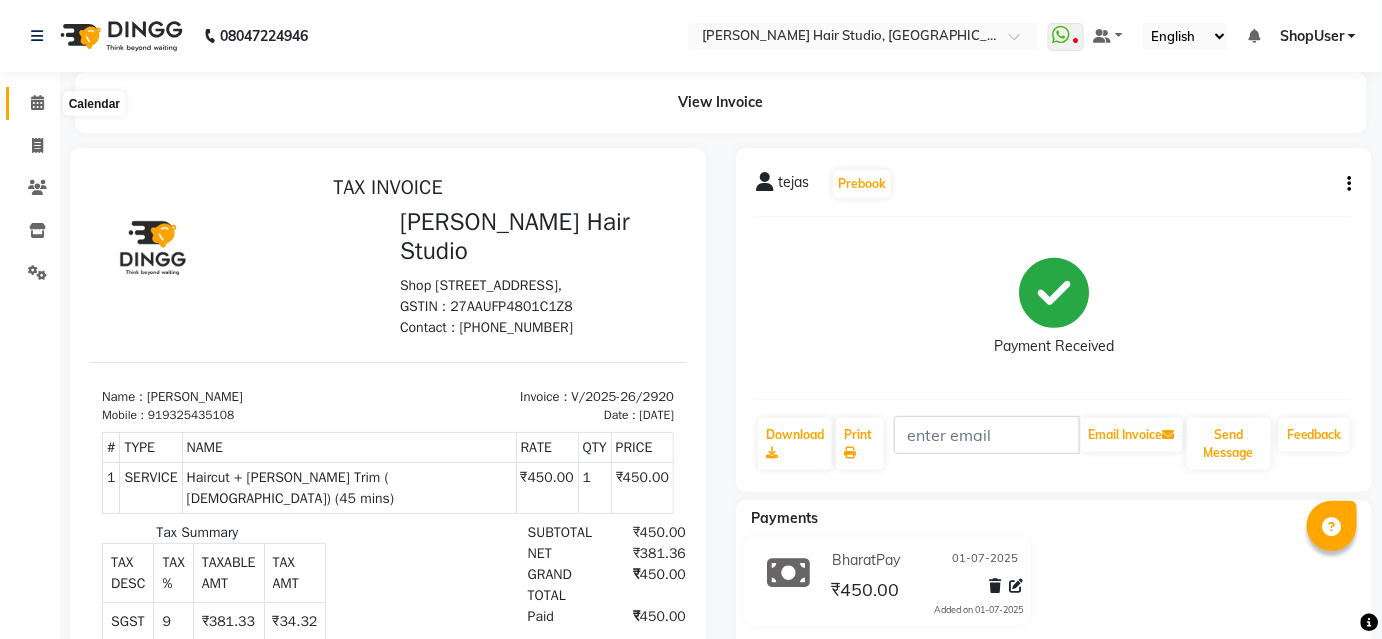 click 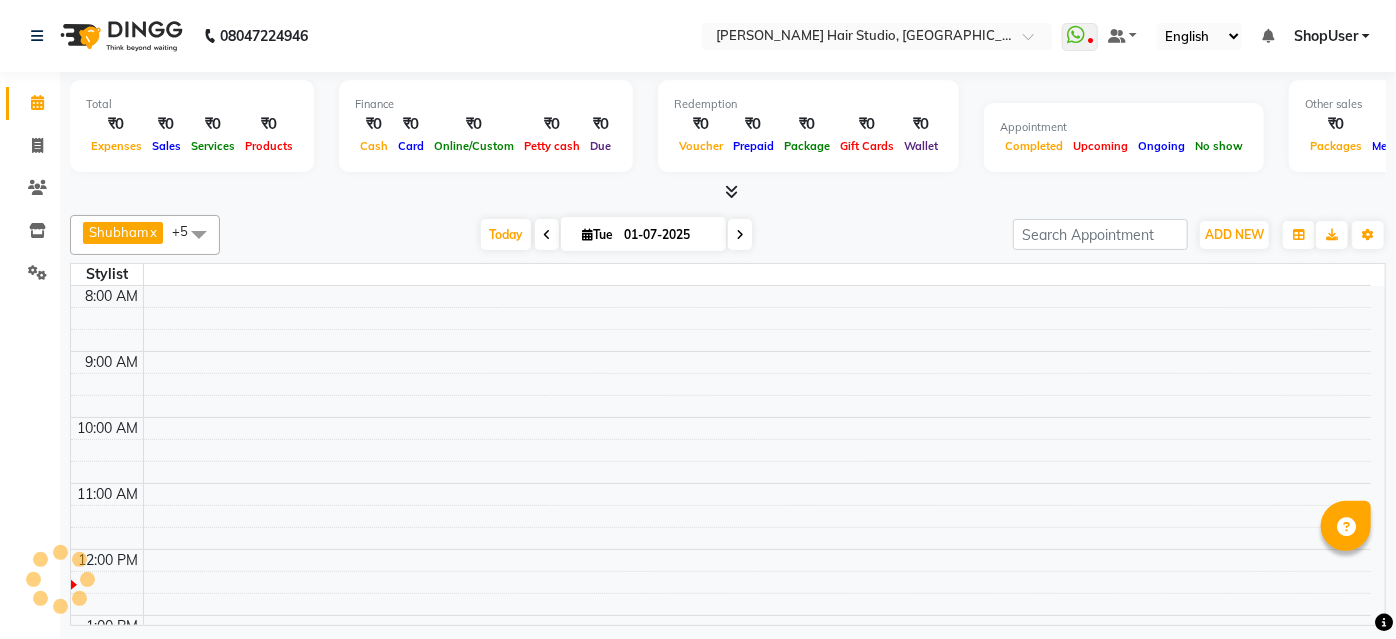 click 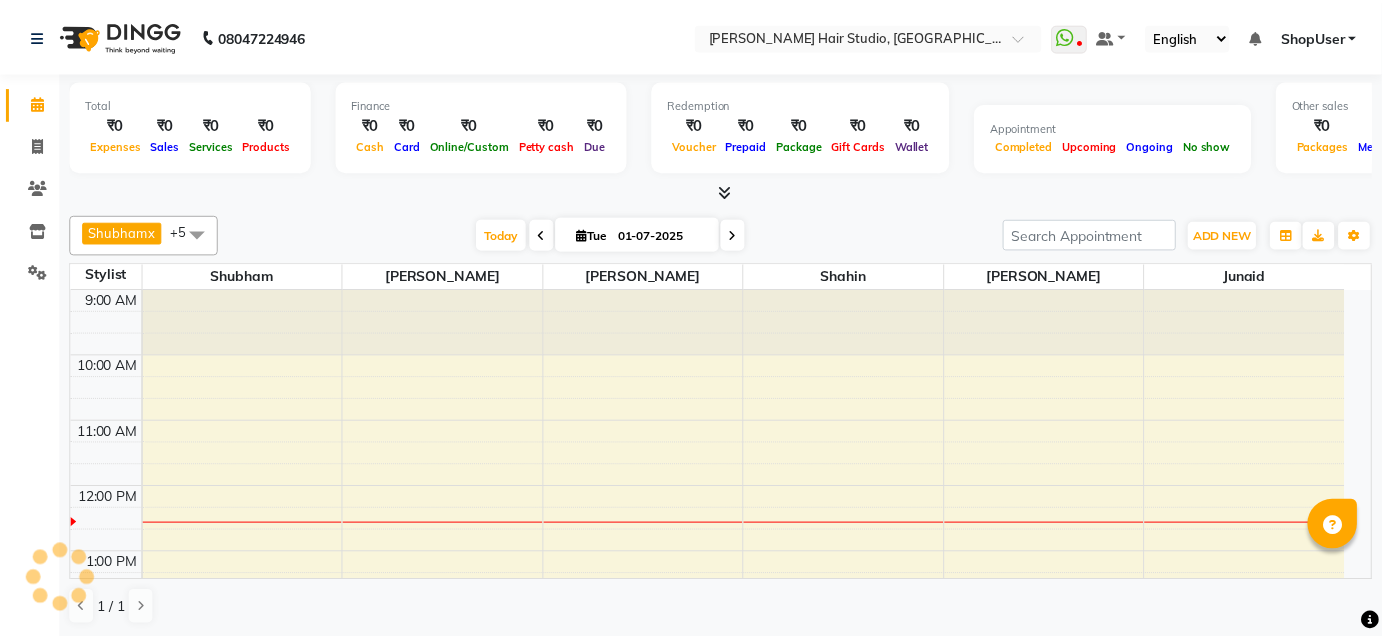 scroll, scrollTop: 0, scrollLeft: 0, axis: both 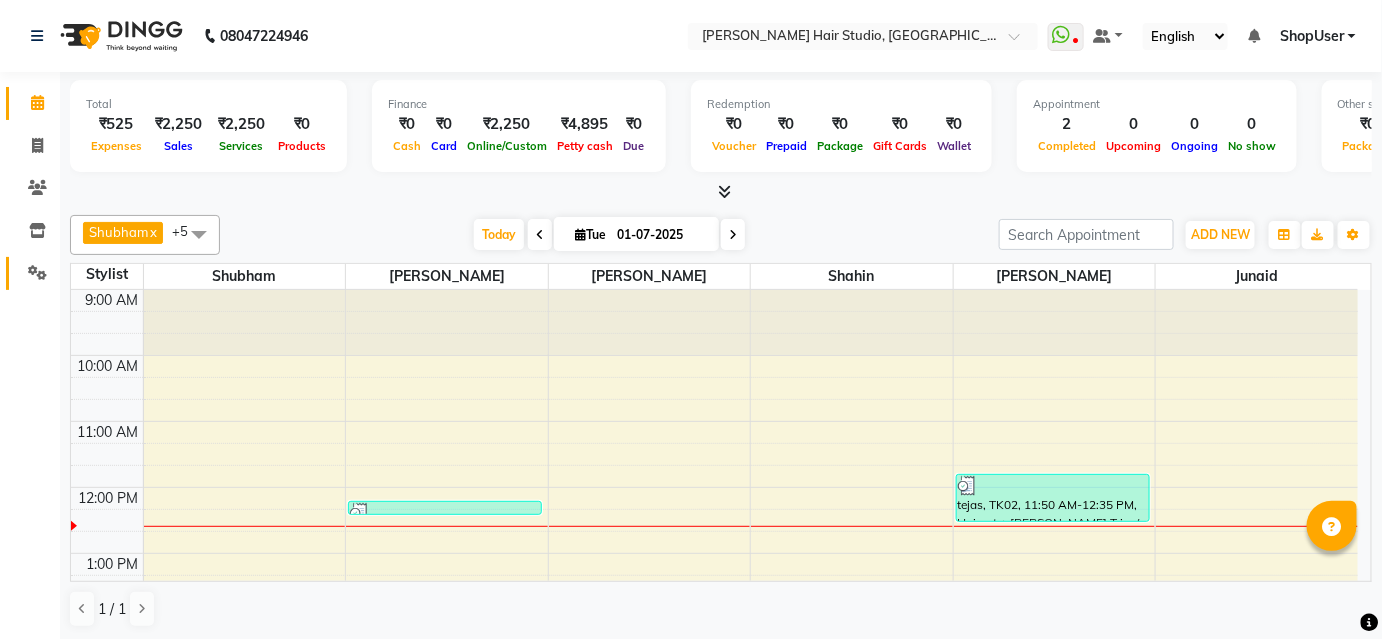 click 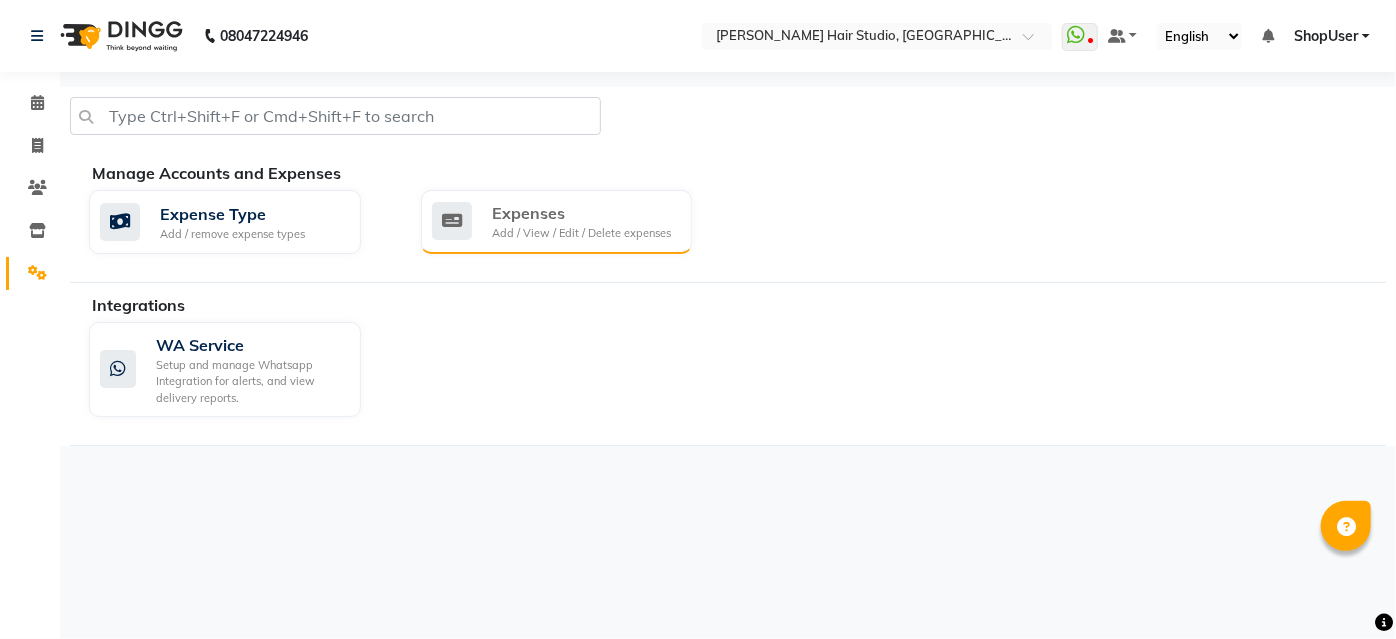 click on "Expenses" 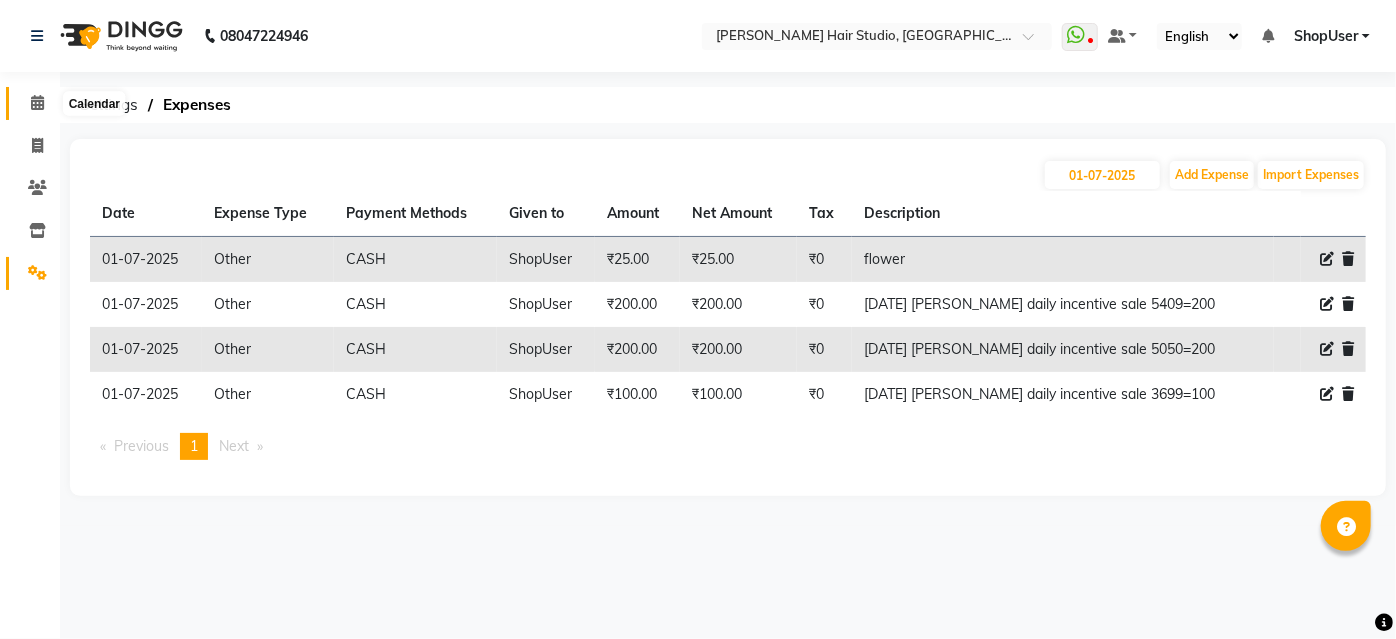 click 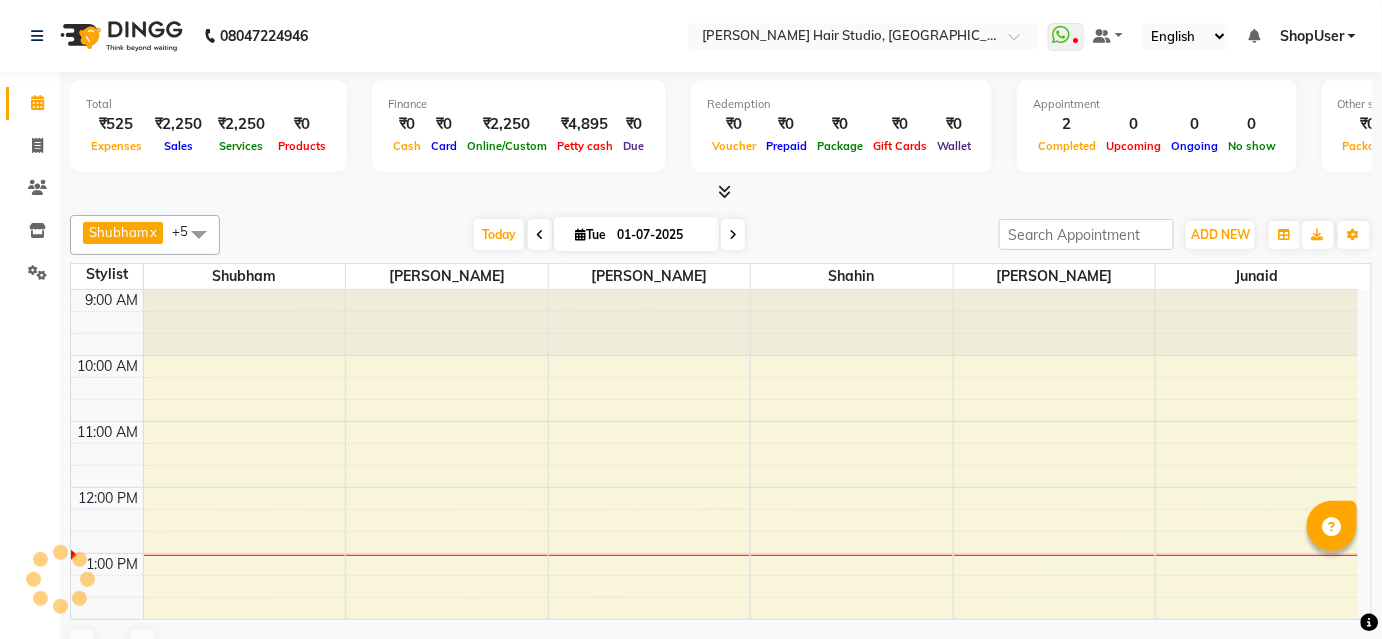 scroll, scrollTop: 261, scrollLeft: 0, axis: vertical 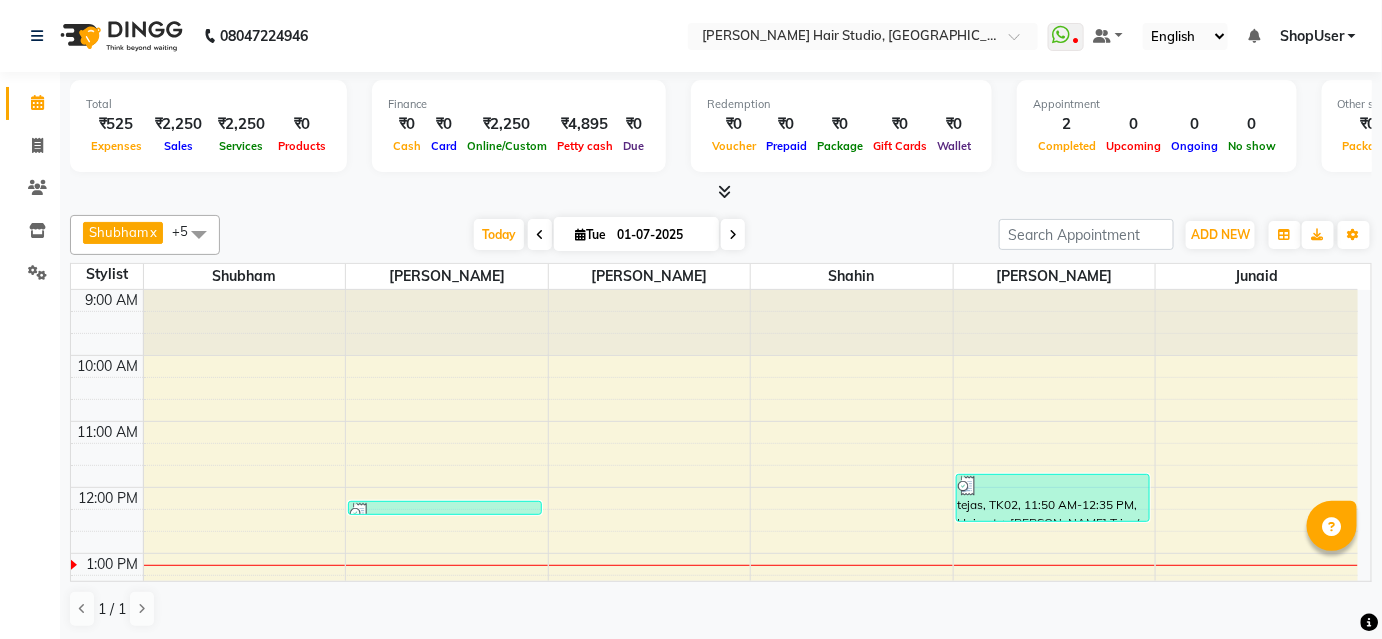 click on "08047224946" 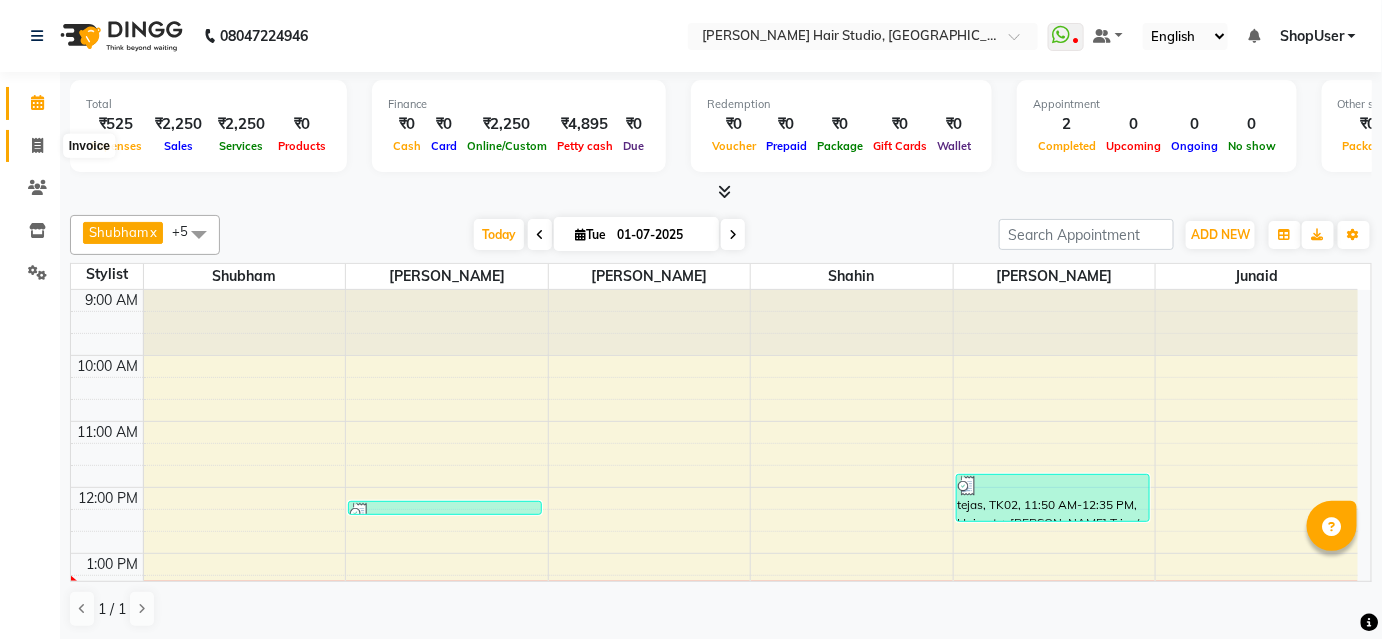 click 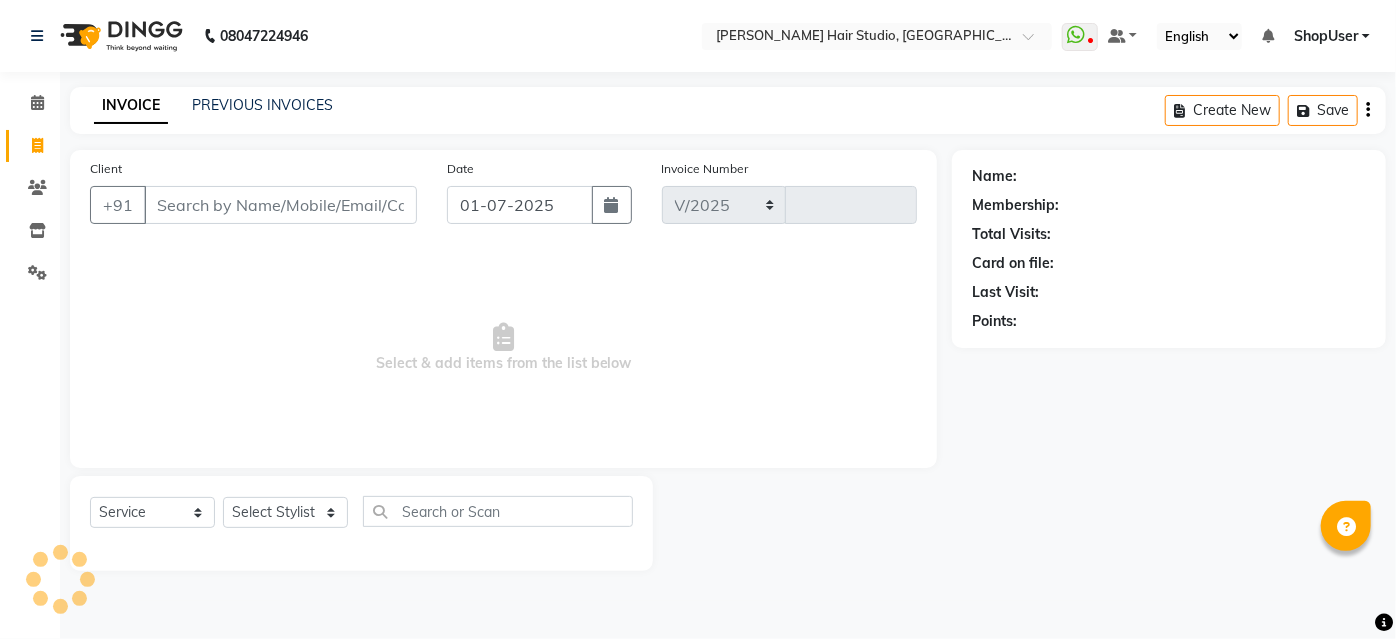 select on "627" 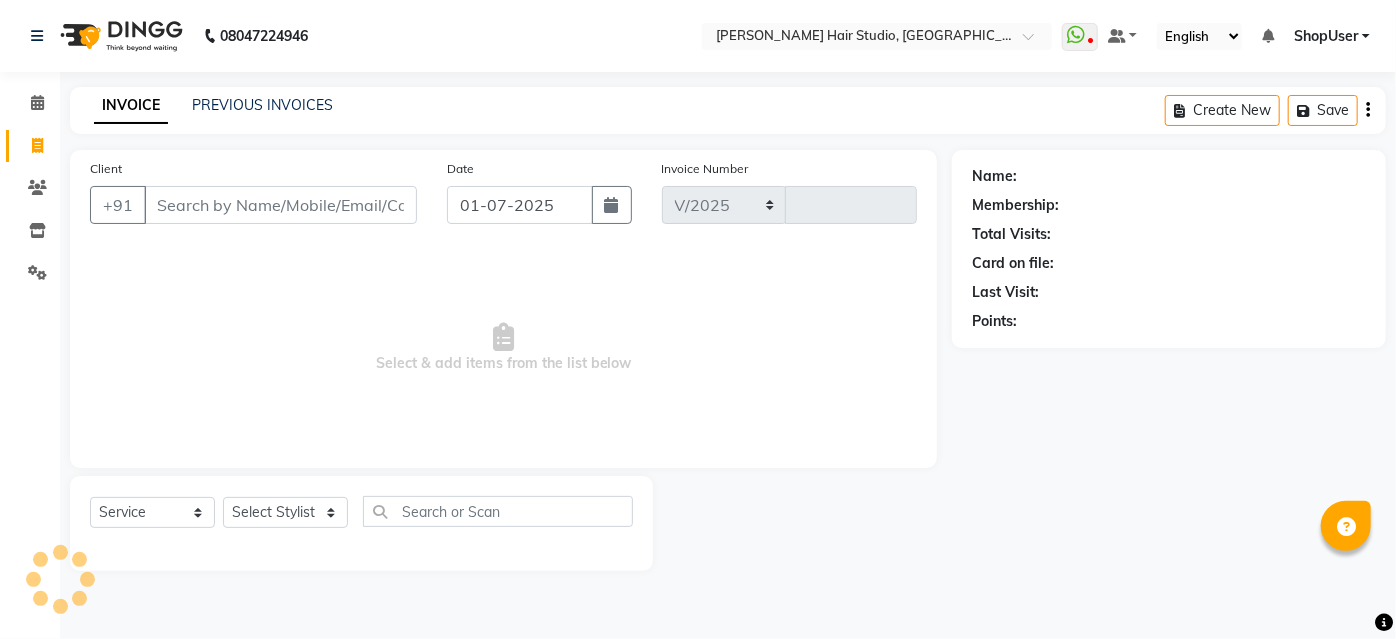type on "2921" 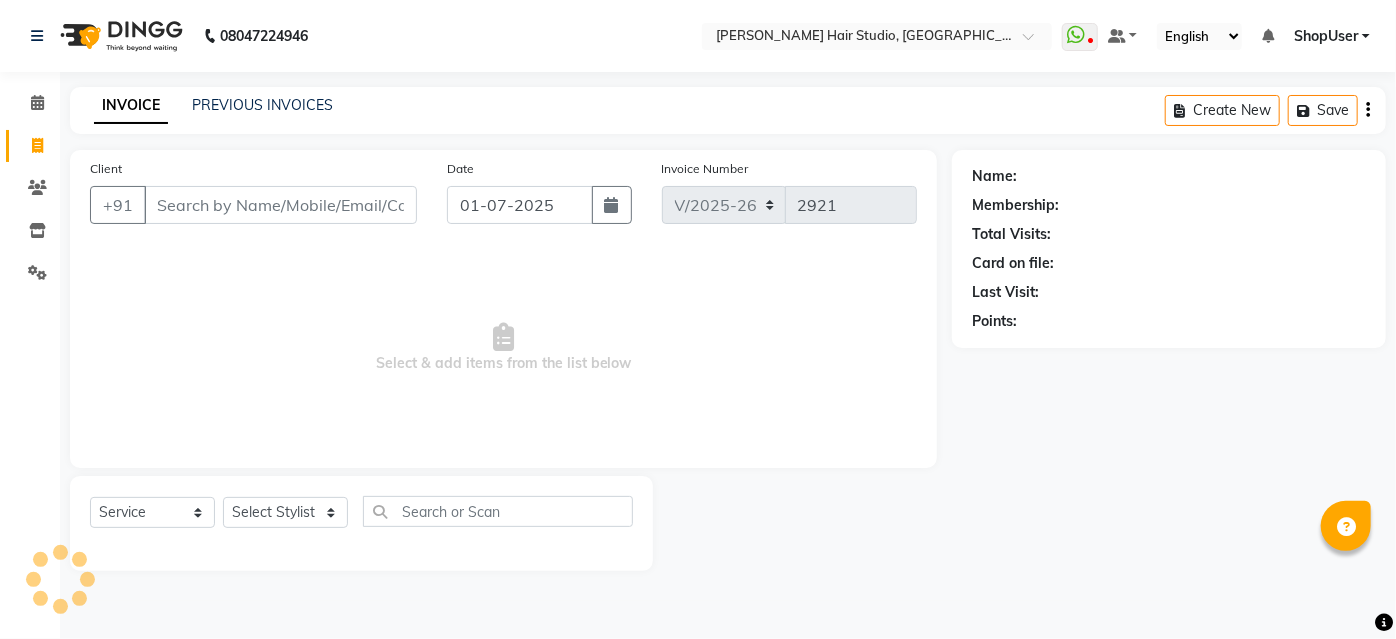 click on "Client" at bounding box center [280, 205] 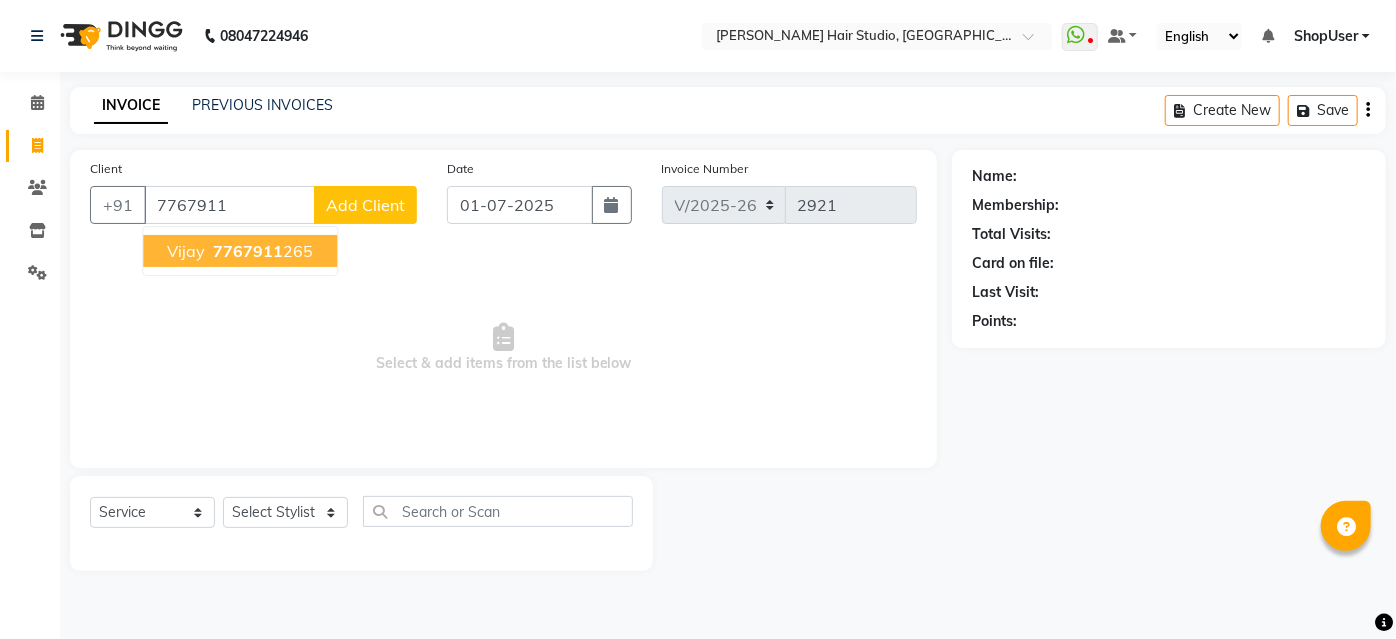 click on "vijay   7767911 265" at bounding box center (240, 251) 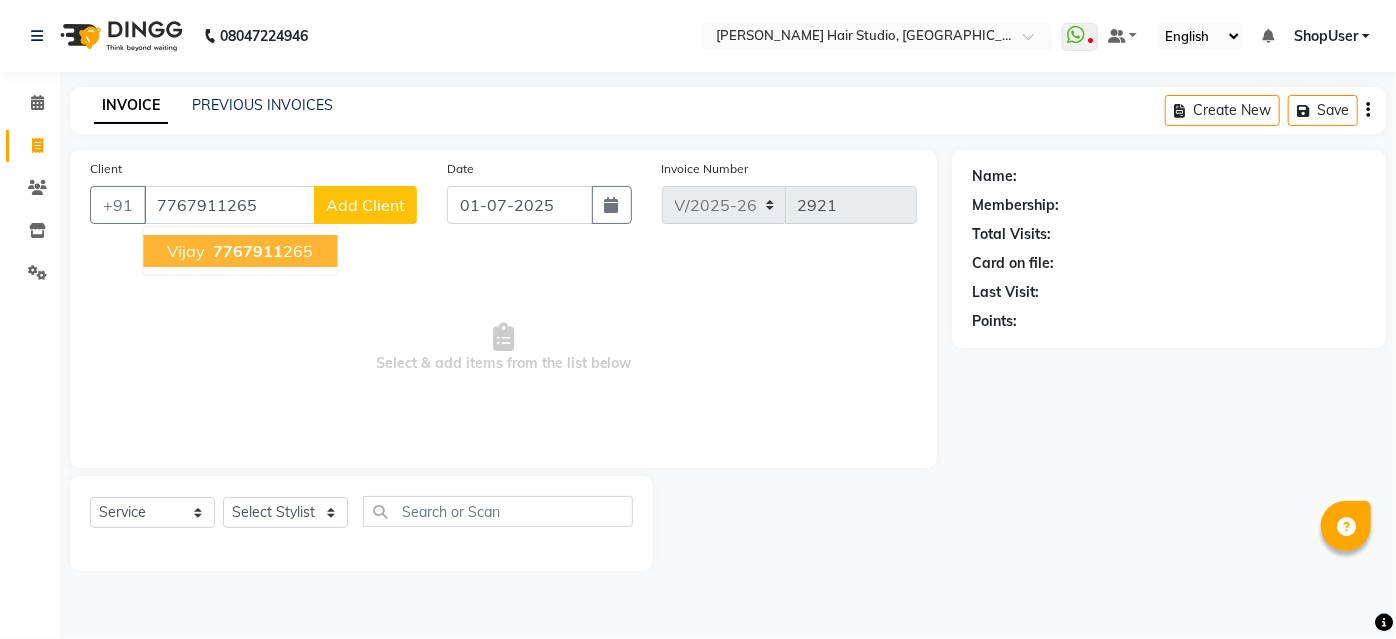 type on "7767911265" 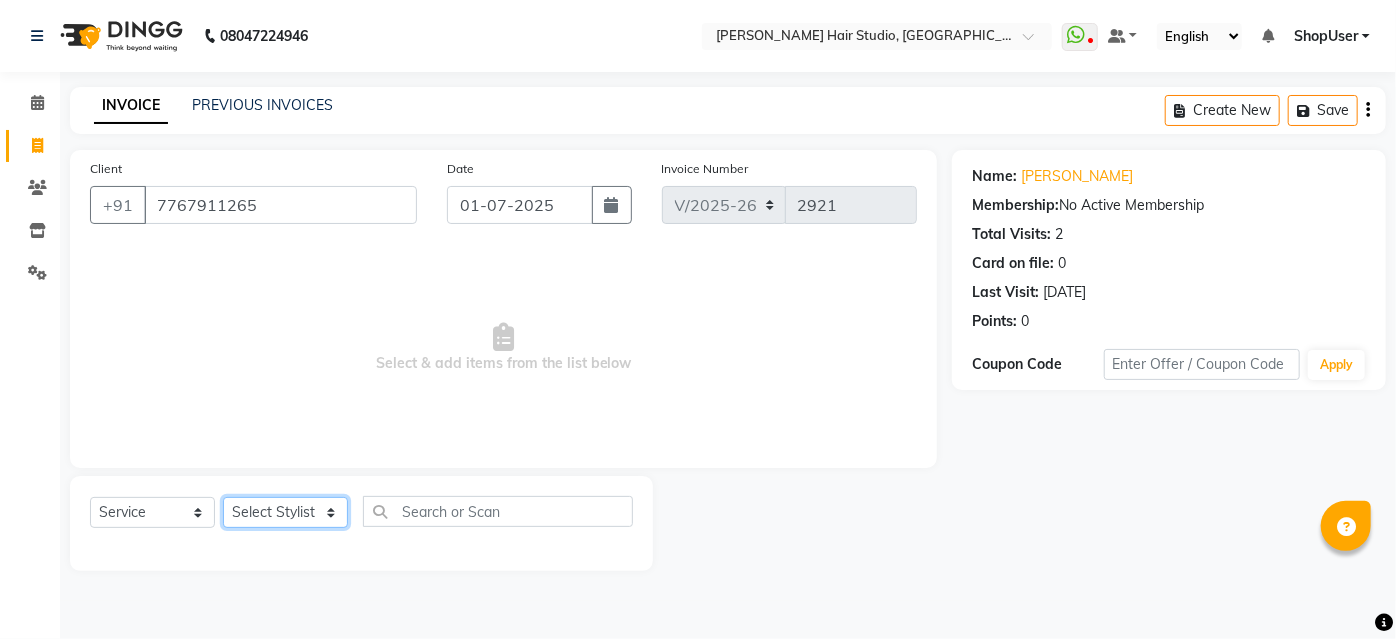 click on "Select Stylist [PERSON_NAME] [PERSON_NAME] Avinash [PERSON_NAME] [PERSON_NAME] Pawan Krishna [PERSON_NAME] [PERSON_NAME] ShopUser [PERSON_NAME] [PERSON_NAME]" 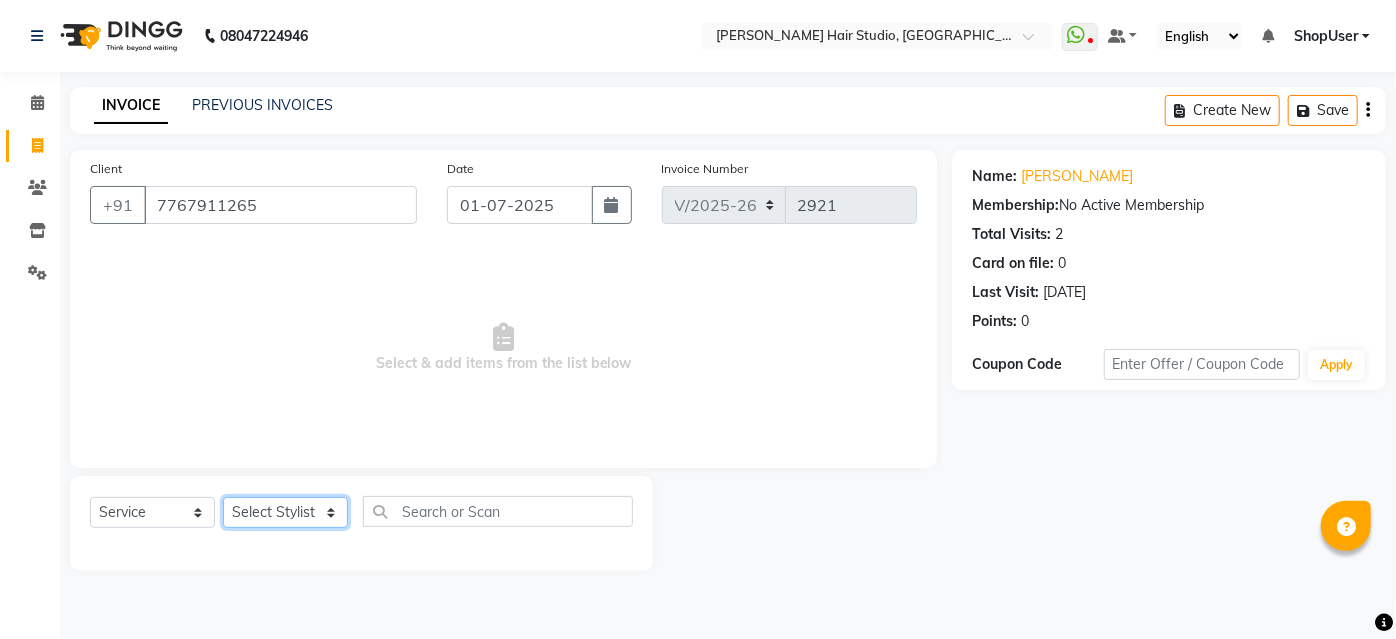 select on "50524" 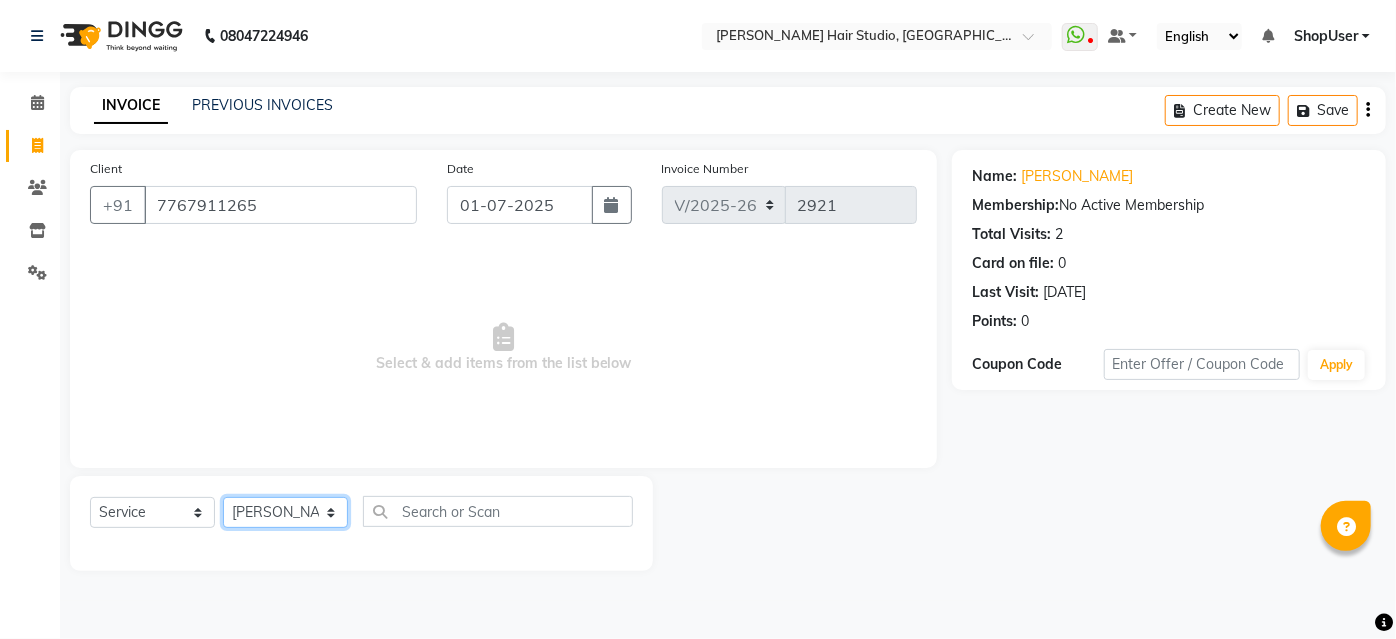 click on "Select Stylist [PERSON_NAME] [PERSON_NAME] Avinash [PERSON_NAME] [PERSON_NAME] Pawan Krishna [PERSON_NAME] [PERSON_NAME] ShopUser [PERSON_NAME] [PERSON_NAME]" 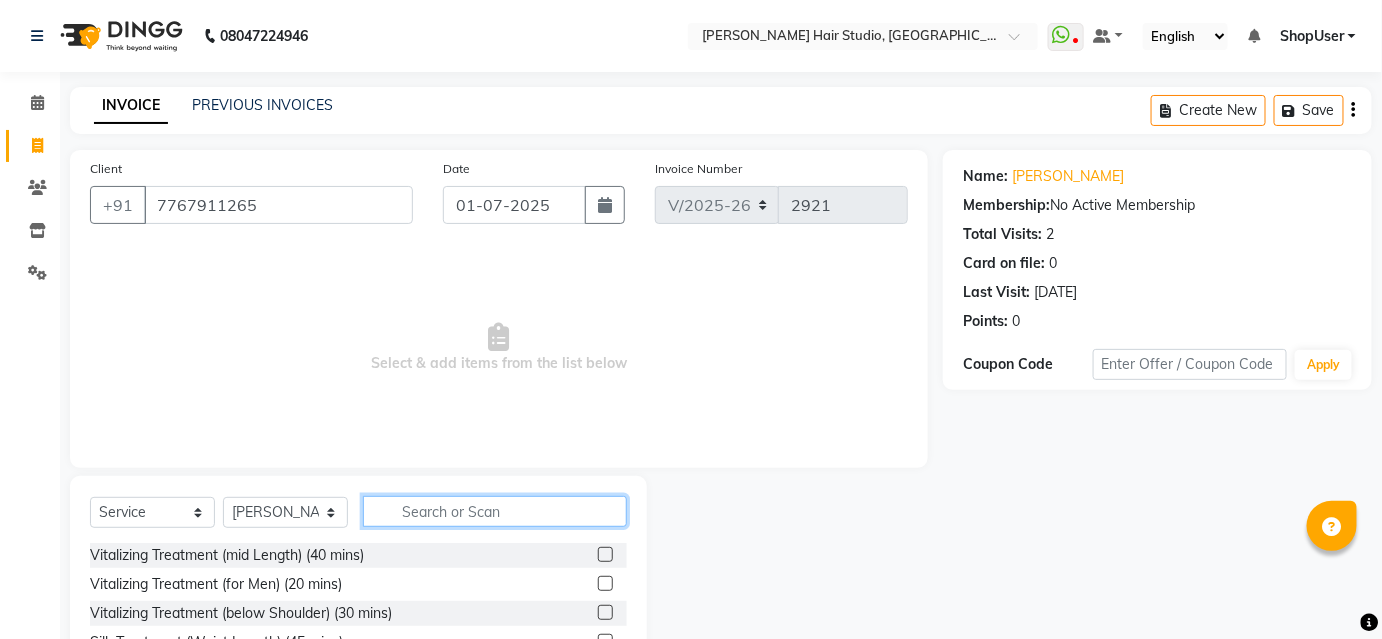click 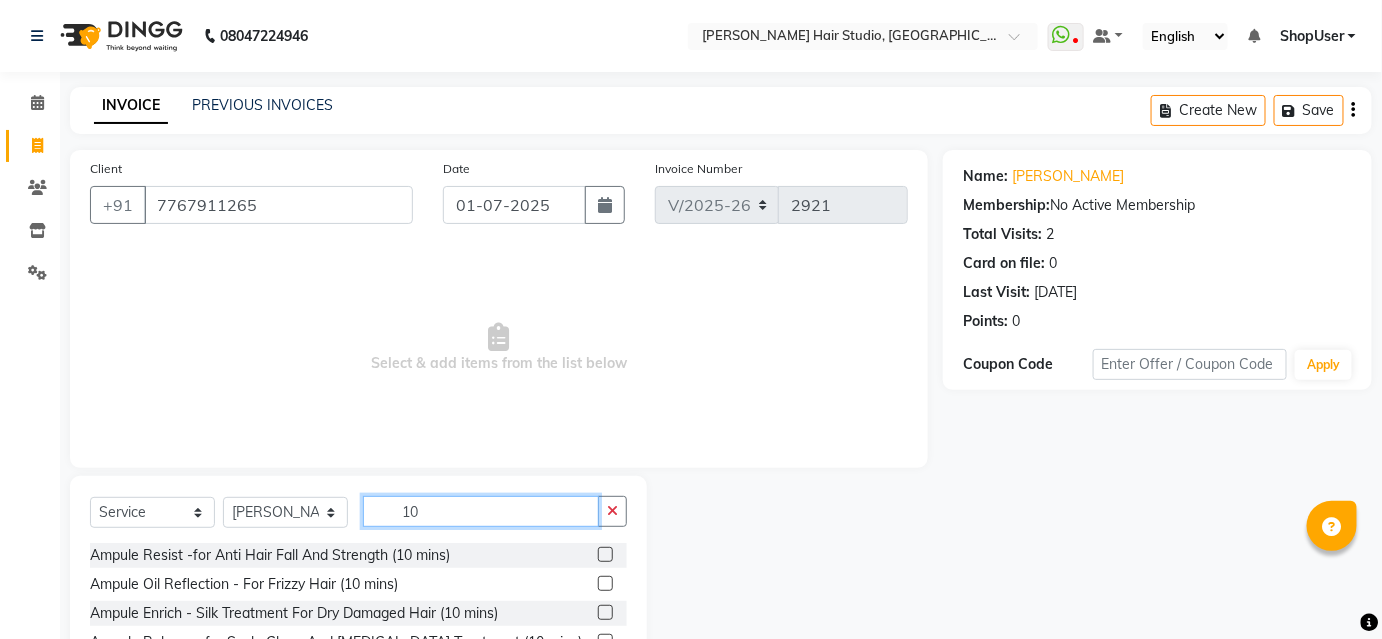 scroll, scrollTop: 161, scrollLeft: 0, axis: vertical 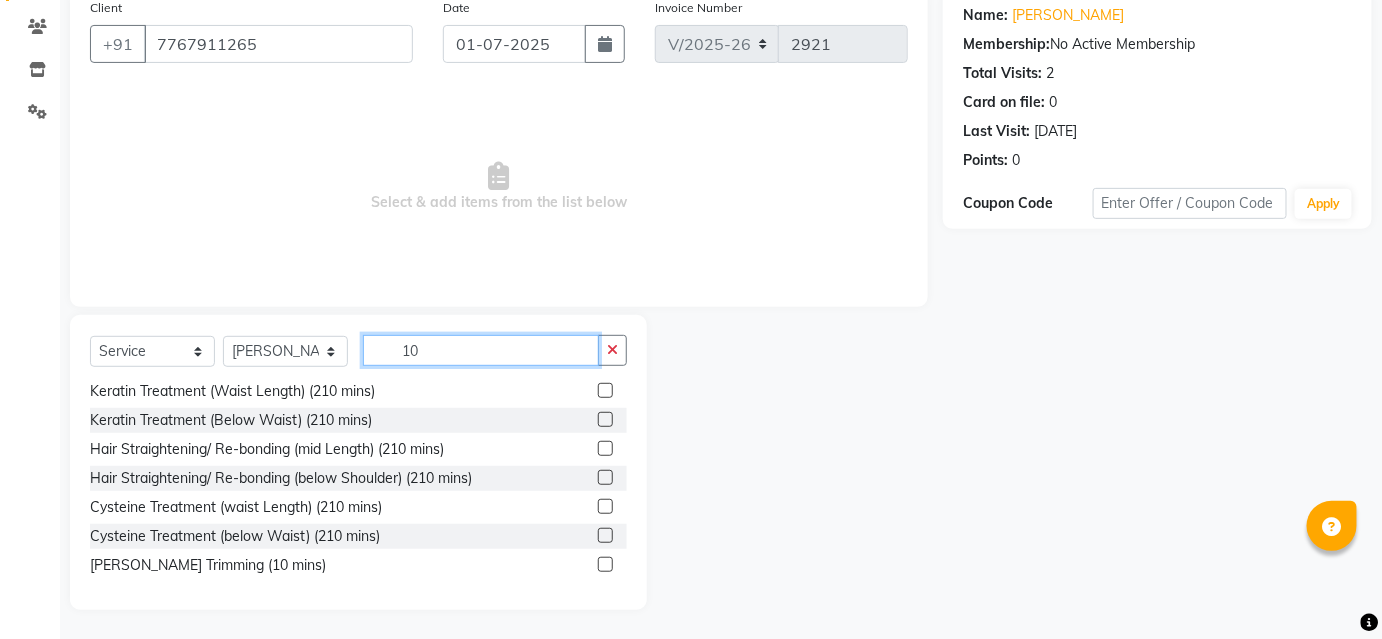 type on "10" 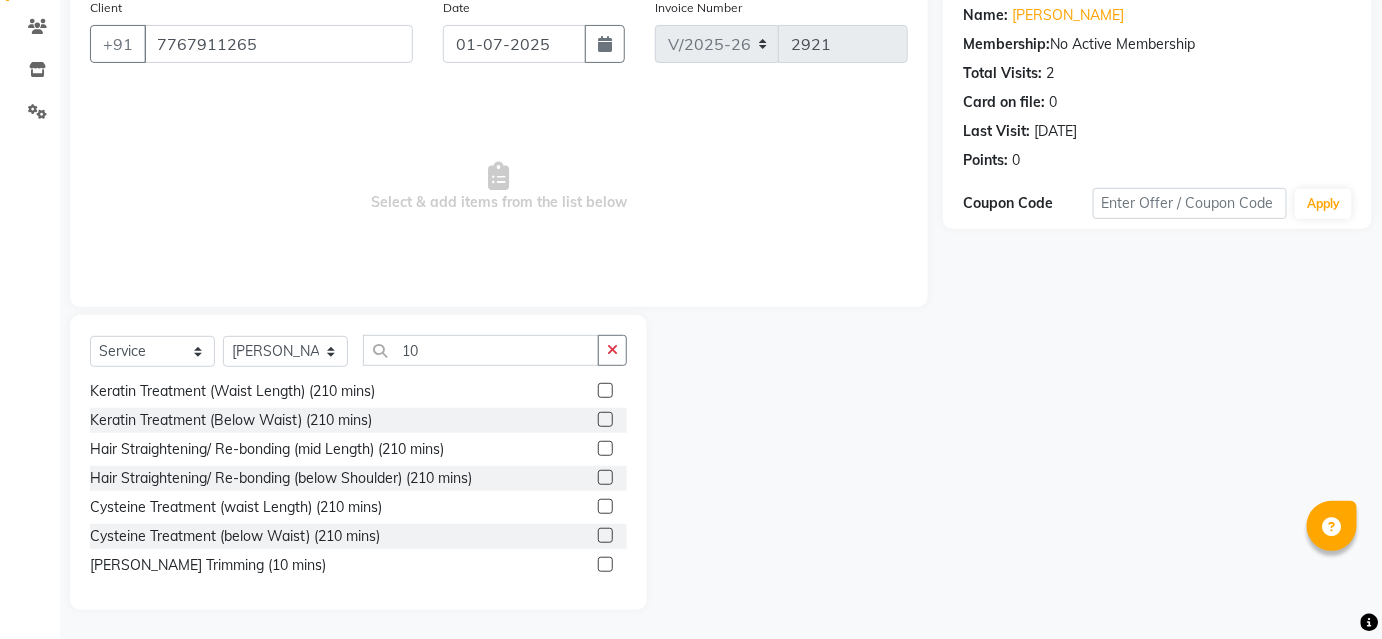 click 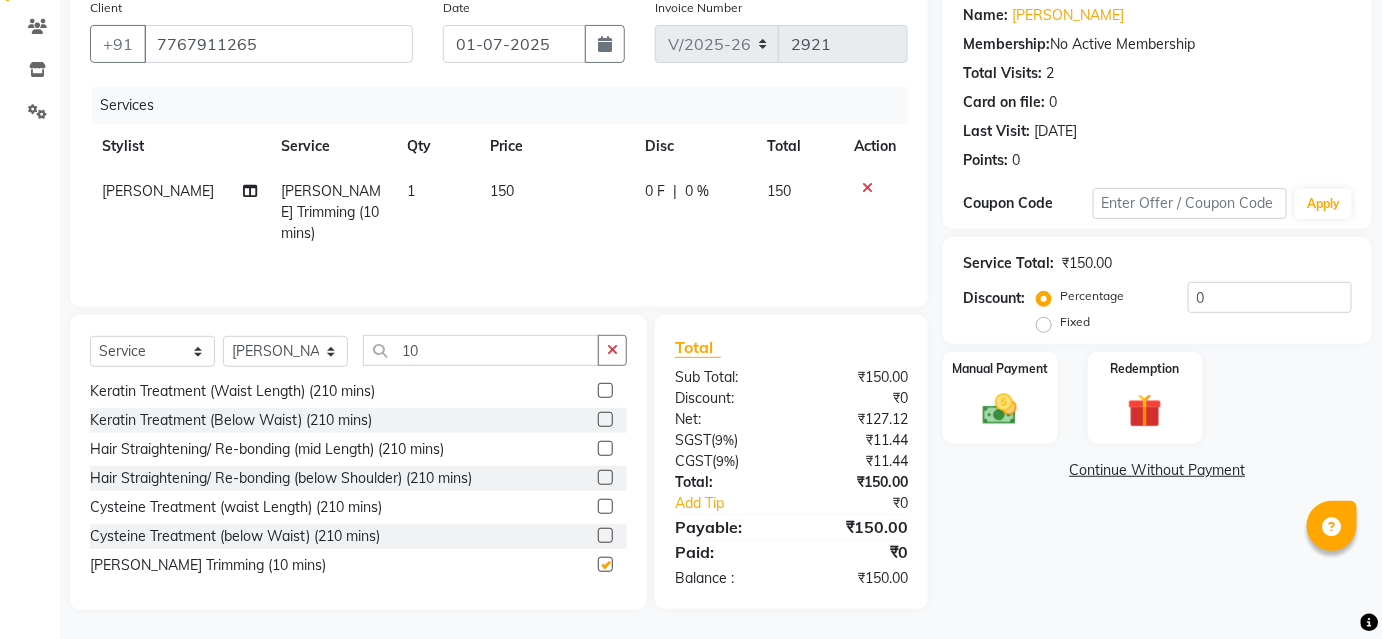 checkbox on "false" 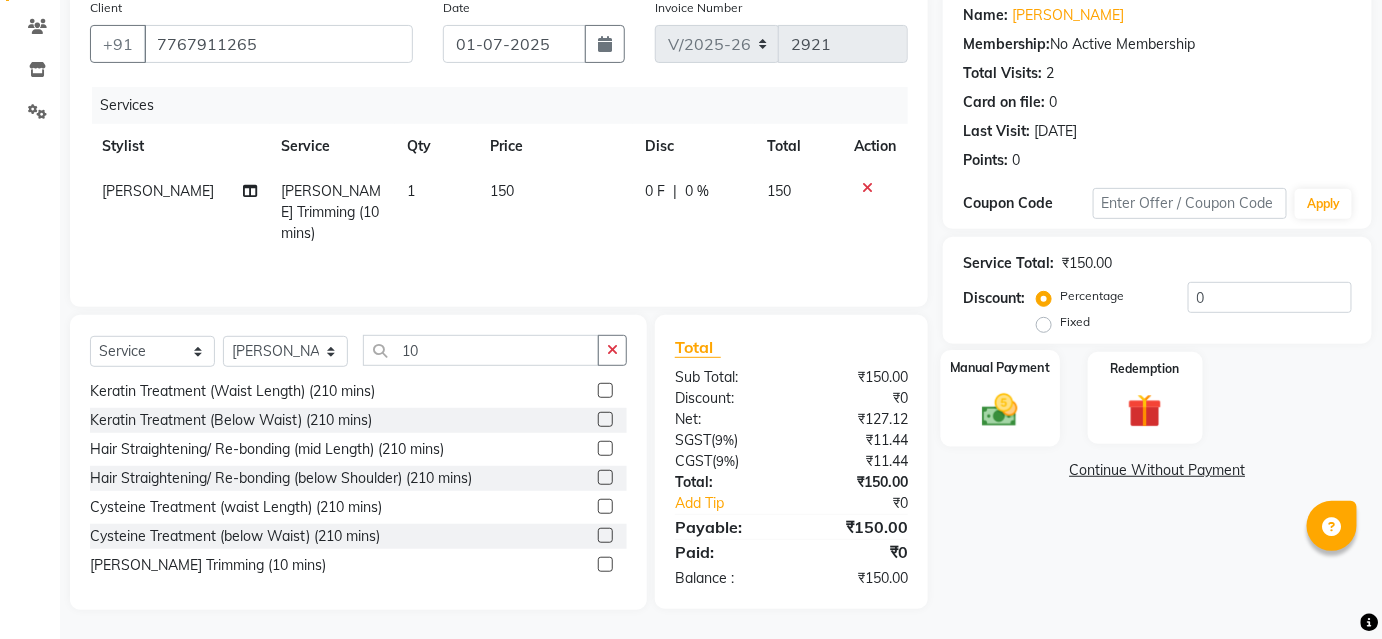 click on "Manual Payment" 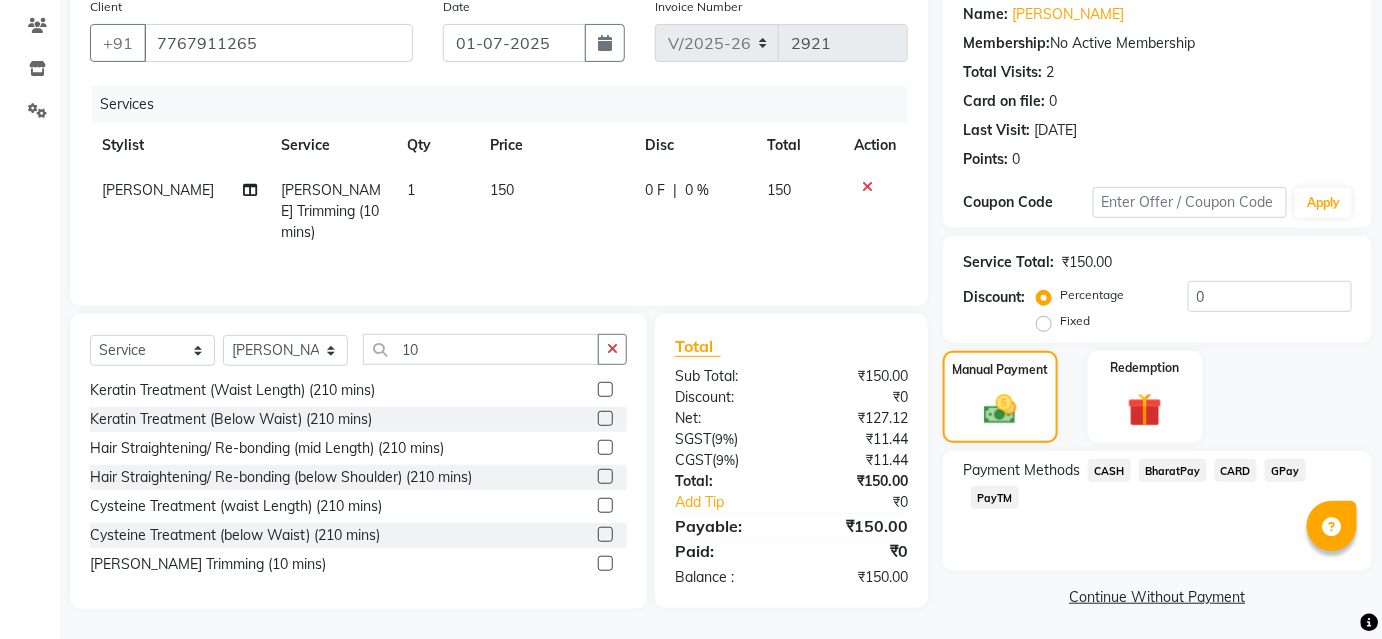 scroll, scrollTop: 164, scrollLeft: 0, axis: vertical 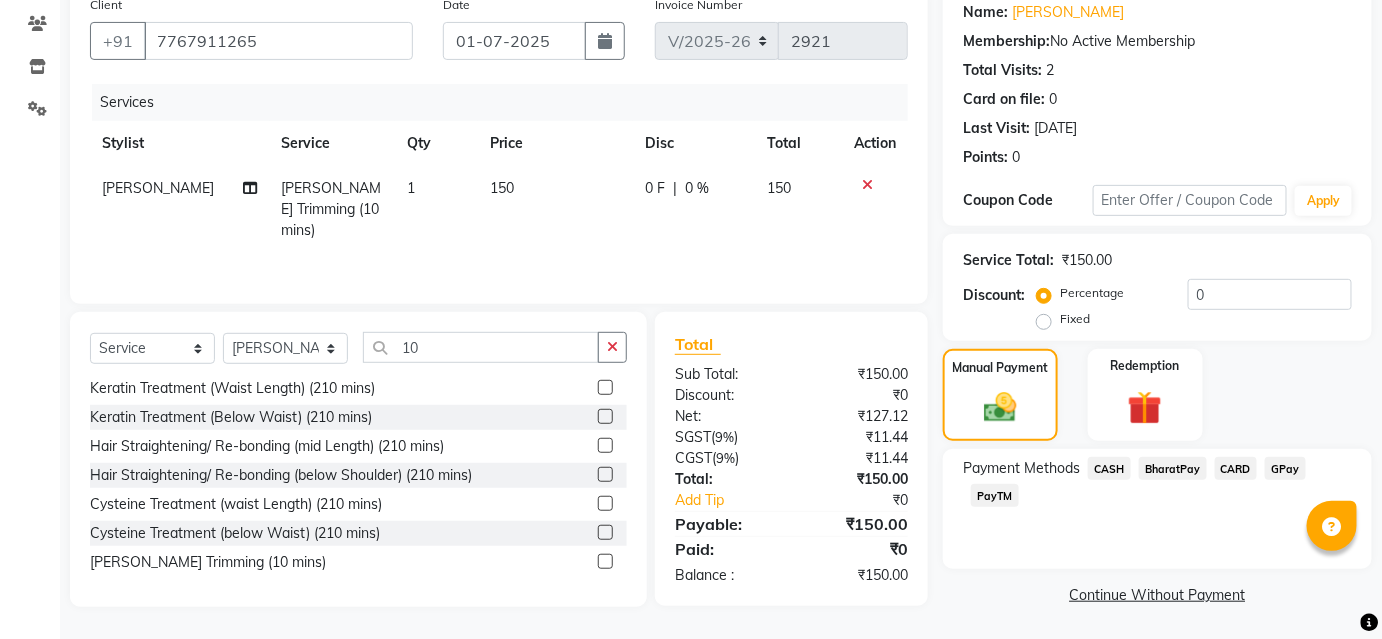 click on "CARD" 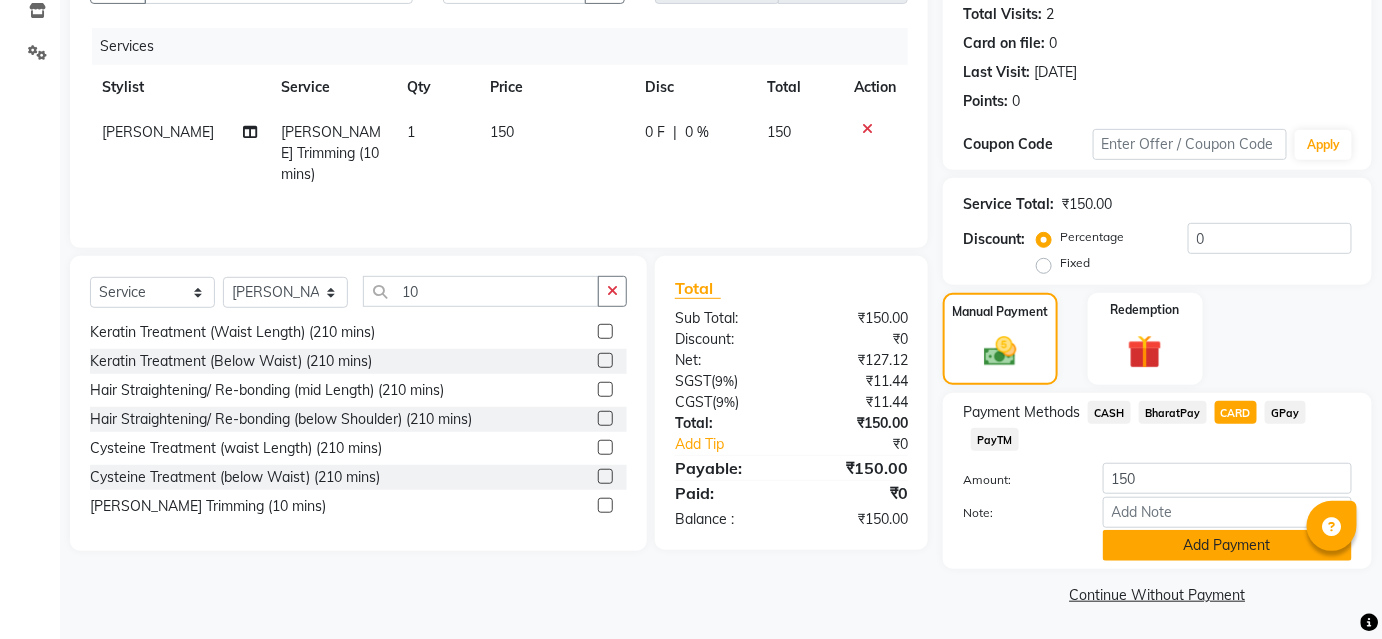 click on "Add Payment" 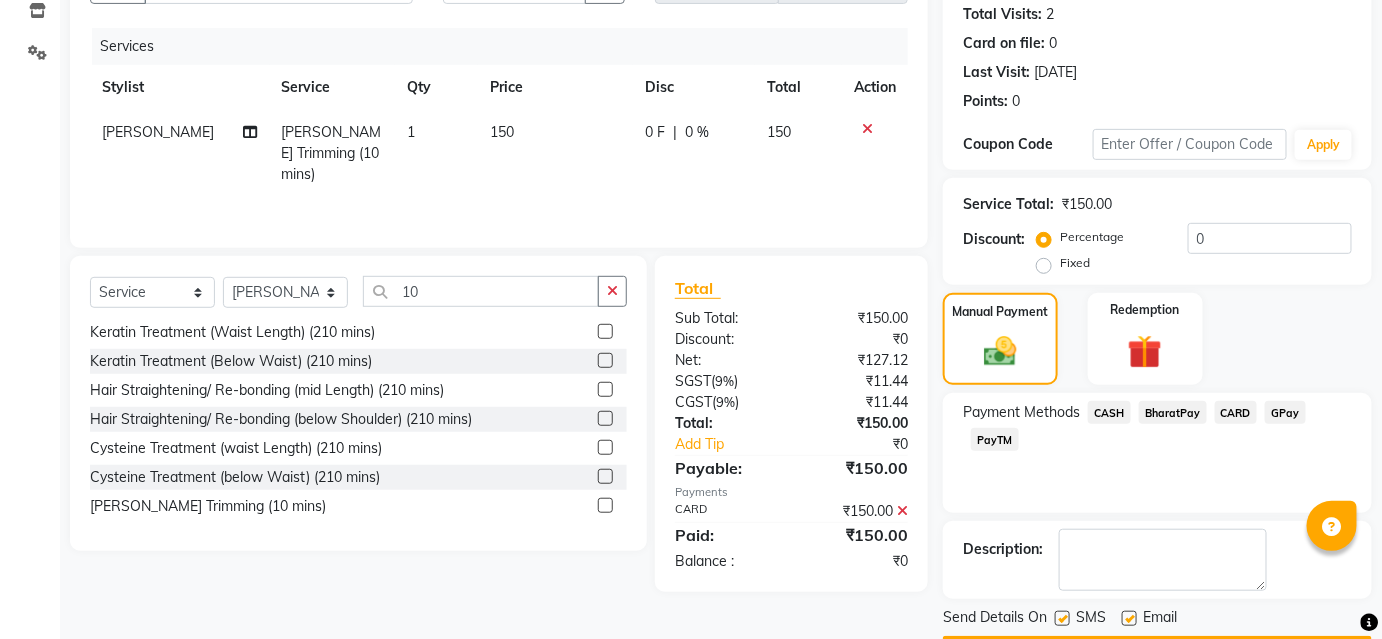 scroll, scrollTop: 276, scrollLeft: 0, axis: vertical 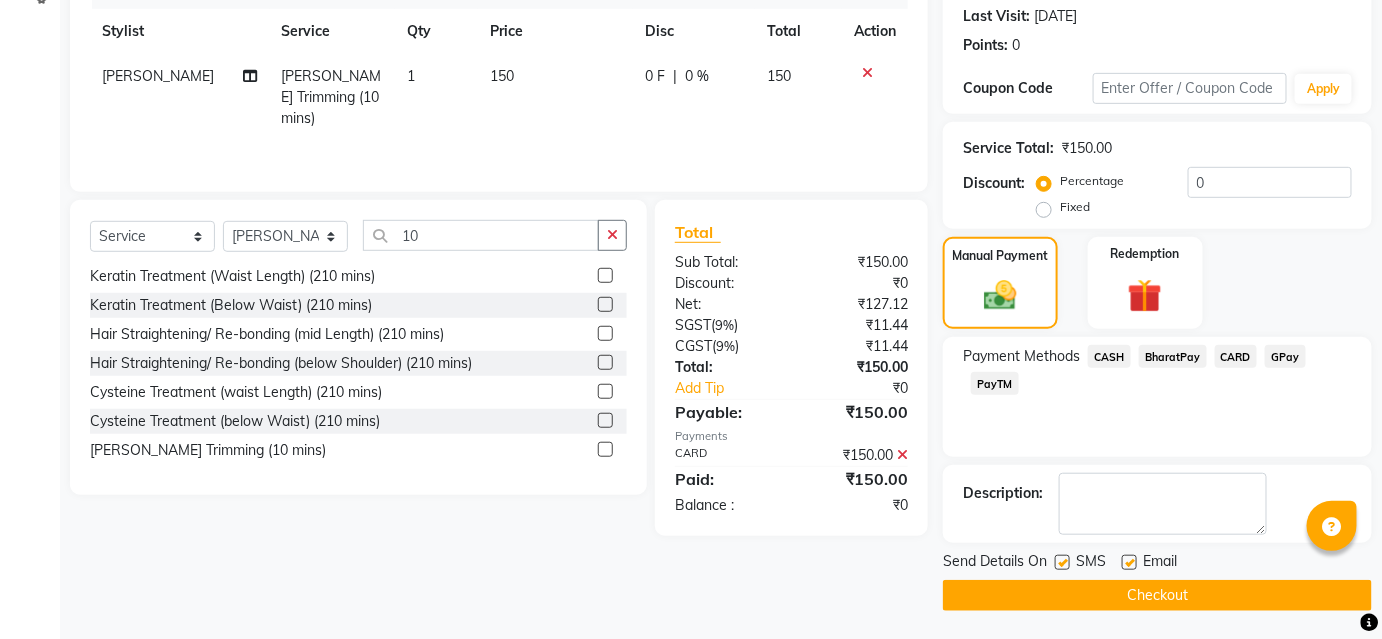 click on "Checkout" 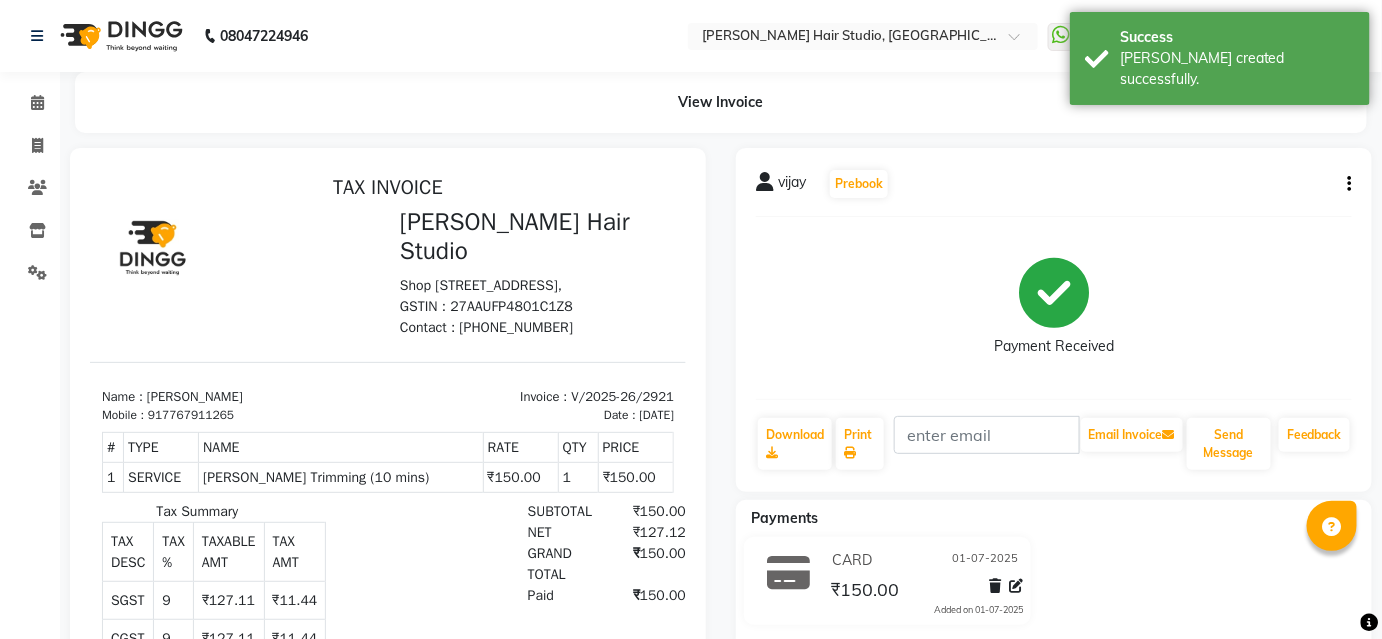 scroll, scrollTop: 0, scrollLeft: 0, axis: both 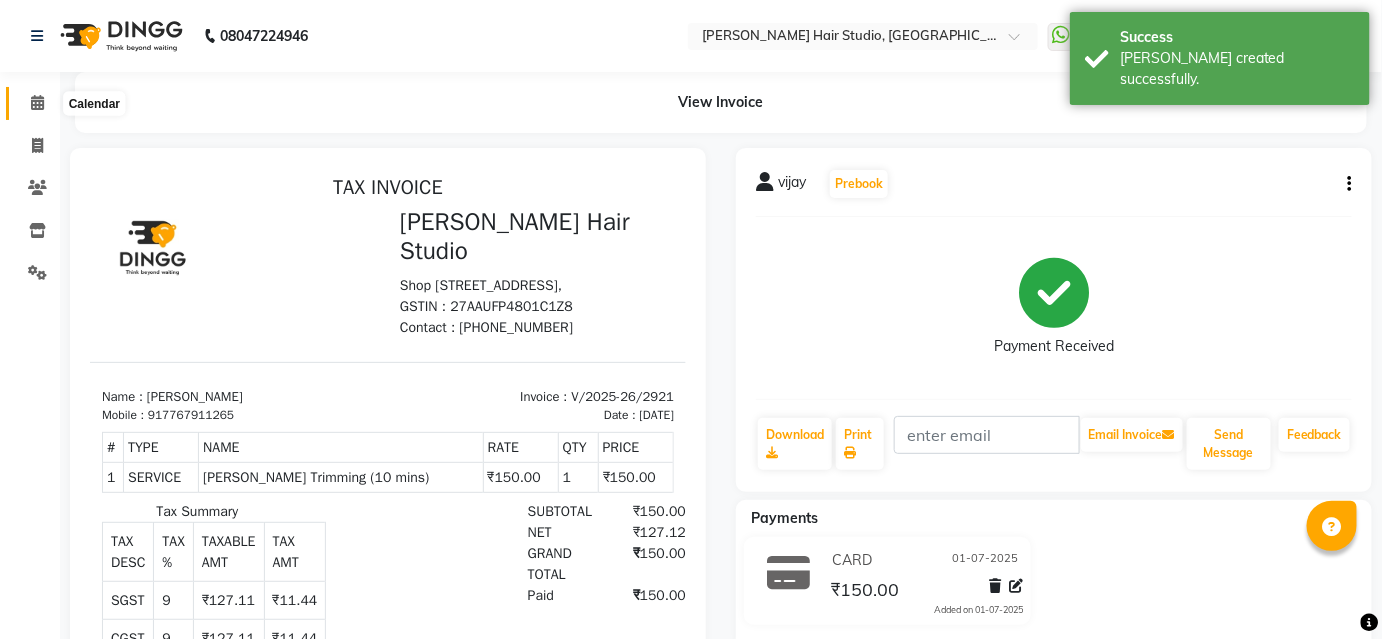 click 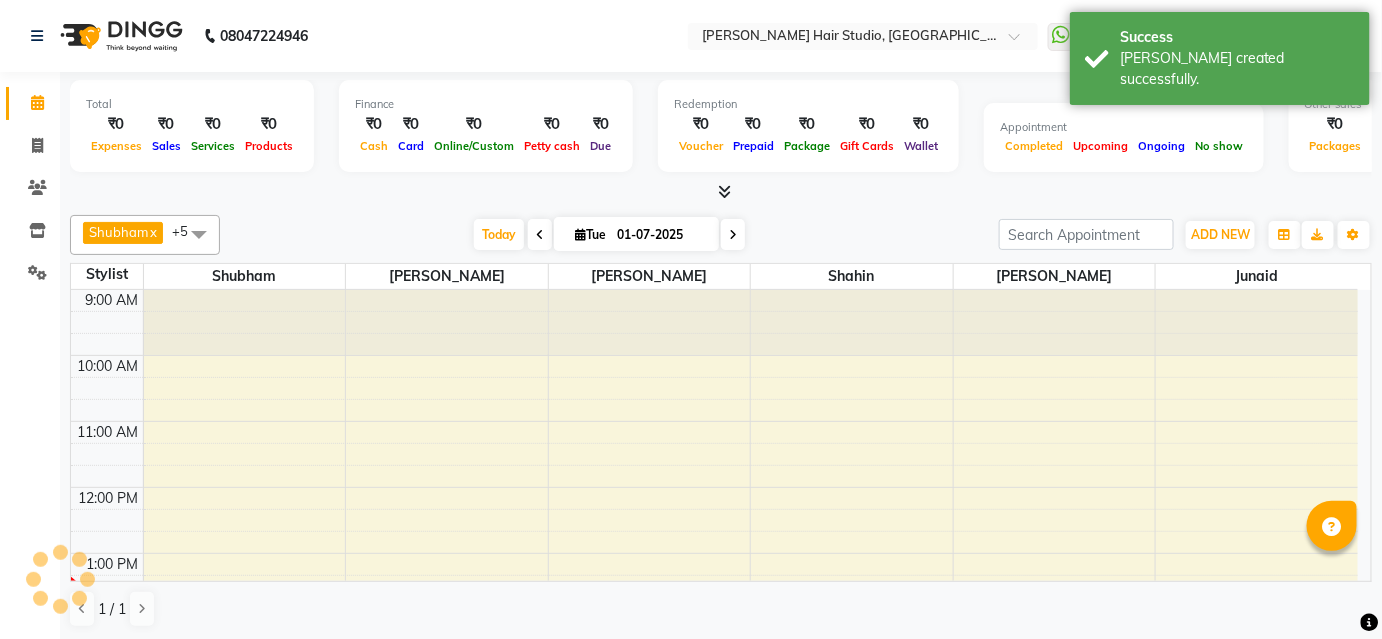 scroll, scrollTop: 261, scrollLeft: 0, axis: vertical 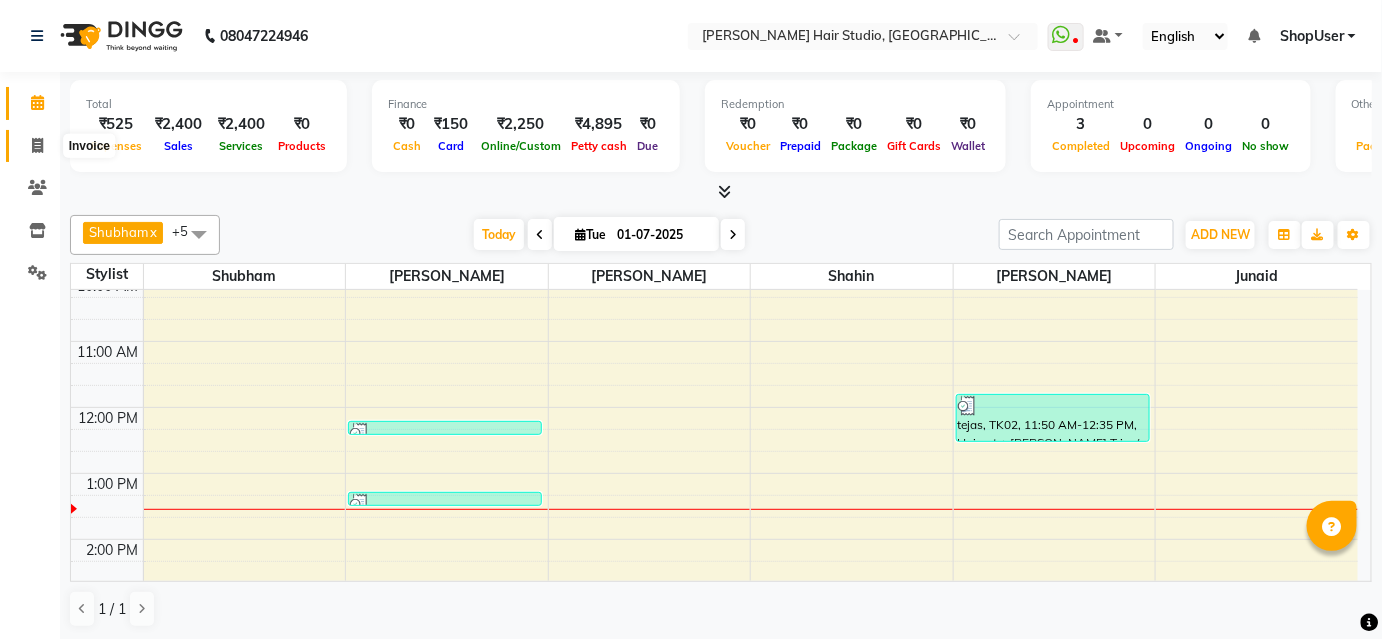 click 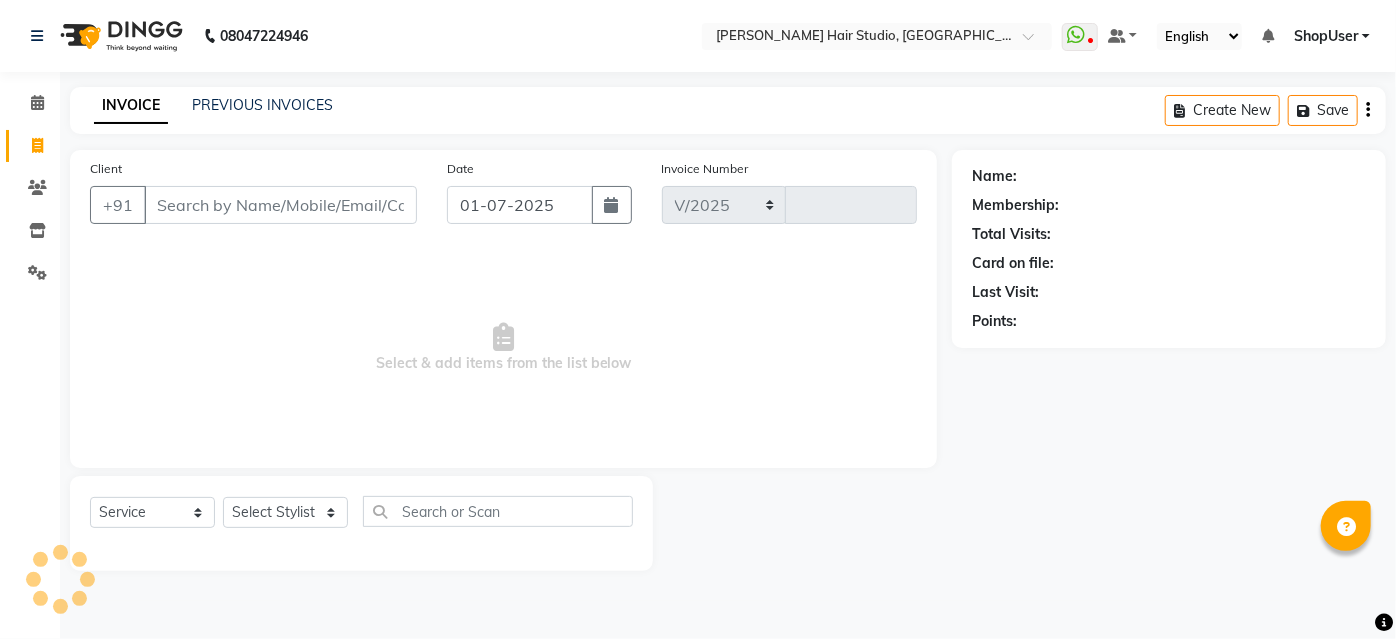 select on "627" 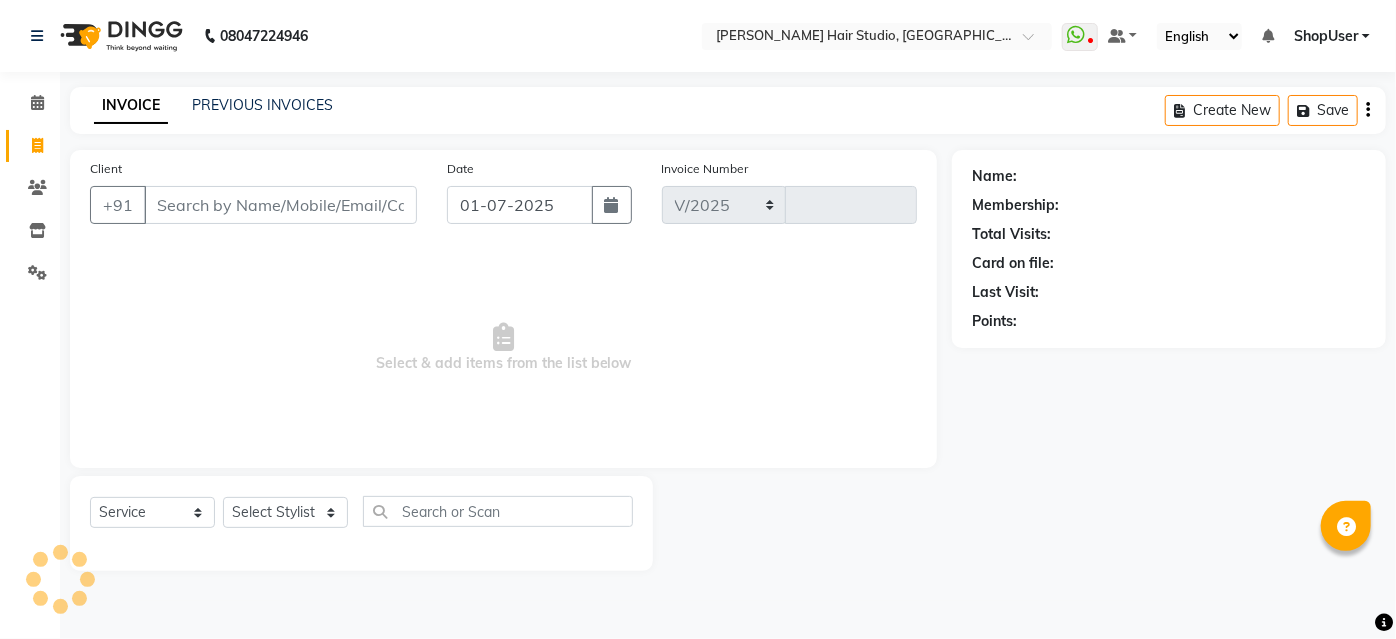 type on "2922" 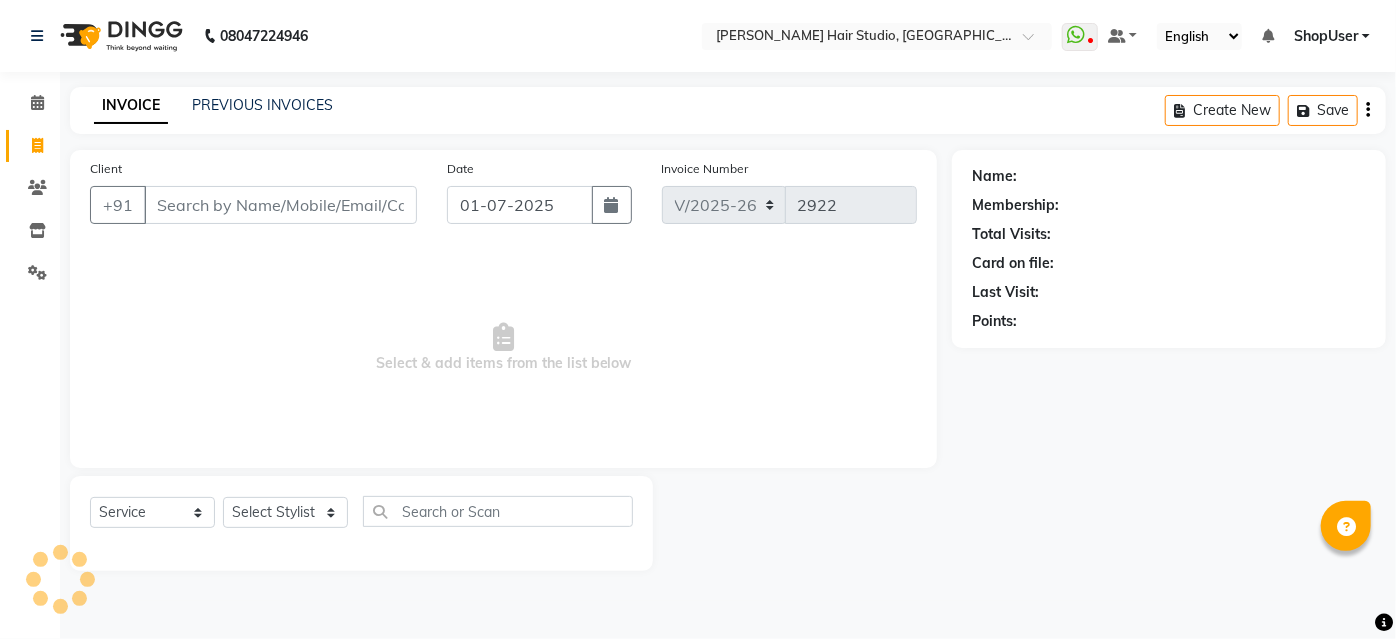 click on "Client" at bounding box center (280, 205) 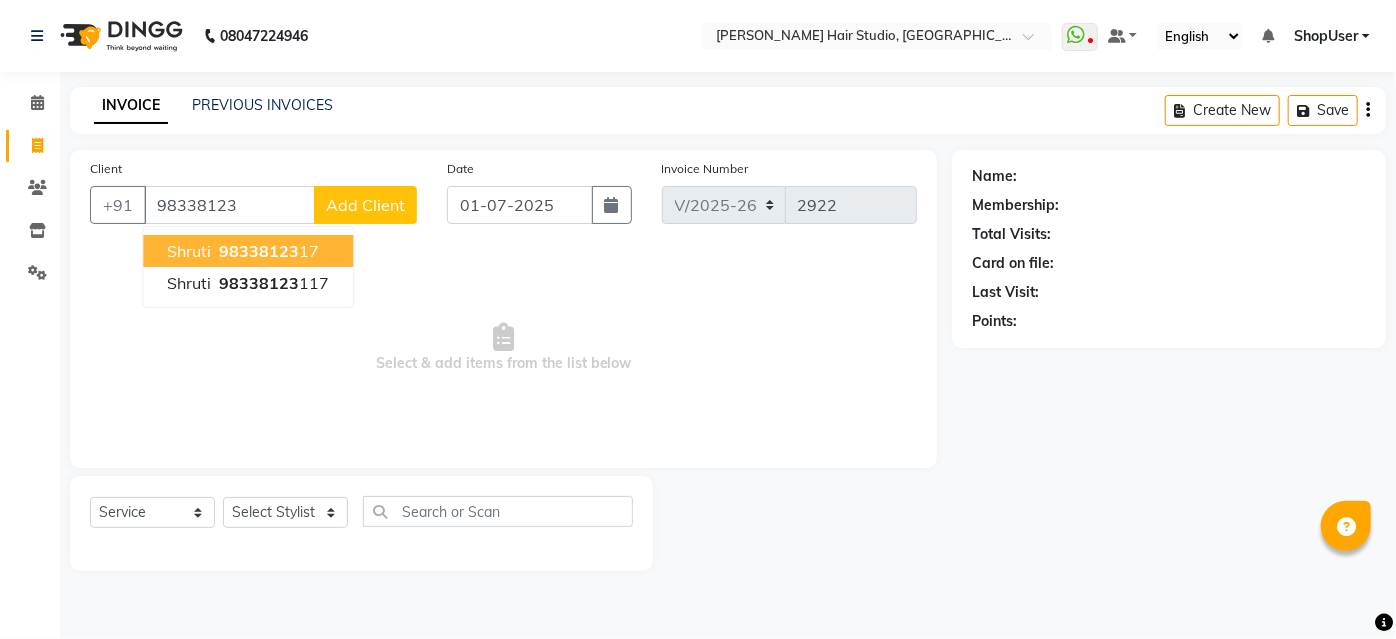 click on "98338123" at bounding box center [259, 251] 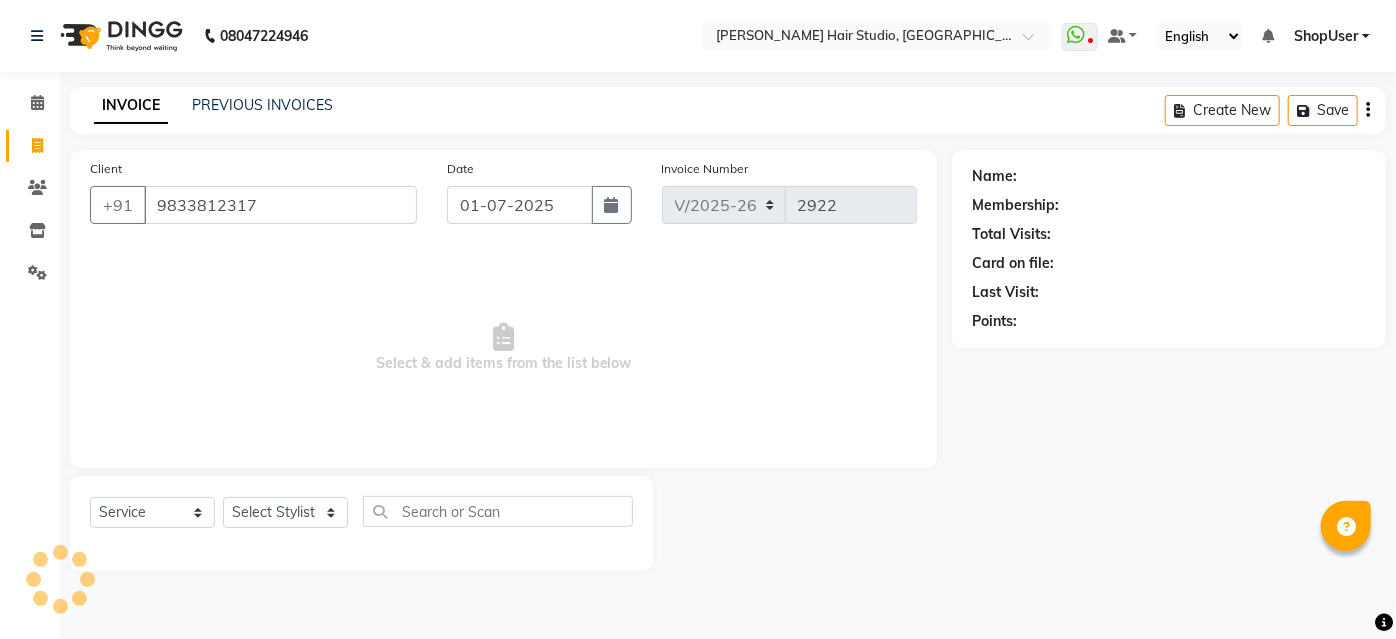 type on "9833812317" 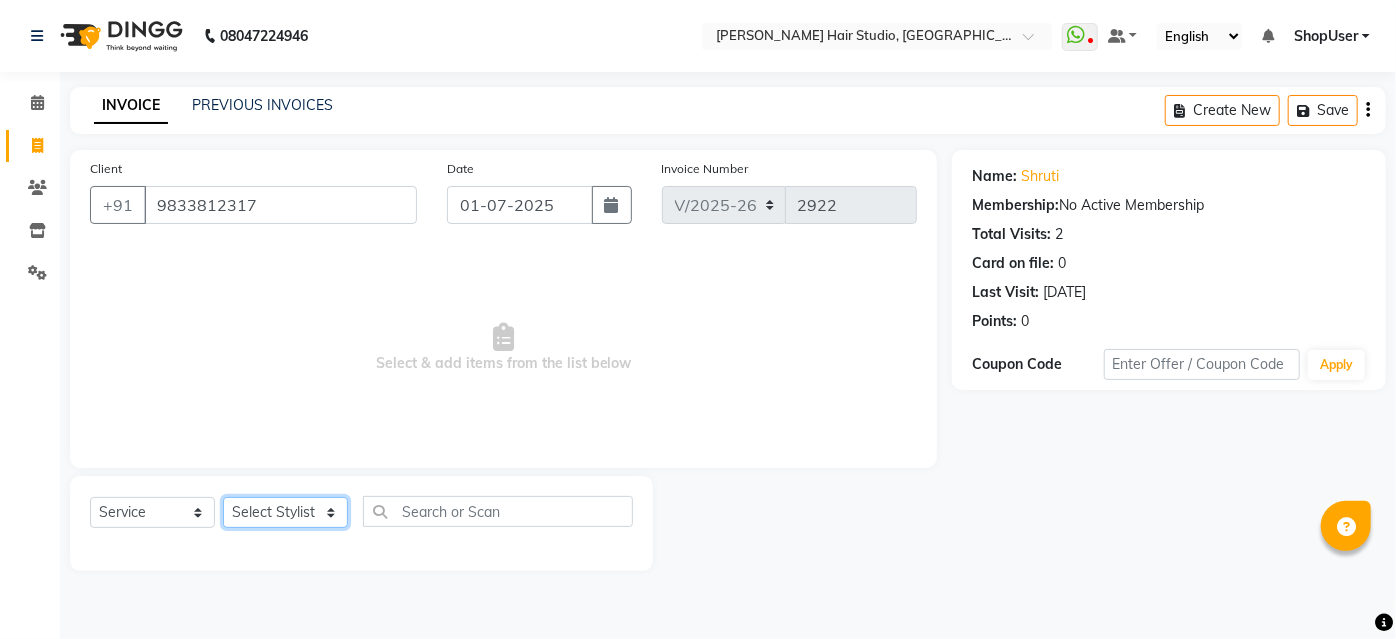 click on "Select Stylist [PERSON_NAME] [PERSON_NAME] Avinash [PERSON_NAME] [PERSON_NAME] Pawan Krishna [PERSON_NAME] [PERSON_NAME] ShopUser [PERSON_NAME] [PERSON_NAME]" 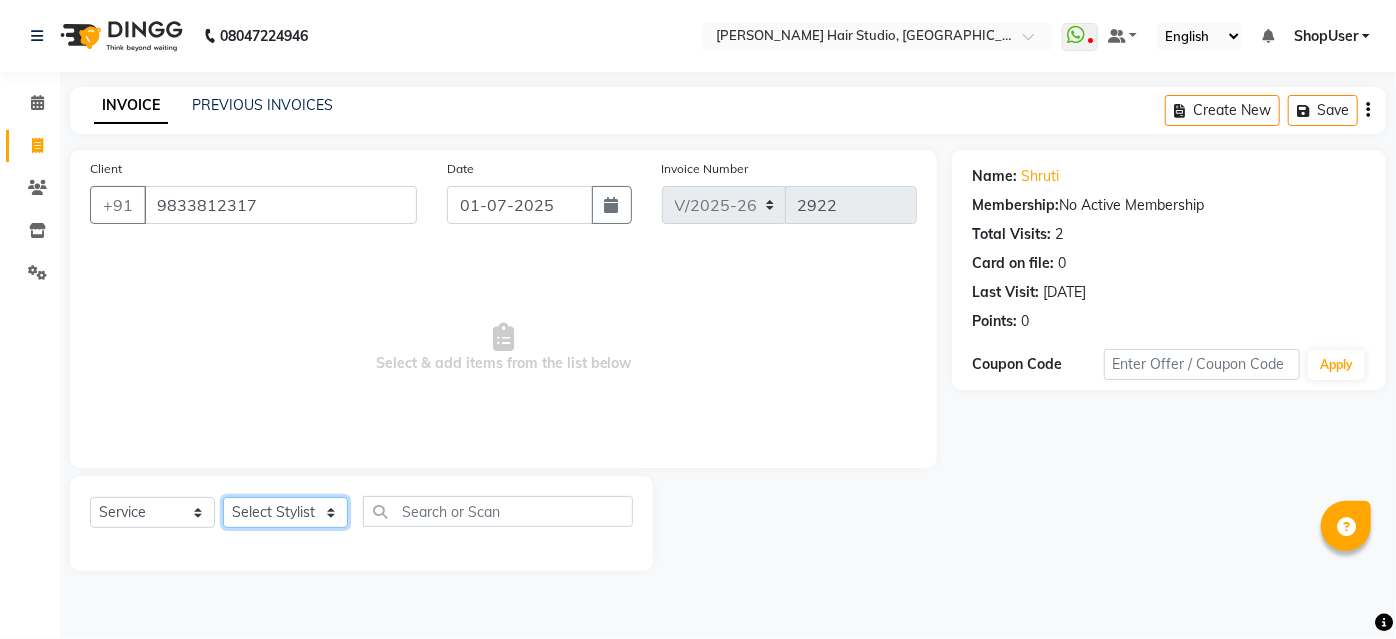 select on "39192" 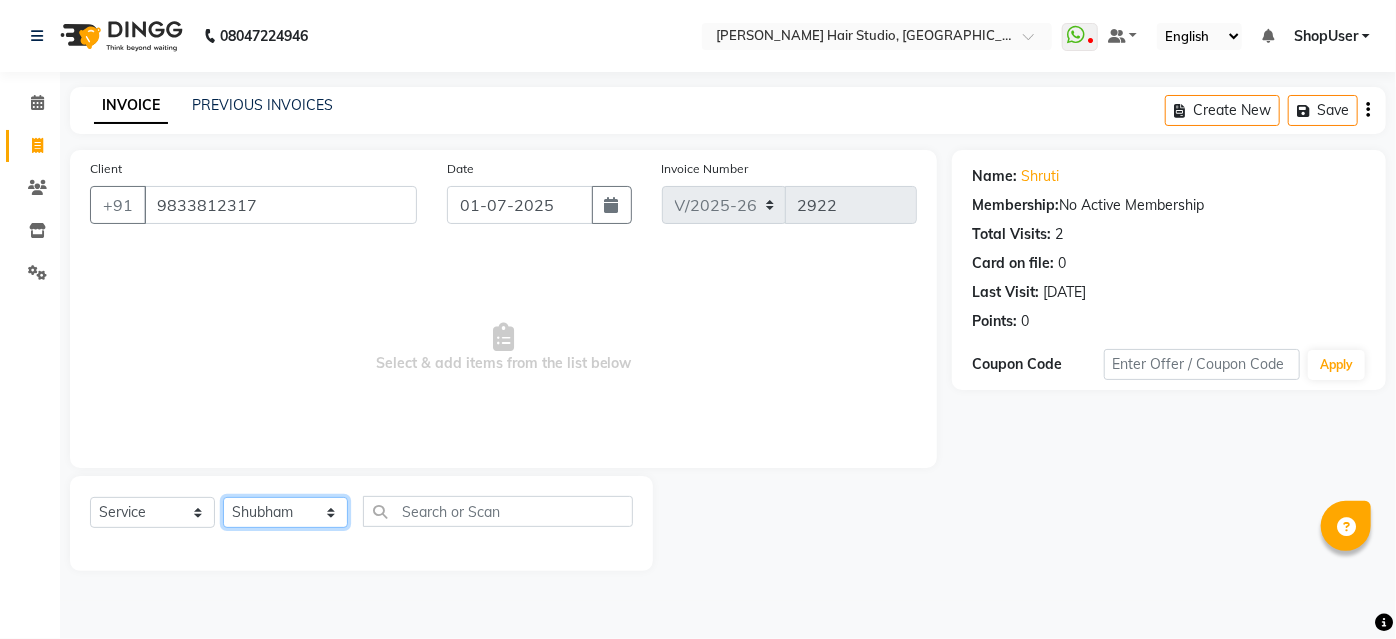 click on "Select Stylist [PERSON_NAME] [PERSON_NAME] Avinash [PERSON_NAME] [PERSON_NAME] Pawan Krishna [PERSON_NAME] [PERSON_NAME] ShopUser [PERSON_NAME] [PERSON_NAME]" 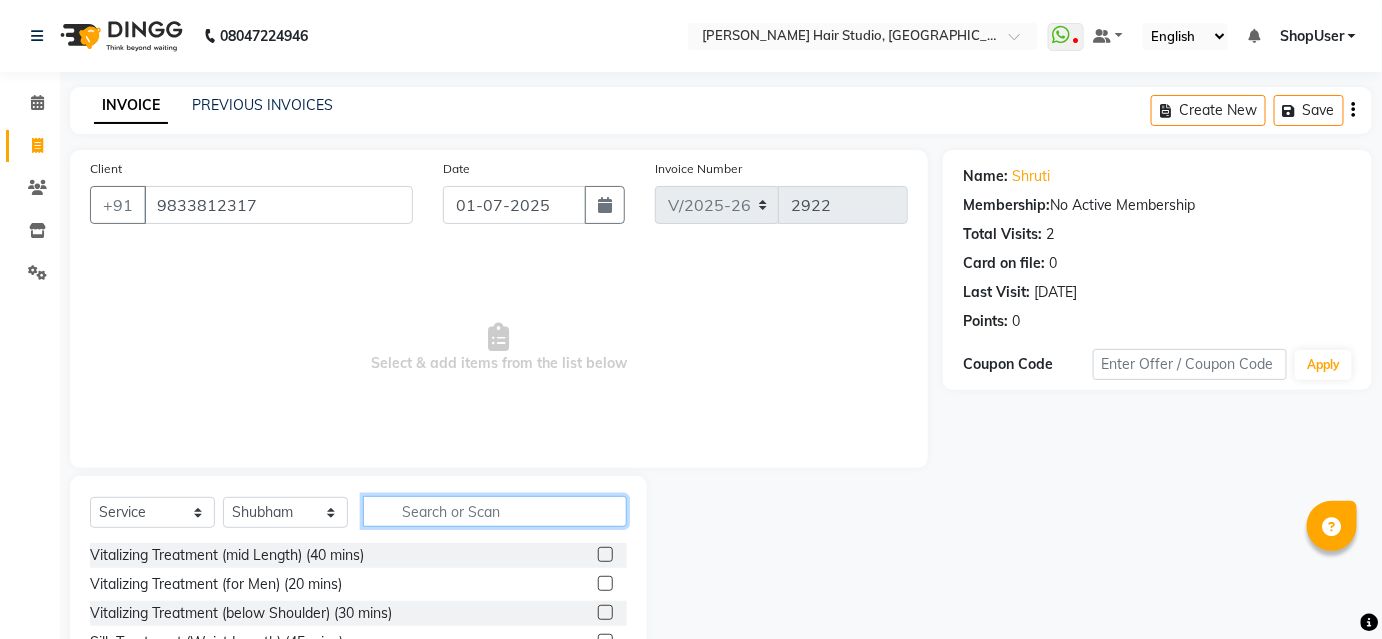 click 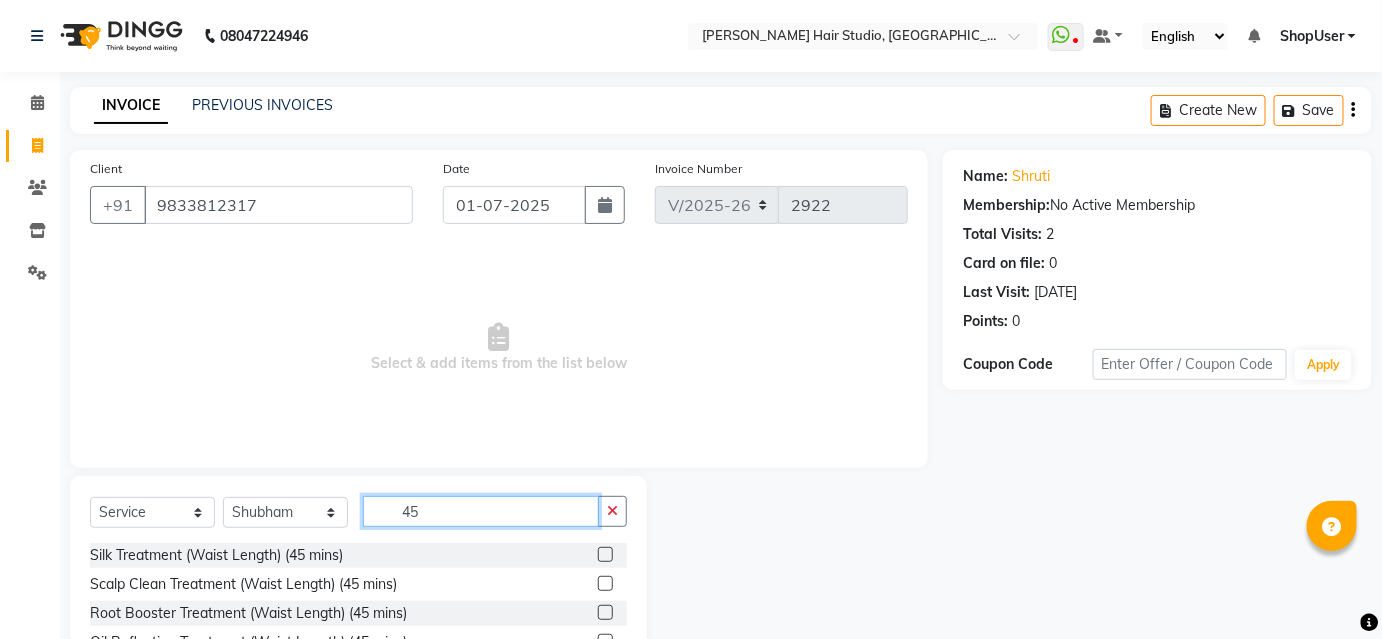 scroll, scrollTop: 161, scrollLeft: 0, axis: vertical 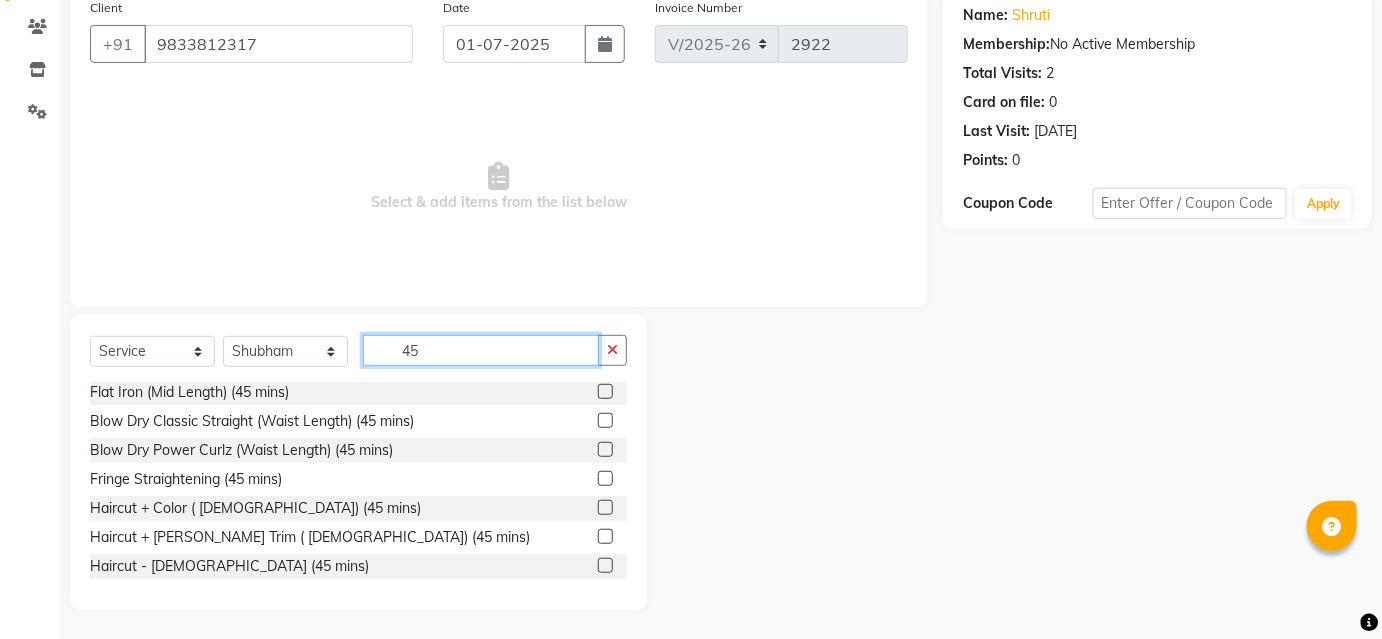 type on "45" 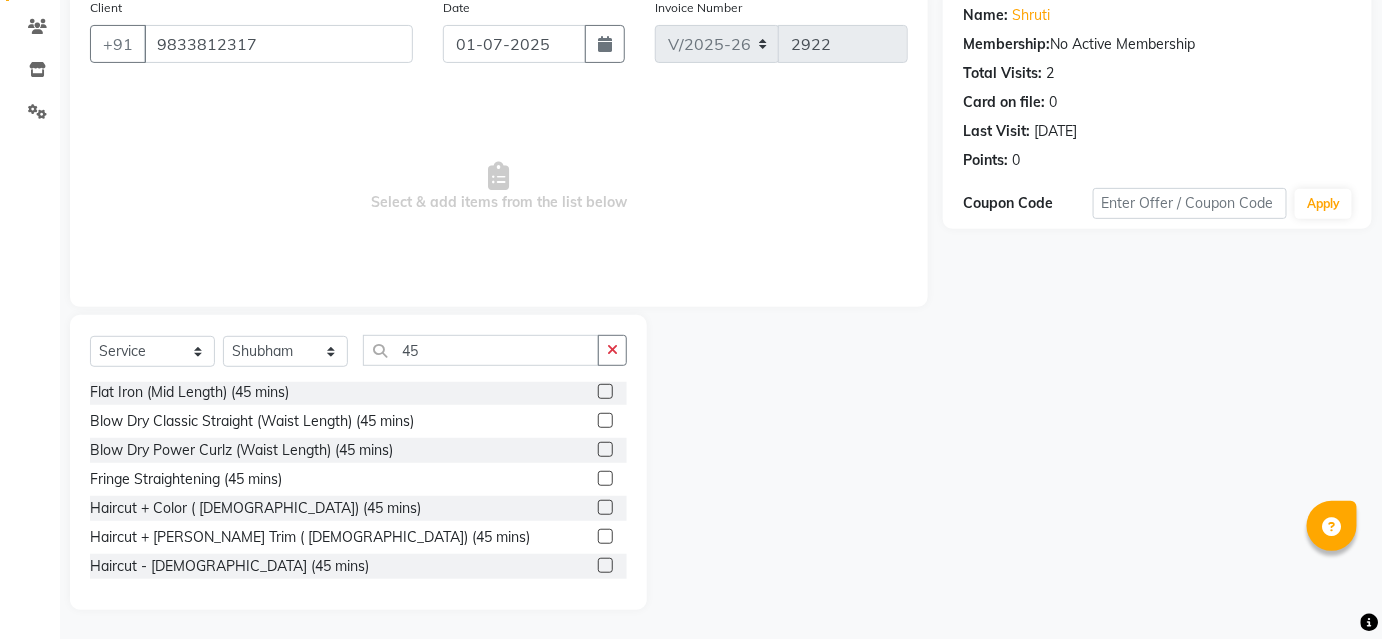 click 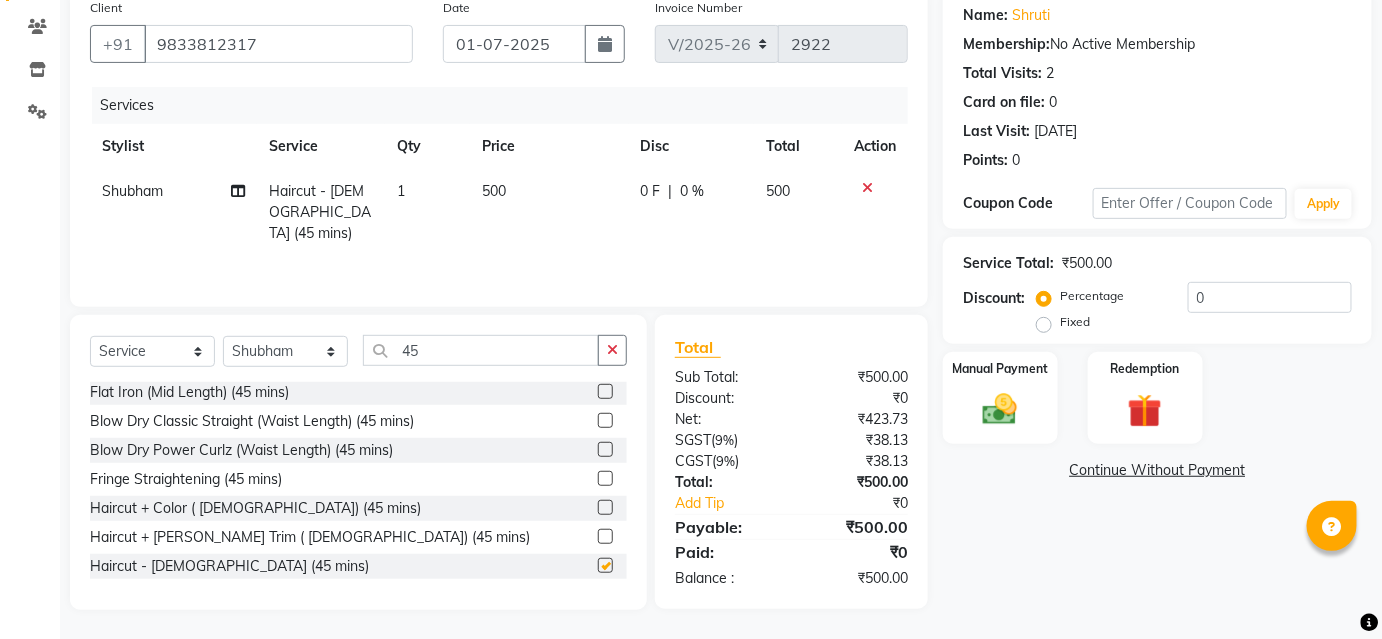 checkbox on "false" 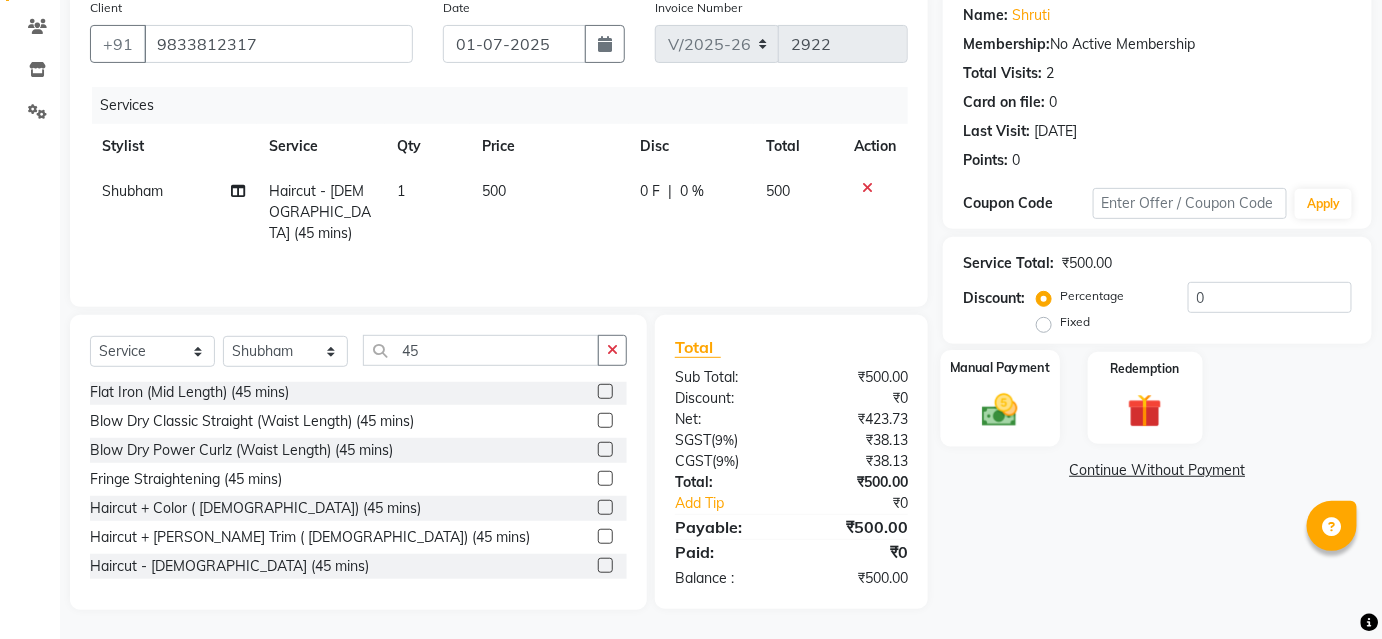 click on "Manual Payment" 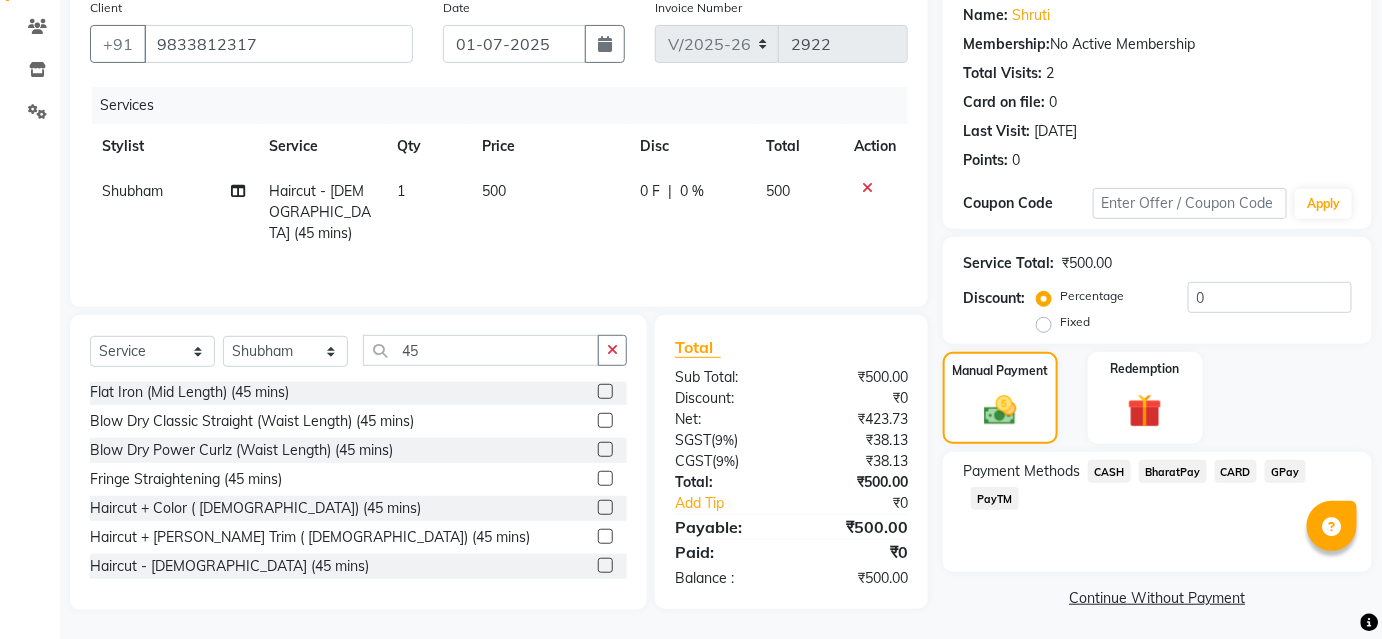scroll, scrollTop: 164, scrollLeft: 0, axis: vertical 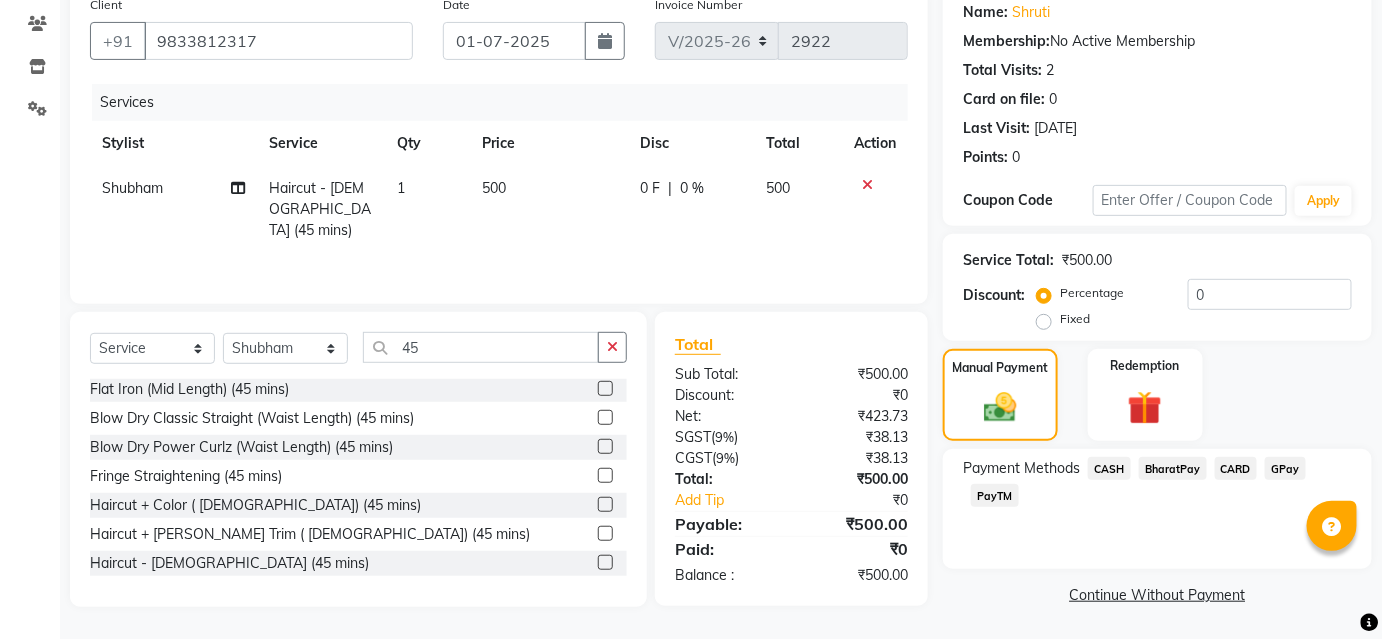 click on "BharatPay" 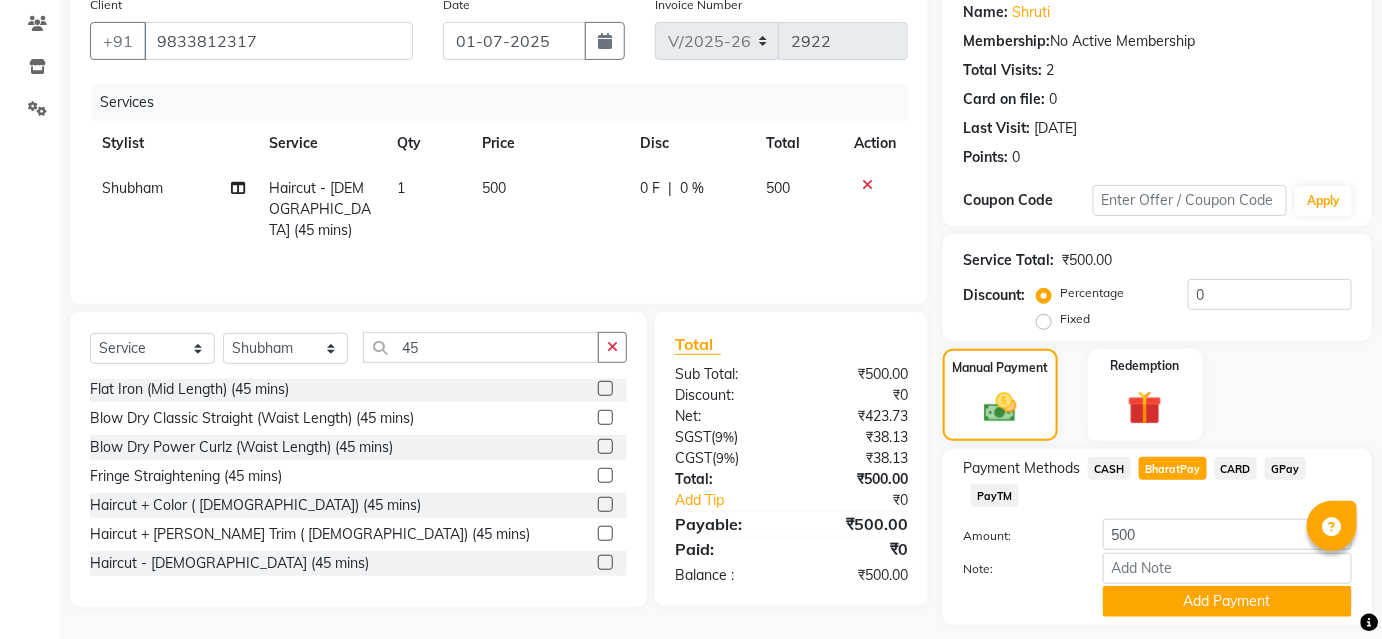 scroll, scrollTop: 220, scrollLeft: 0, axis: vertical 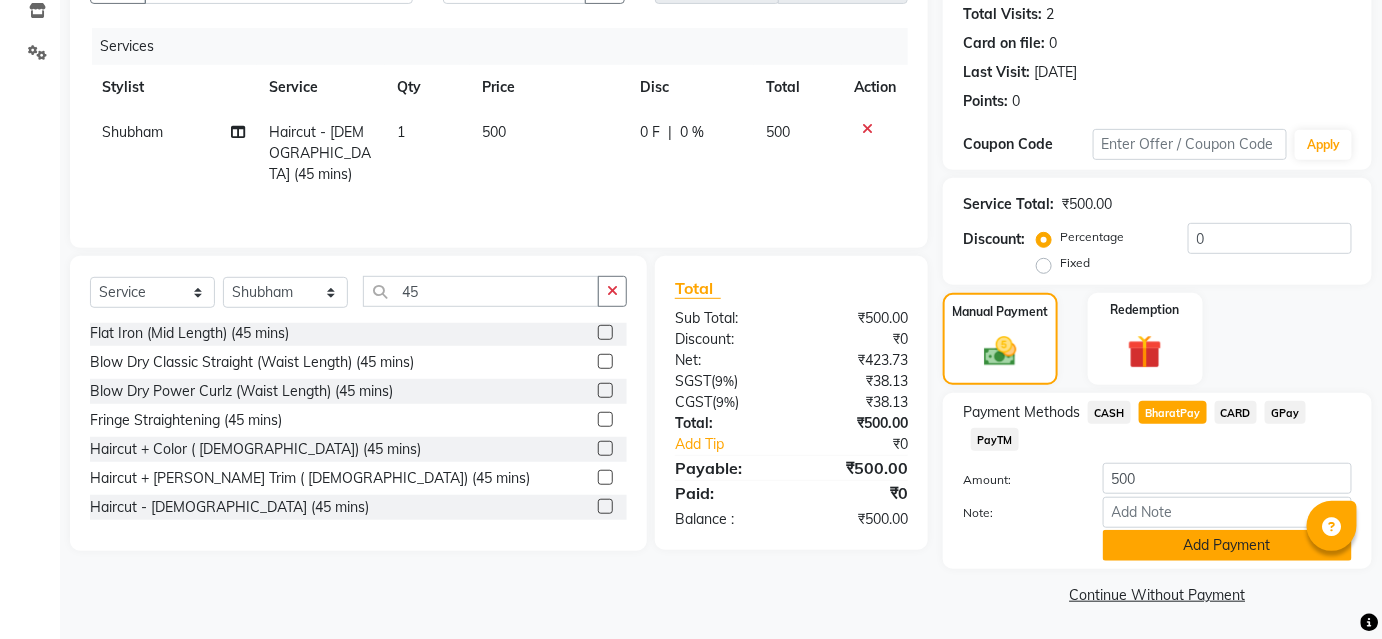 click on "Add Payment" 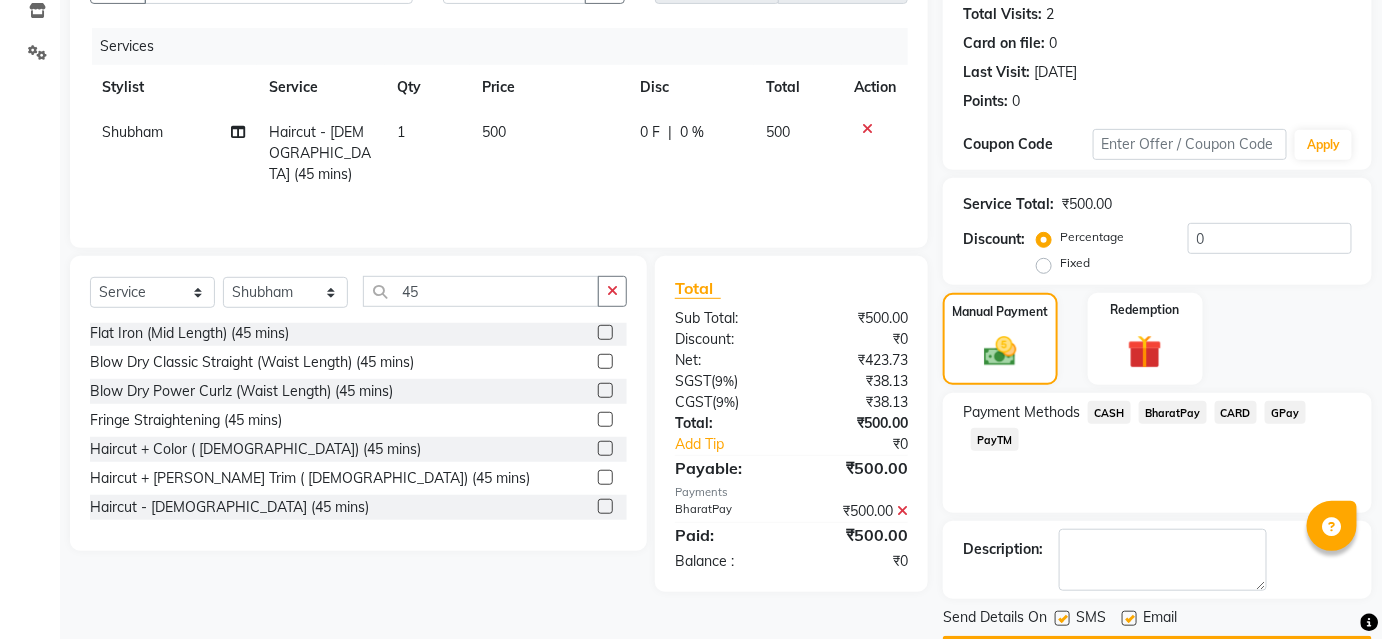 scroll, scrollTop: 276, scrollLeft: 0, axis: vertical 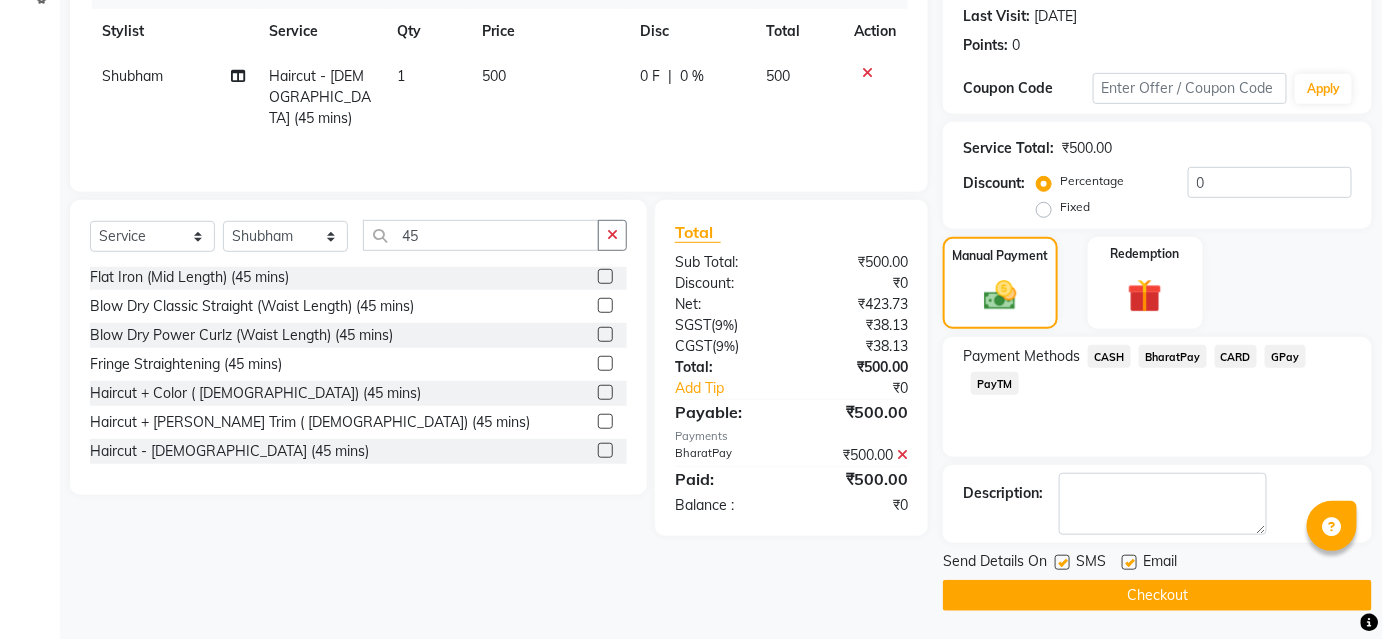 click on "Checkout" 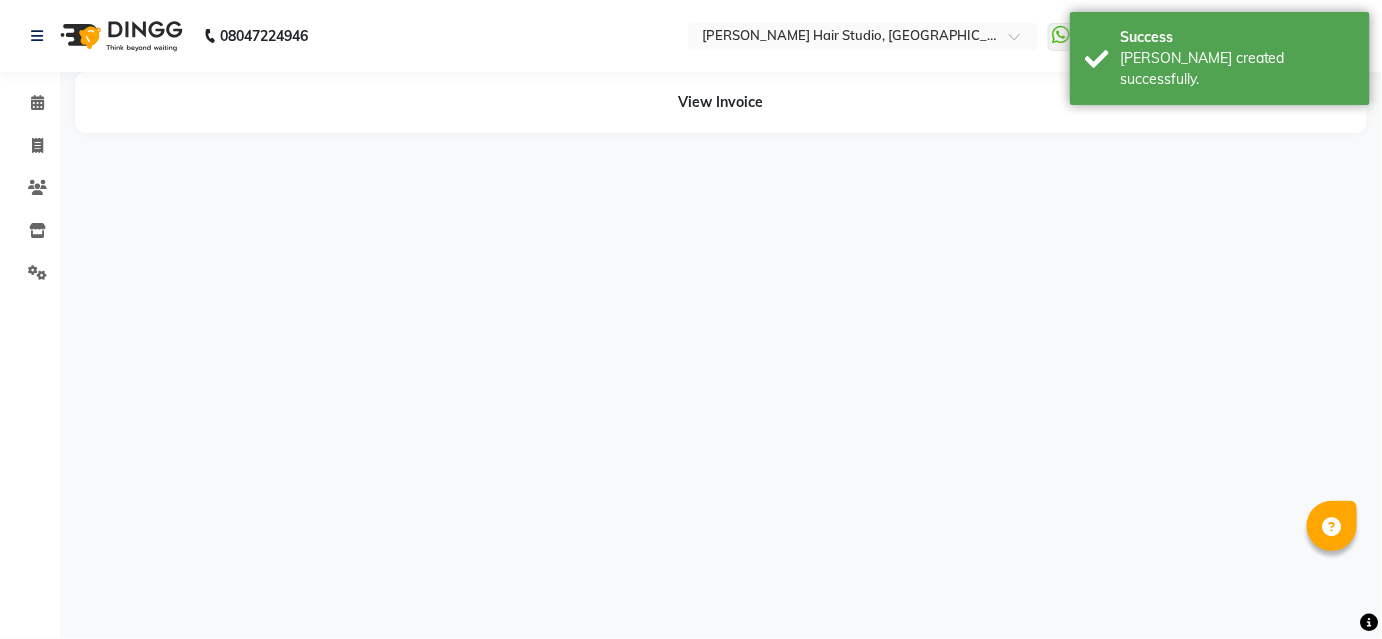 scroll, scrollTop: 0, scrollLeft: 0, axis: both 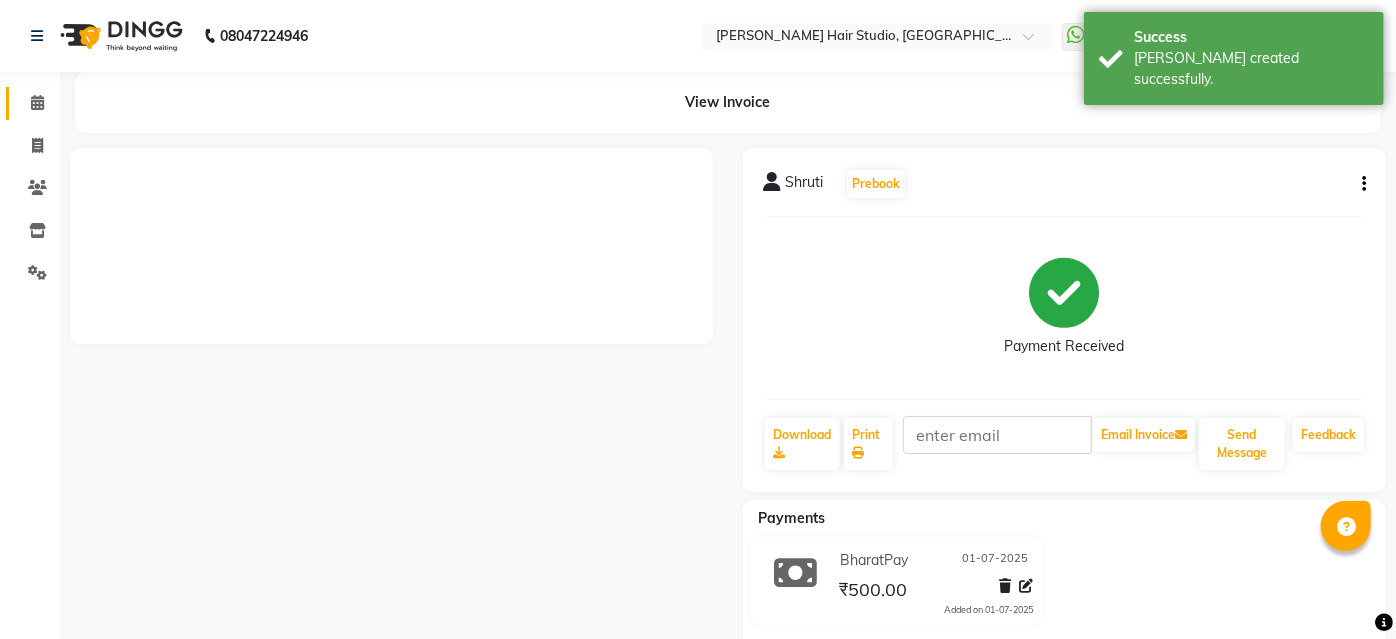 click on "Calendar" 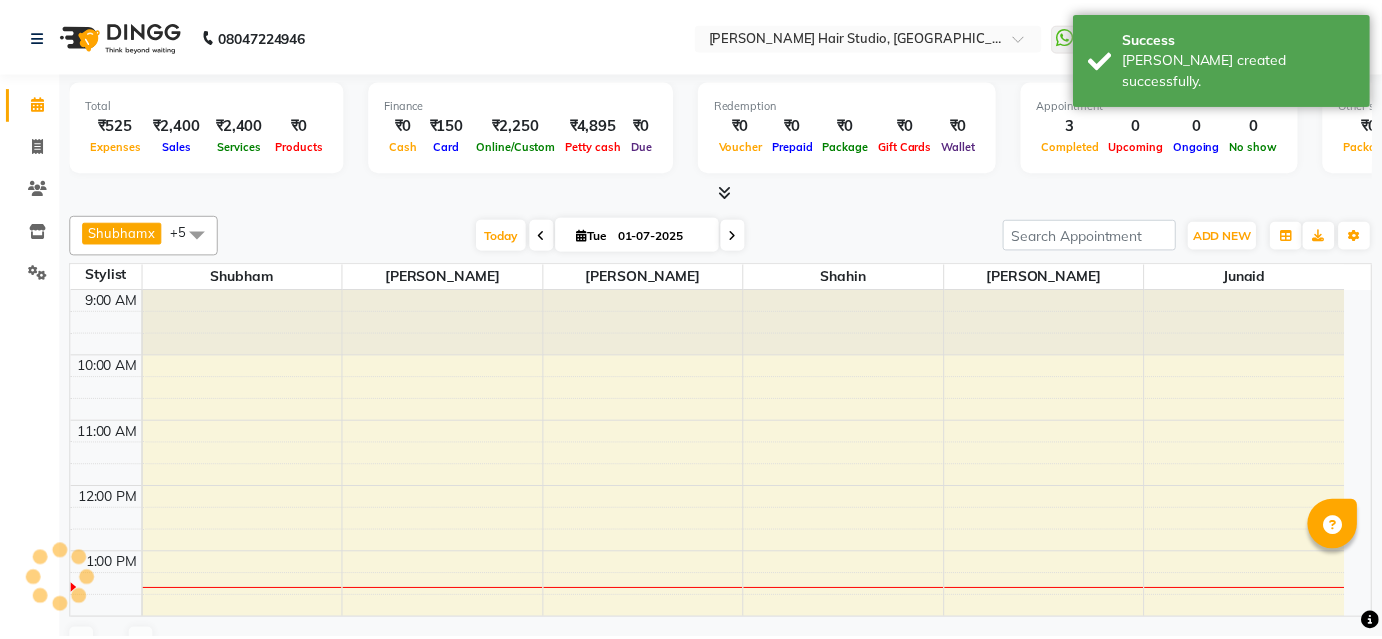 scroll, scrollTop: 261, scrollLeft: 0, axis: vertical 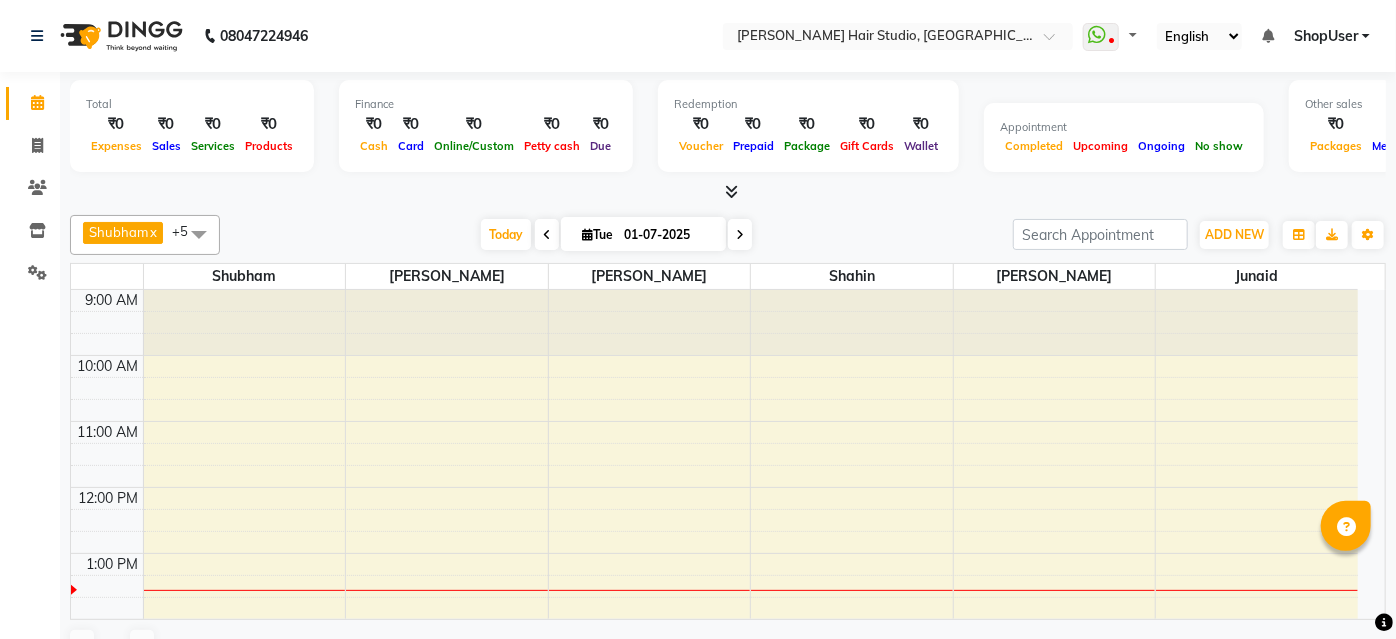 select on "en" 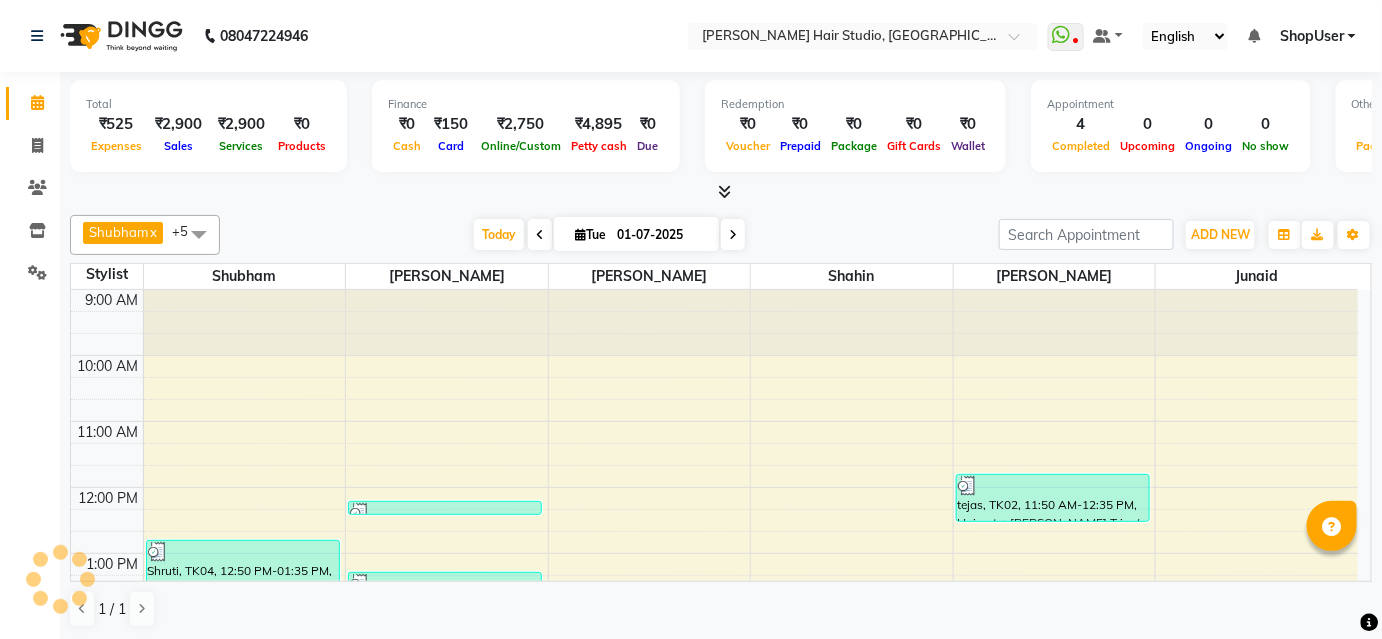 scroll, scrollTop: 0, scrollLeft: 0, axis: both 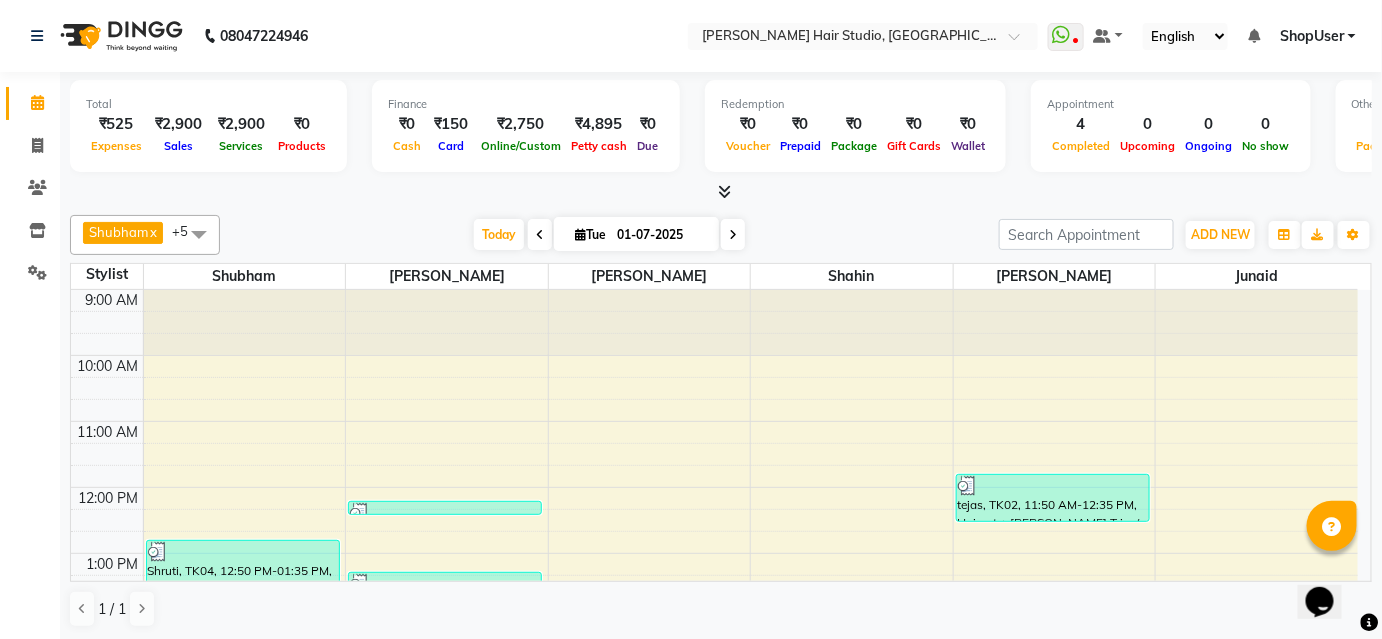 click at bounding box center [540, 234] 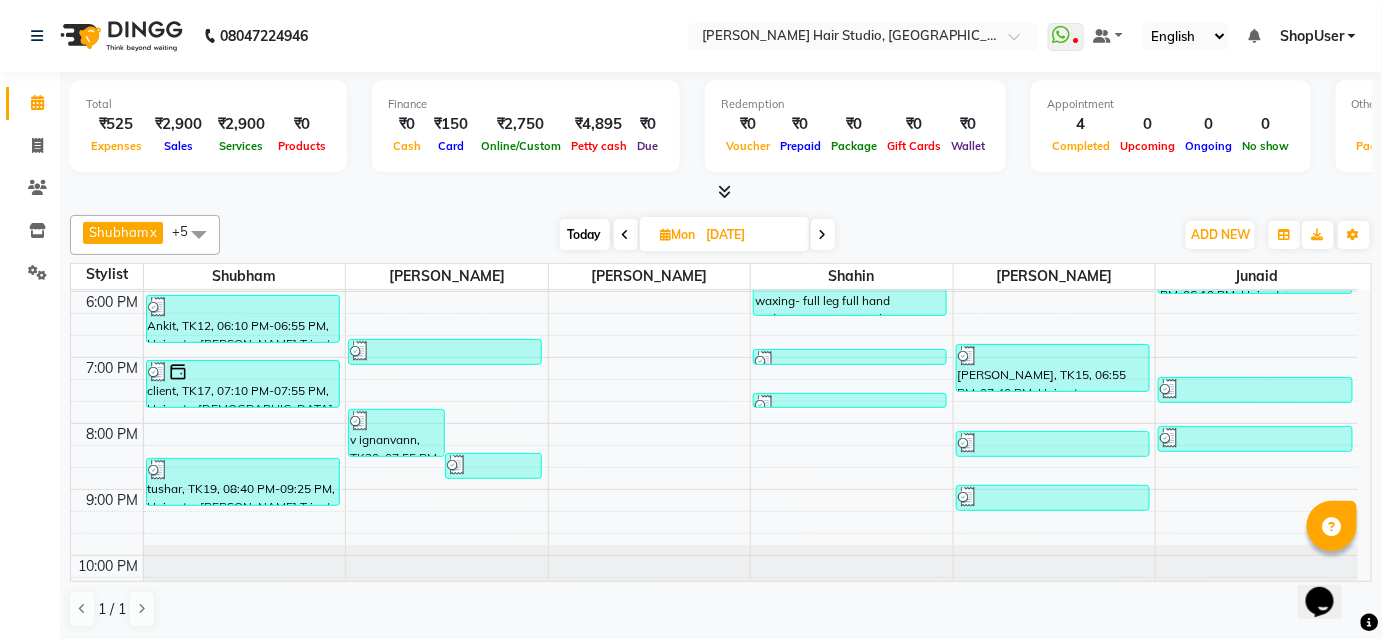 scroll, scrollTop: 619, scrollLeft: 0, axis: vertical 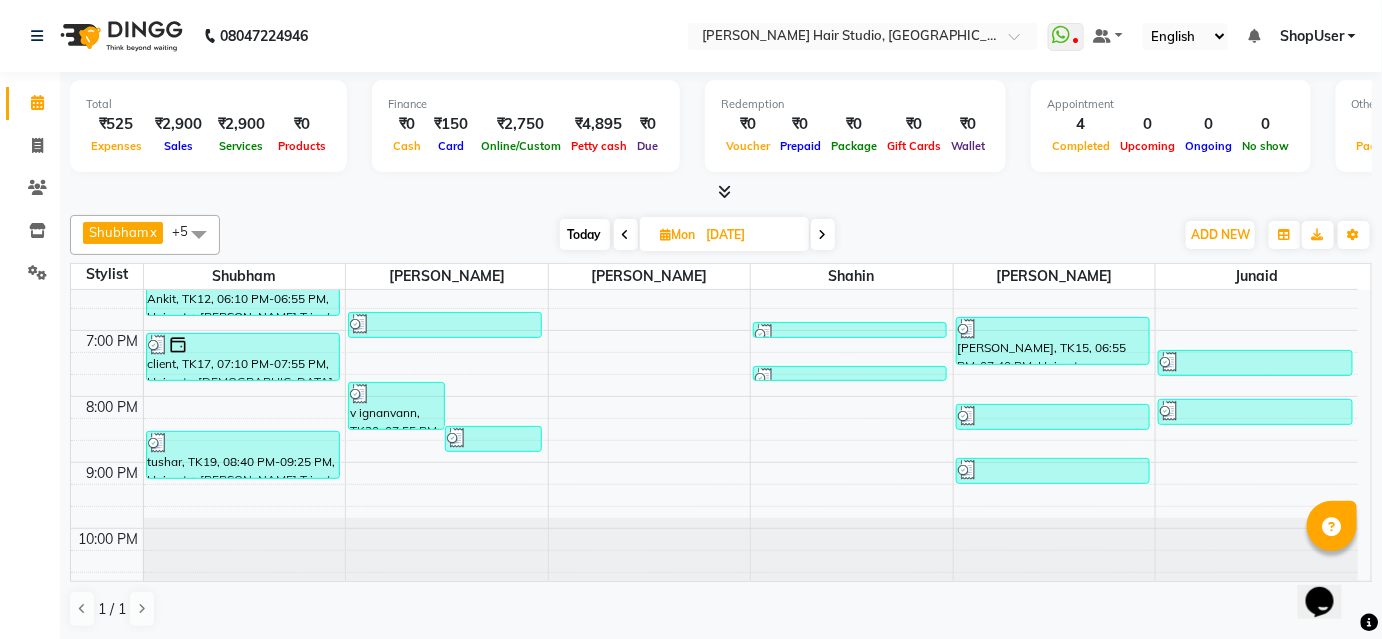 click at bounding box center [626, 235] 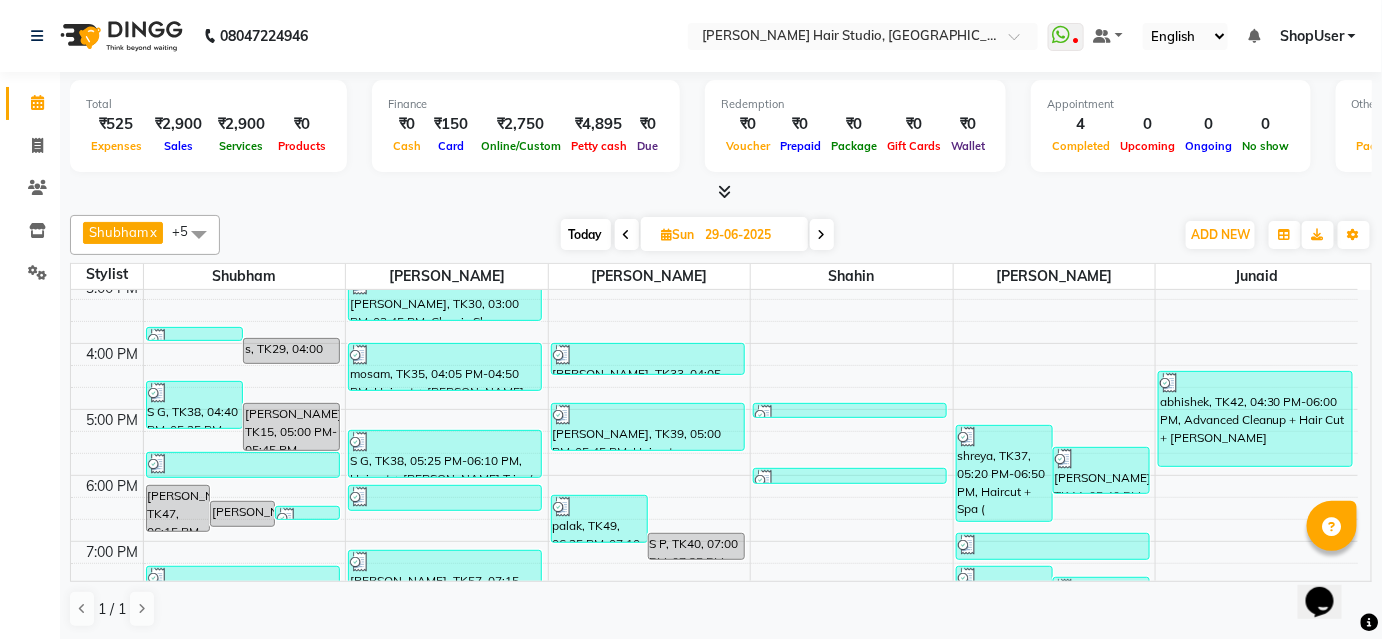 scroll, scrollTop: 437, scrollLeft: 0, axis: vertical 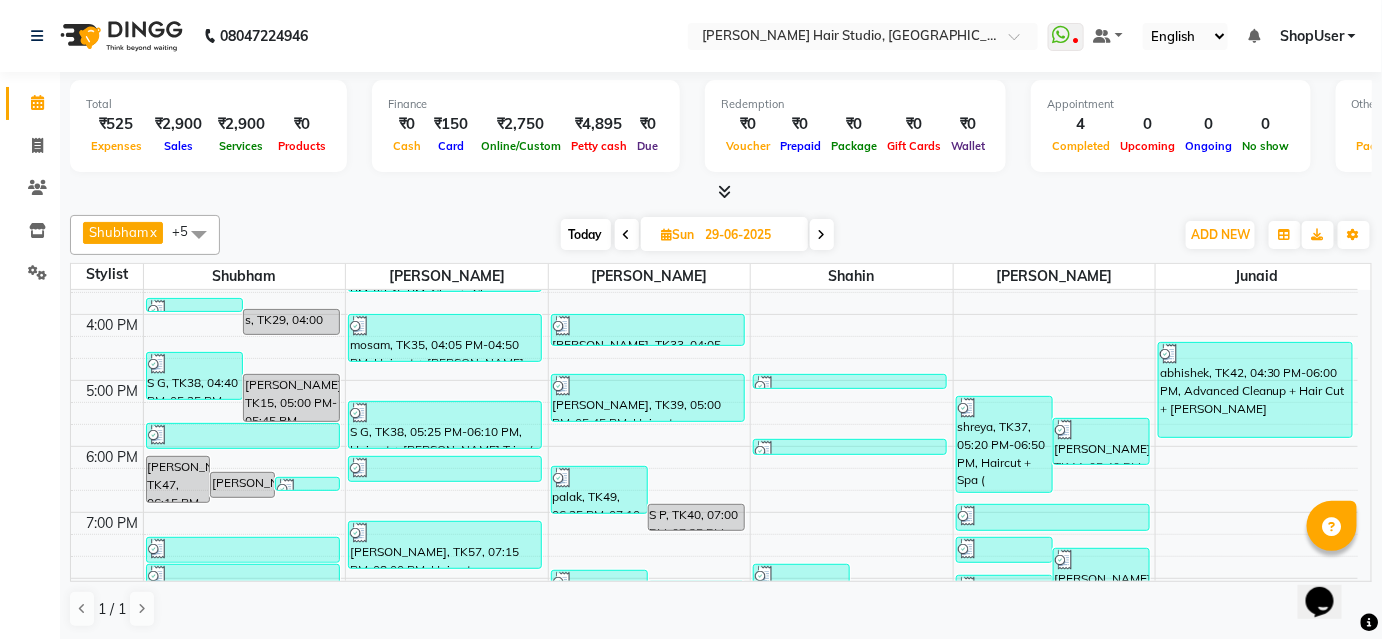 click at bounding box center (627, 235) 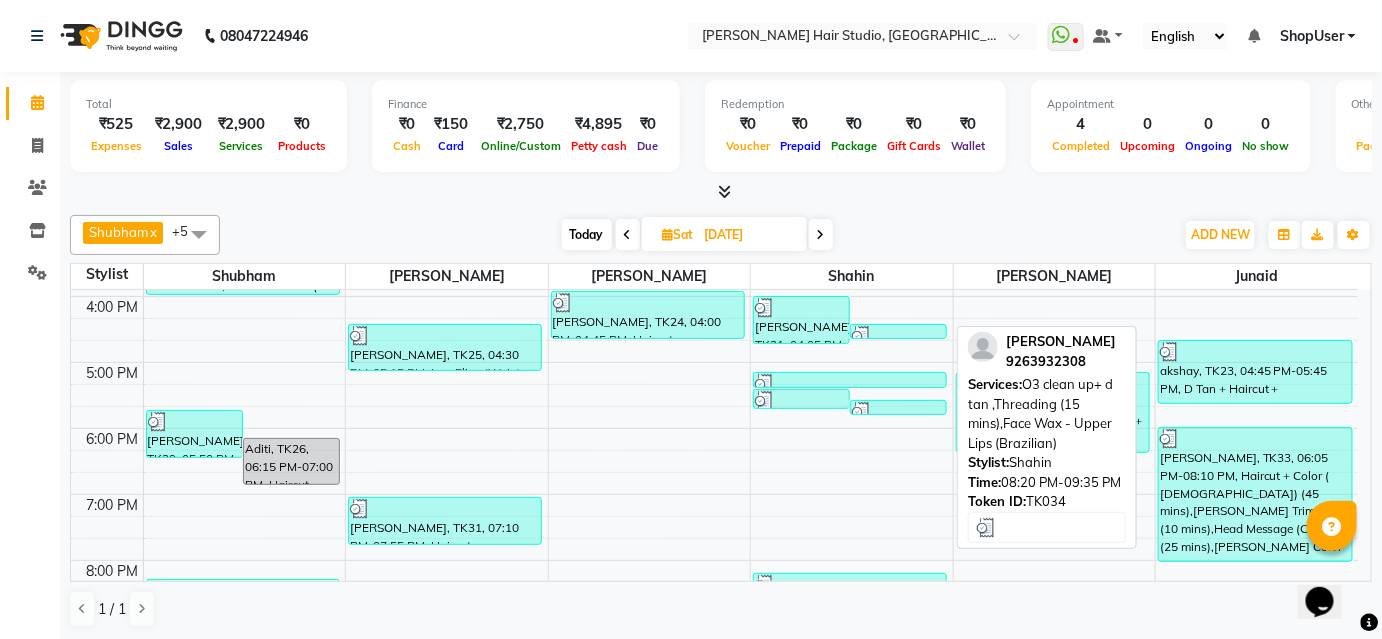 scroll, scrollTop: 437, scrollLeft: 0, axis: vertical 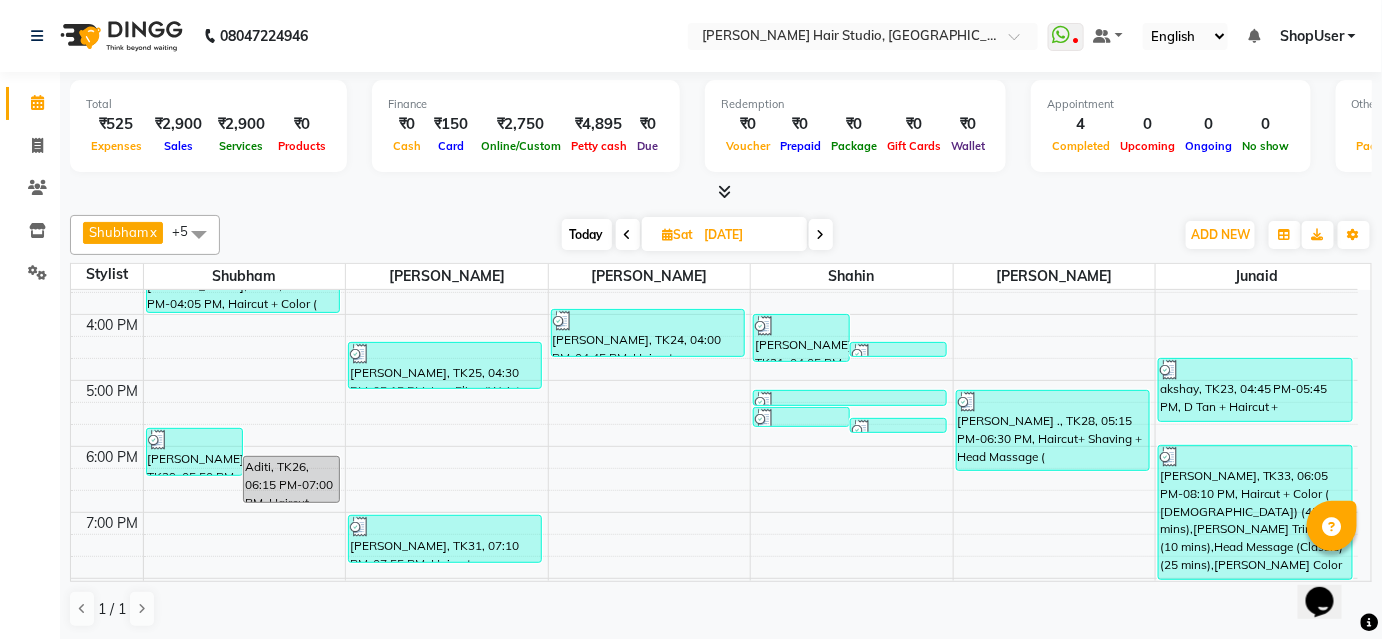 click at bounding box center (628, 234) 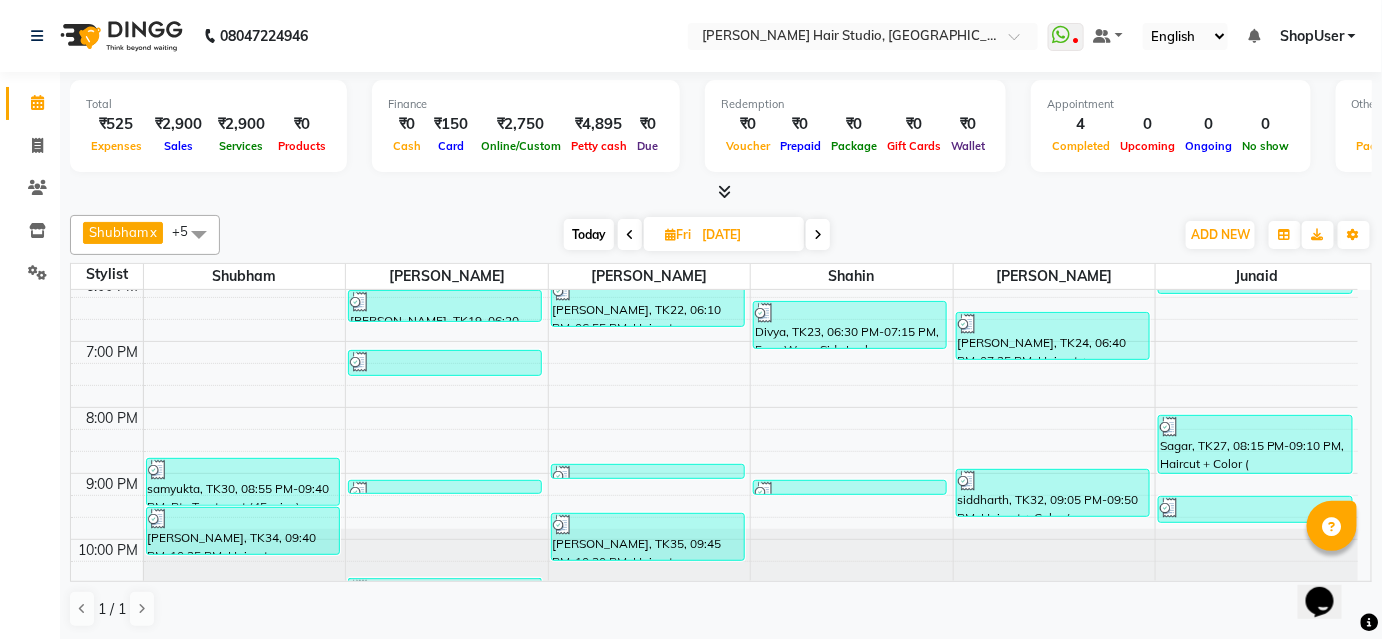 scroll, scrollTop: 619, scrollLeft: 0, axis: vertical 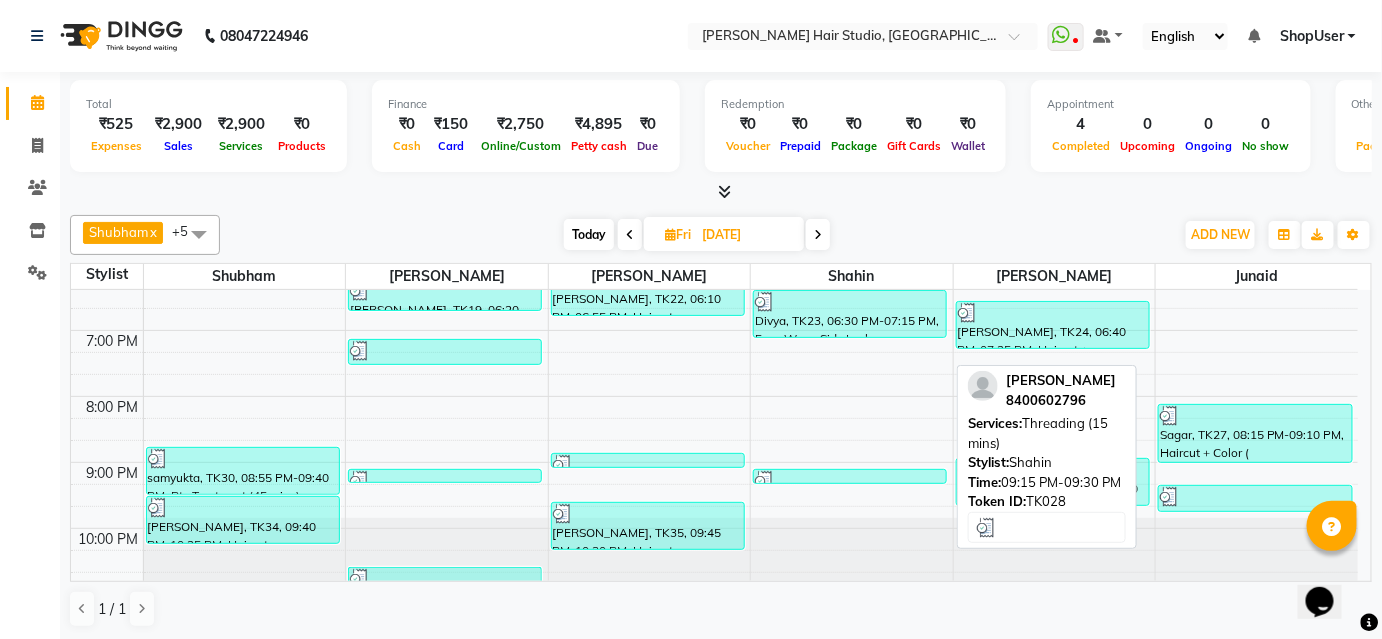 click at bounding box center (850, 481) 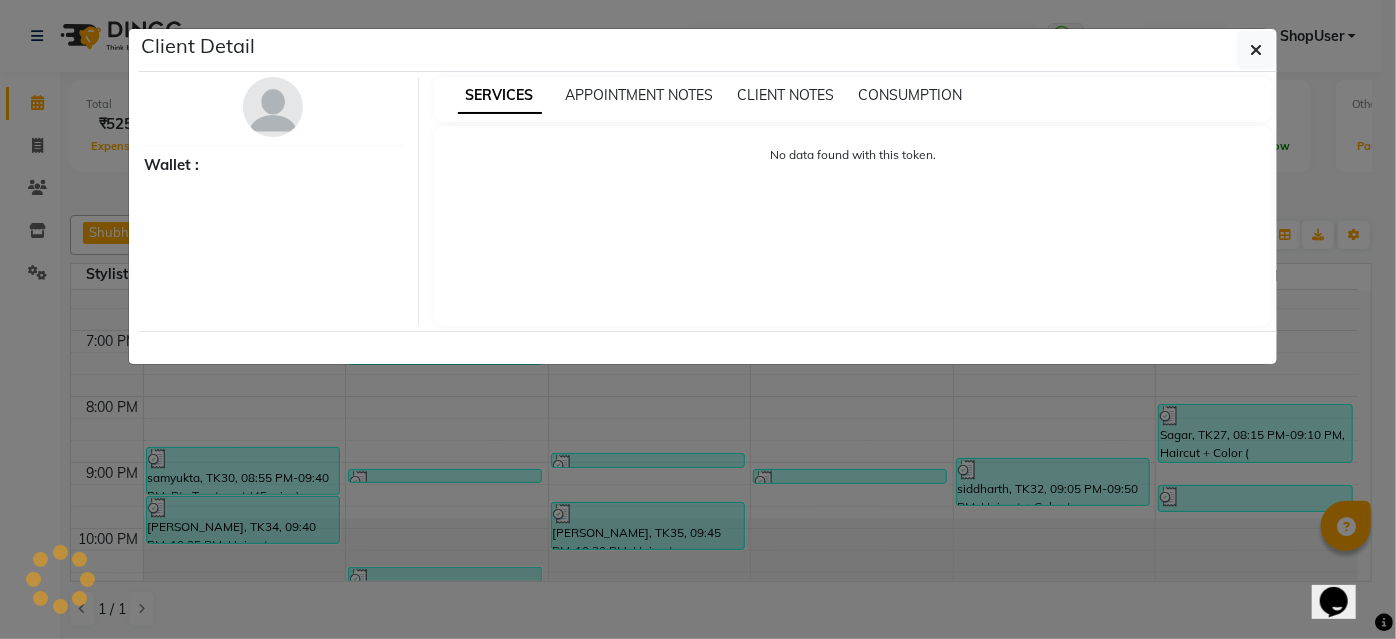 select on "3" 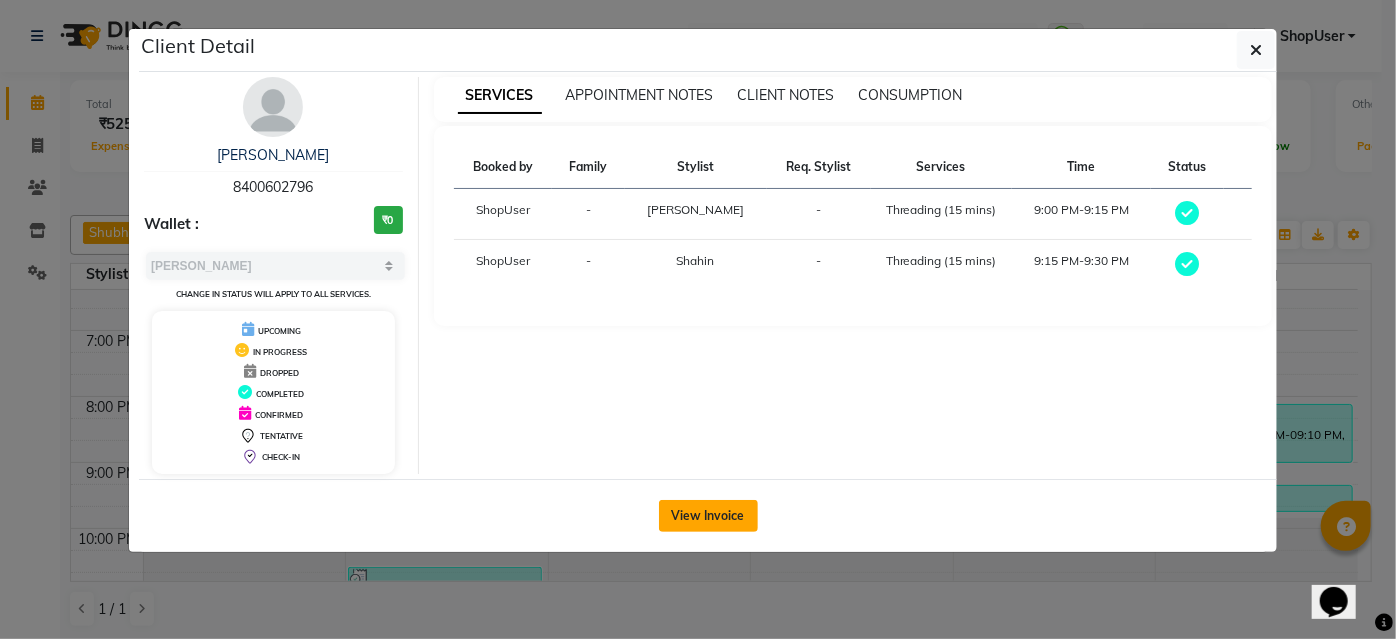 click on "View Invoice" 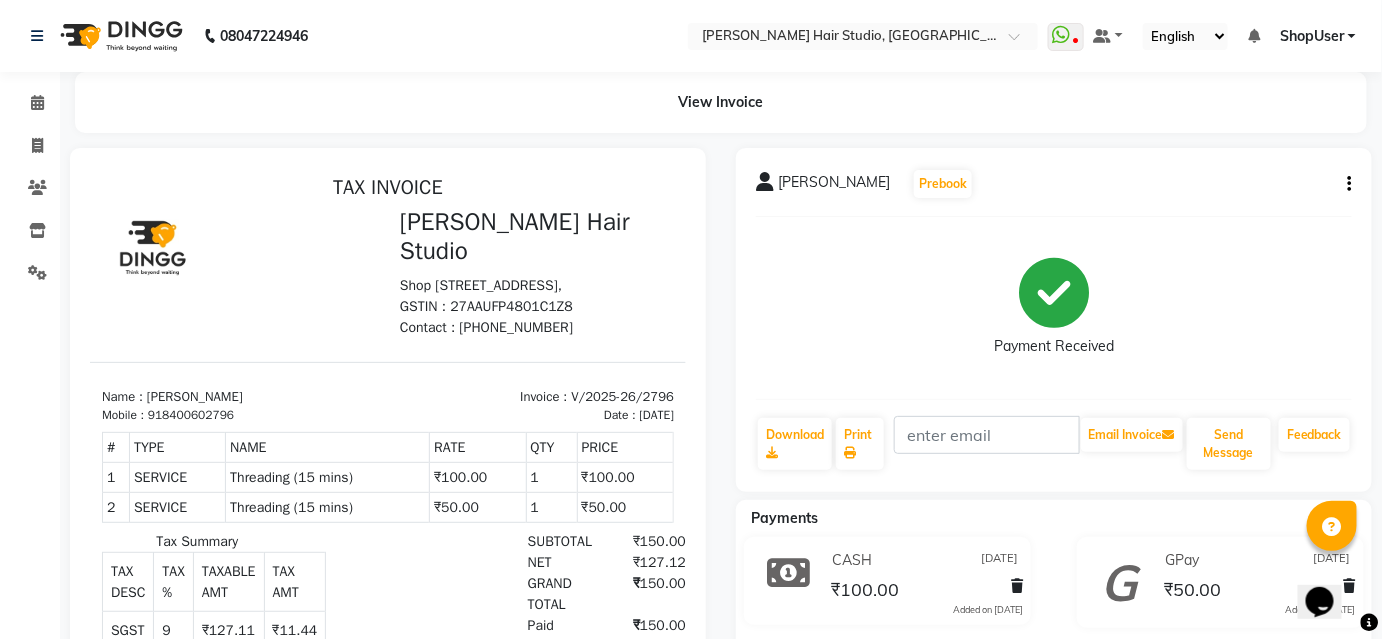 scroll, scrollTop: 0, scrollLeft: 0, axis: both 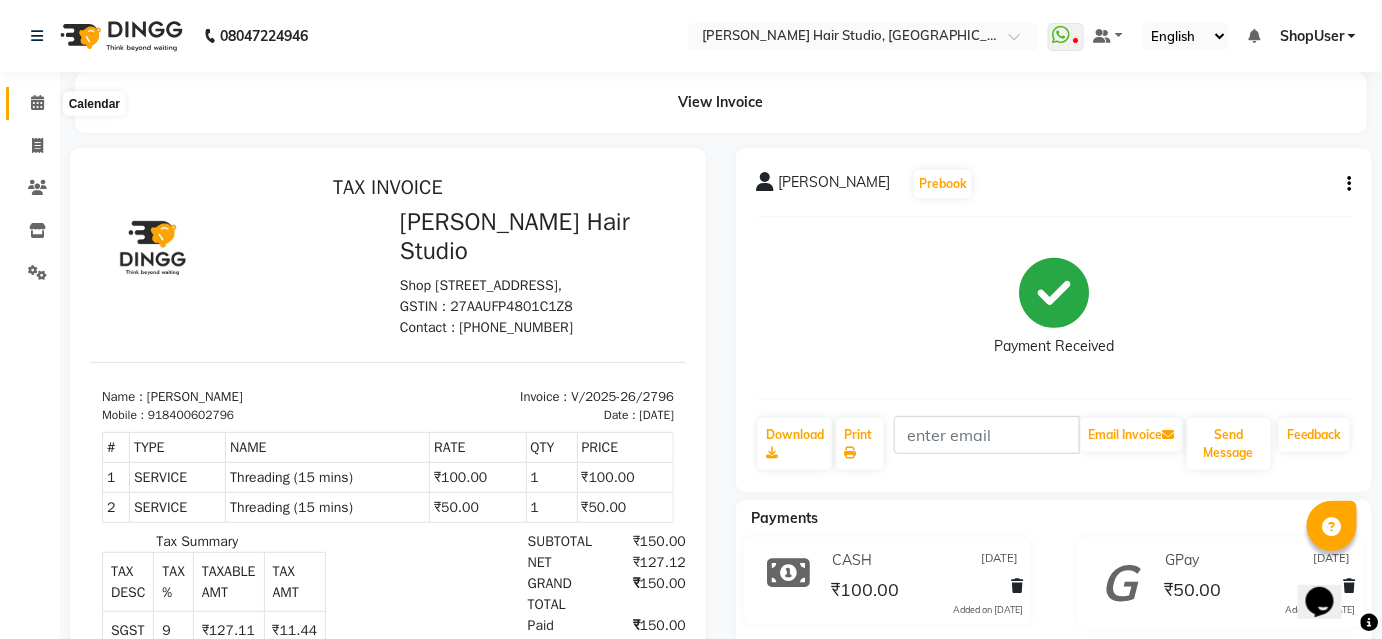 click 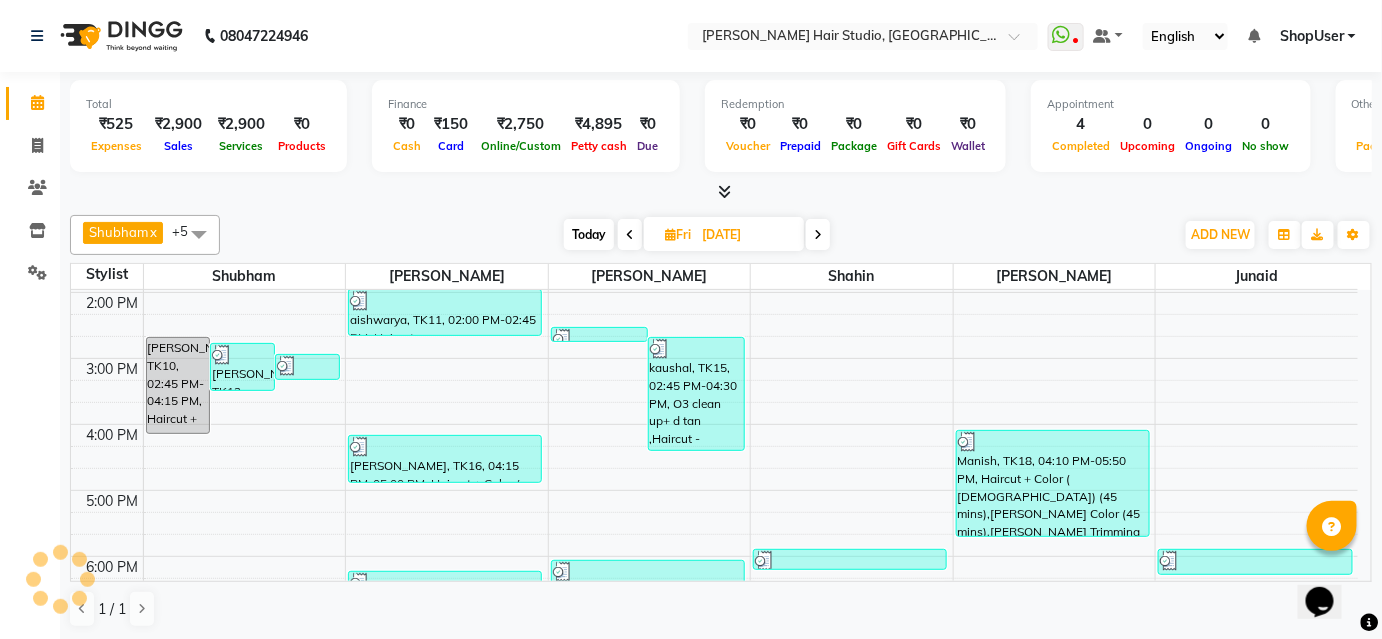 scroll, scrollTop: 0, scrollLeft: 0, axis: both 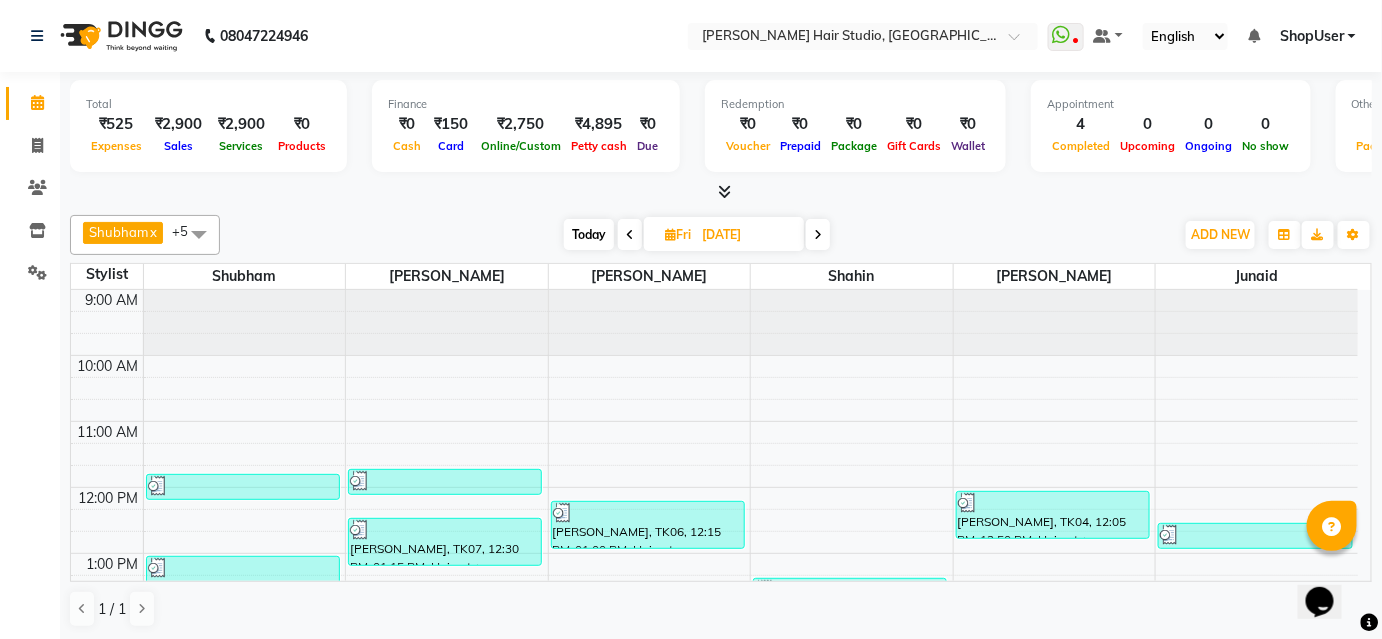 click at bounding box center [818, 234] 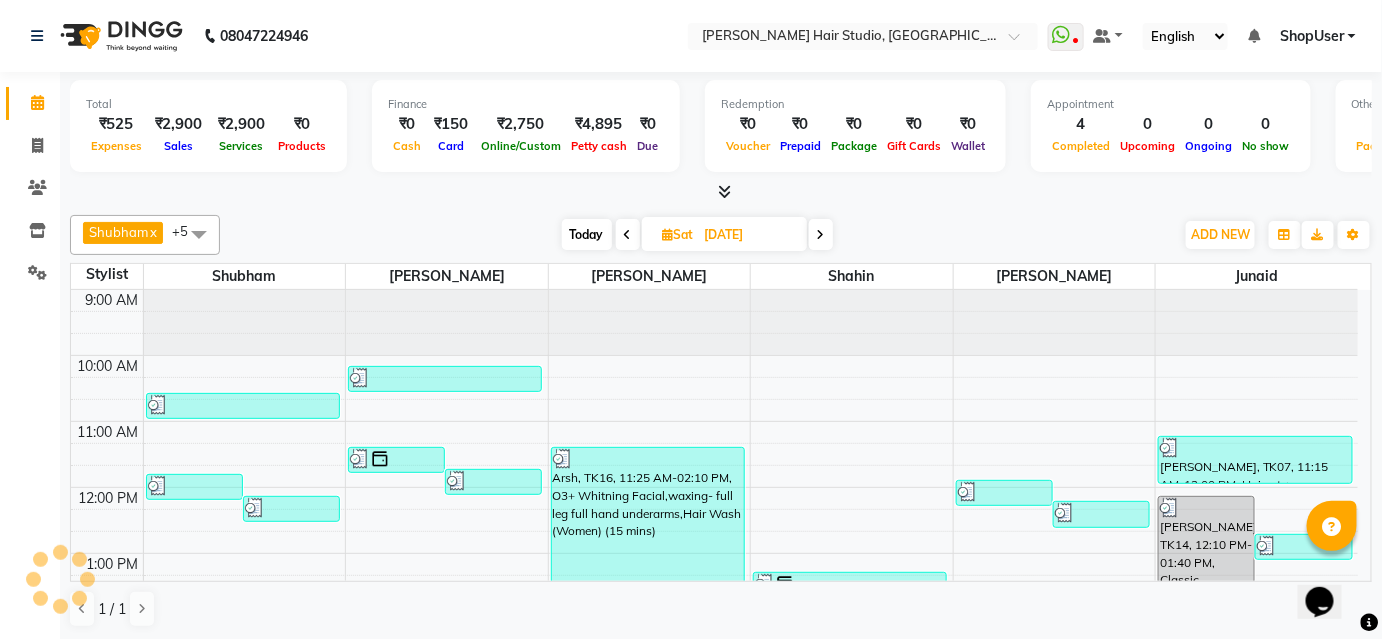 scroll, scrollTop: 261, scrollLeft: 0, axis: vertical 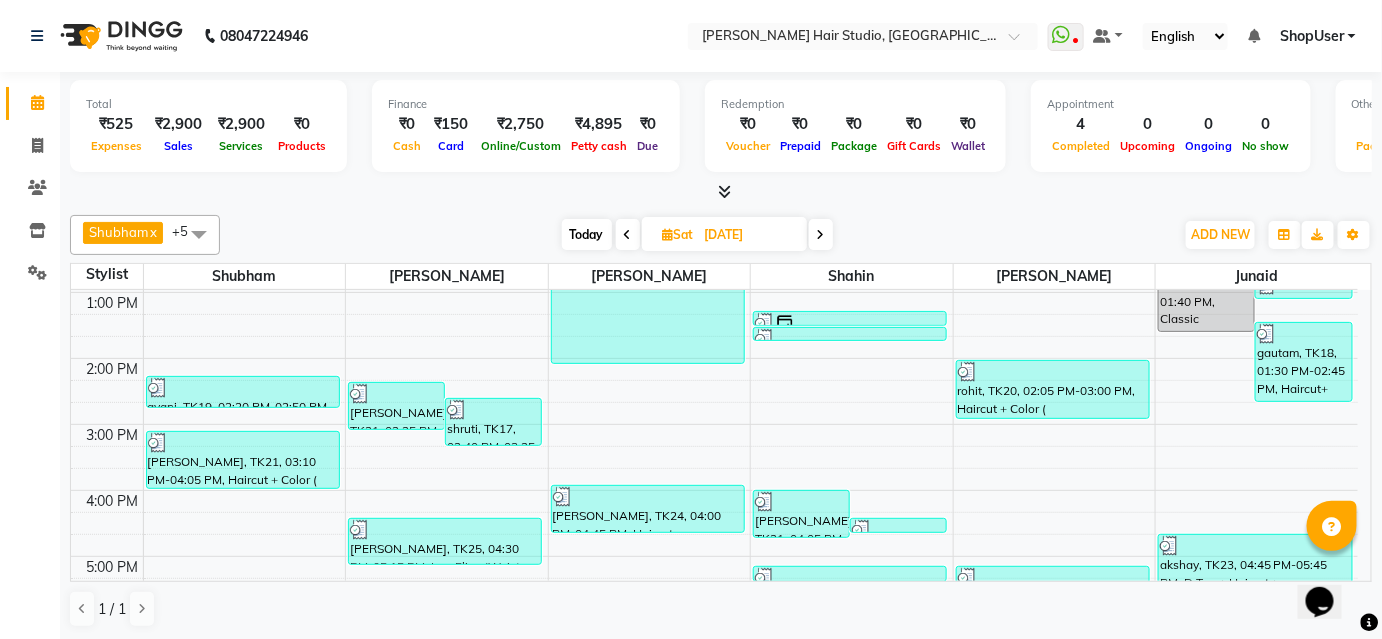 click at bounding box center [821, 235] 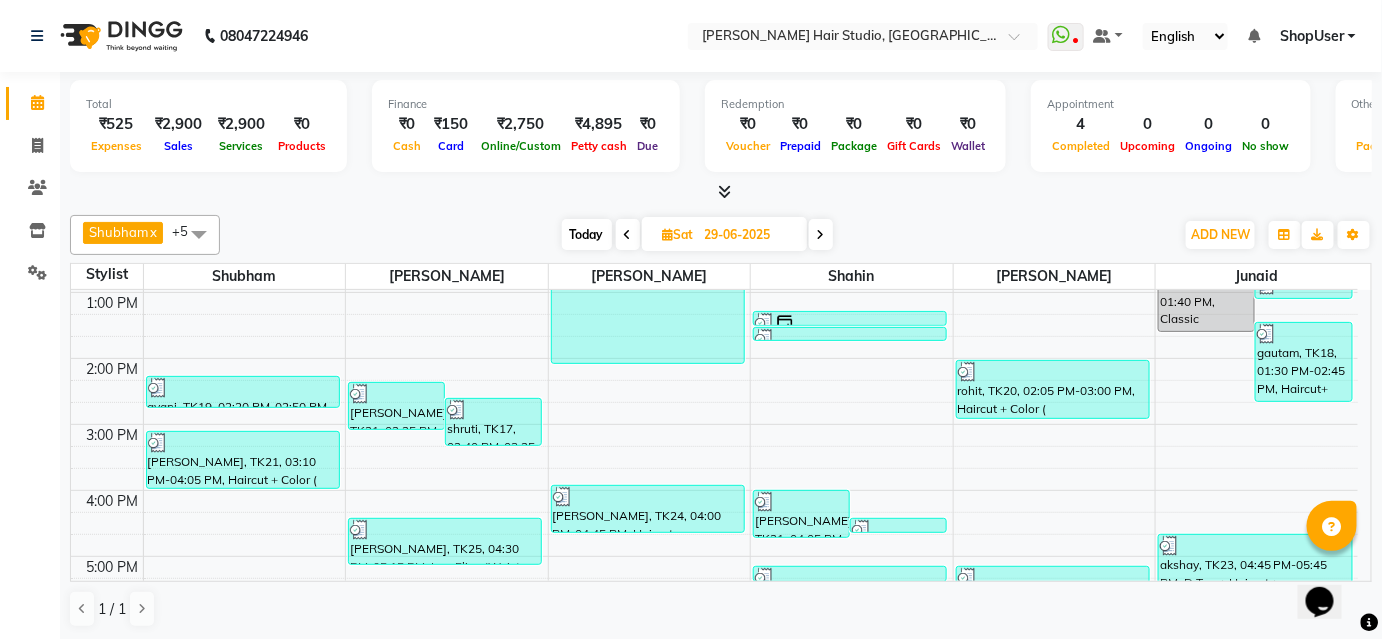 scroll, scrollTop: 0, scrollLeft: 0, axis: both 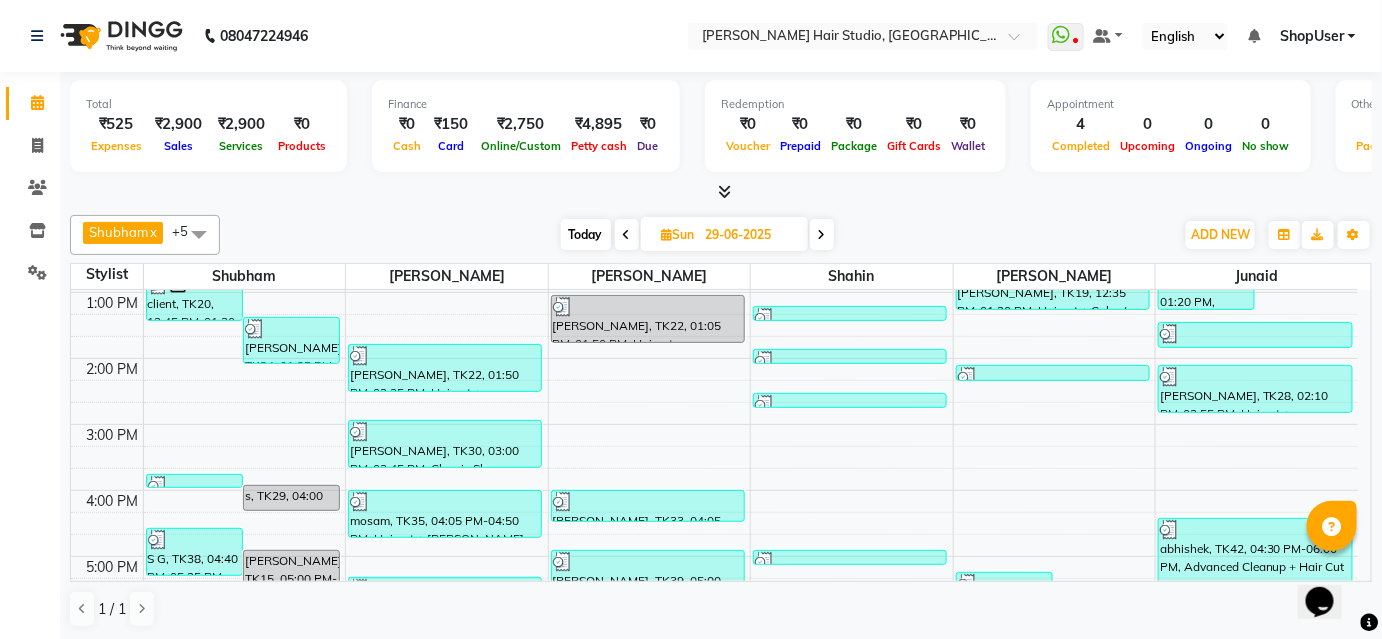 click at bounding box center [822, 235] 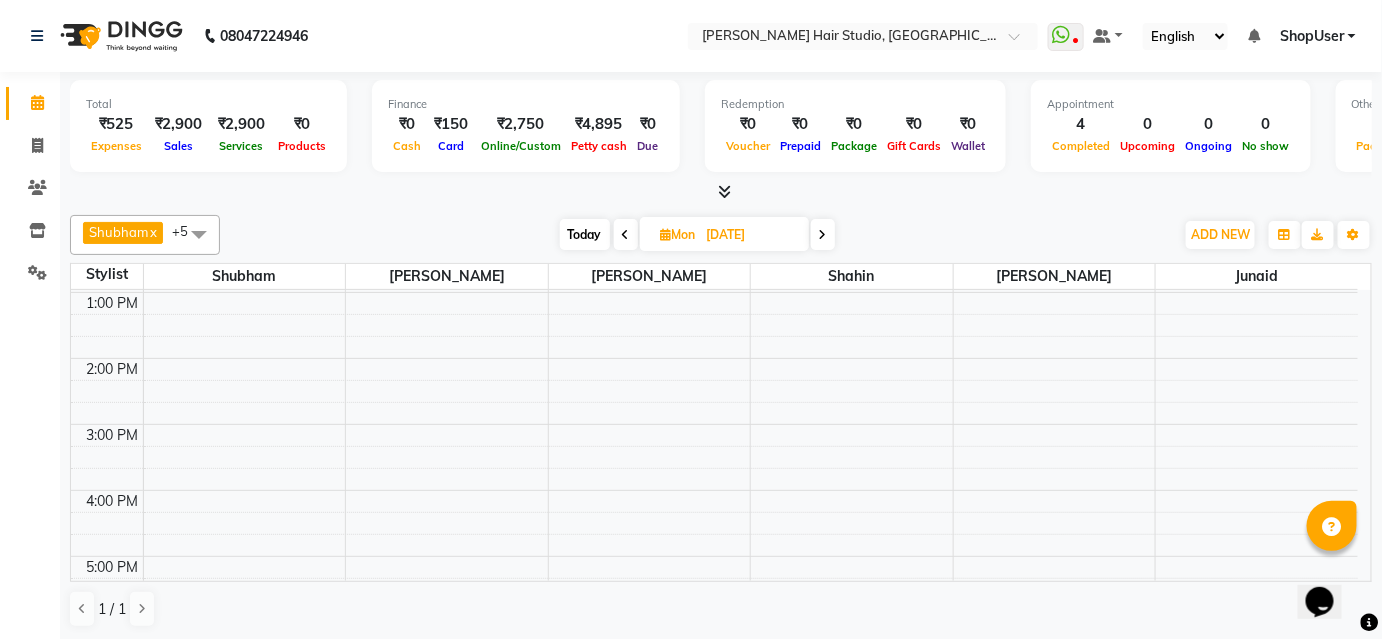 scroll, scrollTop: 261, scrollLeft: 0, axis: vertical 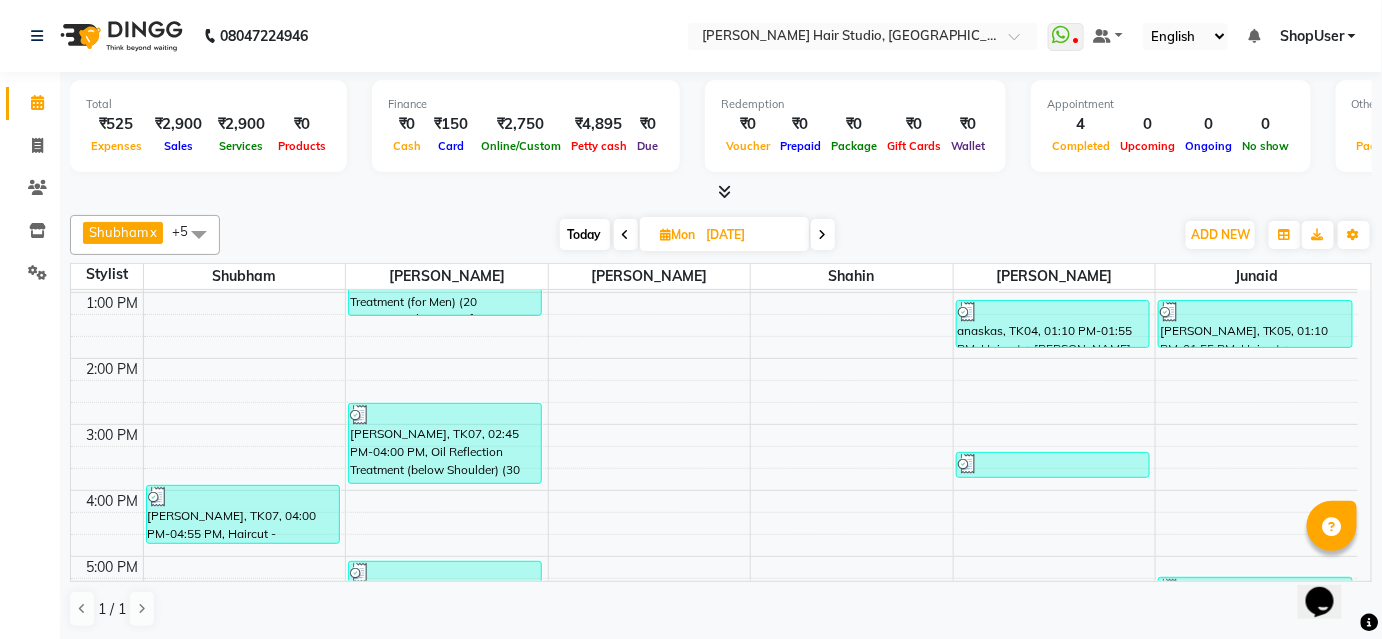 click at bounding box center (823, 235) 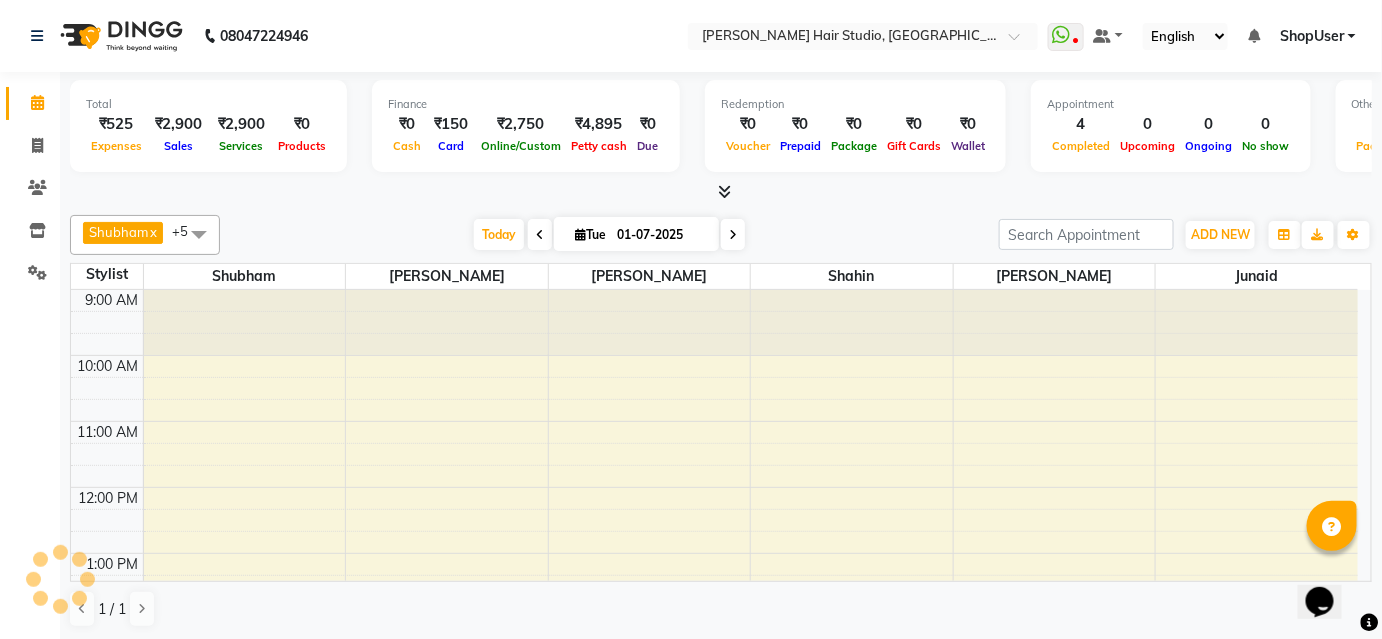 scroll, scrollTop: 261, scrollLeft: 0, axis: vertical 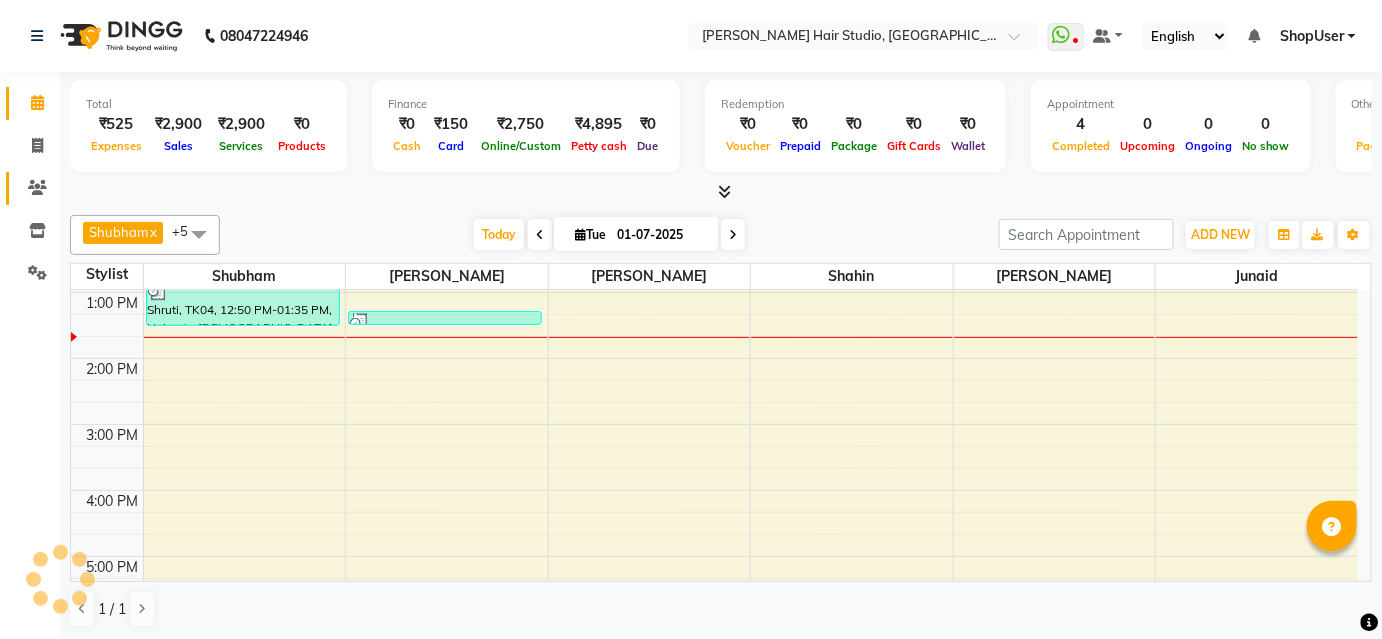 click 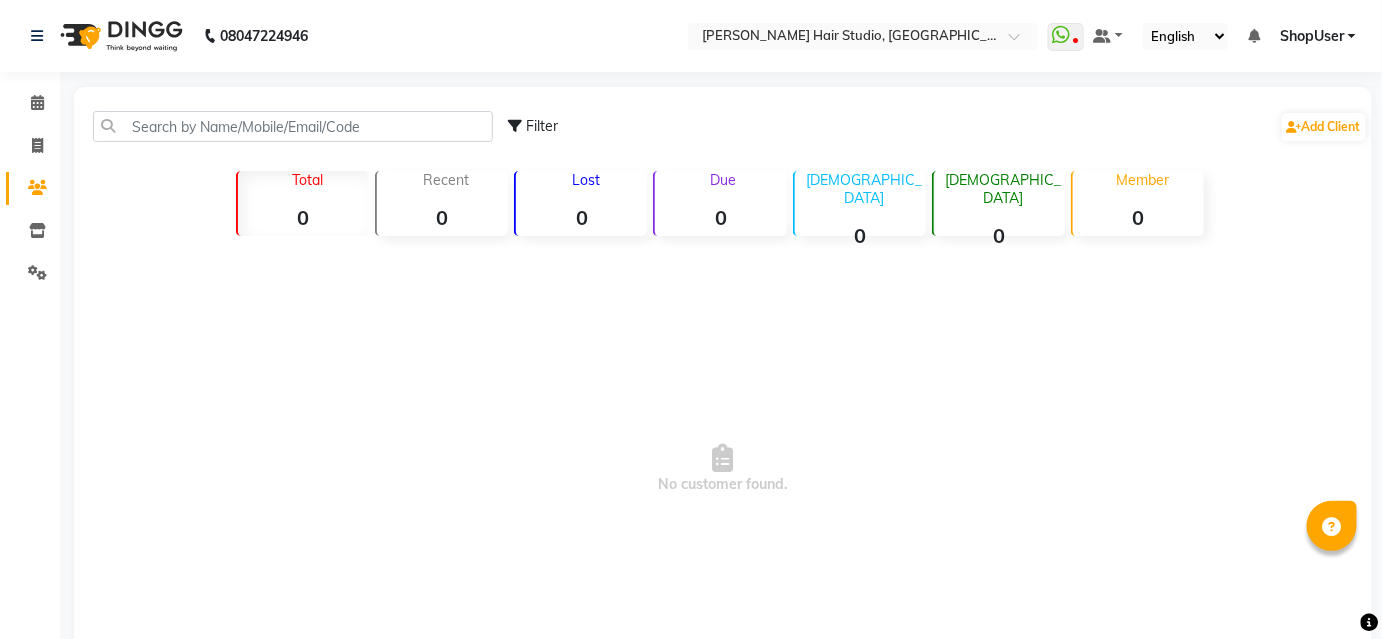 click 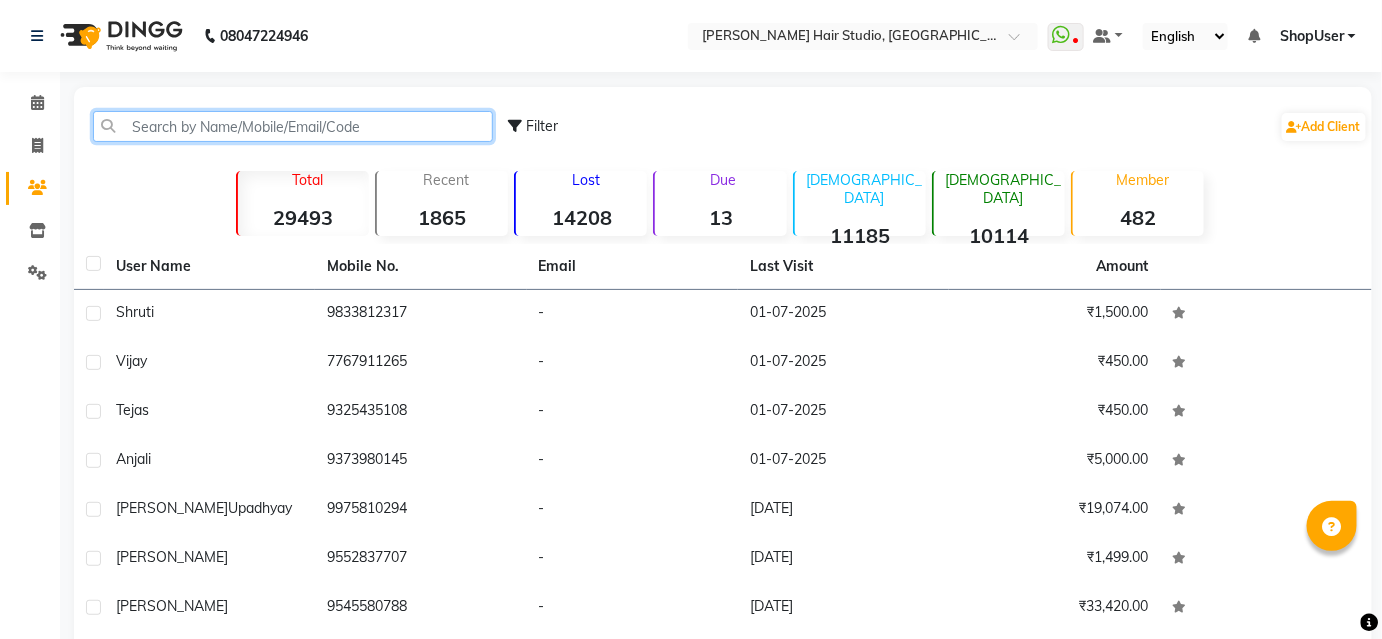 click 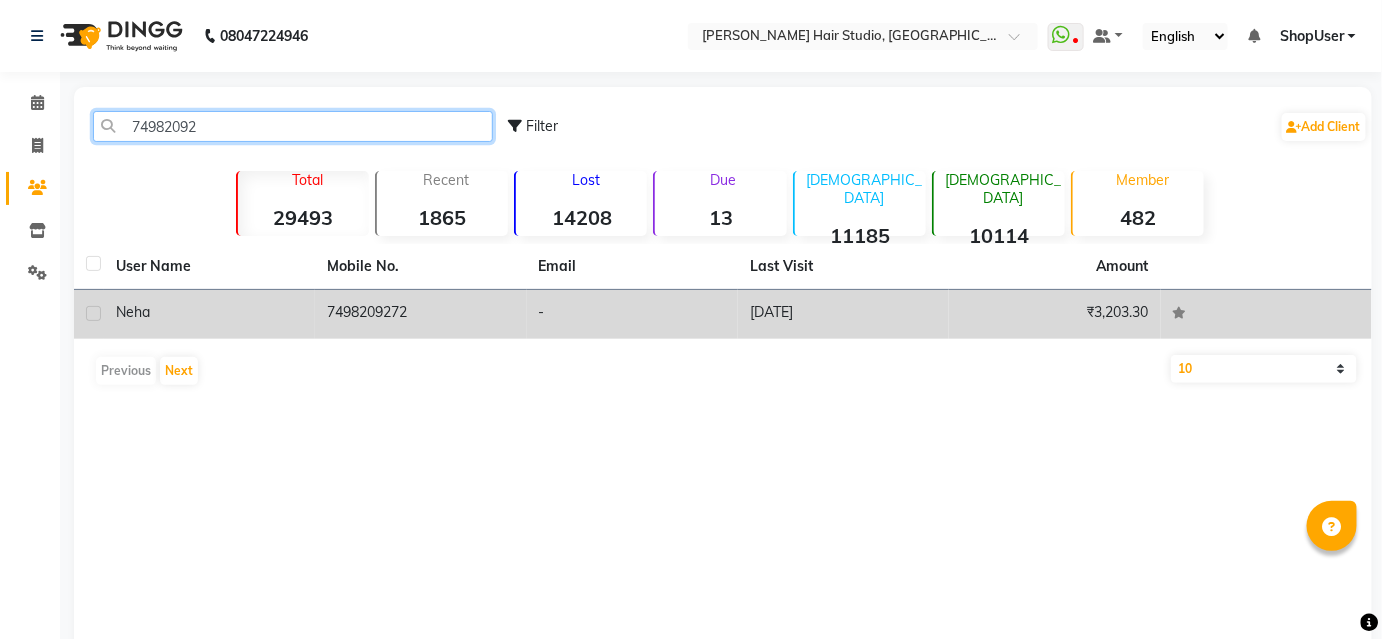 type on "74982092" 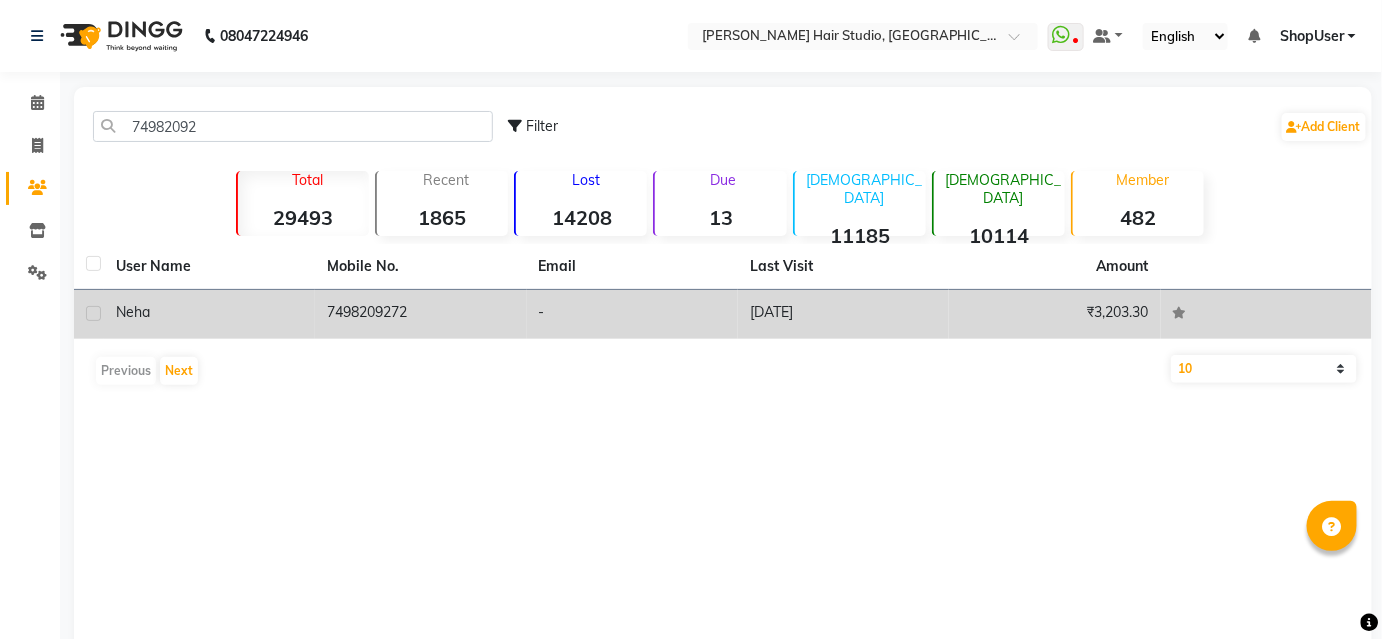 click on "-" 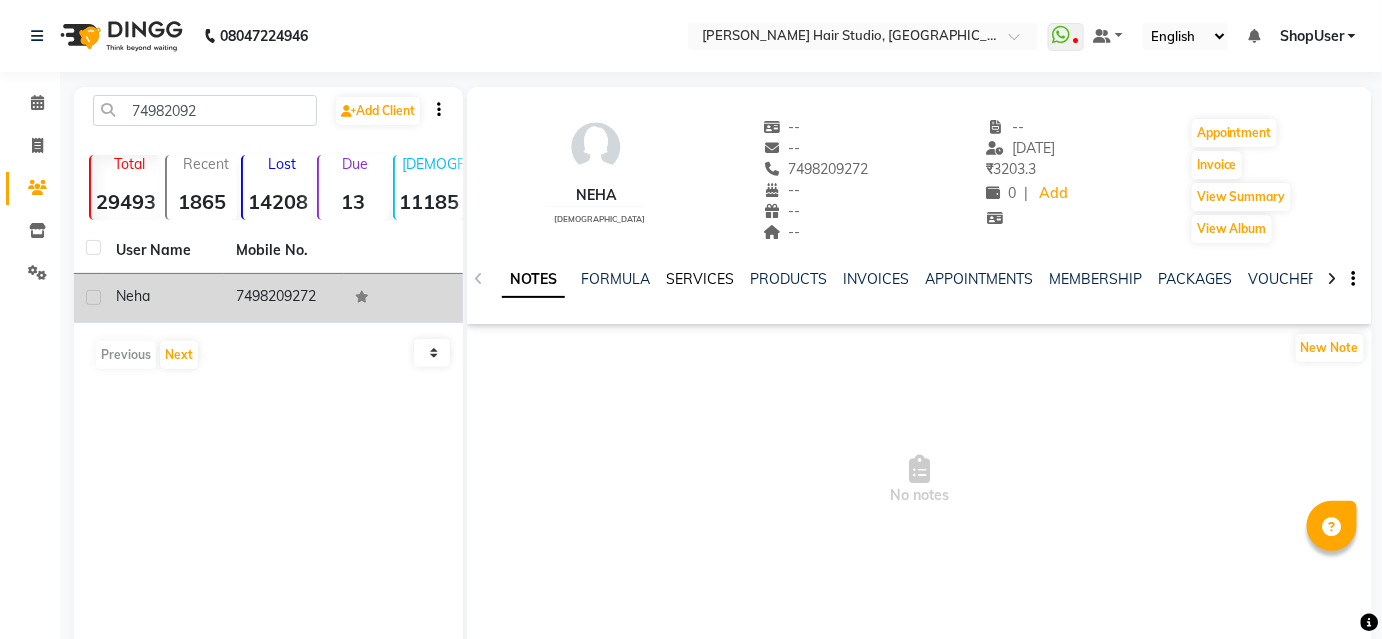 click on "SERVICES" 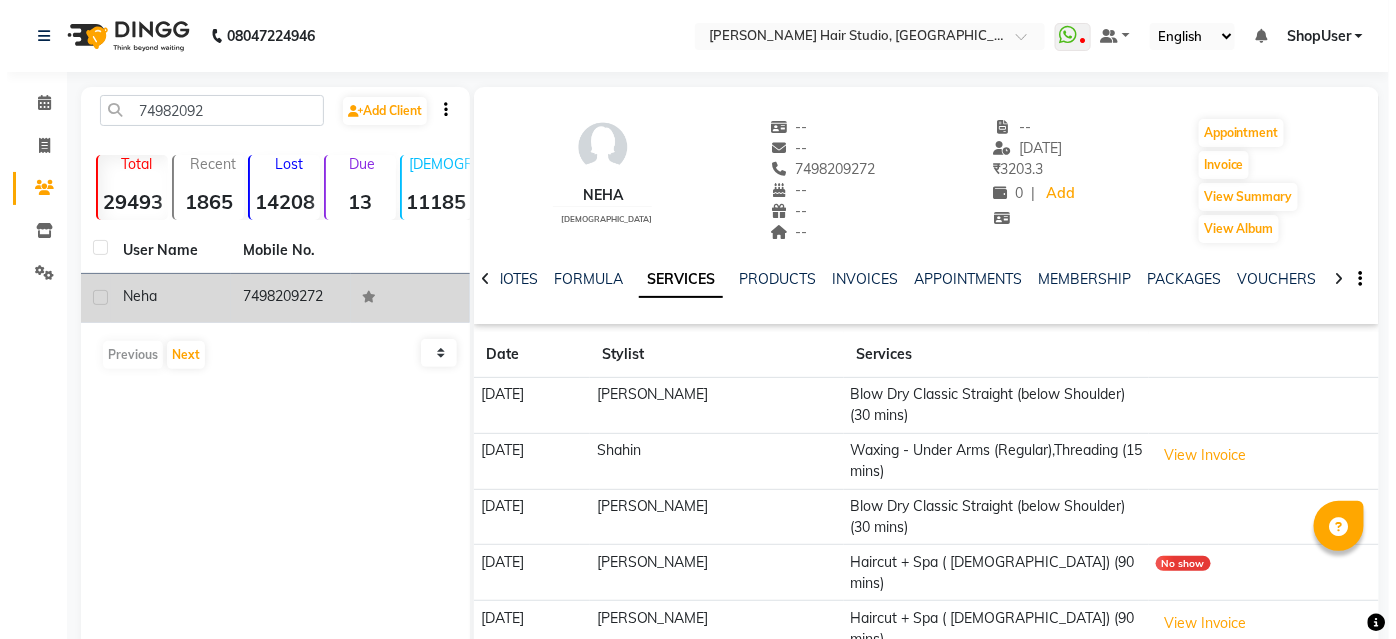 scroll, scrollTop: 77, scrollLeft: 0, axis: vertical 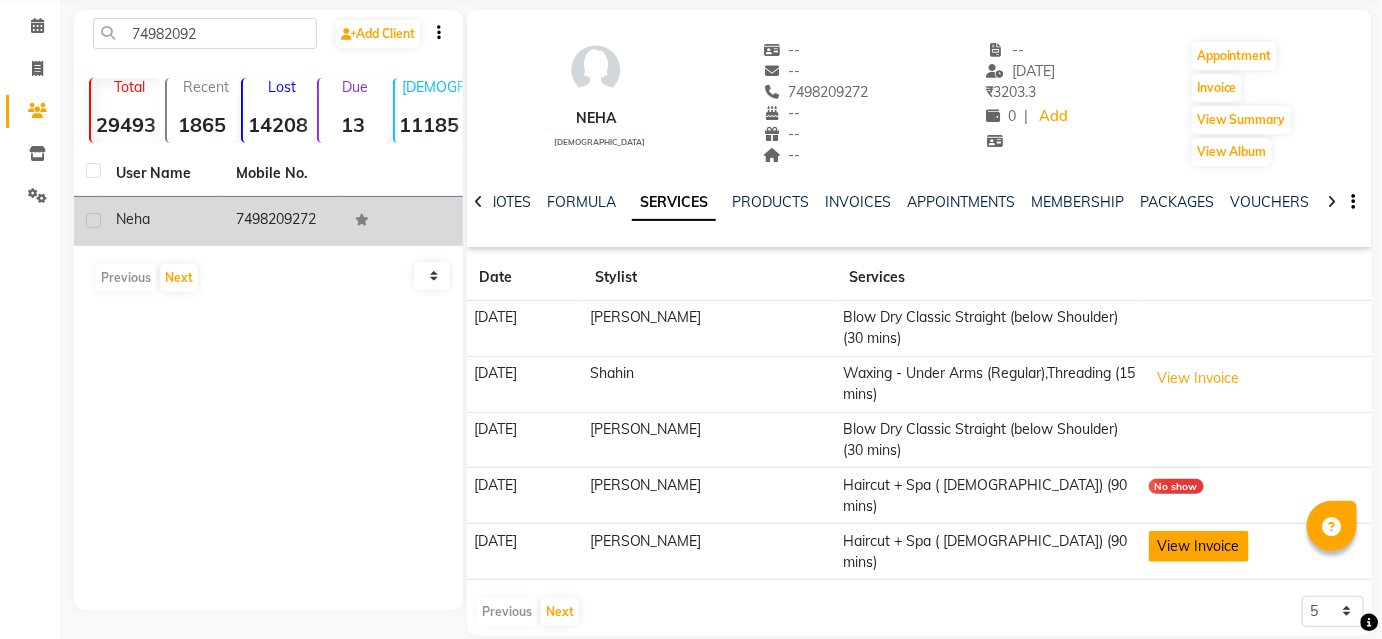 click on "View Invoice" 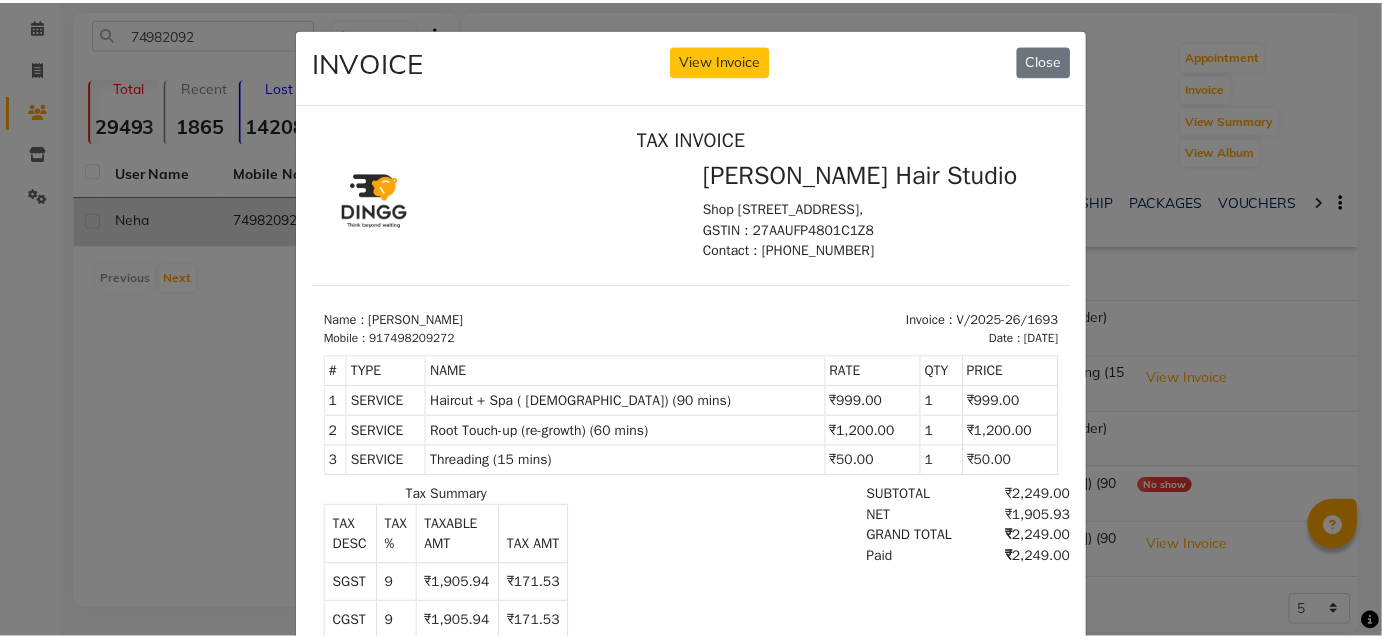 scroll, scrollTop: 0, scrollLeft: 0, axis: both 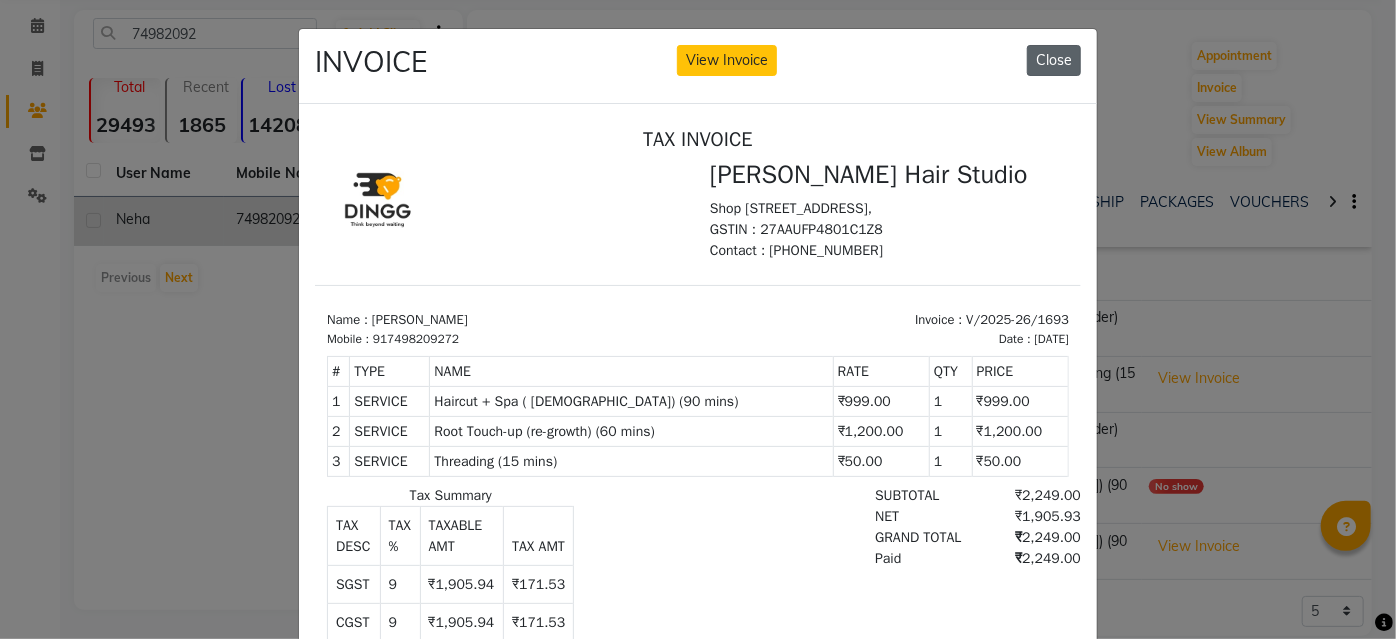 click on "Close" 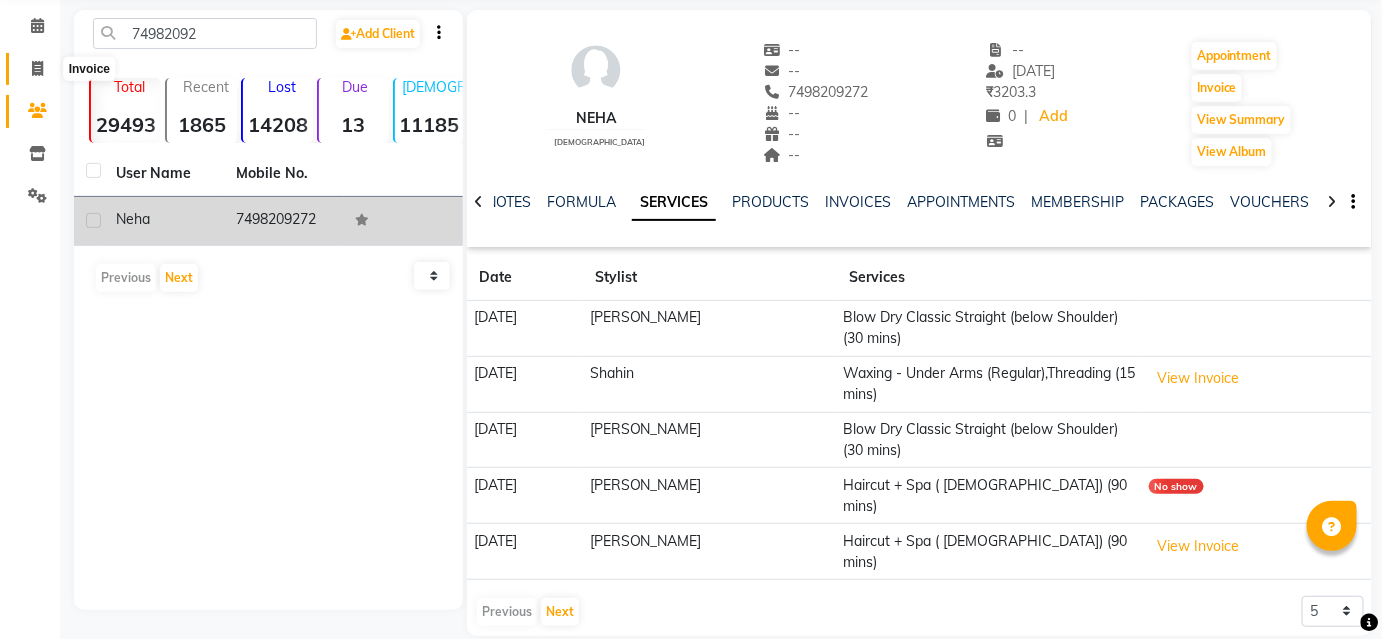 click 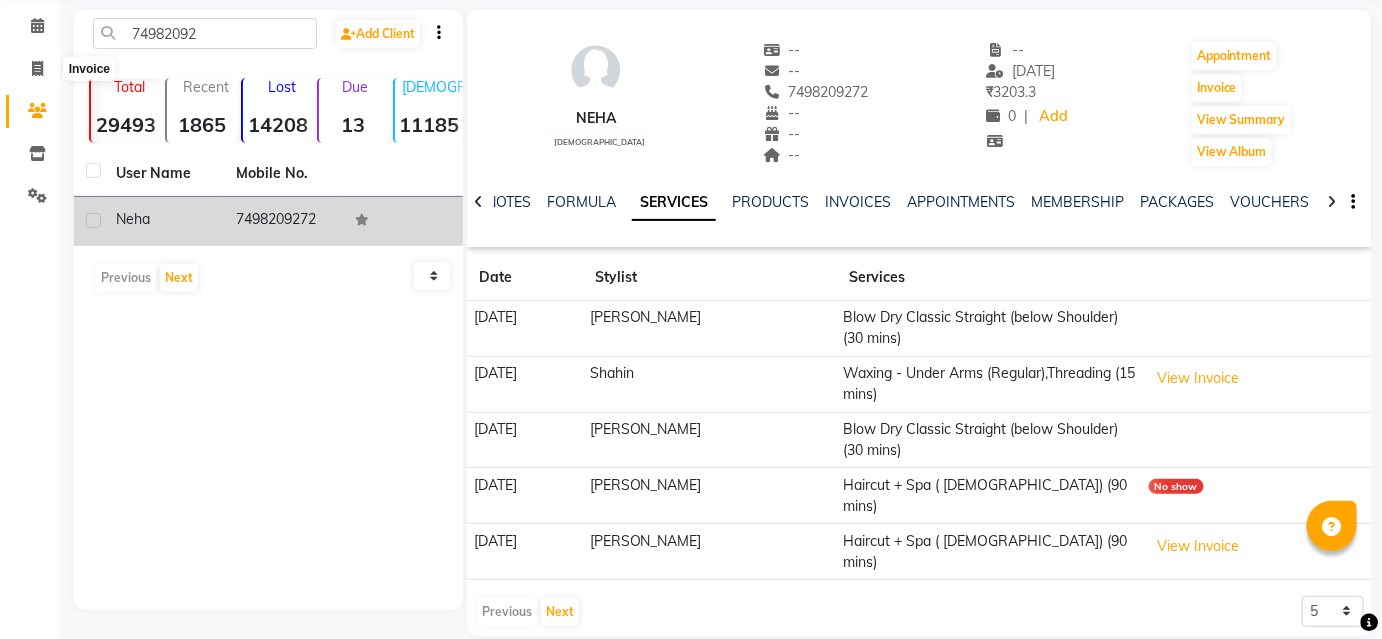 select on "service" 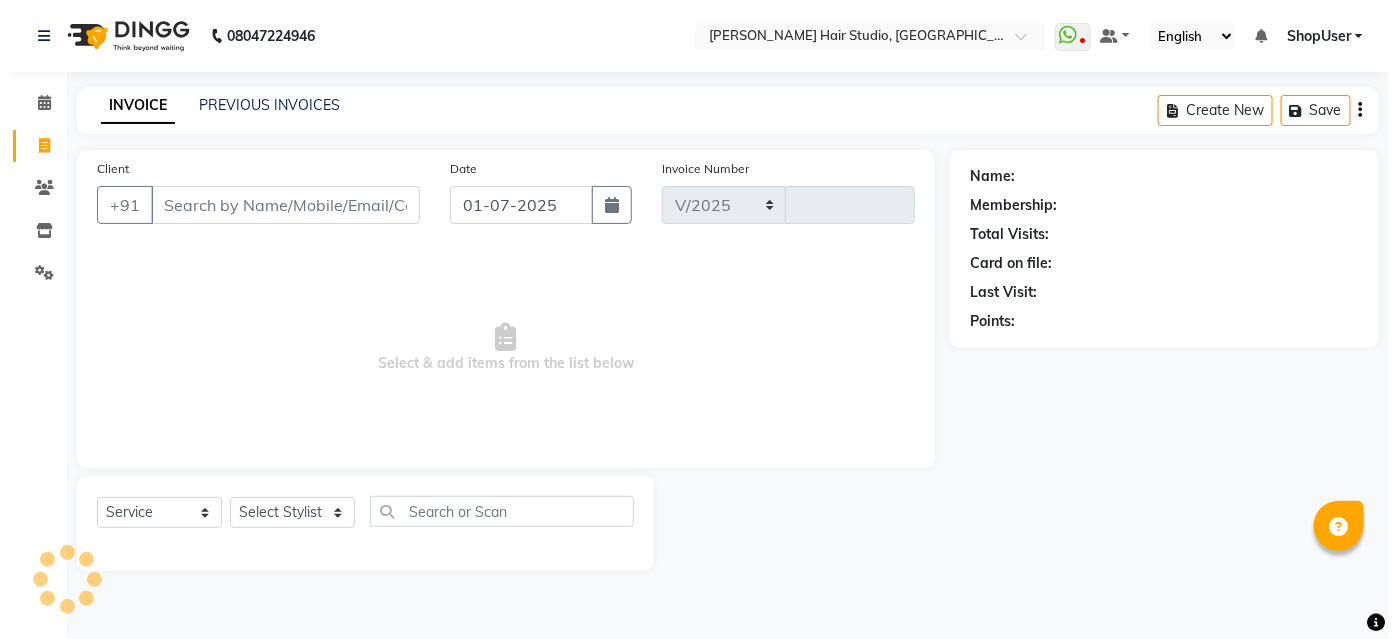 scroll, scrollTop: 0, scrollLeft: 0, axis: both 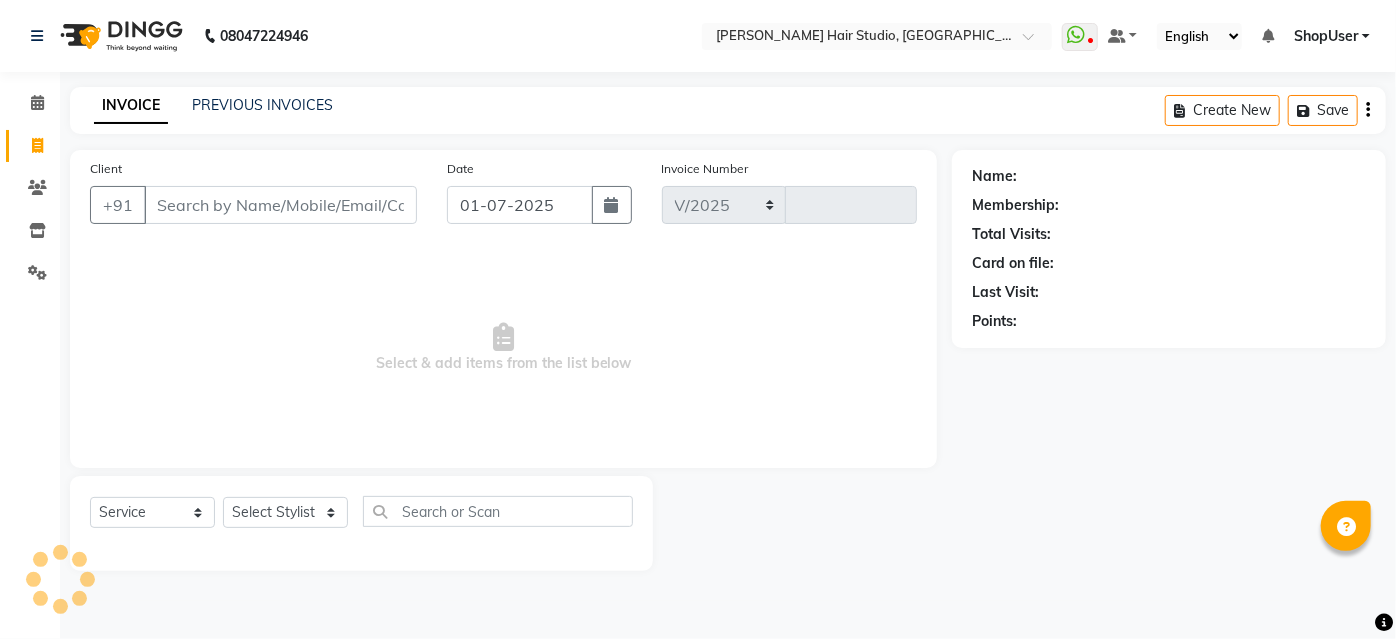 select on "627" 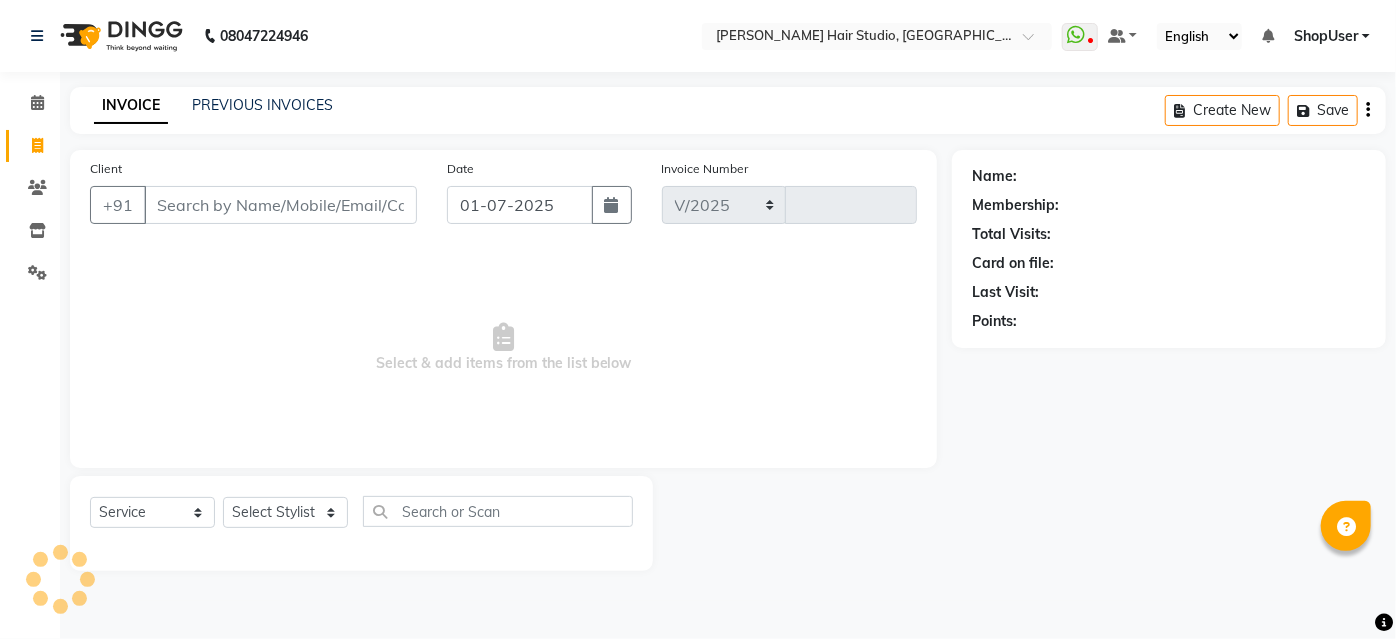 type on "2923" 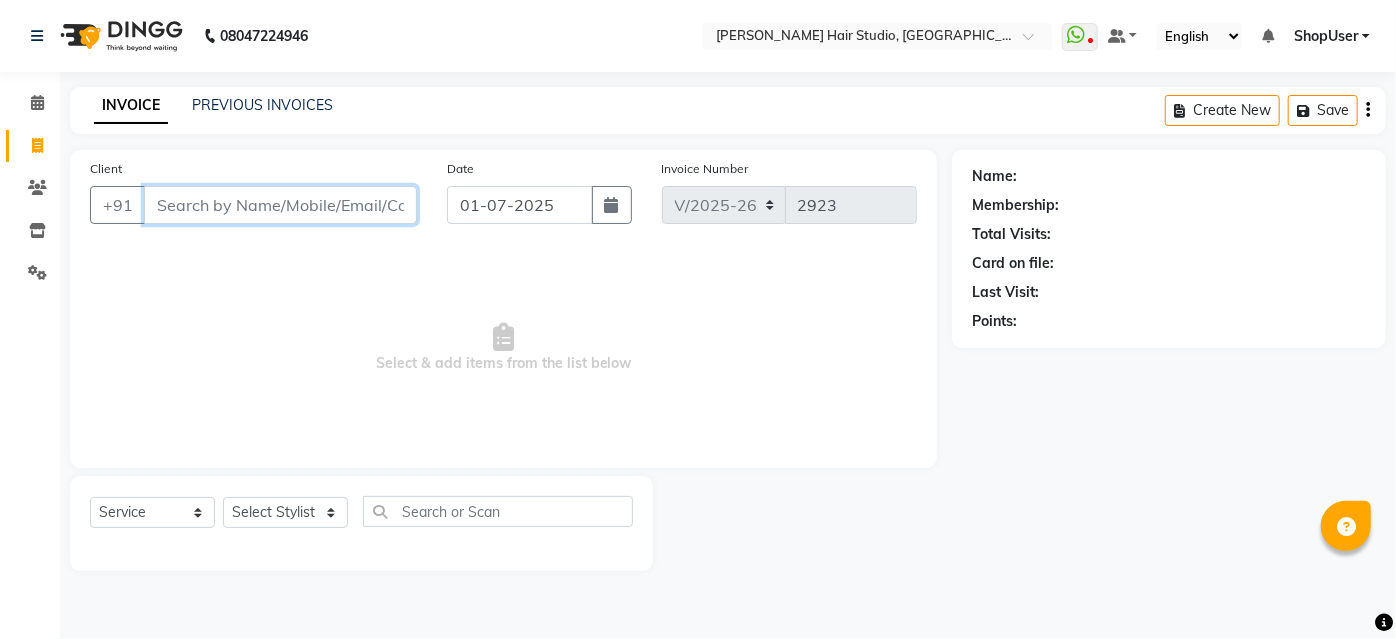 click on "Client" at bounding box center (280, 205) 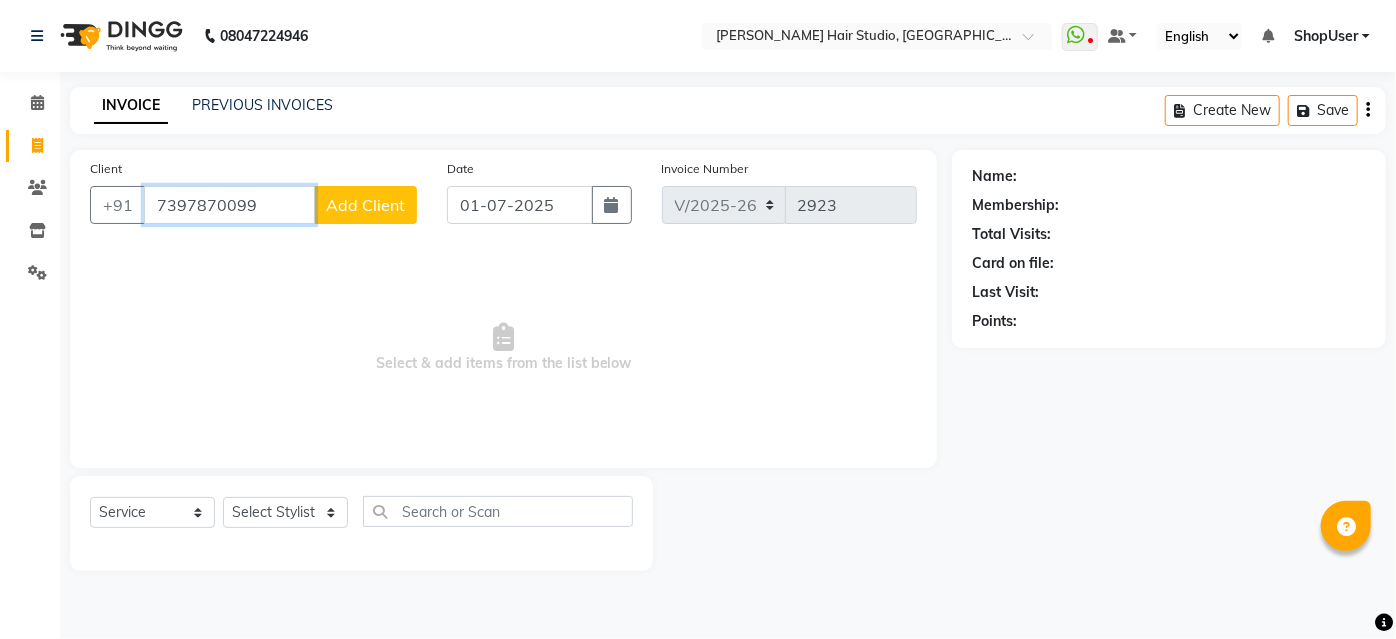 type on "7397870099" 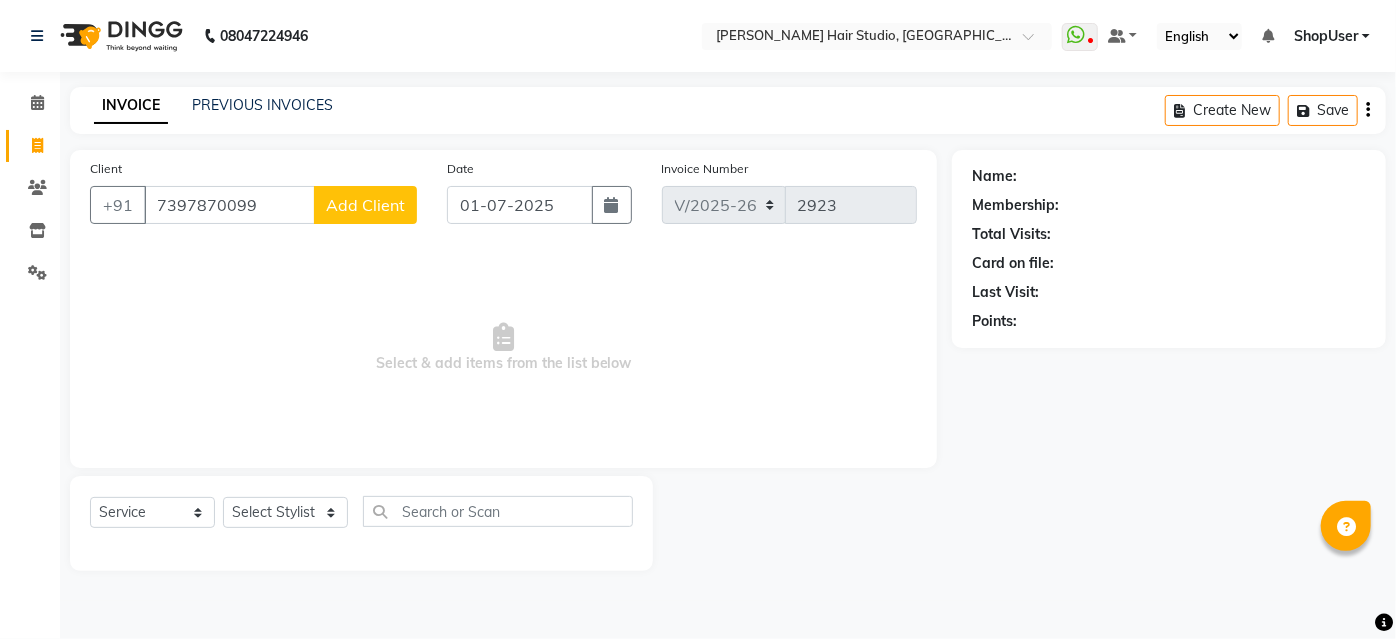 click on "Add Client" 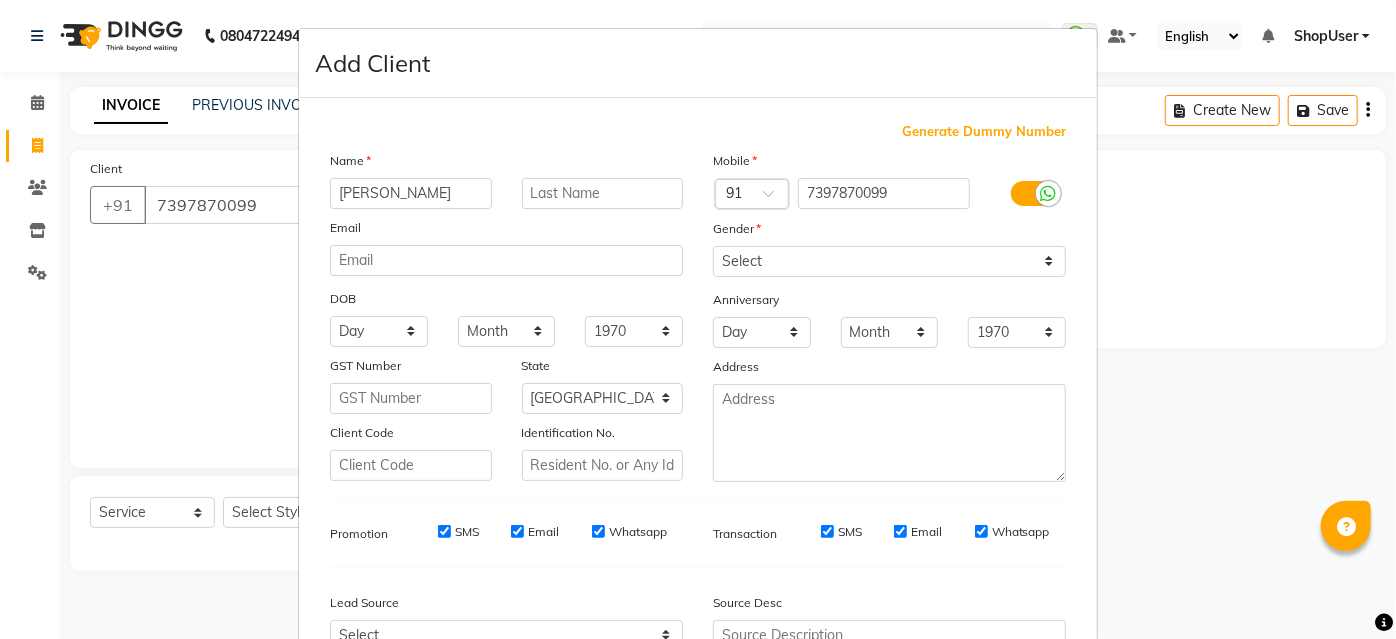 type on "kaushtubh" 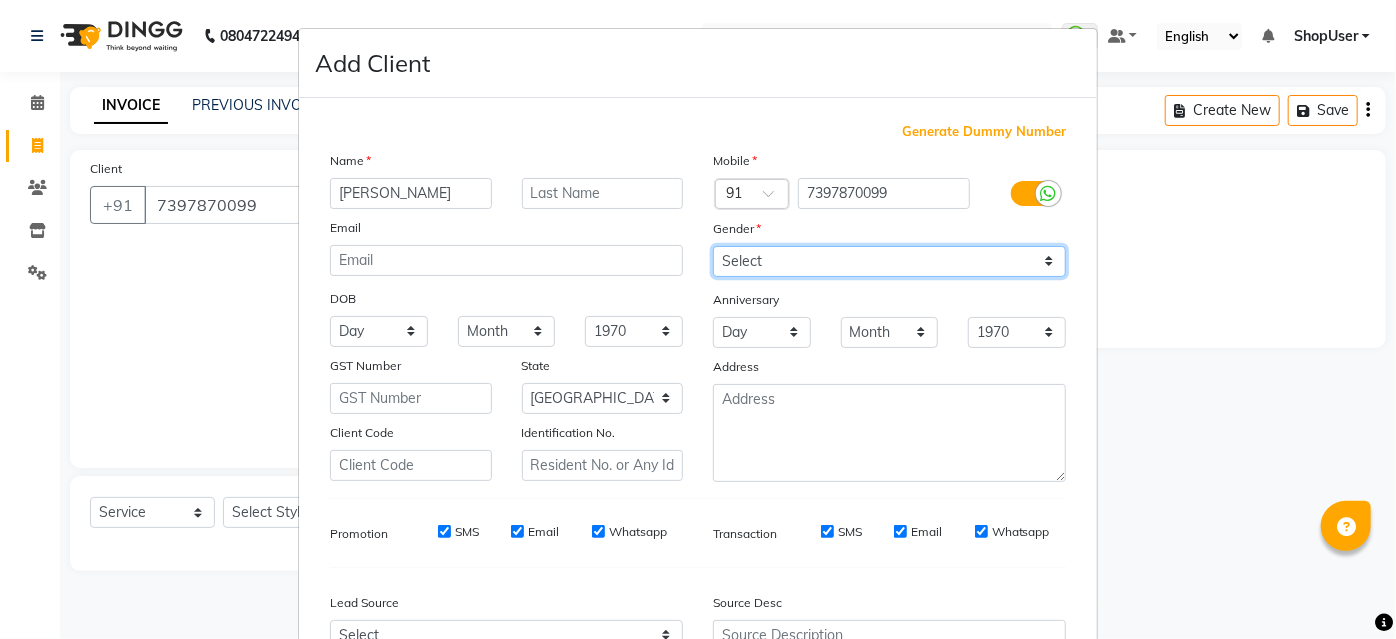 click on "Select Male Female Other Prefer Not To Say" at bounding box center [889, 261] 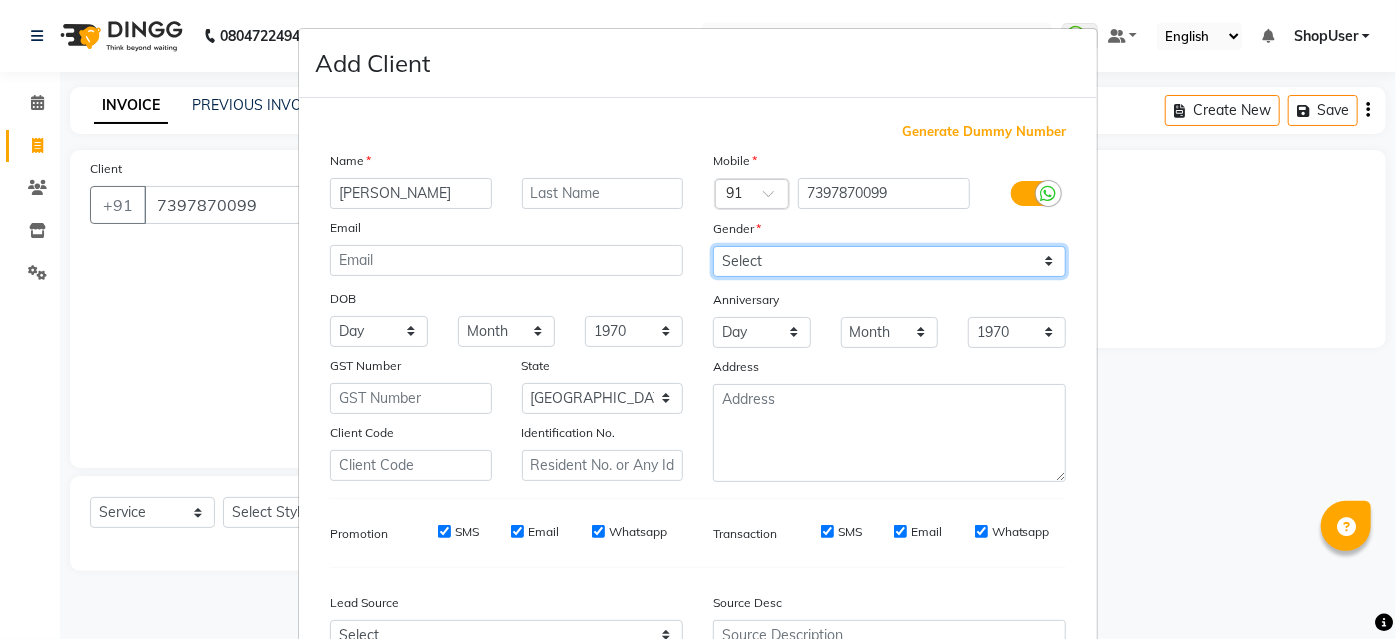 select on "male" 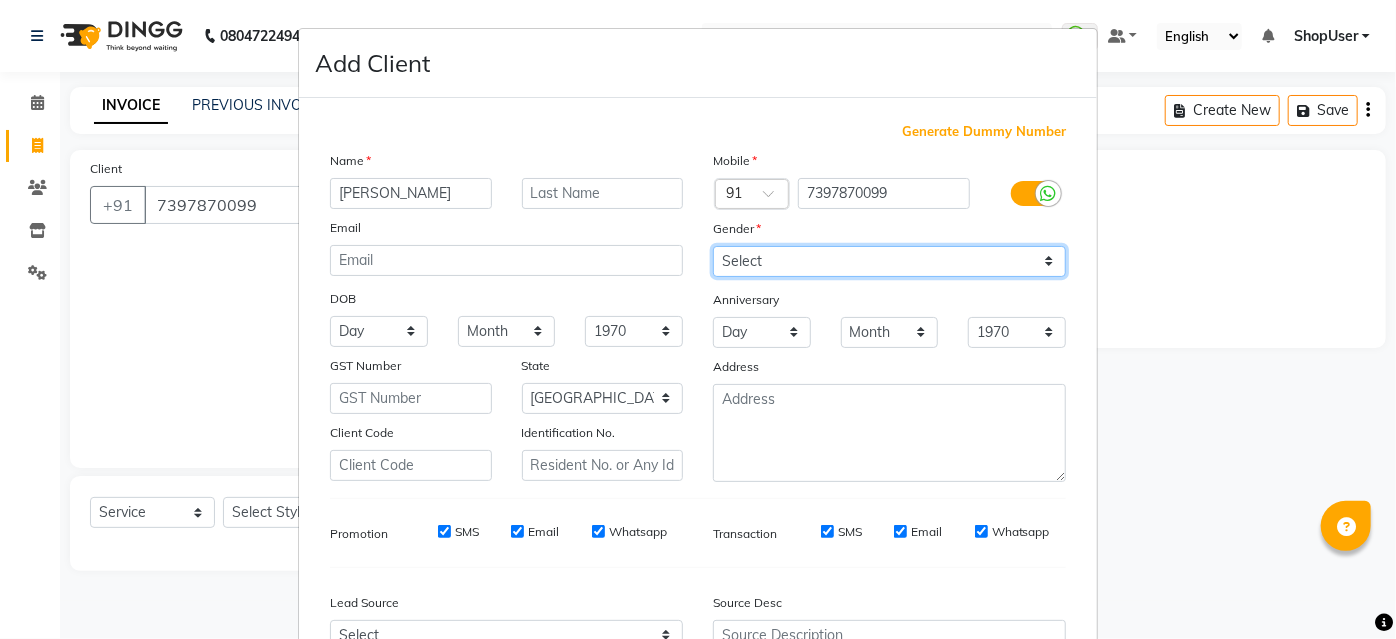 click on "Select Male Female Other Prefer Not To Say" at bounding box center [889, 261] 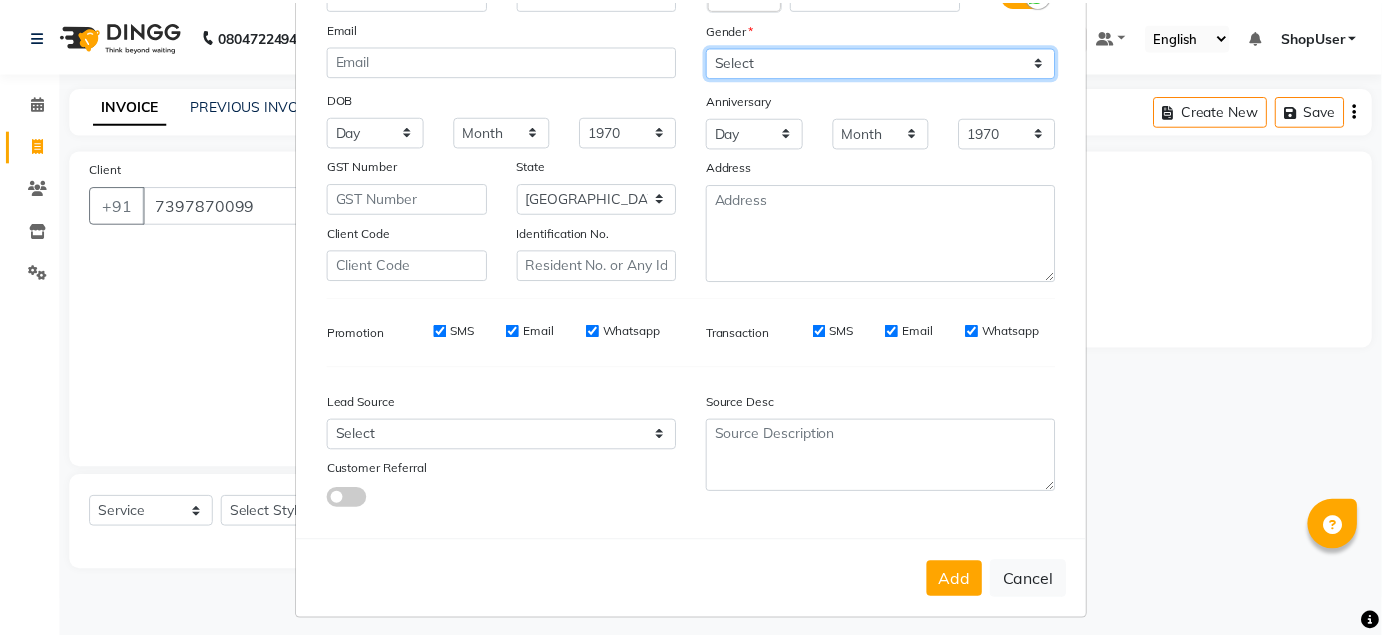 scroll, scrollTop: 208, scrollLeft: 0, axis: vertical 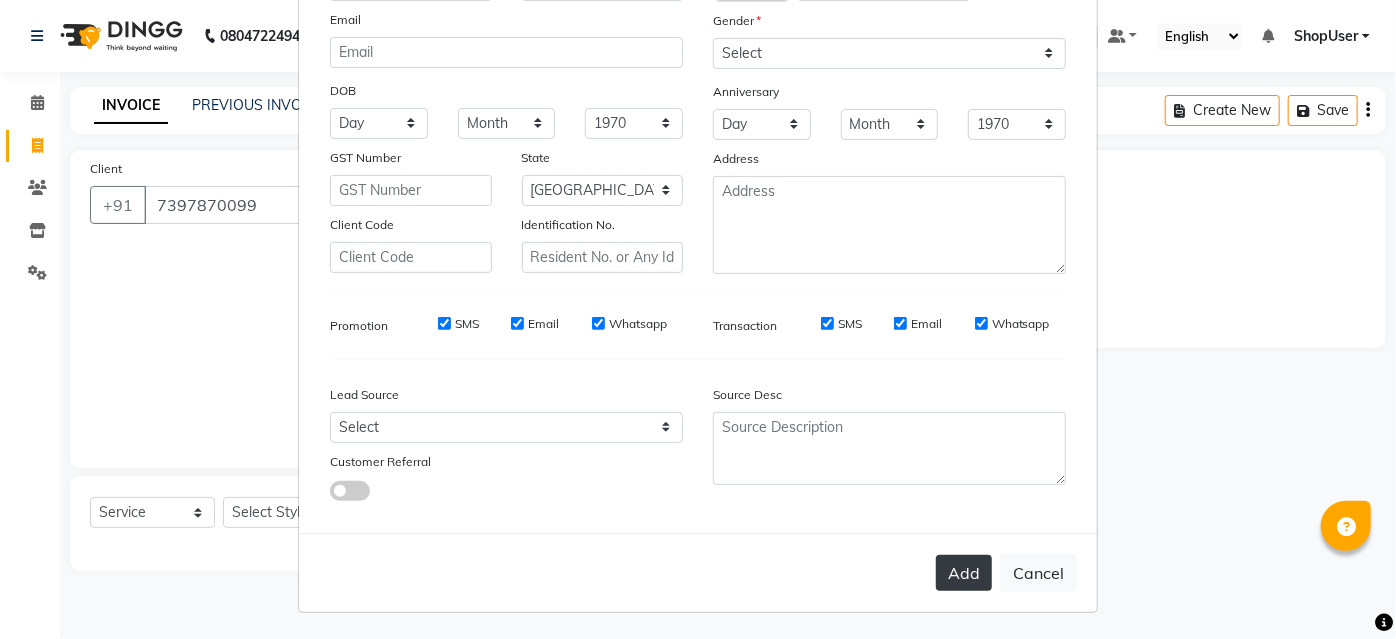 click on "Add" at bounding box center (964, 573) 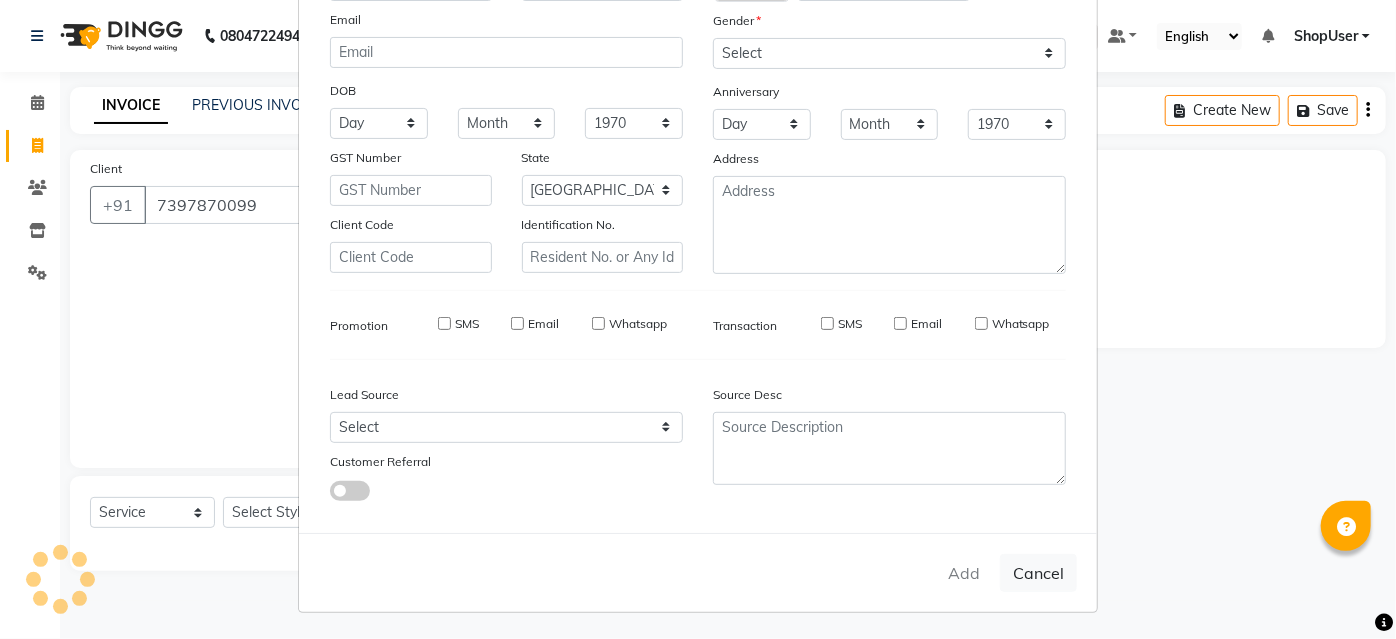 type 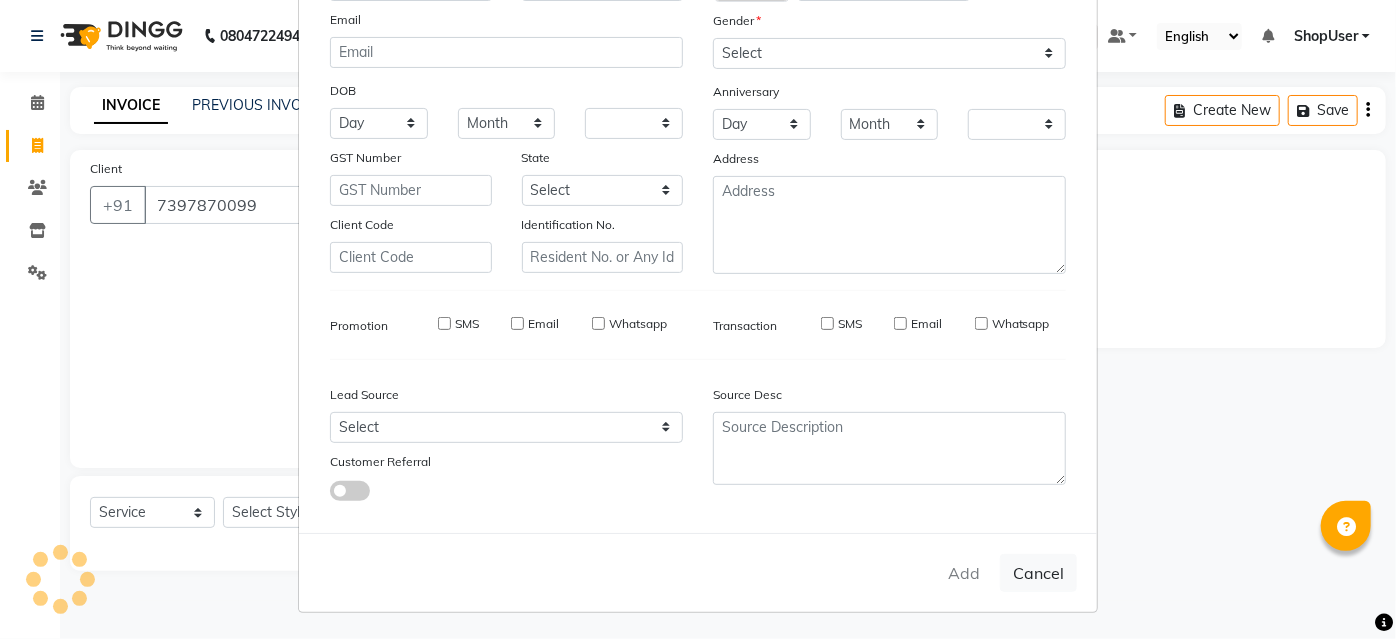 checkbox on "false" 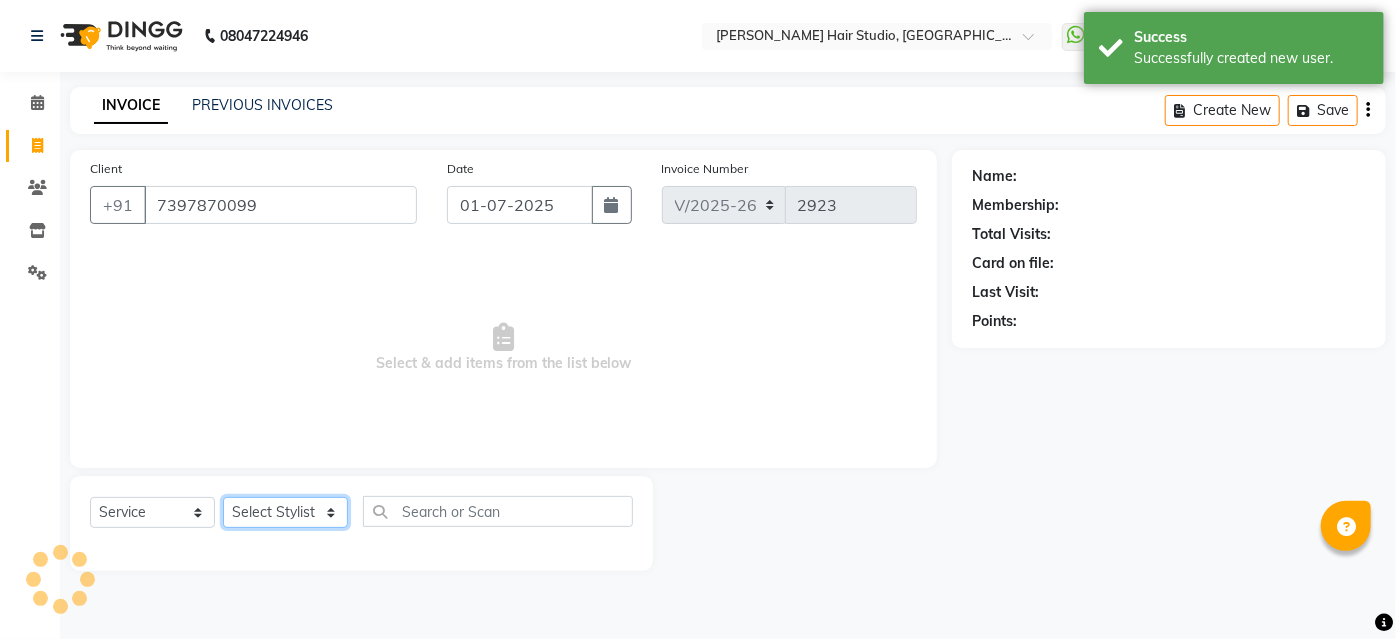 click on "Select Stylist [PERSON_NAME] [PERSON_NAME] Avinash [PERSON_NAME] [PERSON_NAME] Pawan Krishna [PERSON_NAME] [PERSON_NAME] ShopUser [PERSON_NAME] [PERSON_NAME]" 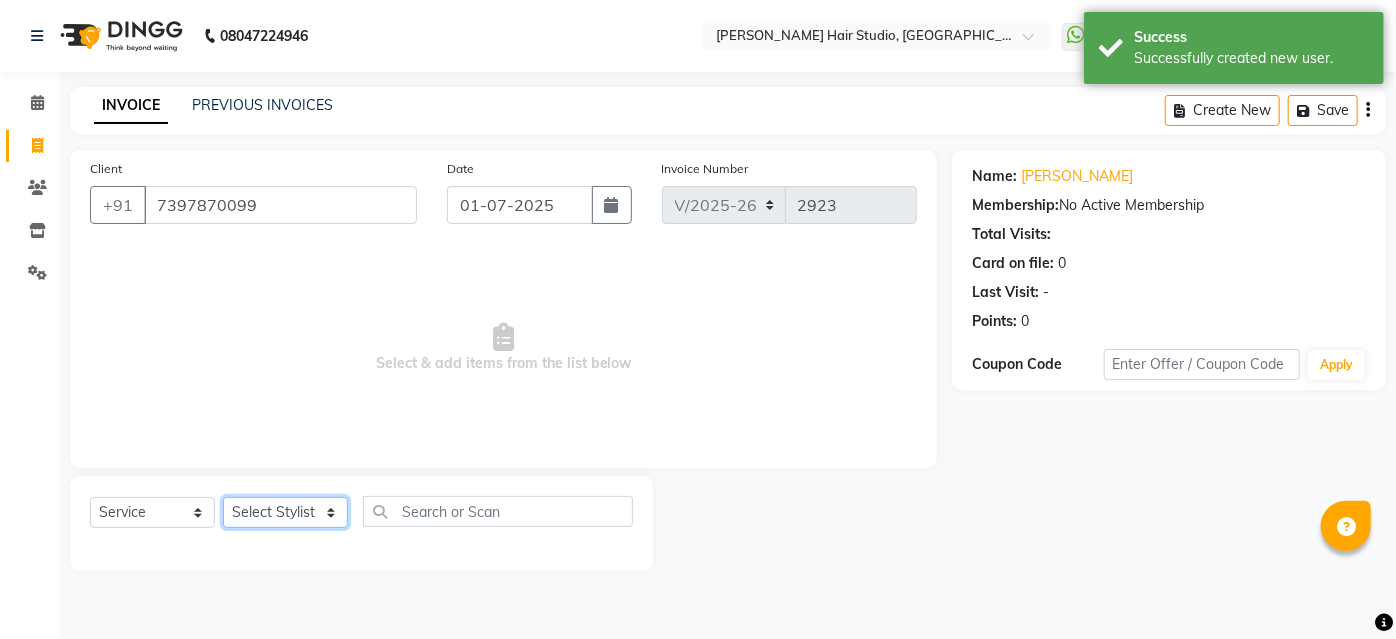 select on "81286" 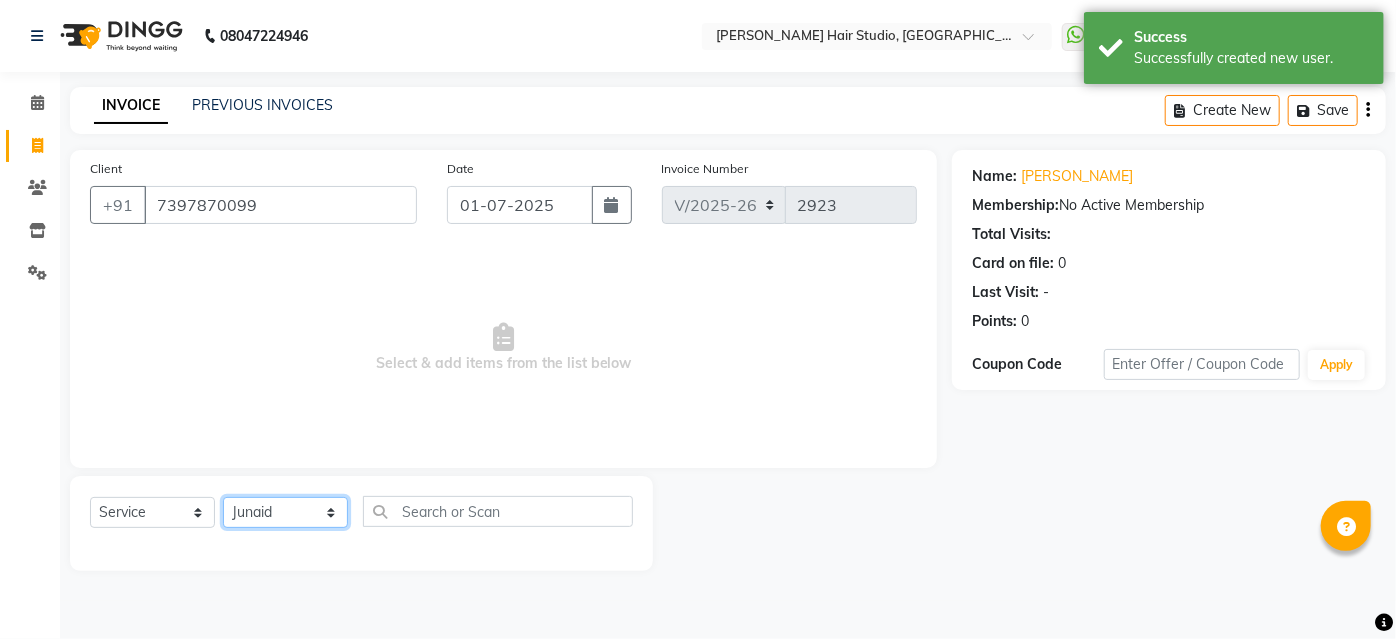 click on "Select Stylist [PERSON_NAME] [PERSON_NAME] Avinash [PERSON_NAME] [PERSON_NAME] Pawan Krishna [PERSON_NAME] [PERSON_NAME] ShopUser [PERSON_NAME] [PERSON_NAME]" 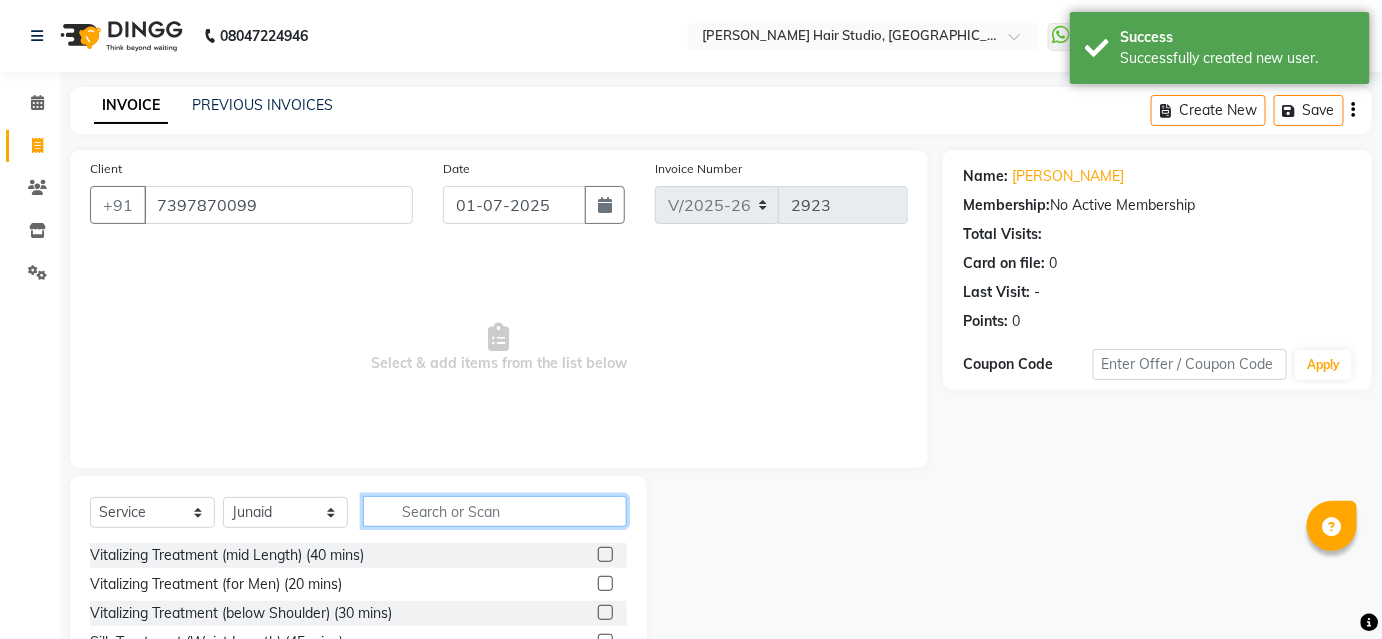 click 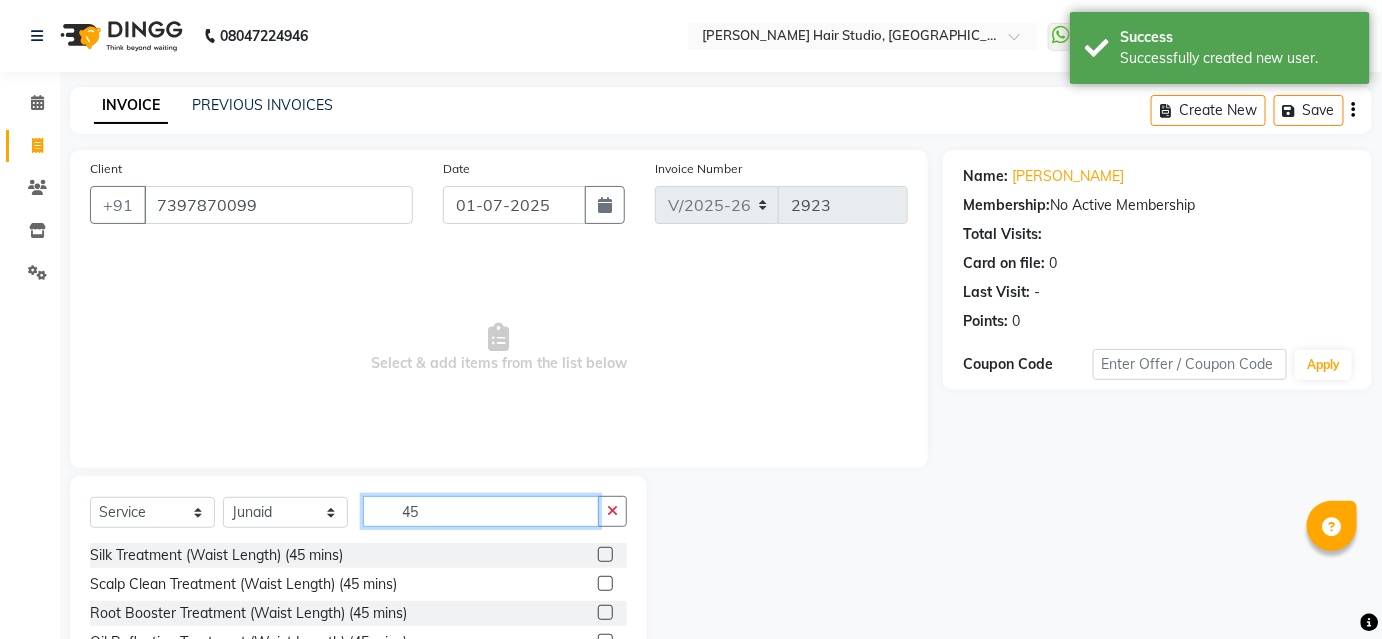 scroll, scrollTop: 161, scrollLeft: 0, axis: vertical 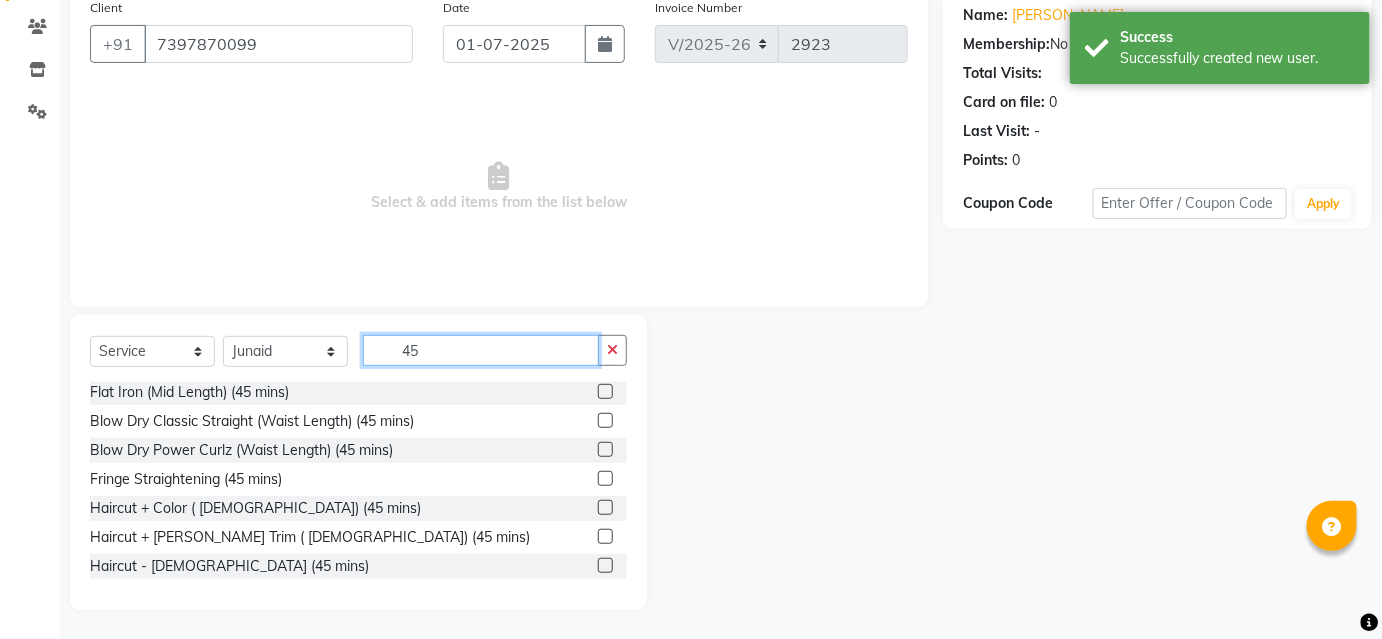 type on "45" 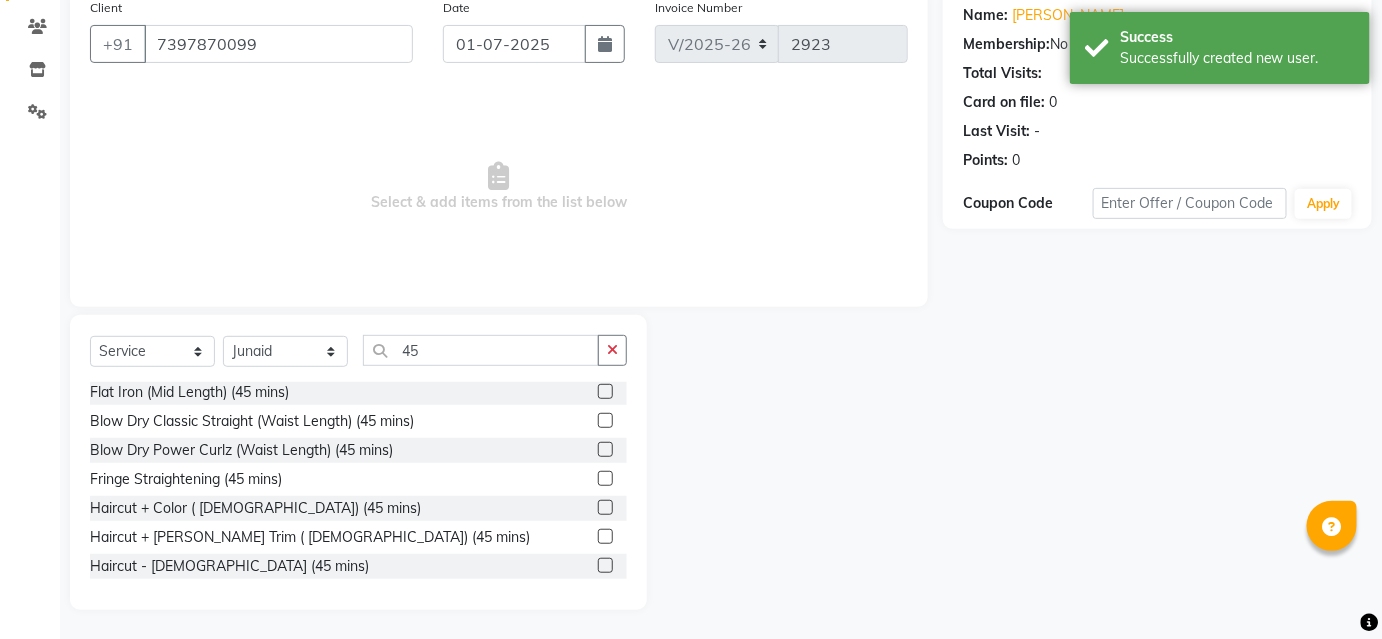 click 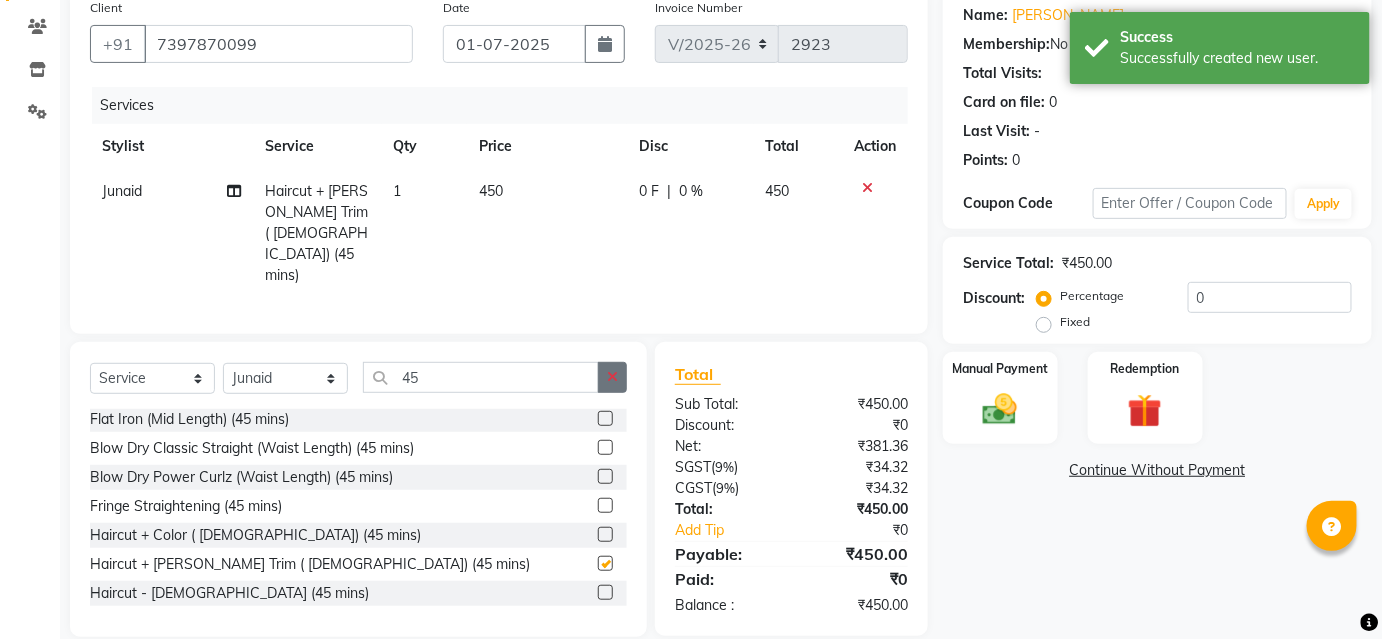 checkbox on "false" 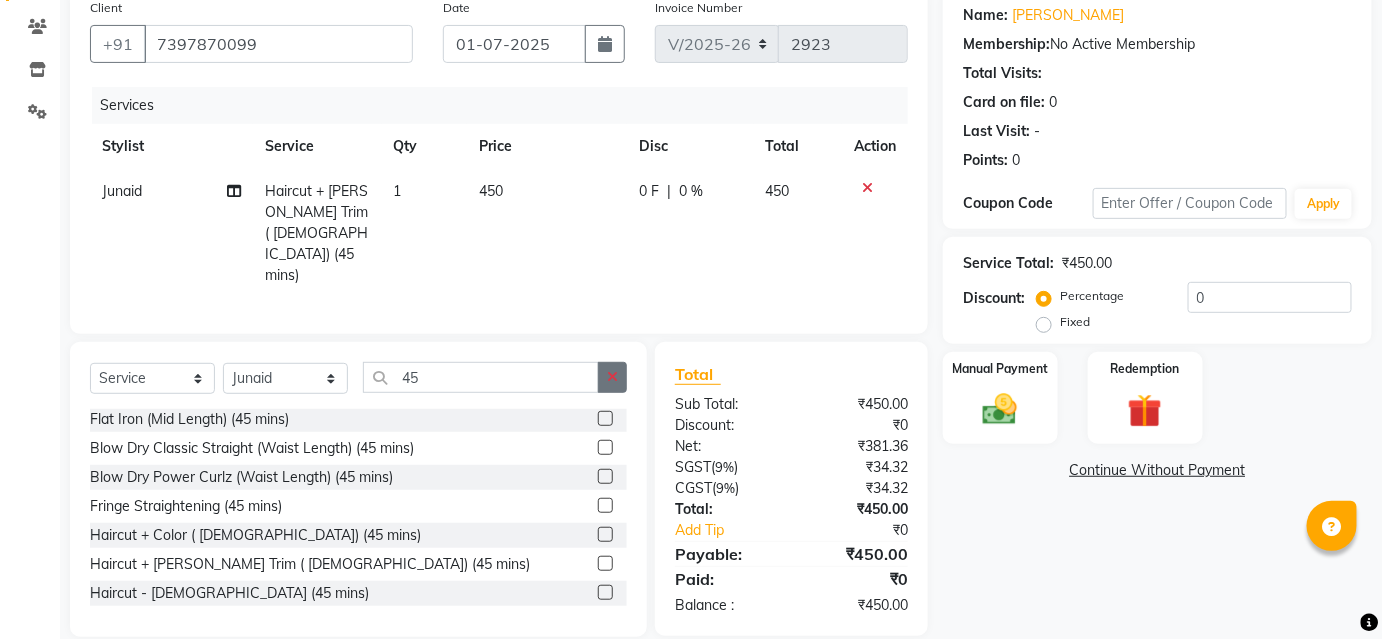 click 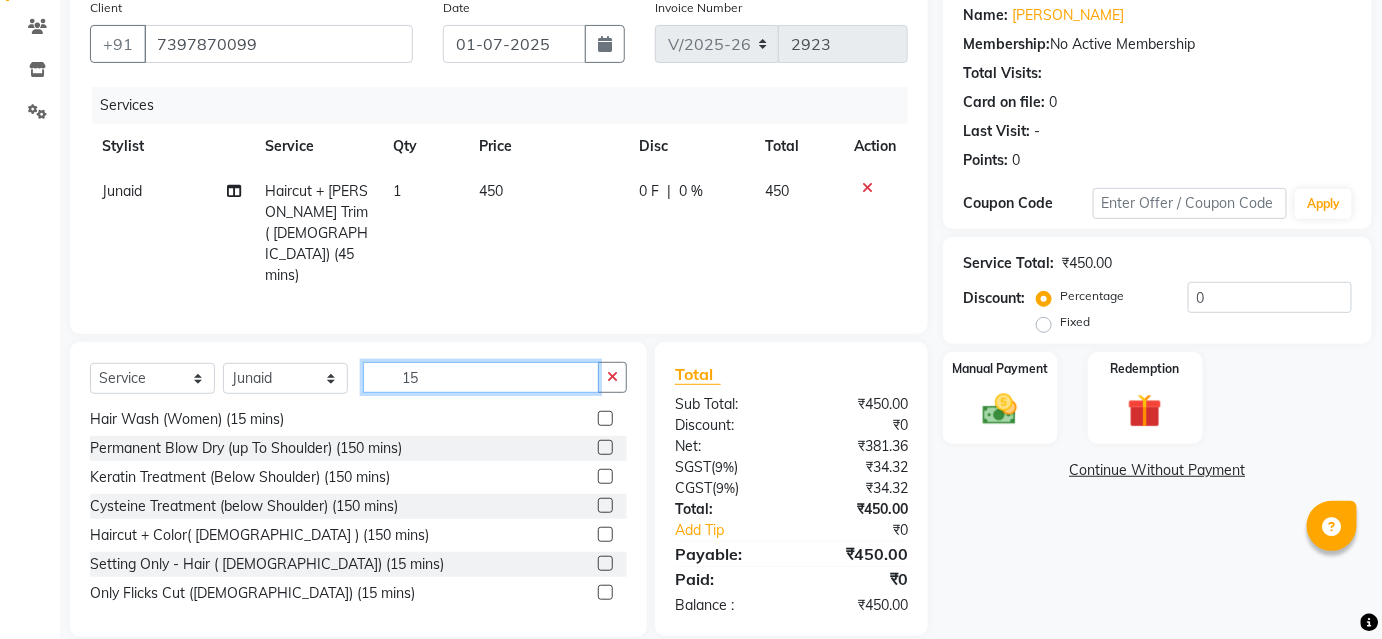 scroll, scrollTop: 61, scrollLeft: 0, axis: vertical 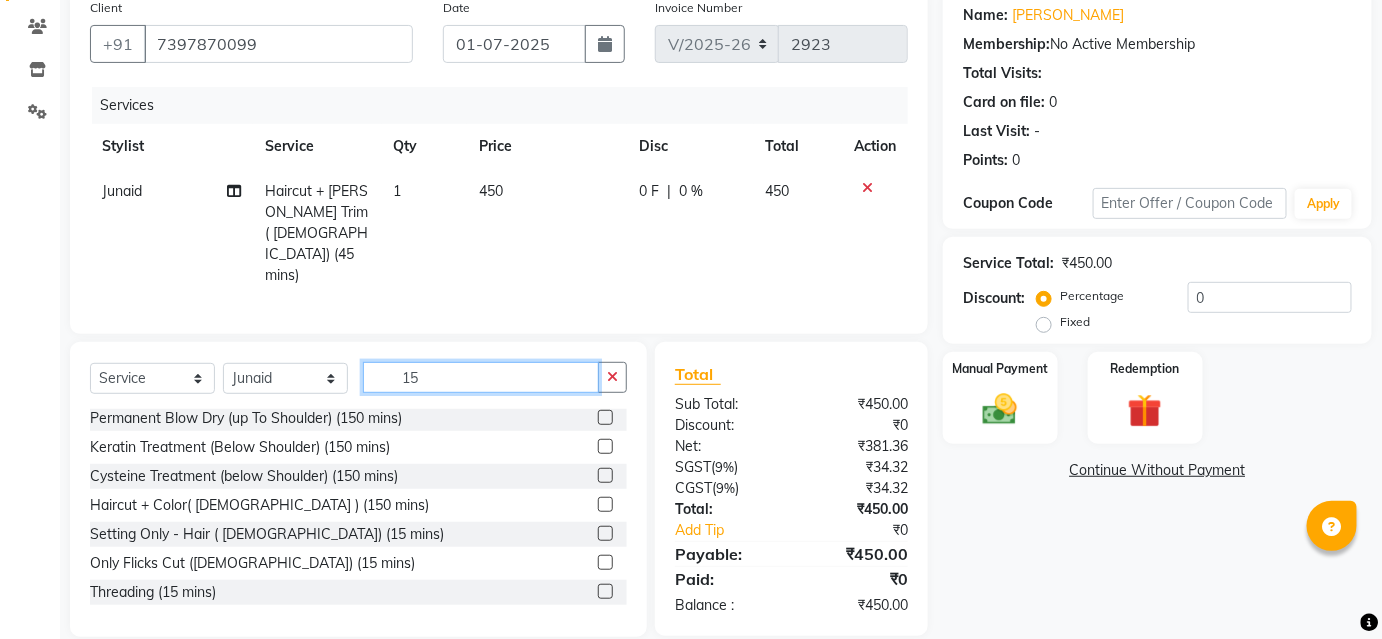 type on "15" 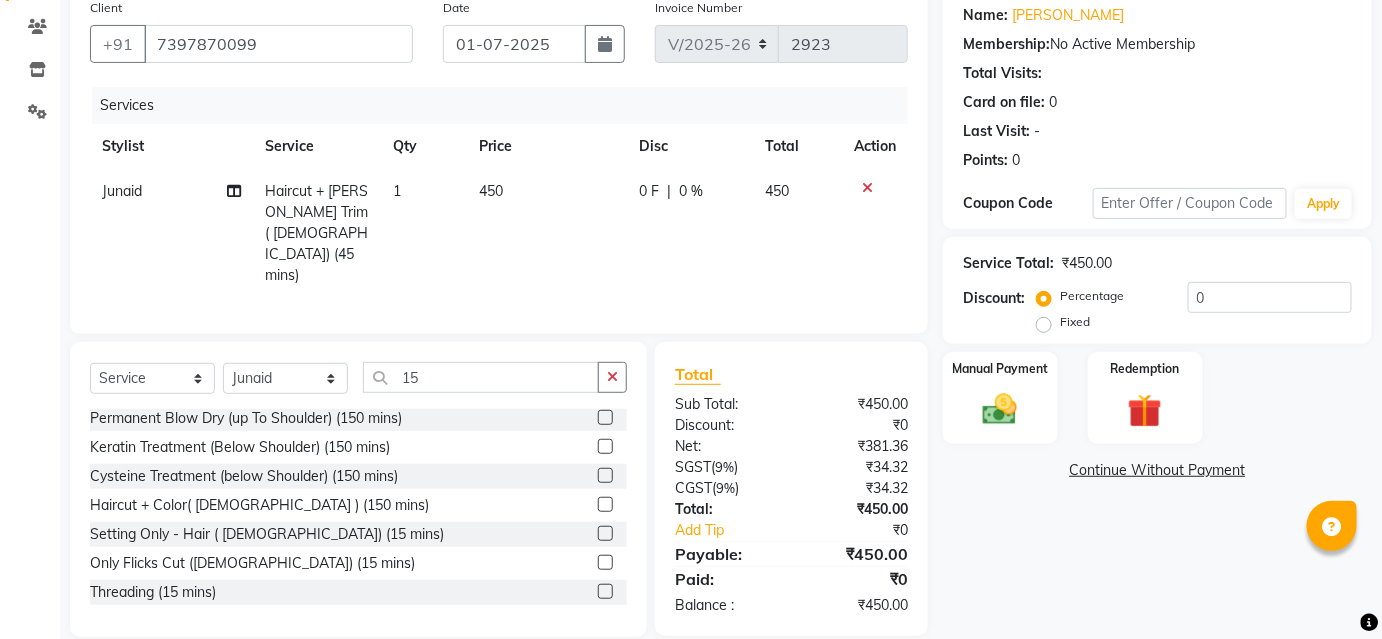 click 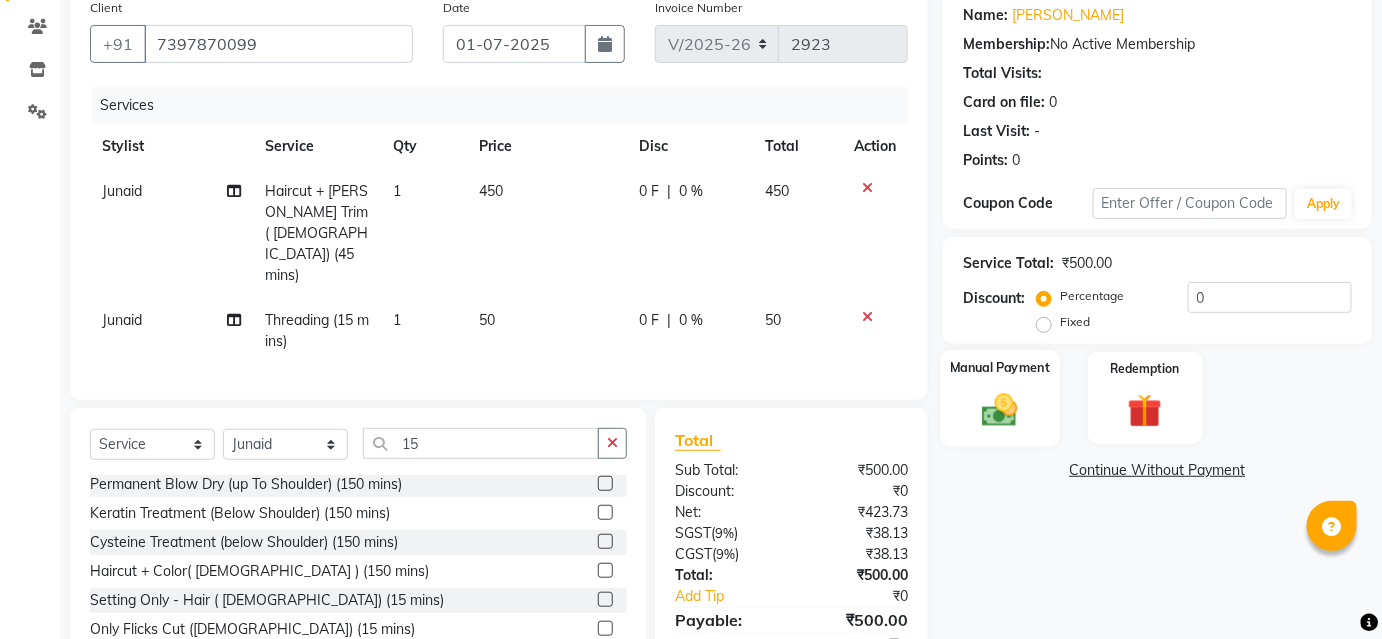 checkbox on "false" 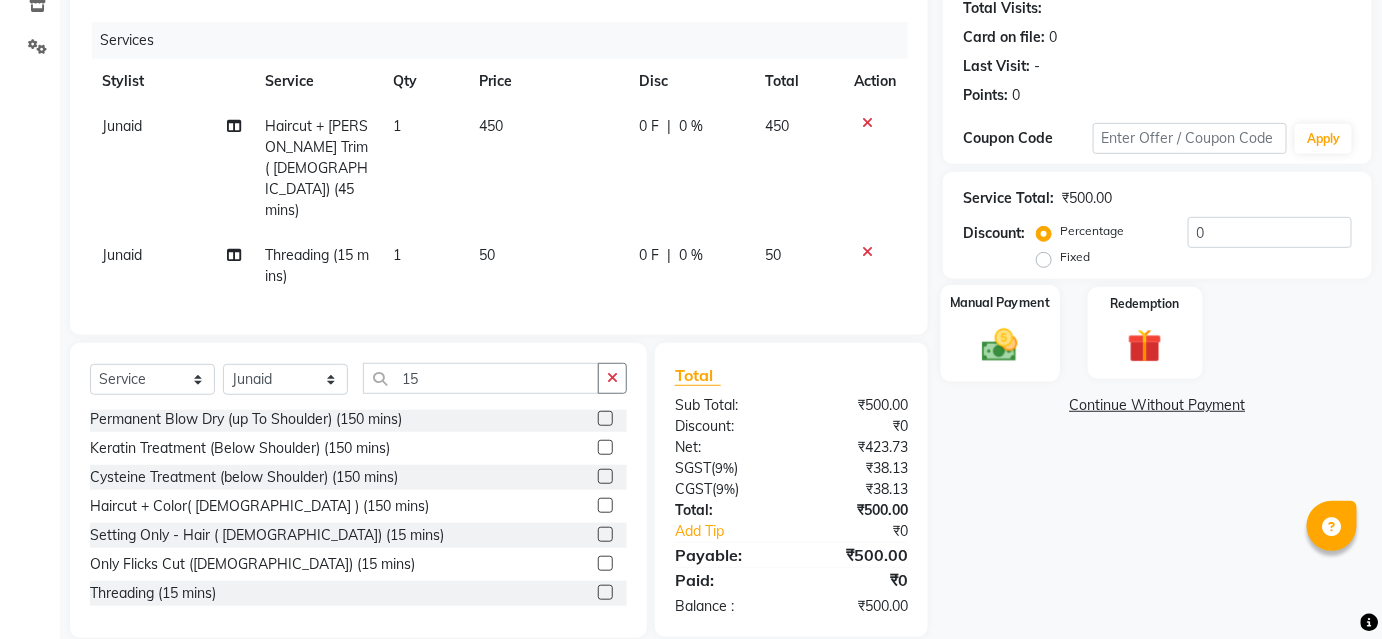 click on "Manual Payment" 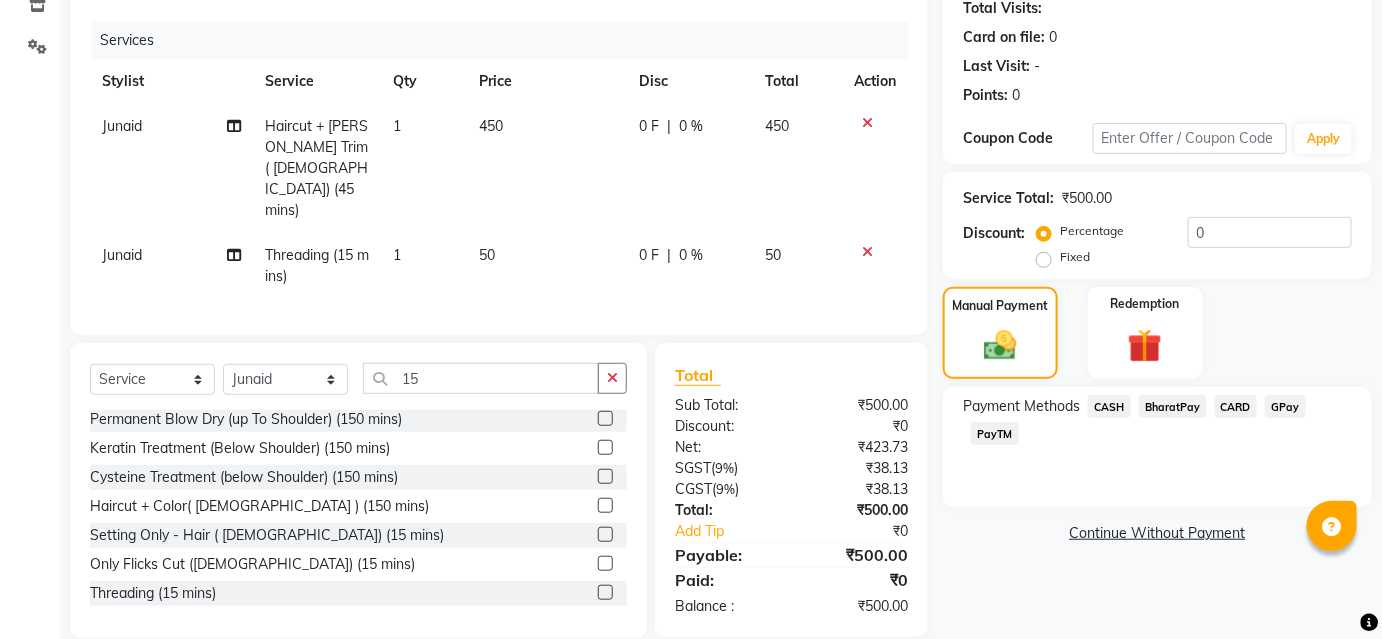 click on "BharatPay" 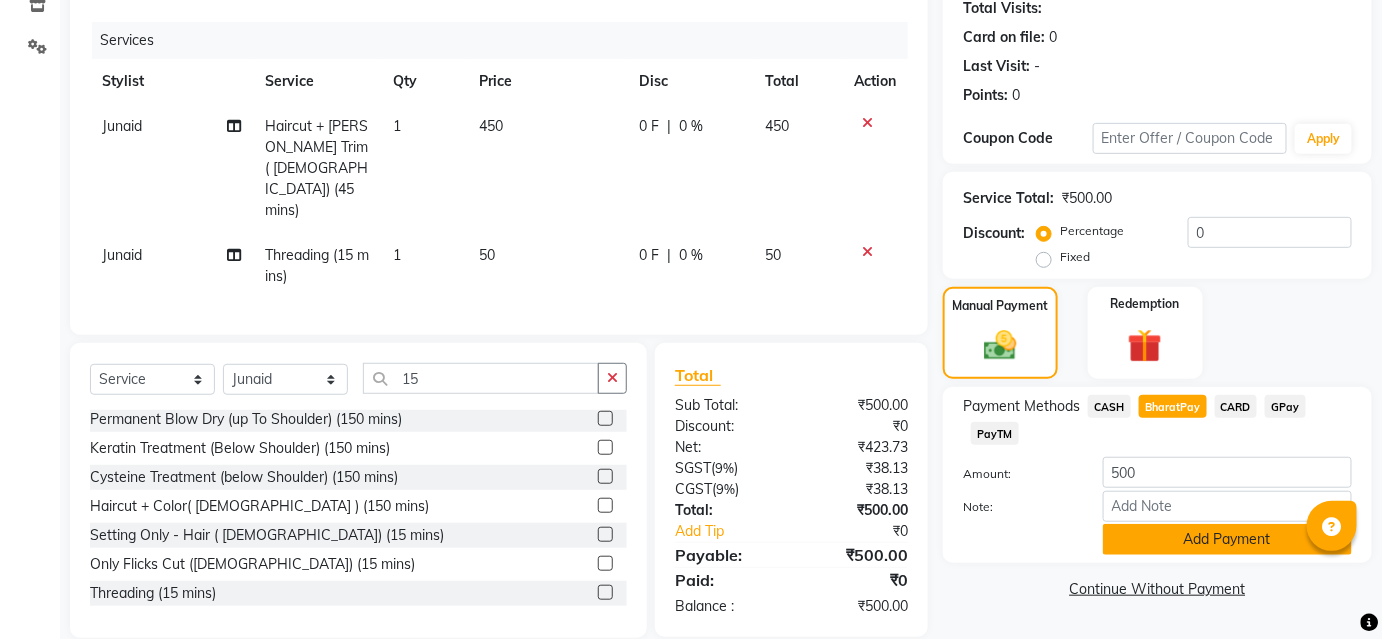 click on "Add Payment" 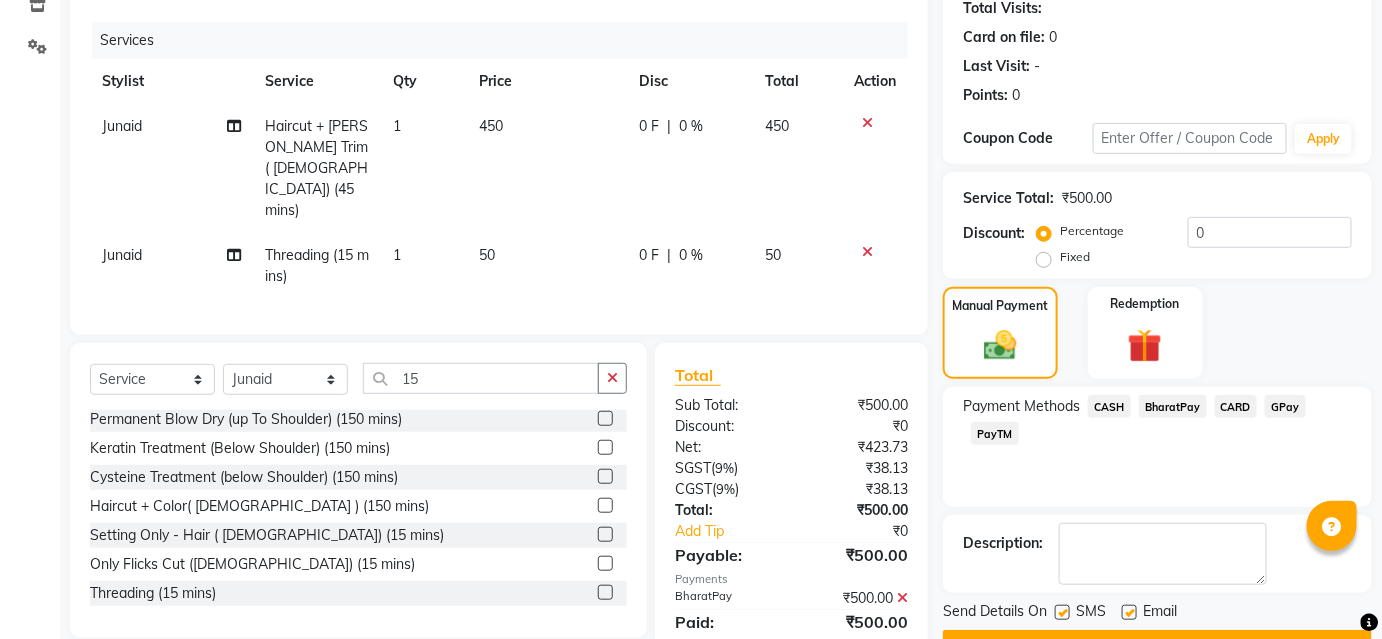 scroll, scrollTop: 276, scrollLeft: 0, axis: vertical 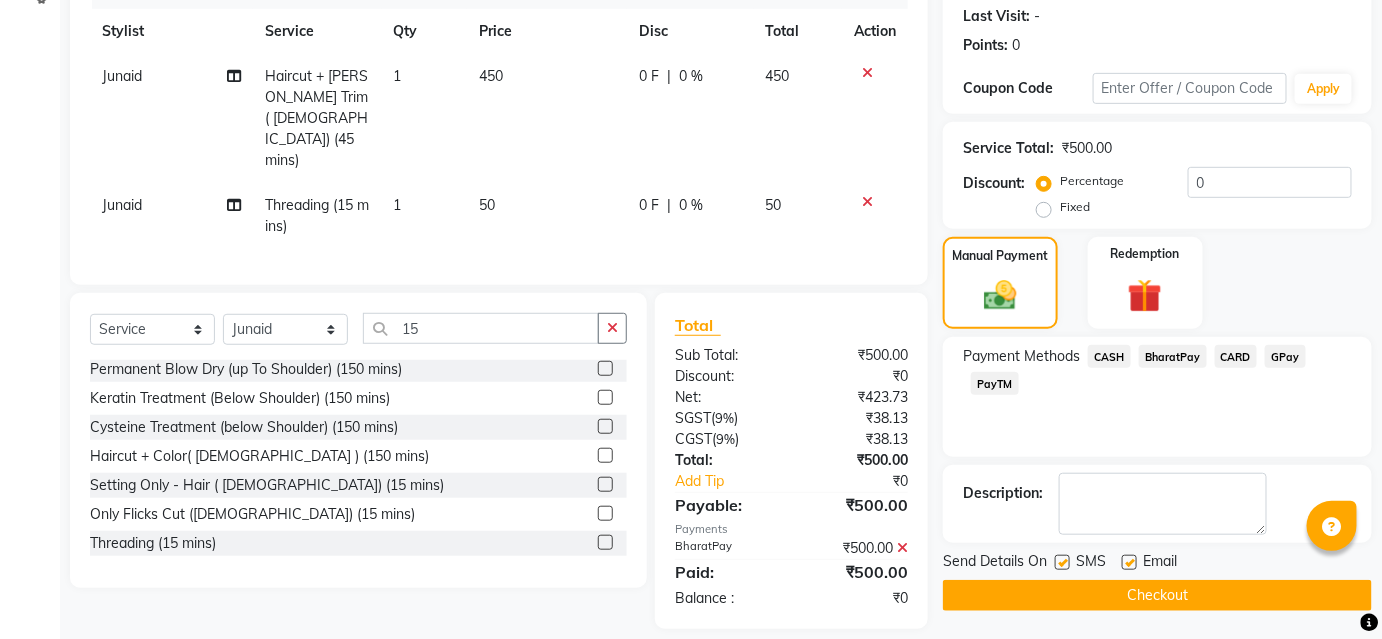 click on "Checkout" 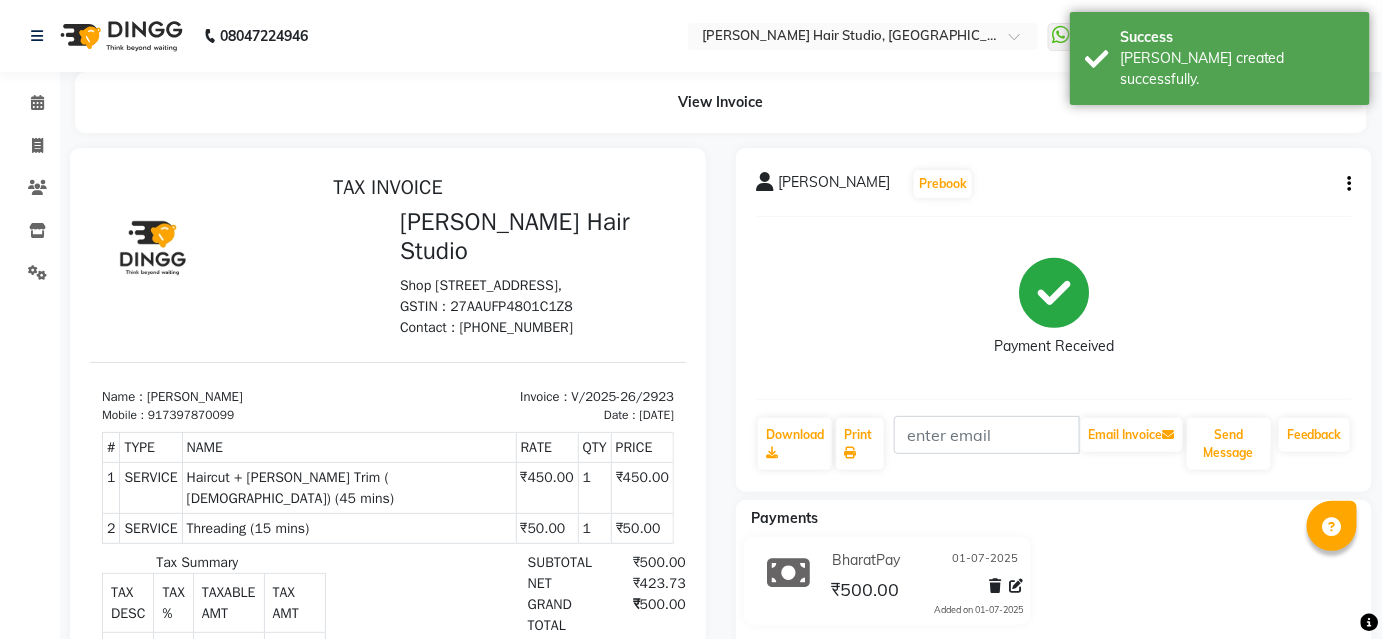 scroll, scrollTop: 0, scrollLeft: 0, axis: both 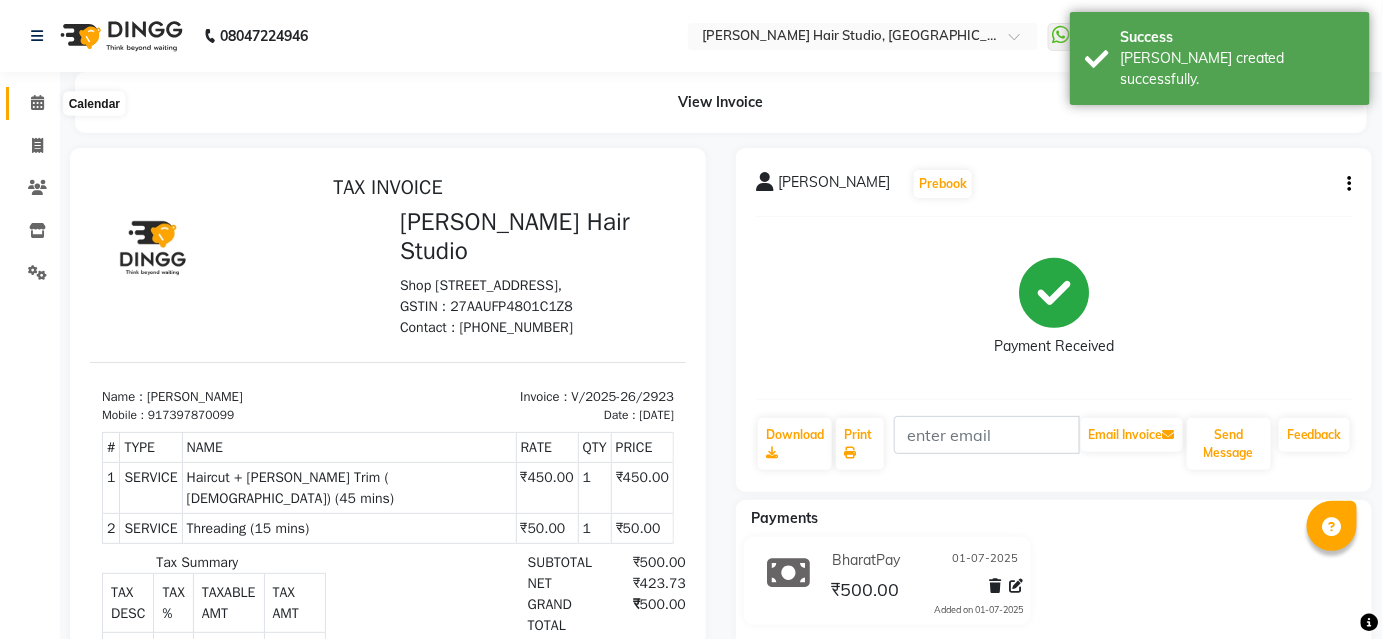 click 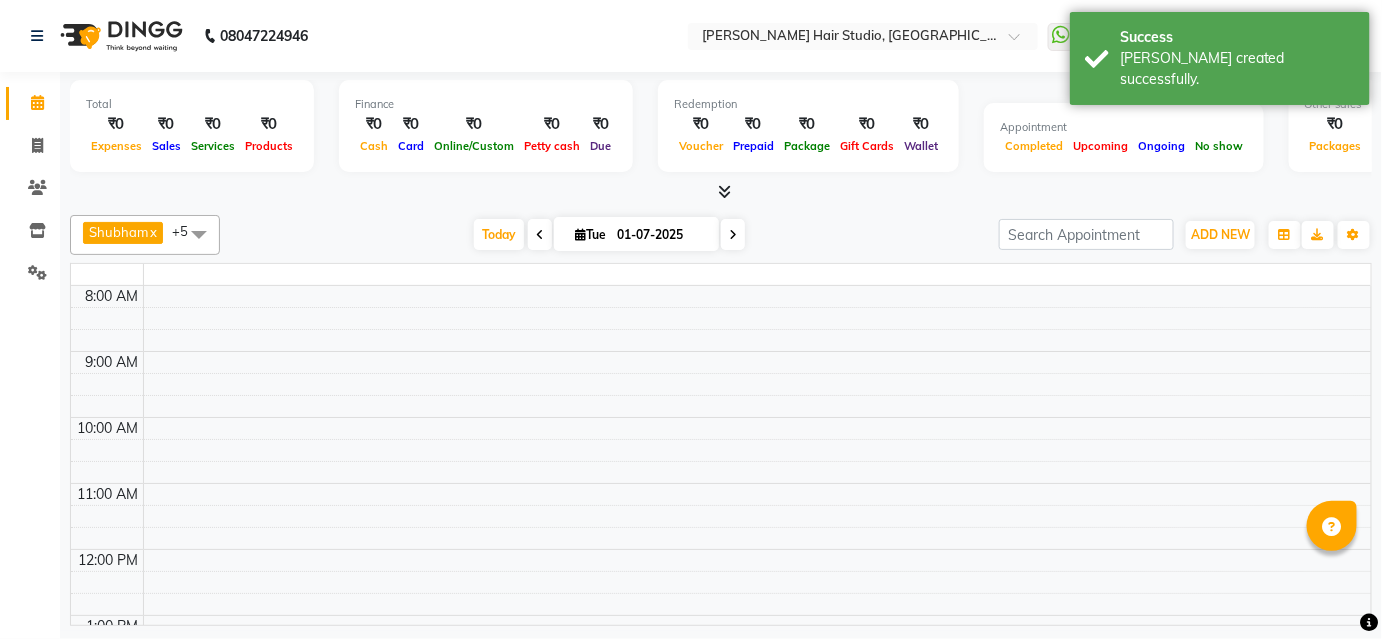 click 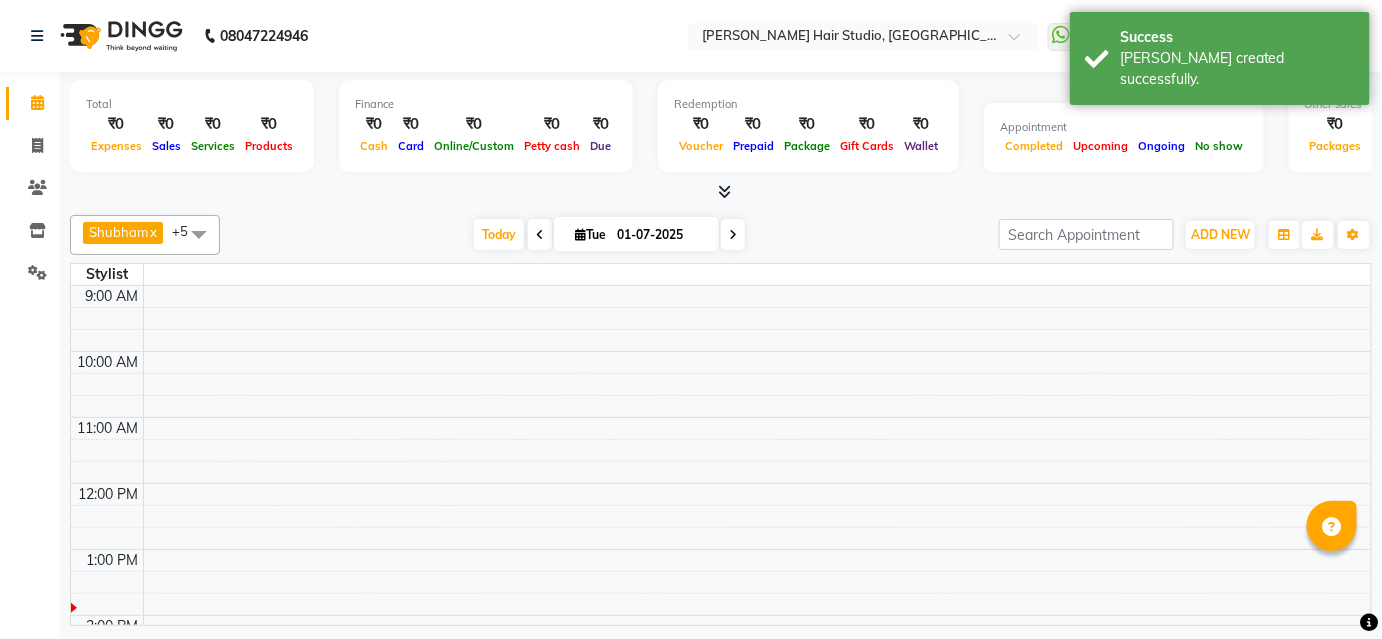 click 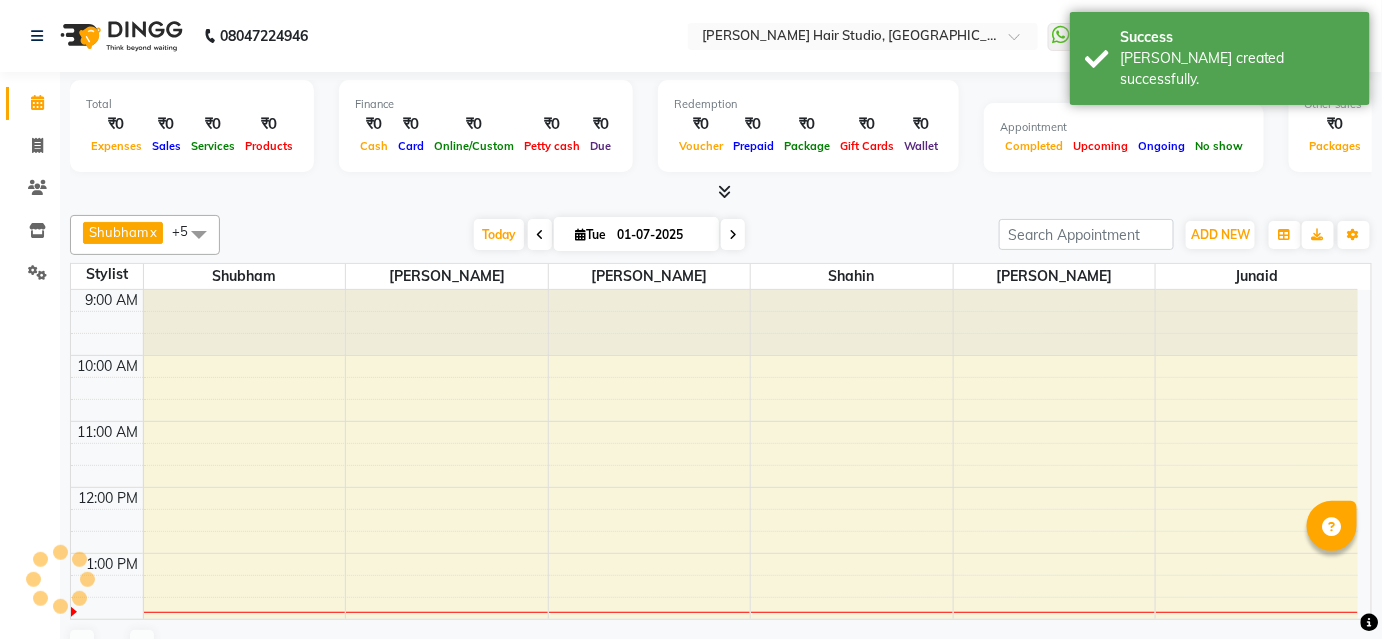 scroll, scrollTop: 0, scrollLeft: 0, axis: both 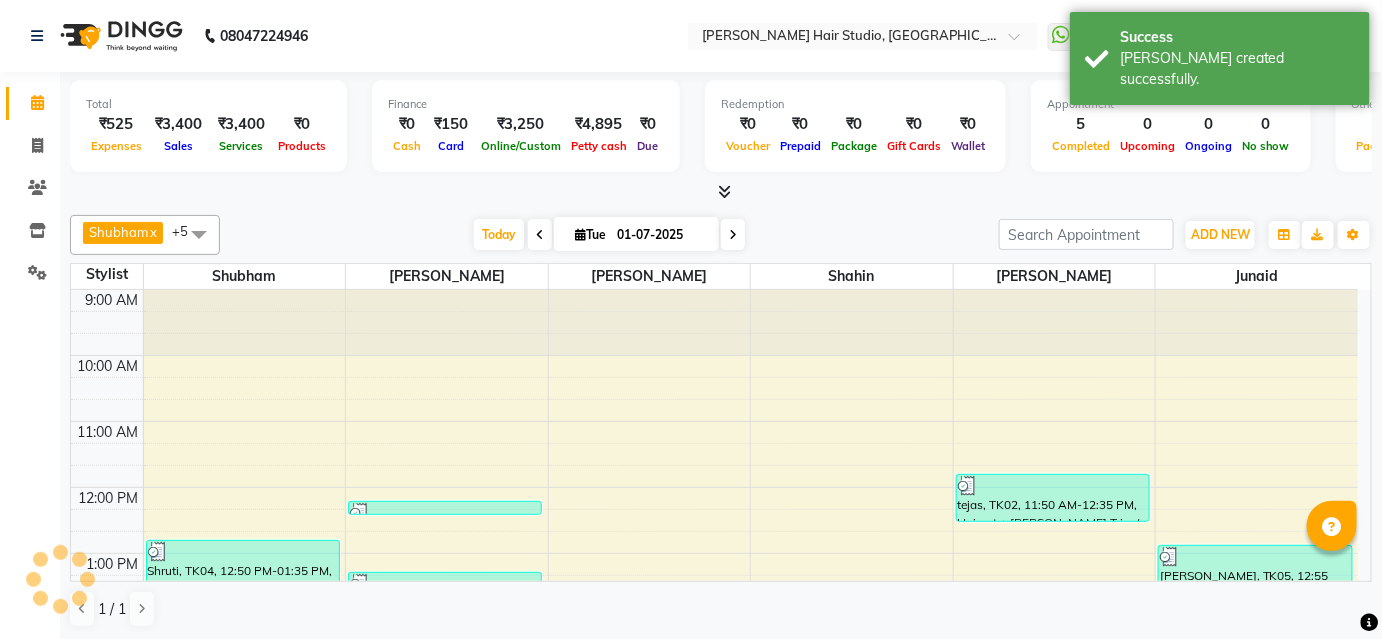 click 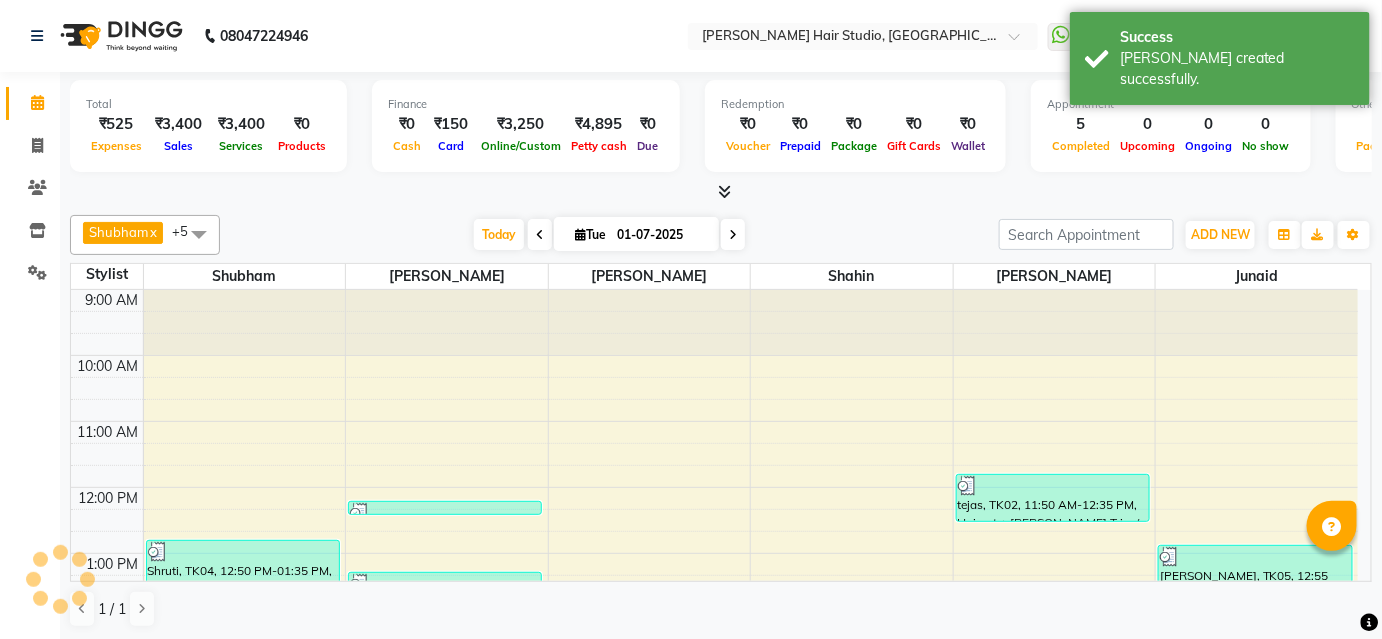 scroll, scrollTop: 261, scrollLeft: 0, axis: vertical 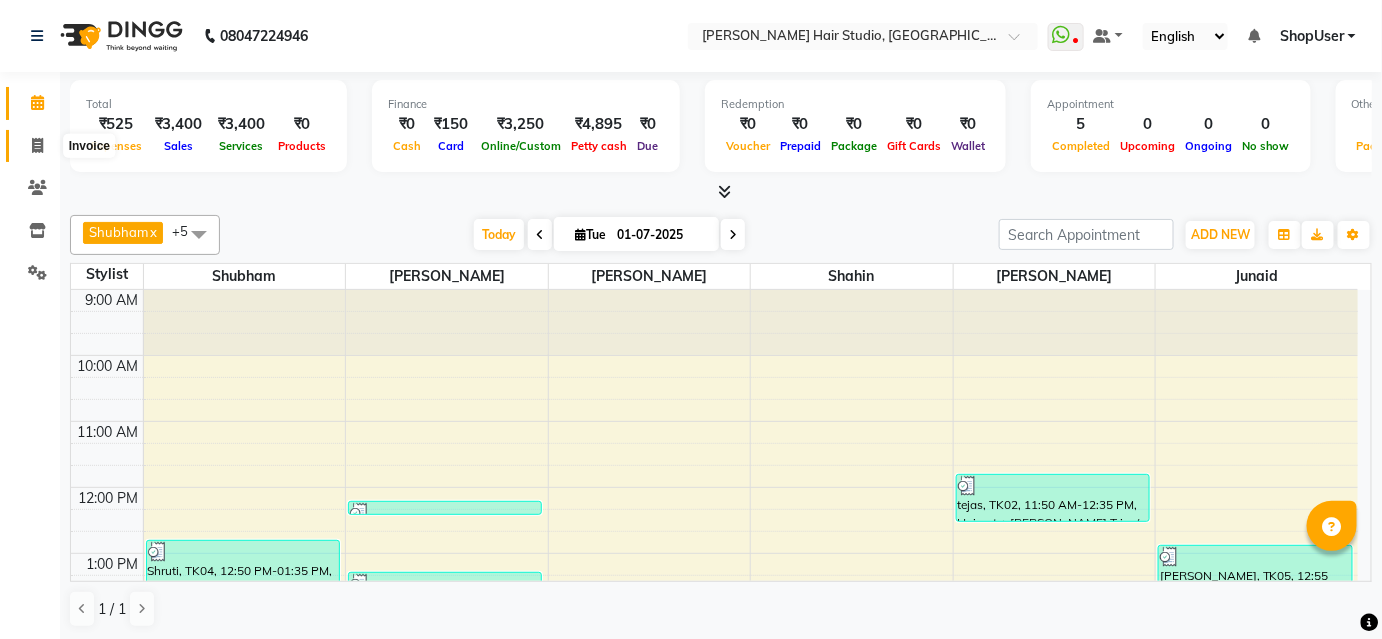 drag, startPoint x: 19, startPoint y: 136, endPoint x: 46, endPoint y: 145, distance: 28.460499 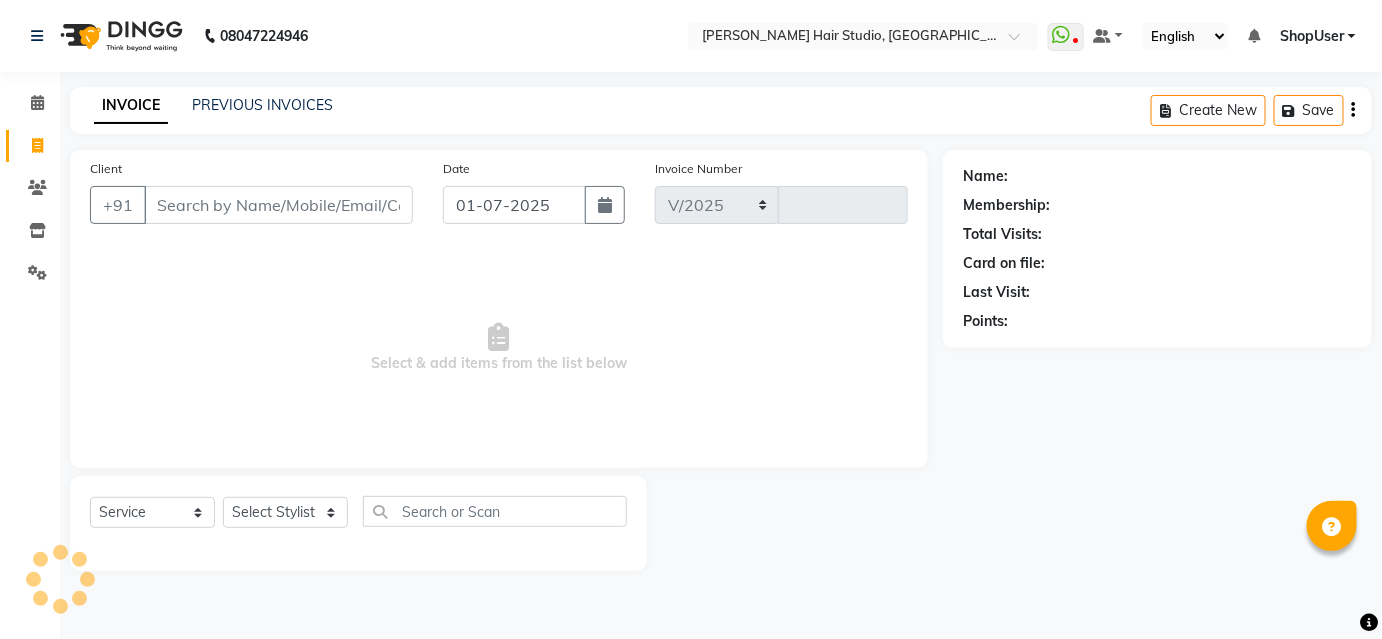 select on "627" 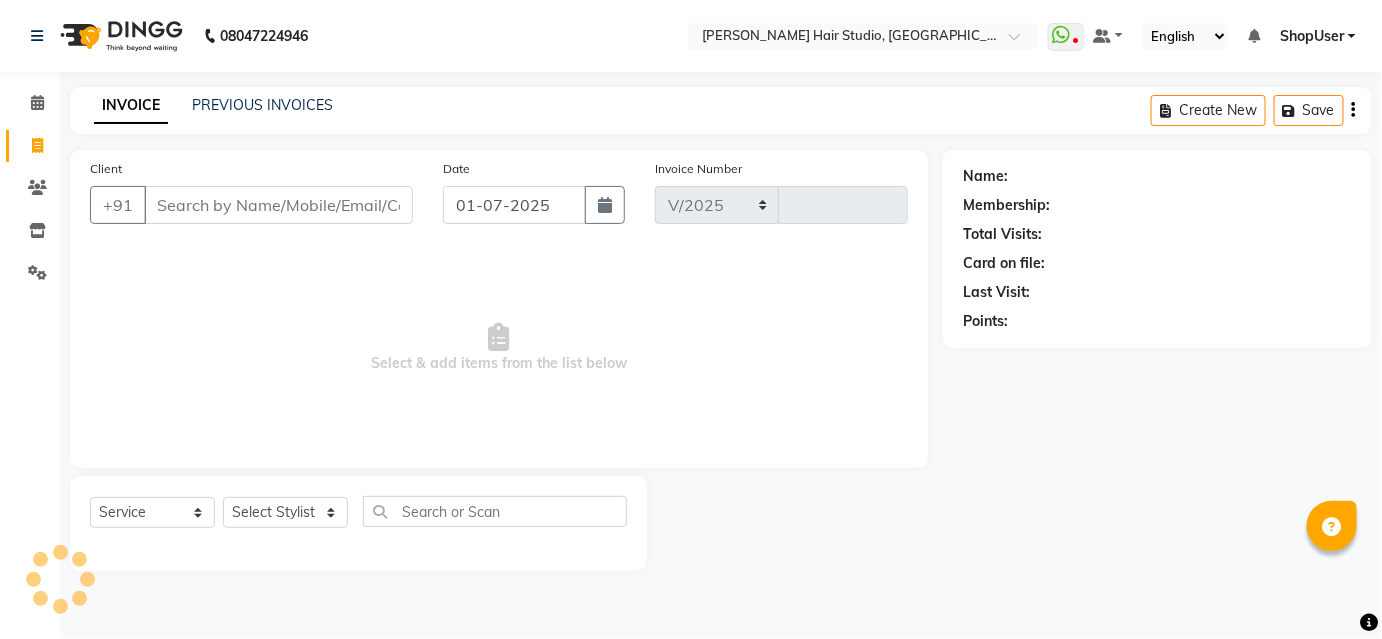 type on "2924" 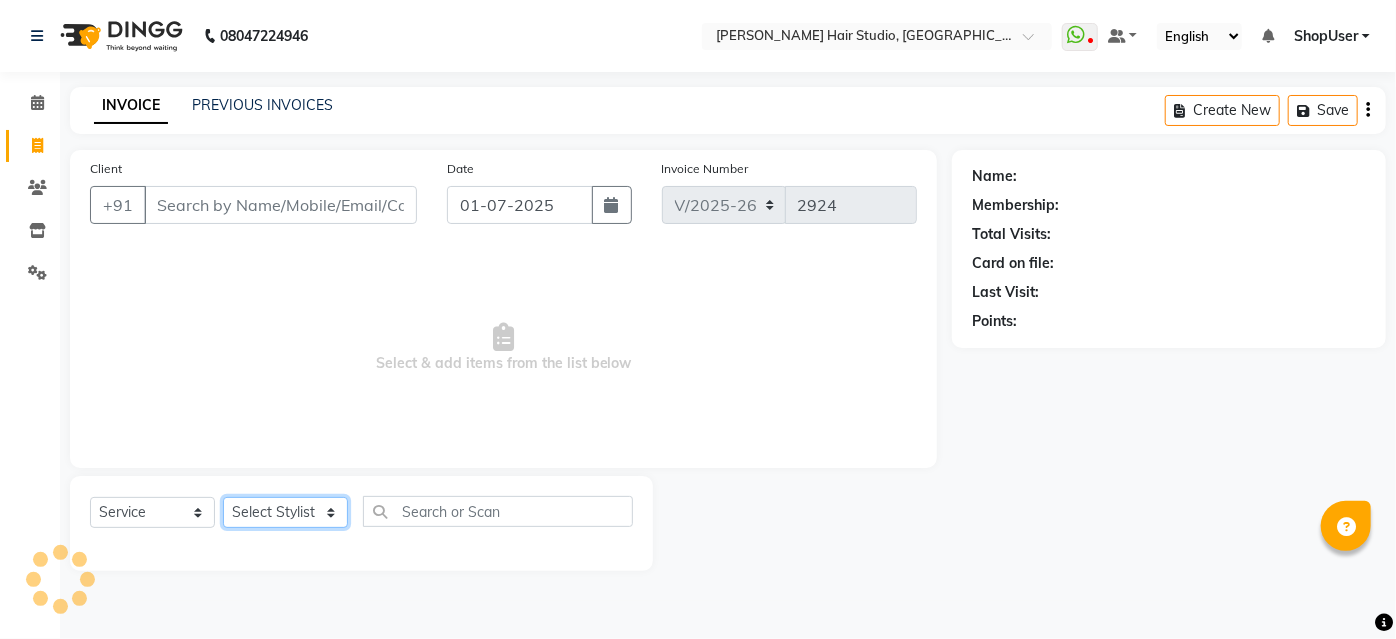 click on "Select Stylist" 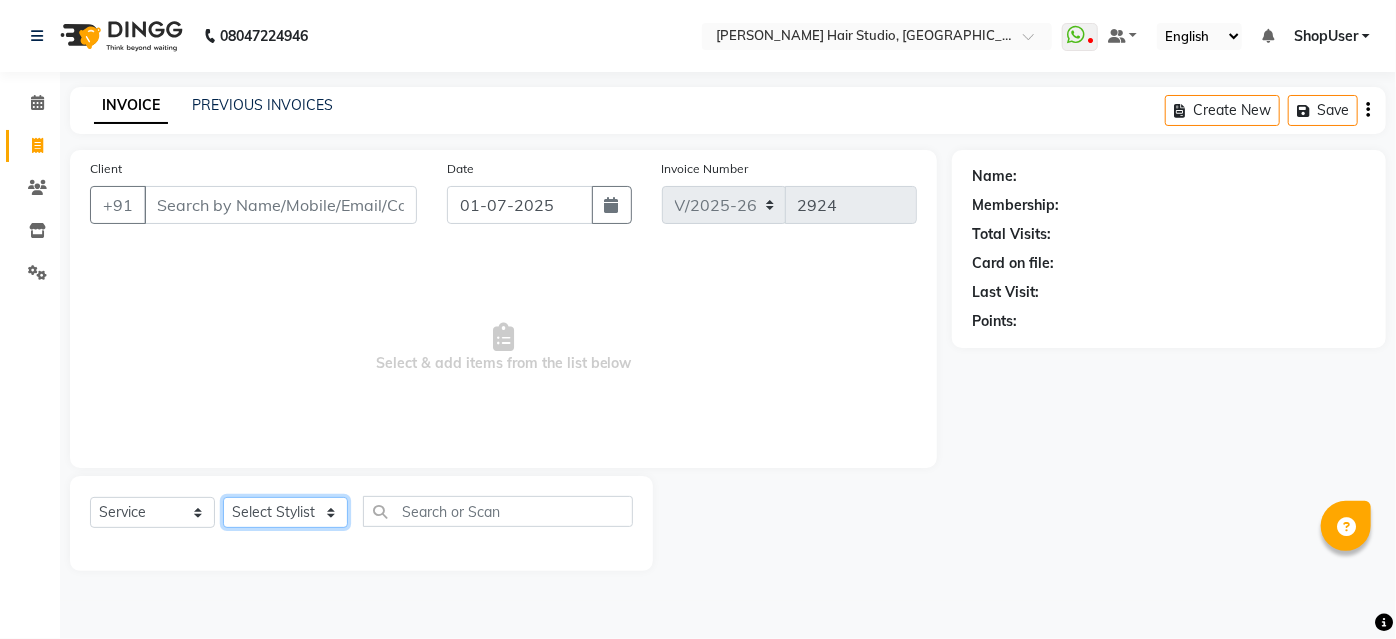 select on "39192" 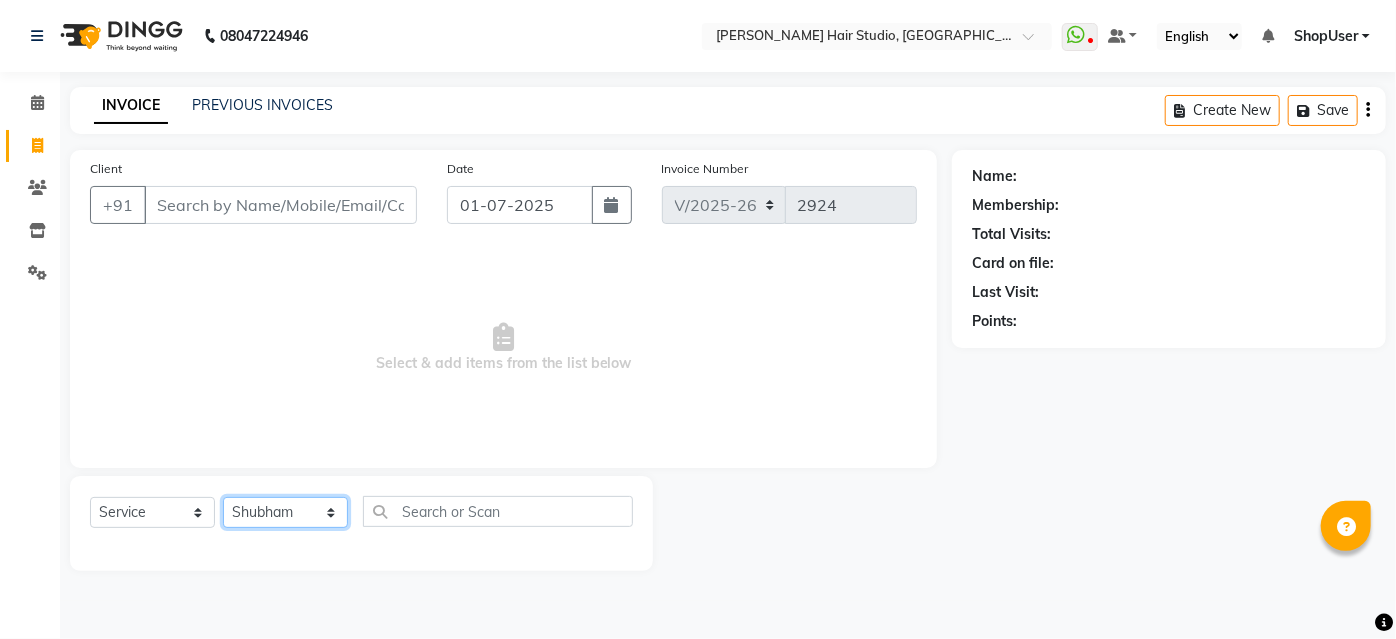 click on "Select Stylist [PERSON_NAME] [PERSON_NAME] Avinash [PERSON_NAME] [PERSON_NAME] Pawan Krishna [PERSON_NAME] [PERSON_NAME] ShopUser [PERSON_NAME] [PERSON_NAME]" 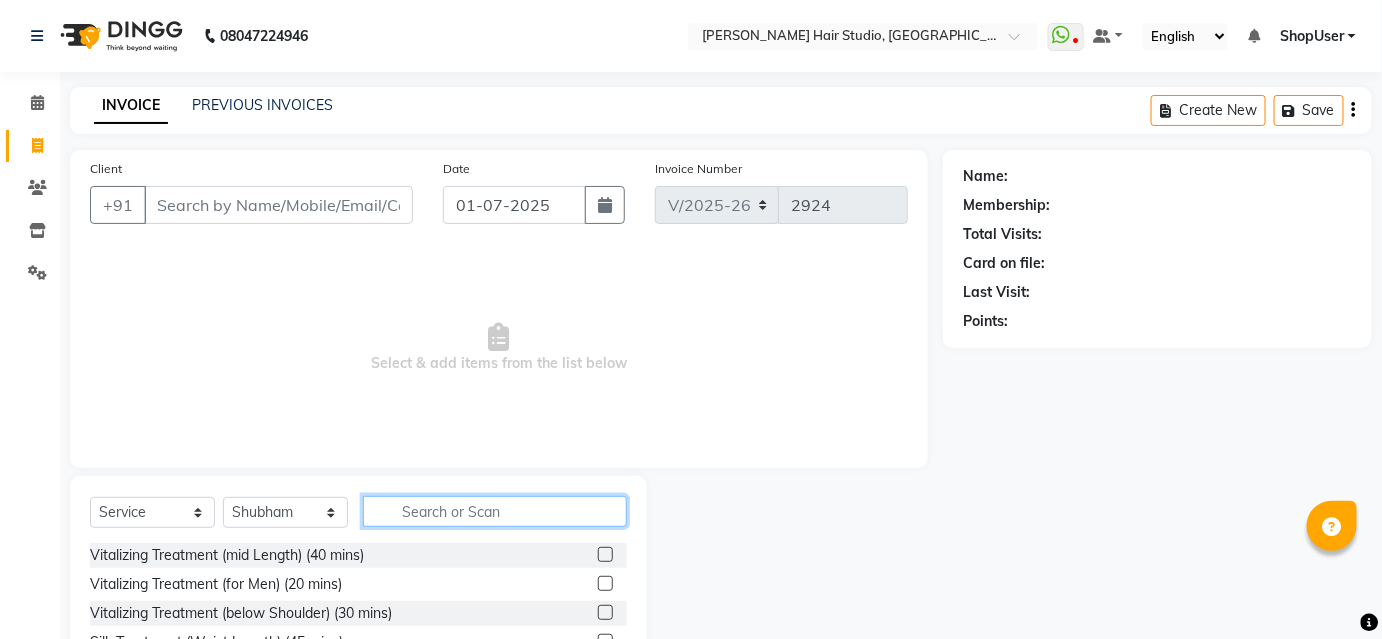 click 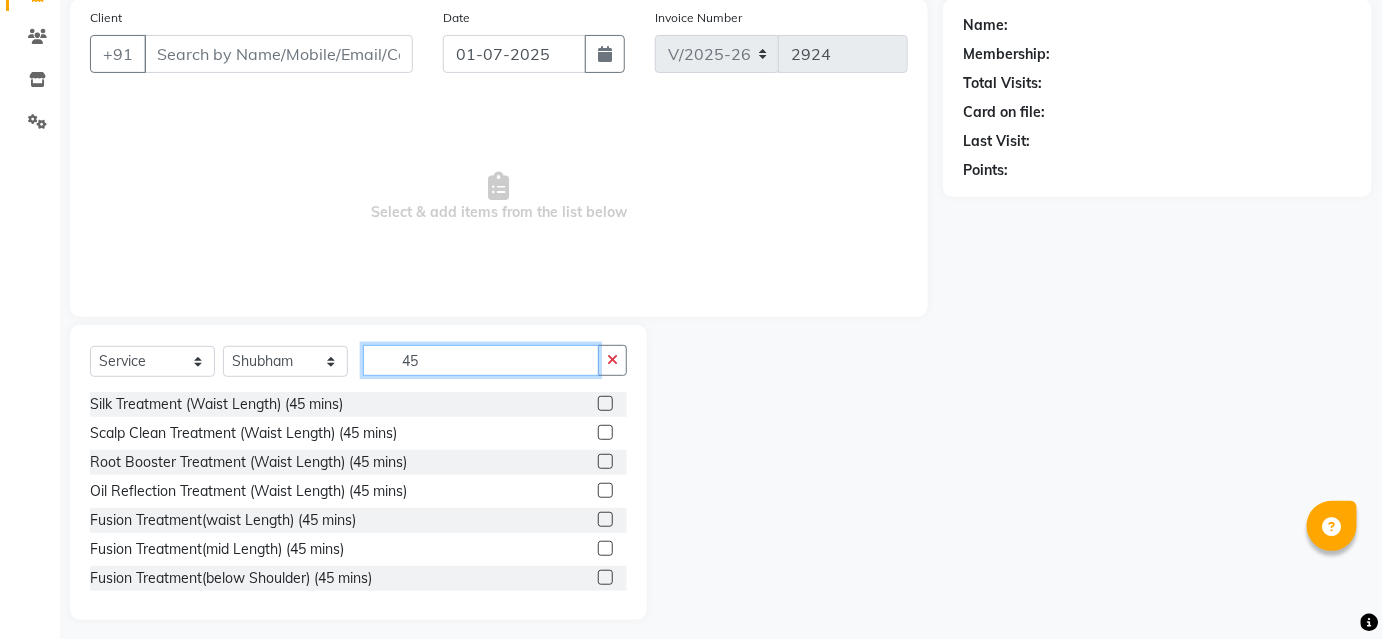 scroll, scrollTop: 161, scrollLeft: 0, axis: vertical 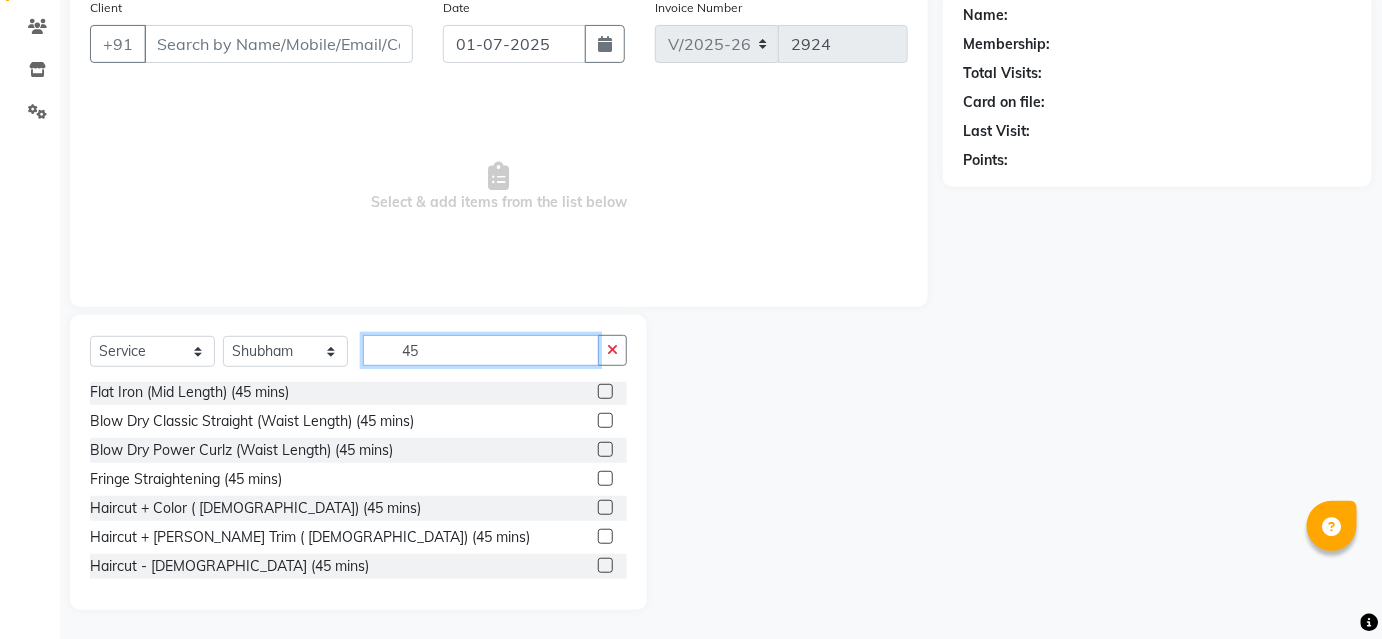 type on "45" 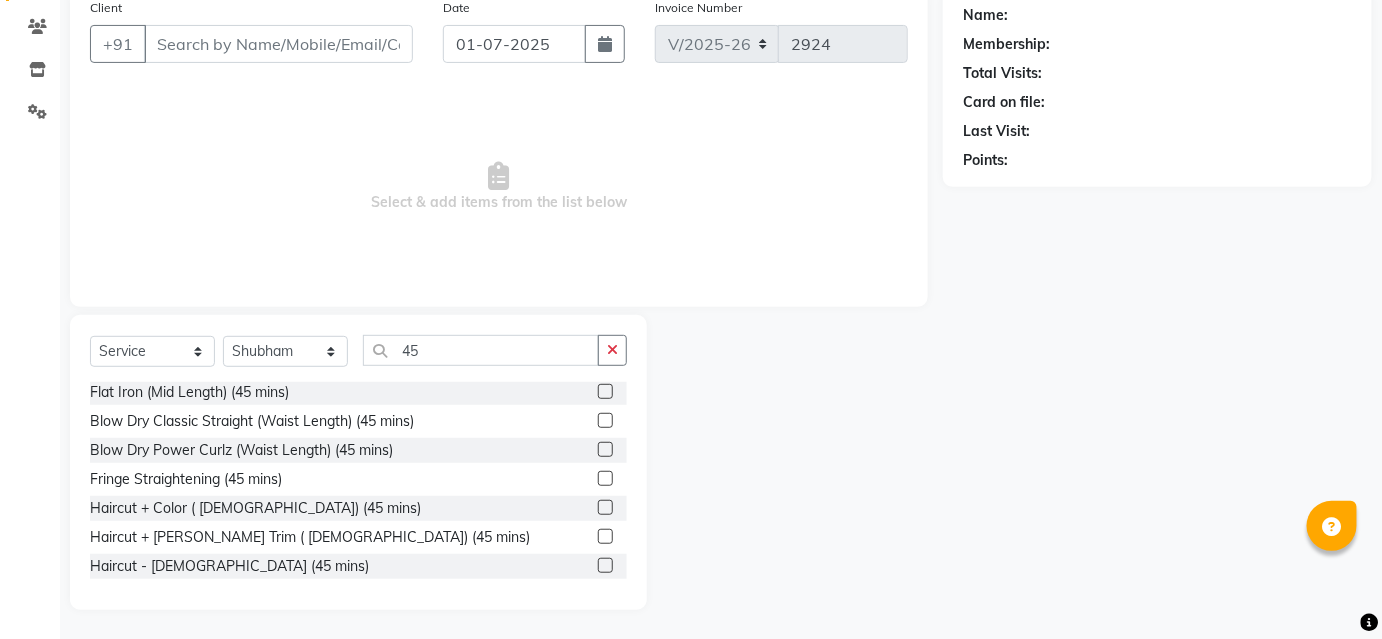 click 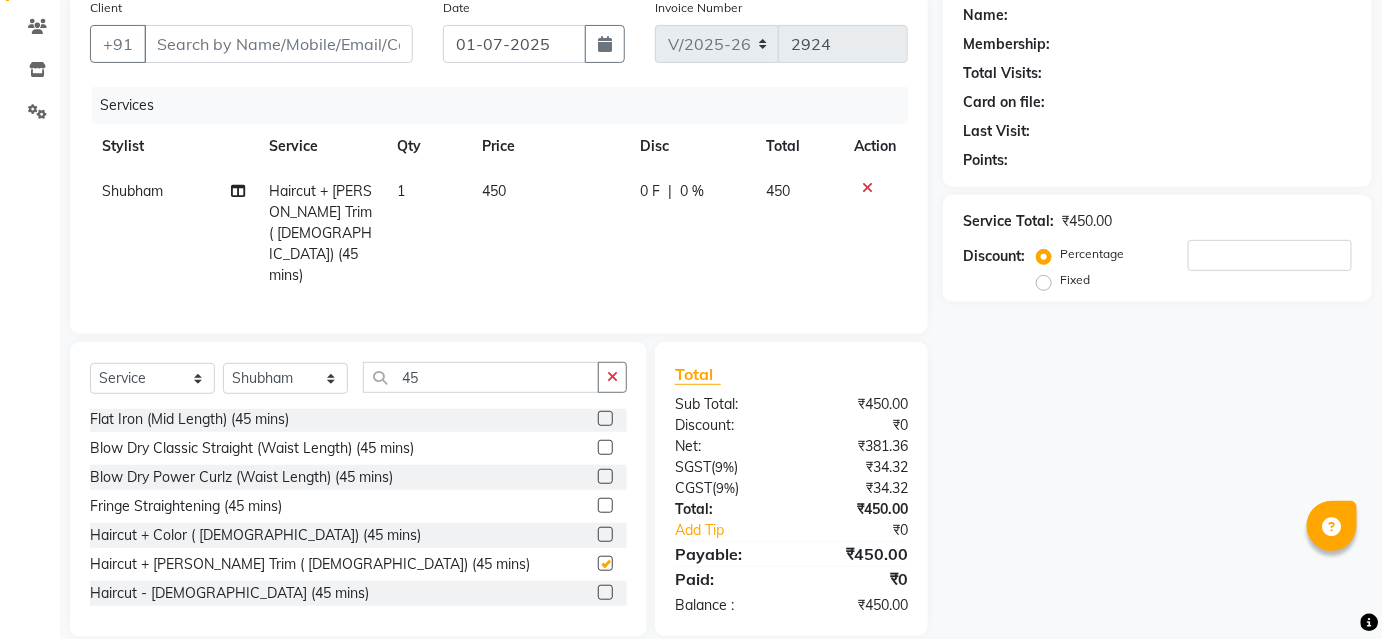 checkbox on "false" 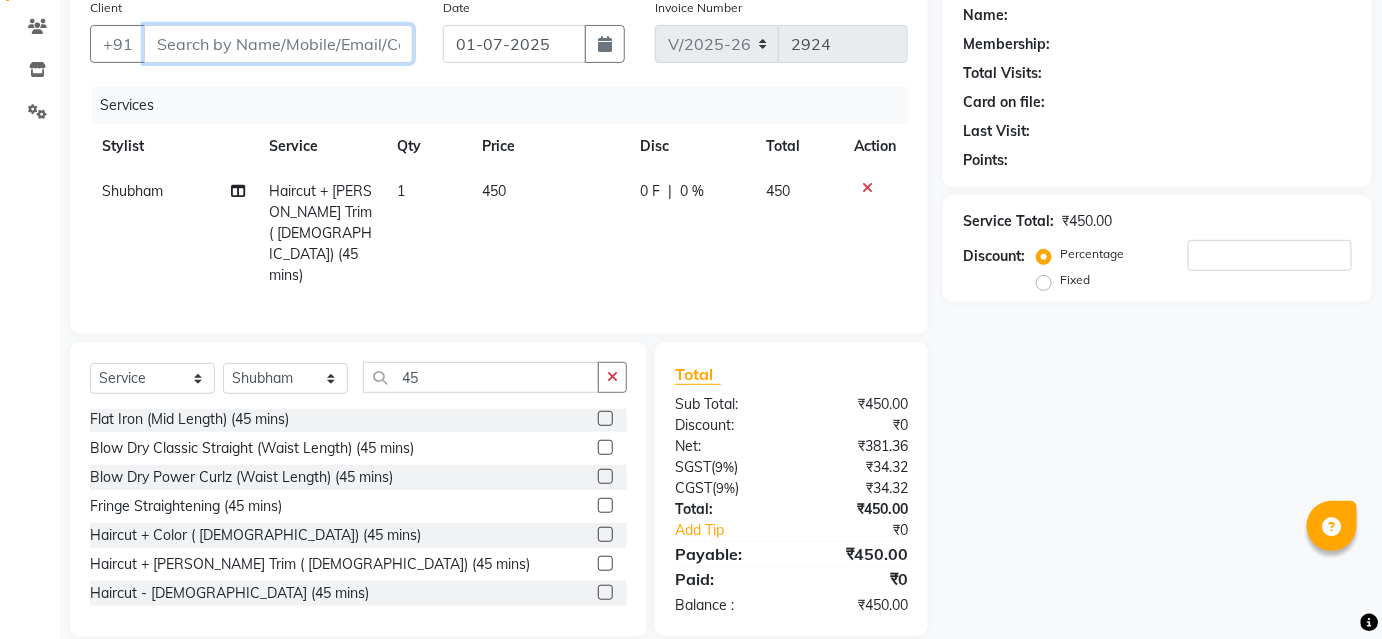 click on "Client" at bounding box center [278, 44] 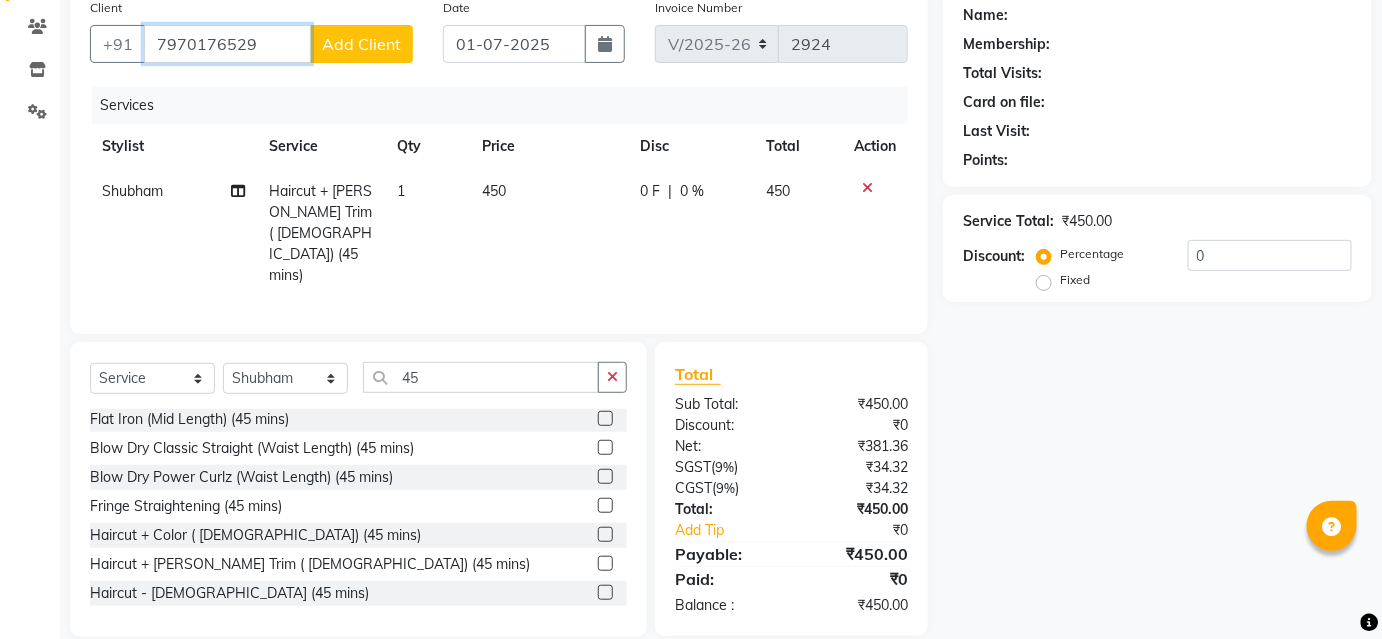 type on "7970176529" 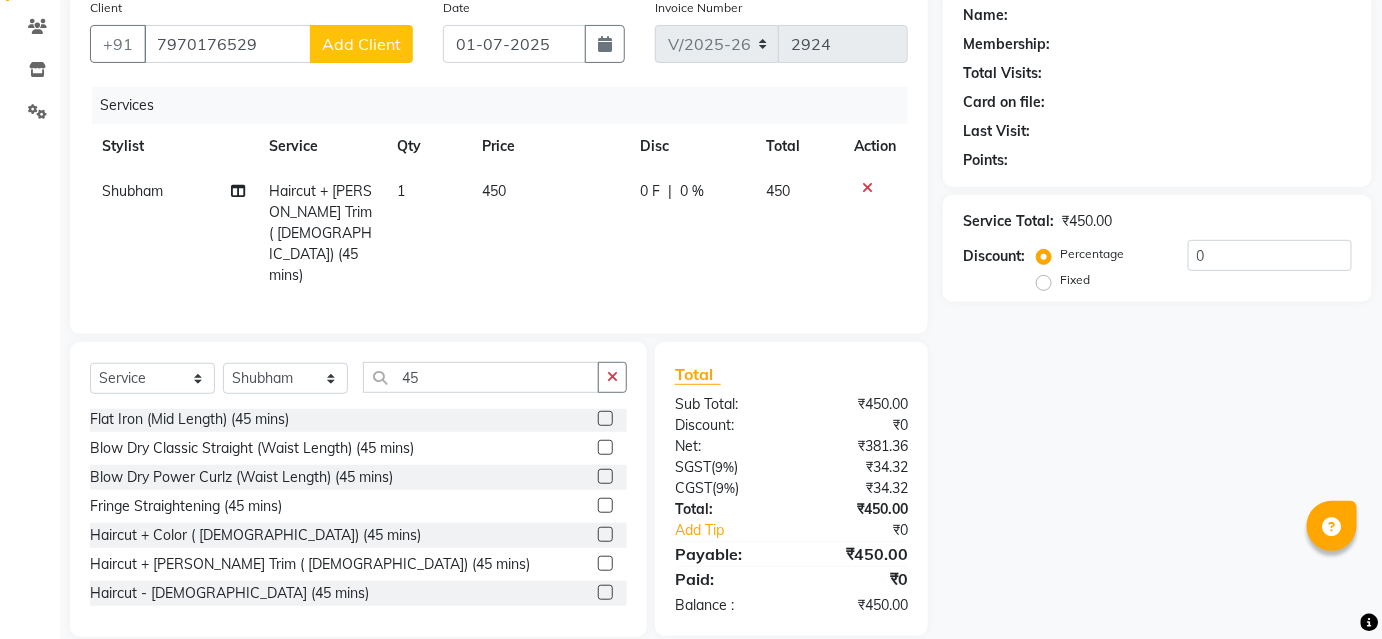 click on "Add Client" 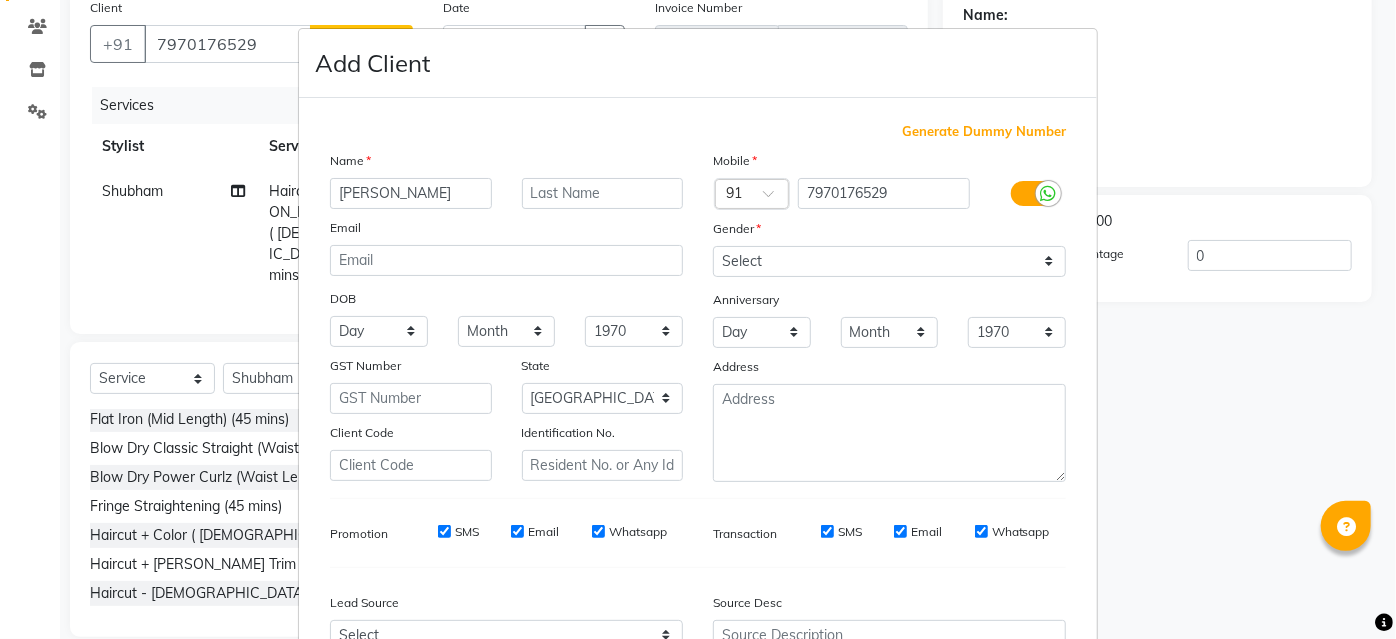 type on "reyansh" 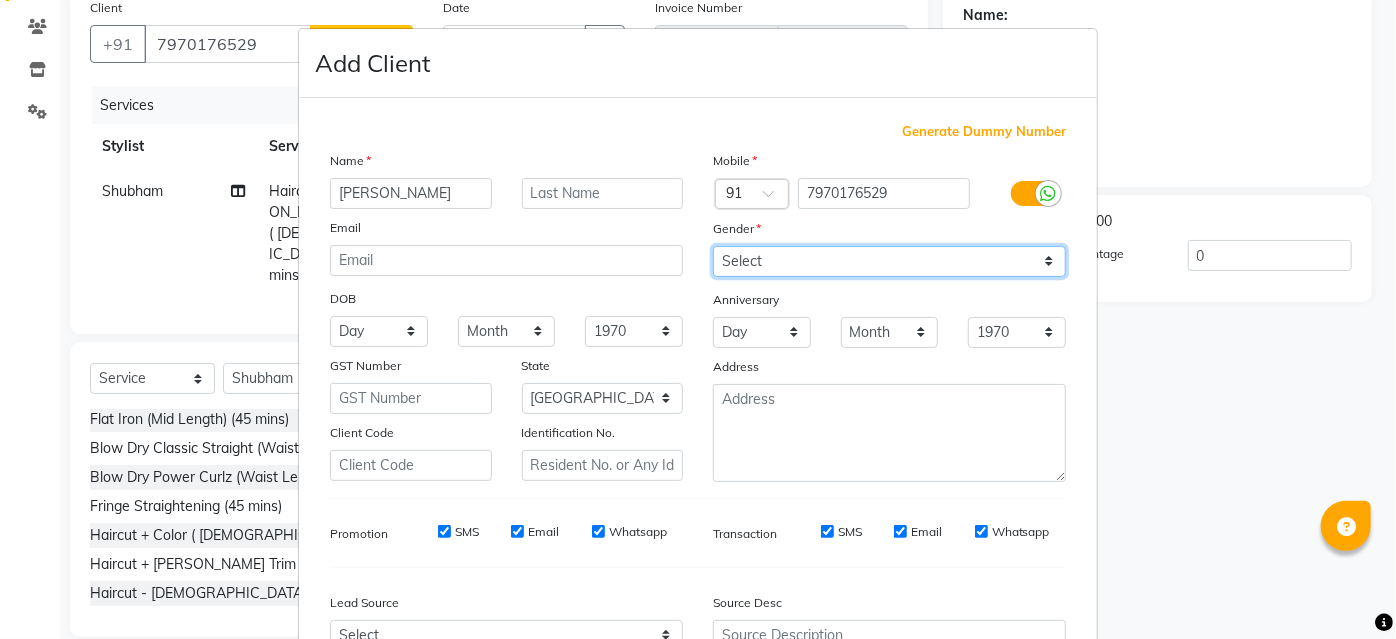 click on "Select Male Female Other Prefer Not To Say" at bounding box center (889, 261) 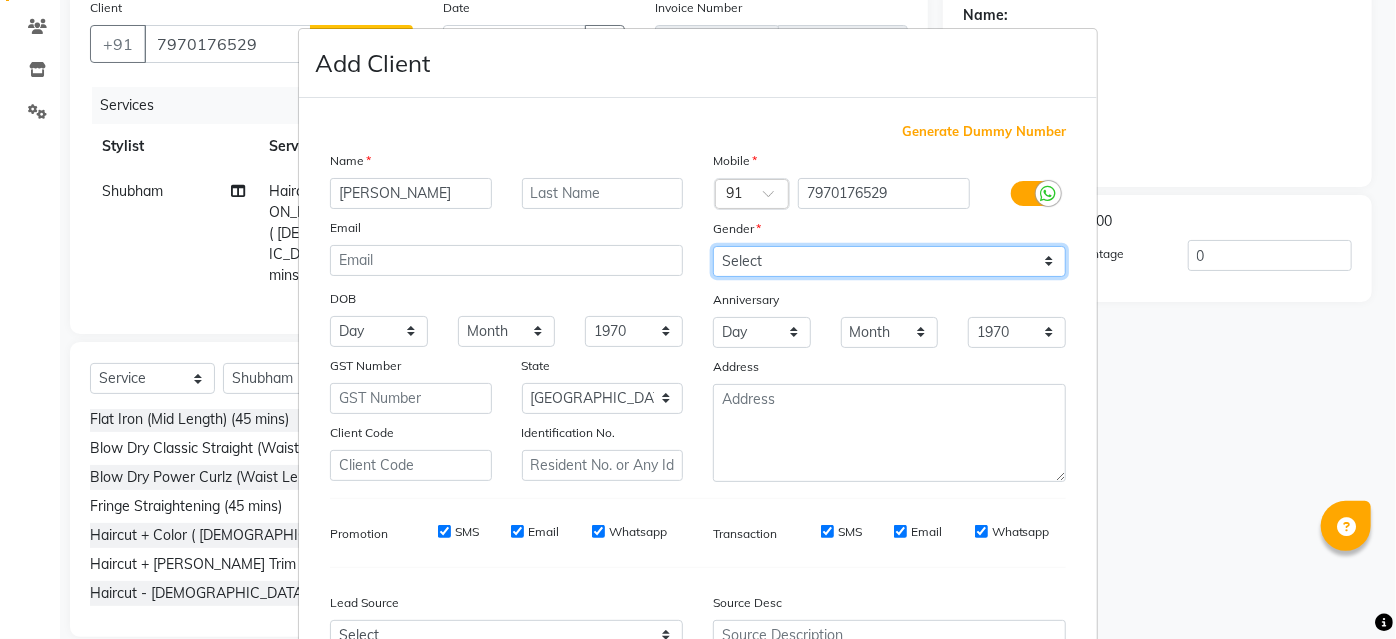 select on "male" 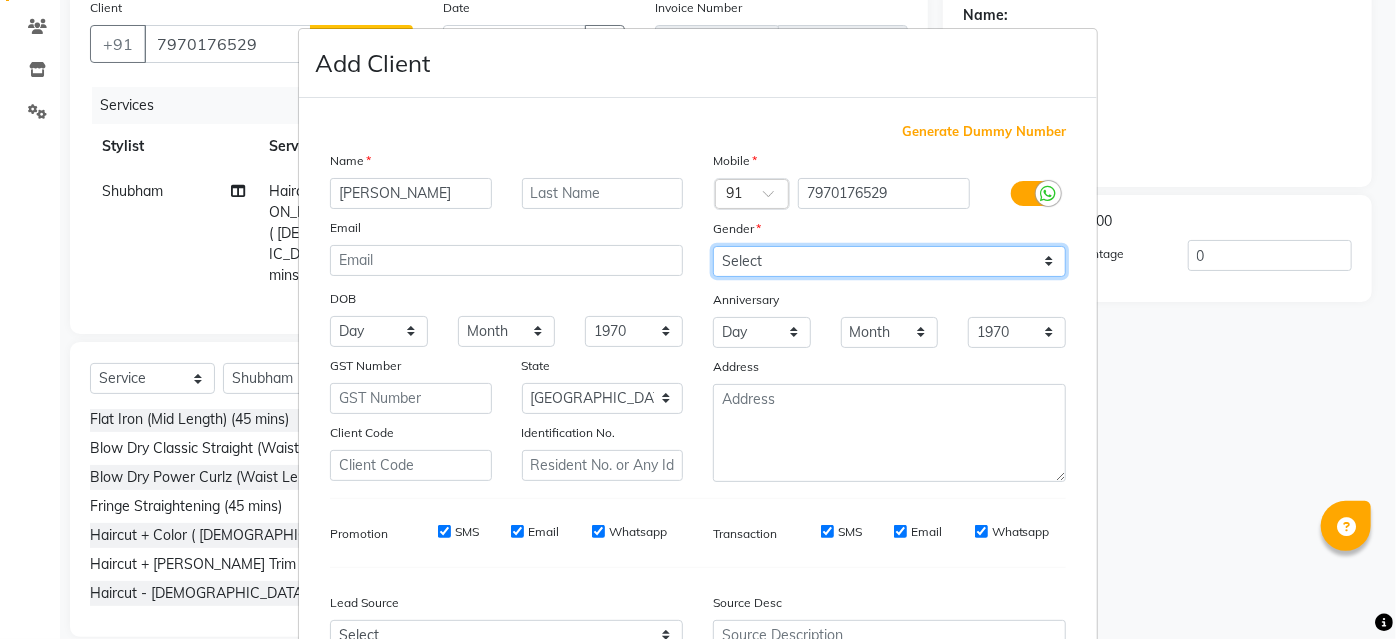 click on "Select Male Female Other Prefer Not To Say" at bounding box center (889, 261) 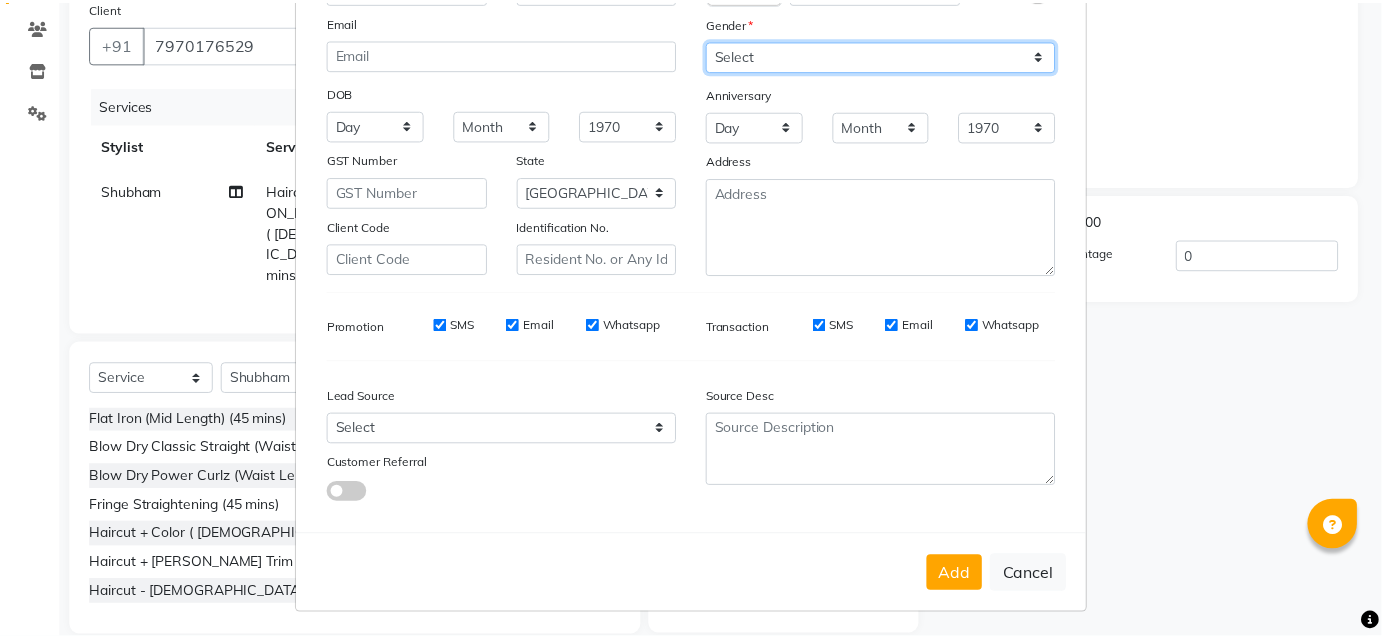 scroll, scrollTop: 208, scrollLeft: 0, axis: vertical 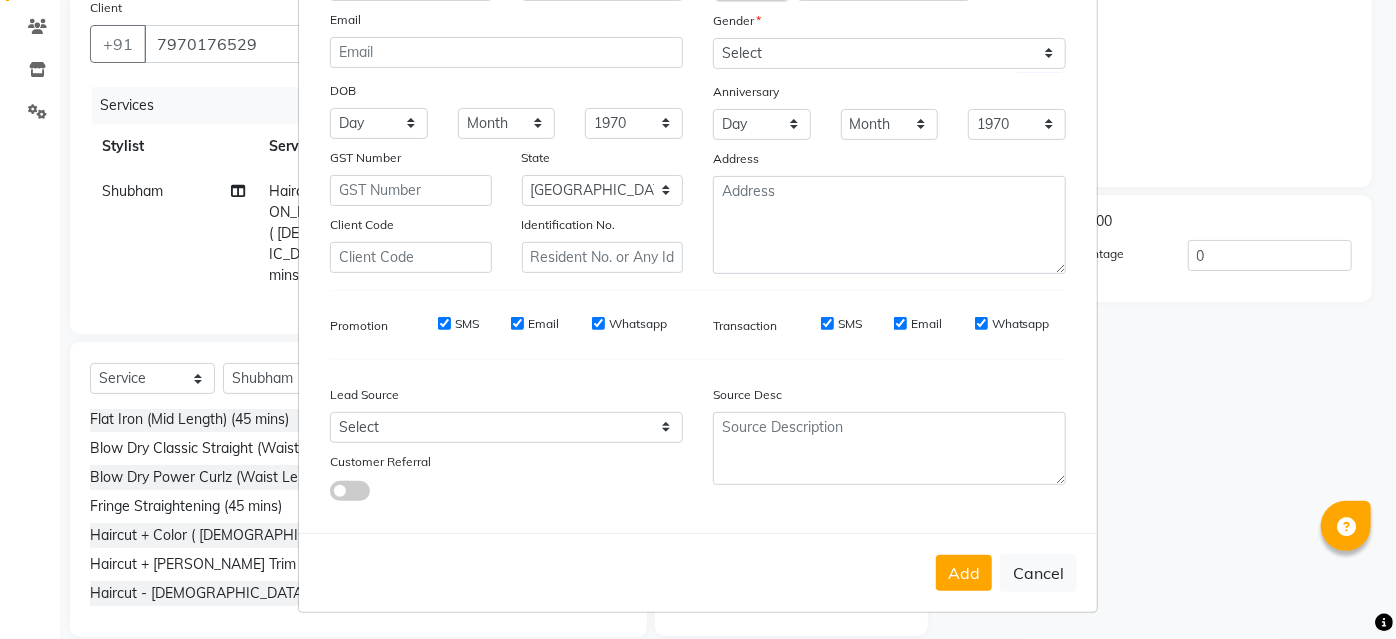 click on "Add" at bounding box center [964, 573] 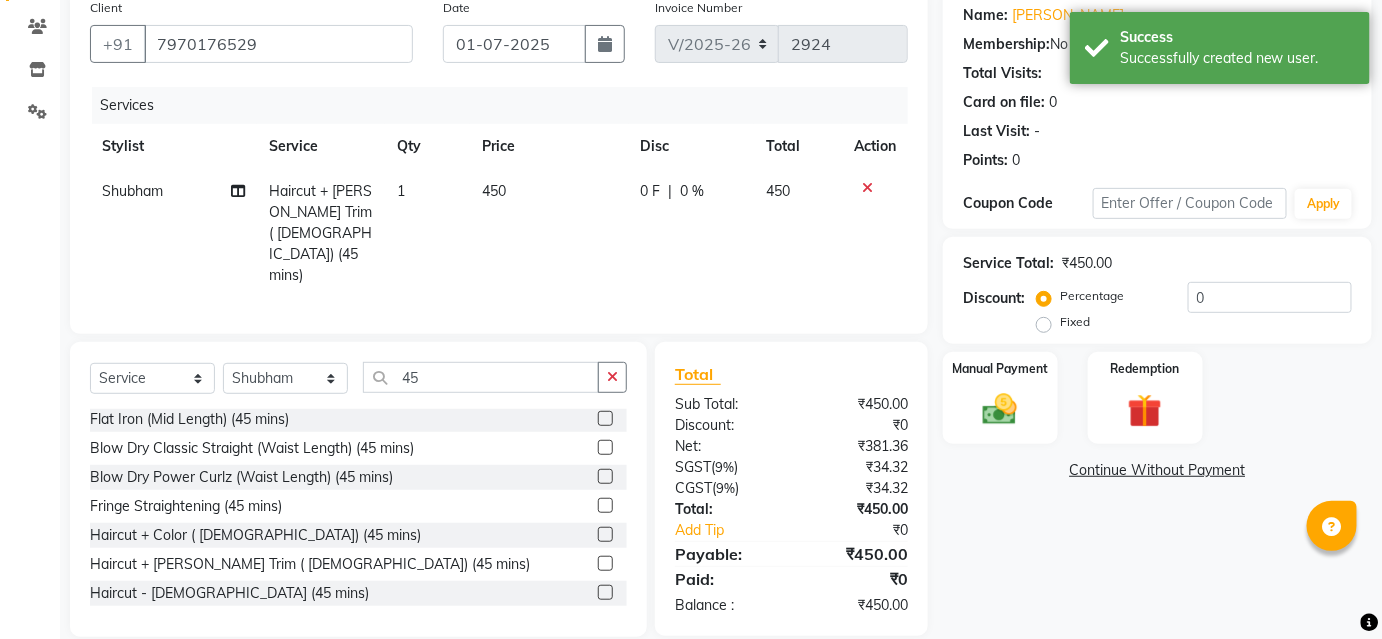 click 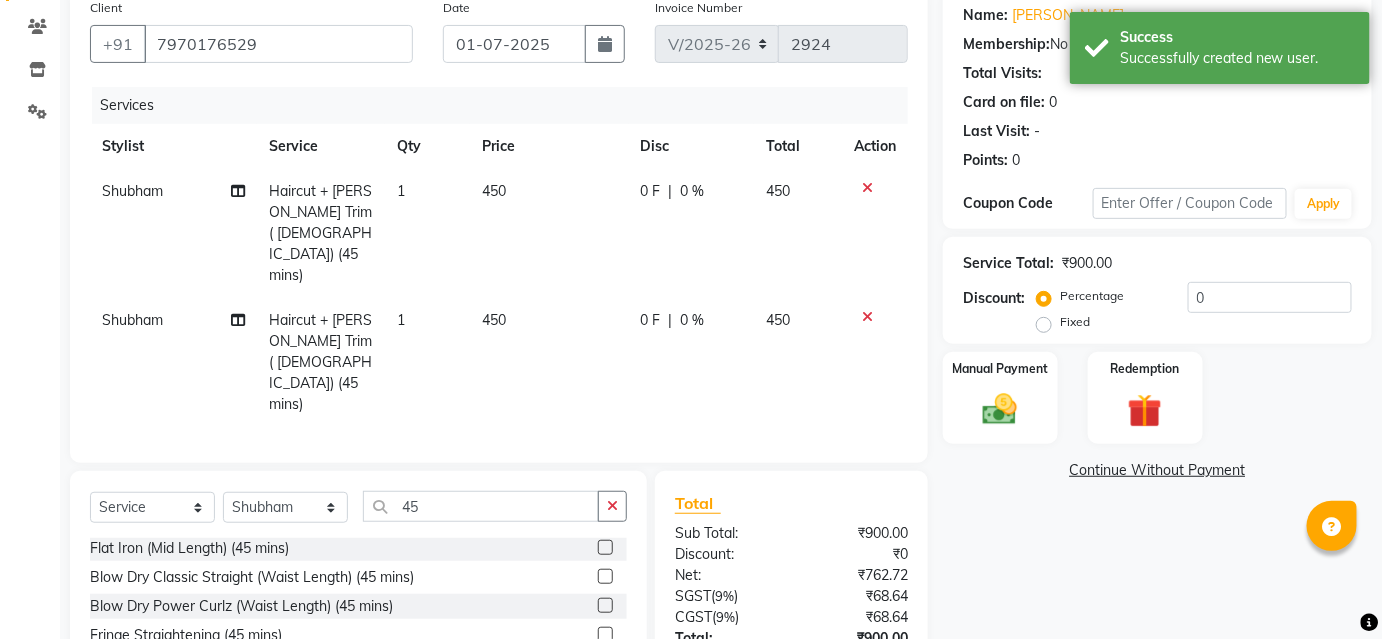 checkbox on "false" 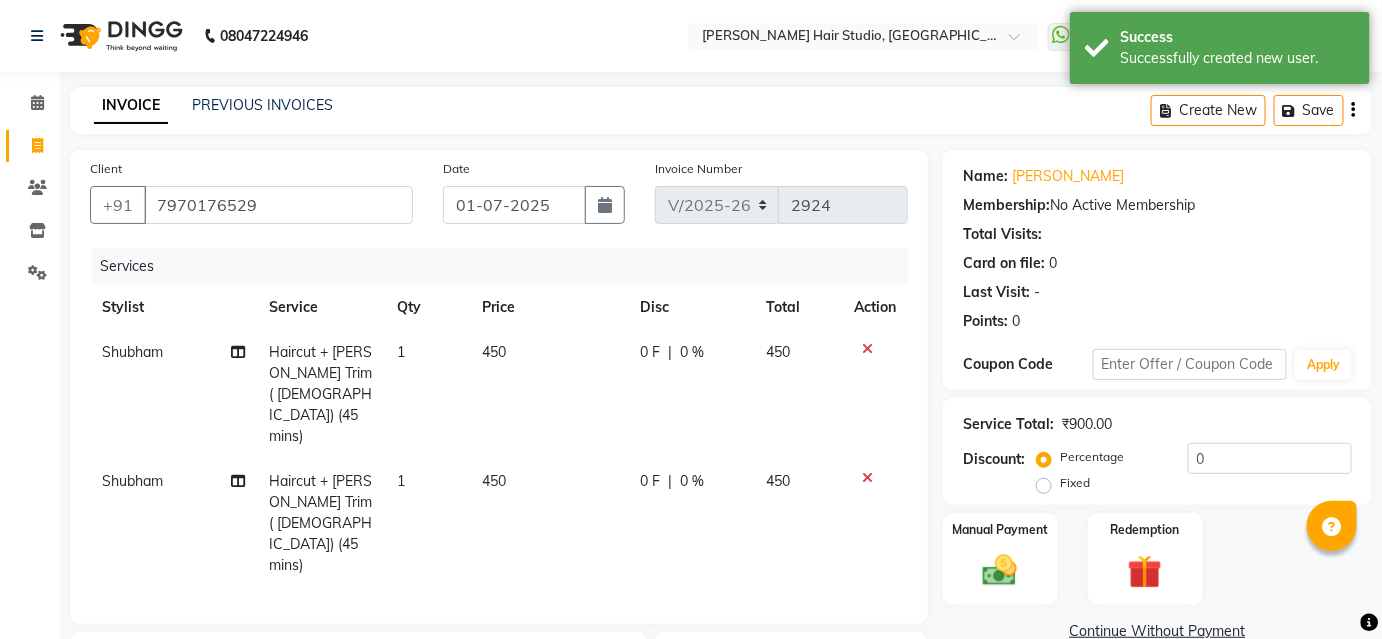 scroll, scrollTop: 0, scrollLeft: 0, axis: both 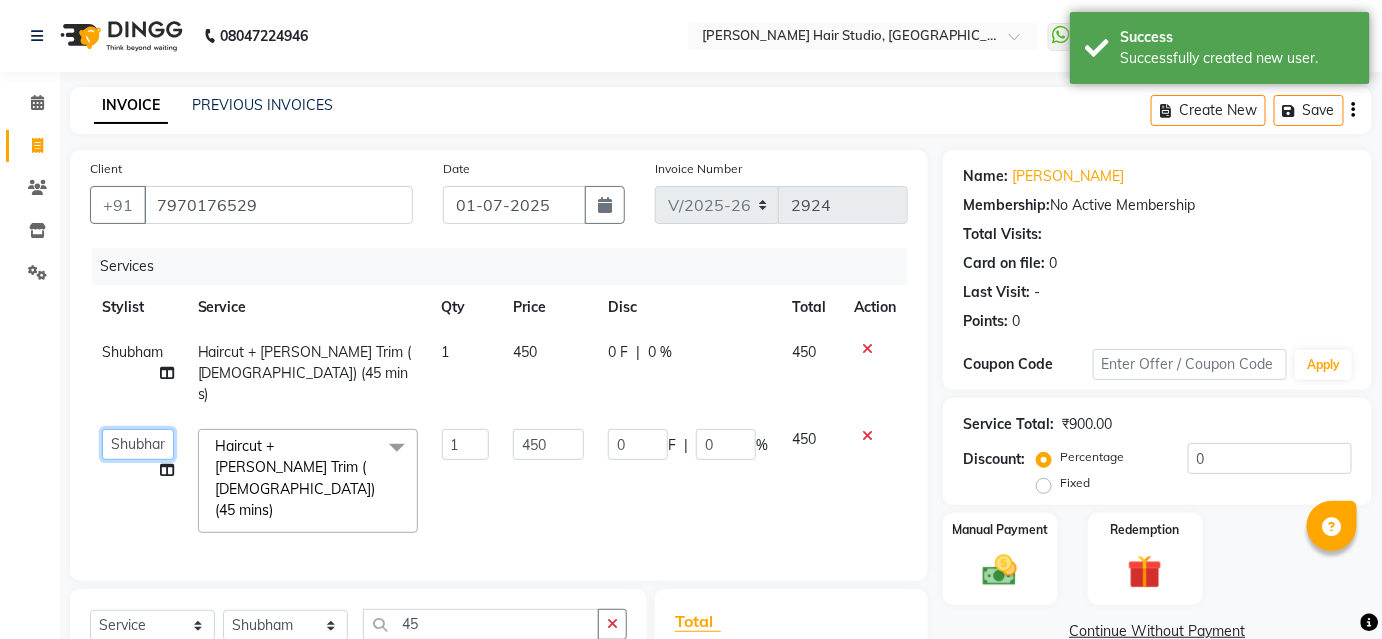 click on "Ajinkya   Anuja   Arunesh   Avinash   Junaid   Mohammad   Naushad Ali   Pawan Krishna   Rishabh   Rushikesh   Sakshi   Shahin   ShopUser   Shubham   Sumit   Vikram" 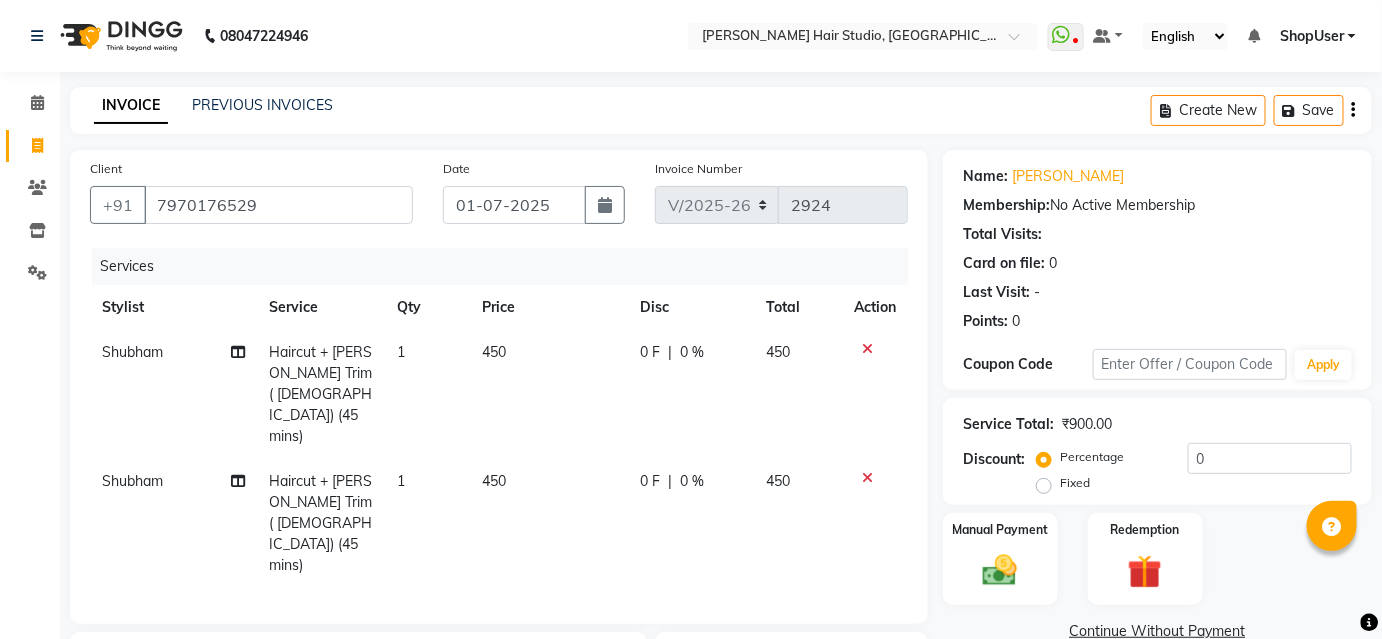 click on "08047224946 Select Location × Jawed Habib Hair Studio, Hinjewadi  WhatsApp Status  ✕ Status:  Disconnected Most Recent Message: 30-06-2025     07:55 PM Recent Service Activity: 30-06-2025     08:31 PM  08047224946 Whatsapp Settings Default Panel My Panel English ENGLISH Español العربية मराठी हिंदी ગુજરાતી தமிழ் 中文 Notifications nothing to show ShopUser Manage Profile Change Password Sign out  Version:3.14.0  ☀ Jawed Habib Hair Studio, Hinjewadi  Calendar  Invoice  Clients  Inventory  Settings Completed InProgress Upcoming Dropped Tentative Check-In Confirm Bookings Segments Page Builder INVOICE PREVIOUS INVOICES Create New   Save  Client +91 7970176529 Date 01-07-2025 Invoice Number V/2025 V/2025-26 2924 Services Stylist Service Qty Price Disc Total Action Shubham Haircut + Beard Trim ( Male) (45 mins) 1 450 0 F | 0 % 450 Shubham Haircut + Beard Trim ( Male) (45 mins) 1 450 0 F | 0 % 450 Select  Service  Product  Membership  Package Voucher" at bounding box center [691, 478] 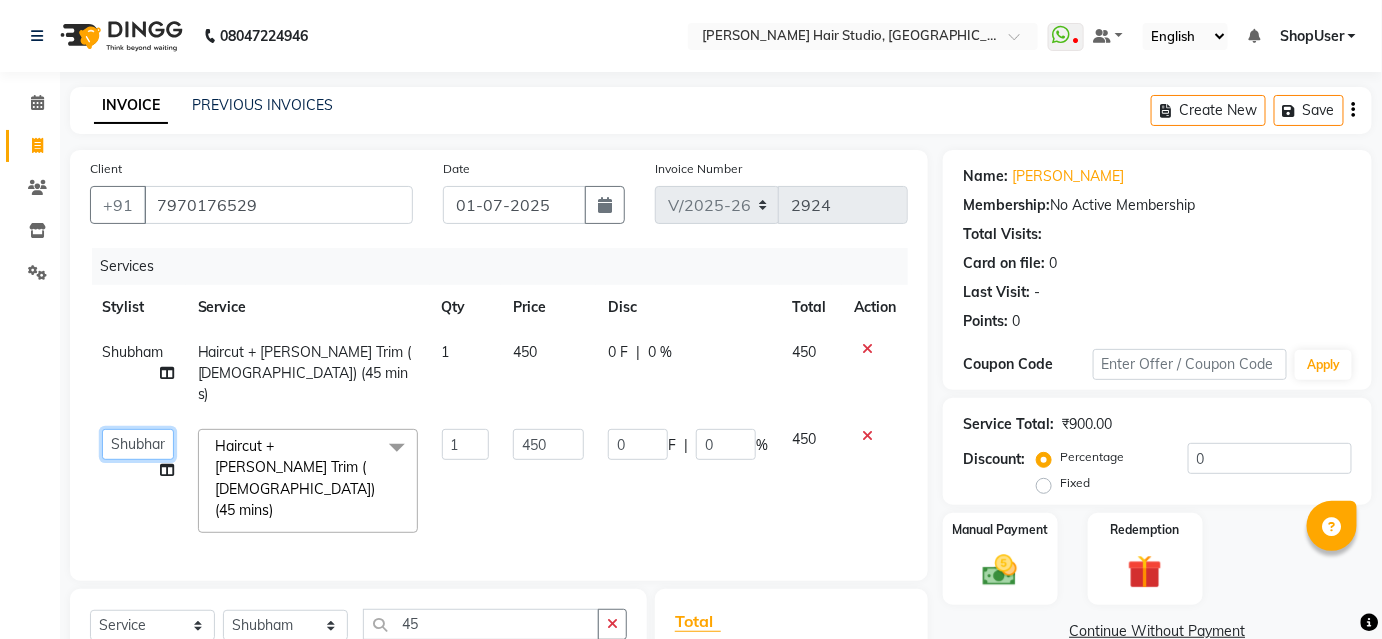 click on "Ajinkya   Anuja   Arunesh   Avinash   Junaid   Mohammad   Naushad Ali   Pawan Krishna   Rishabh   Rushikesh   Sakshi   Shahin   ShopUser   Shubham   Sumit   Vikram" 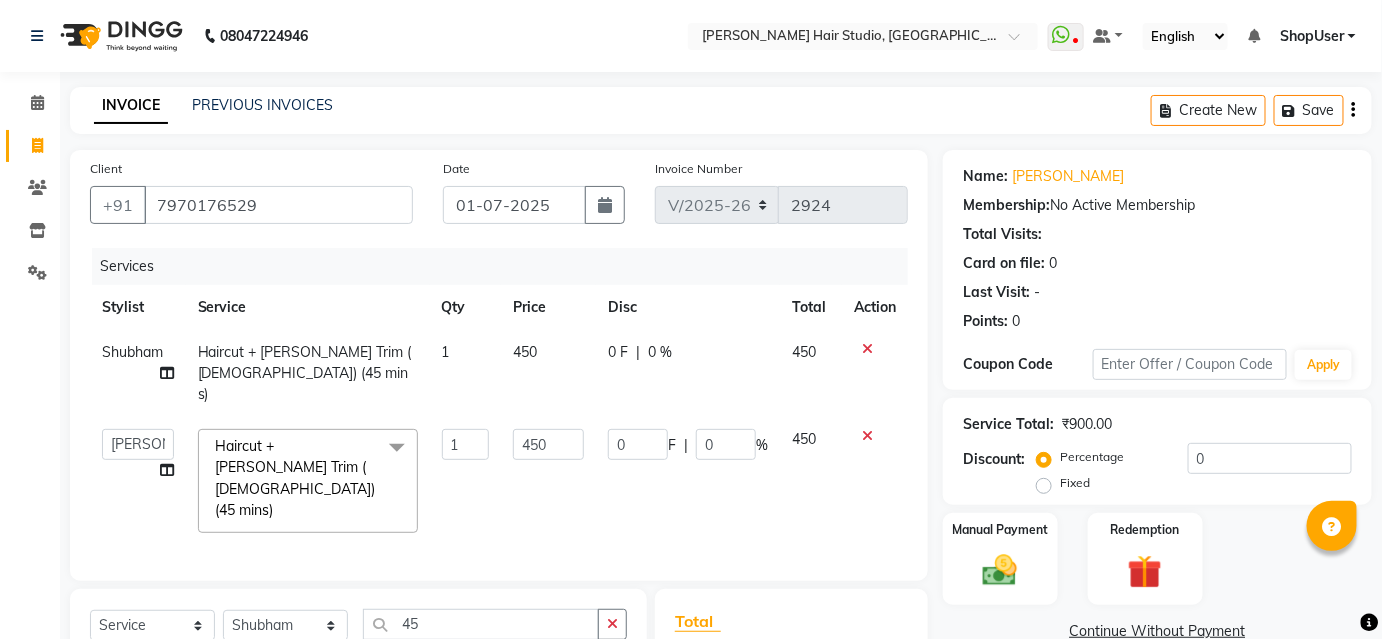 select on "80555" 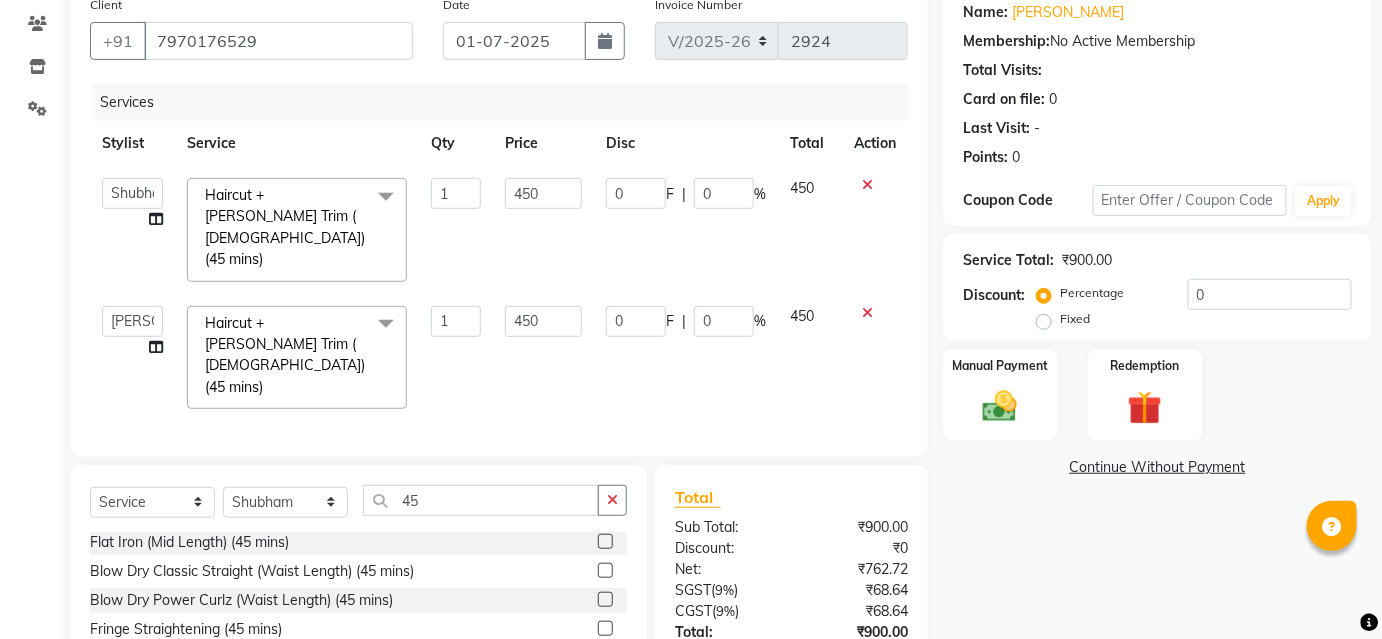 scroll, scrollTop: 241, scrollLeft: 0, axis: vertical 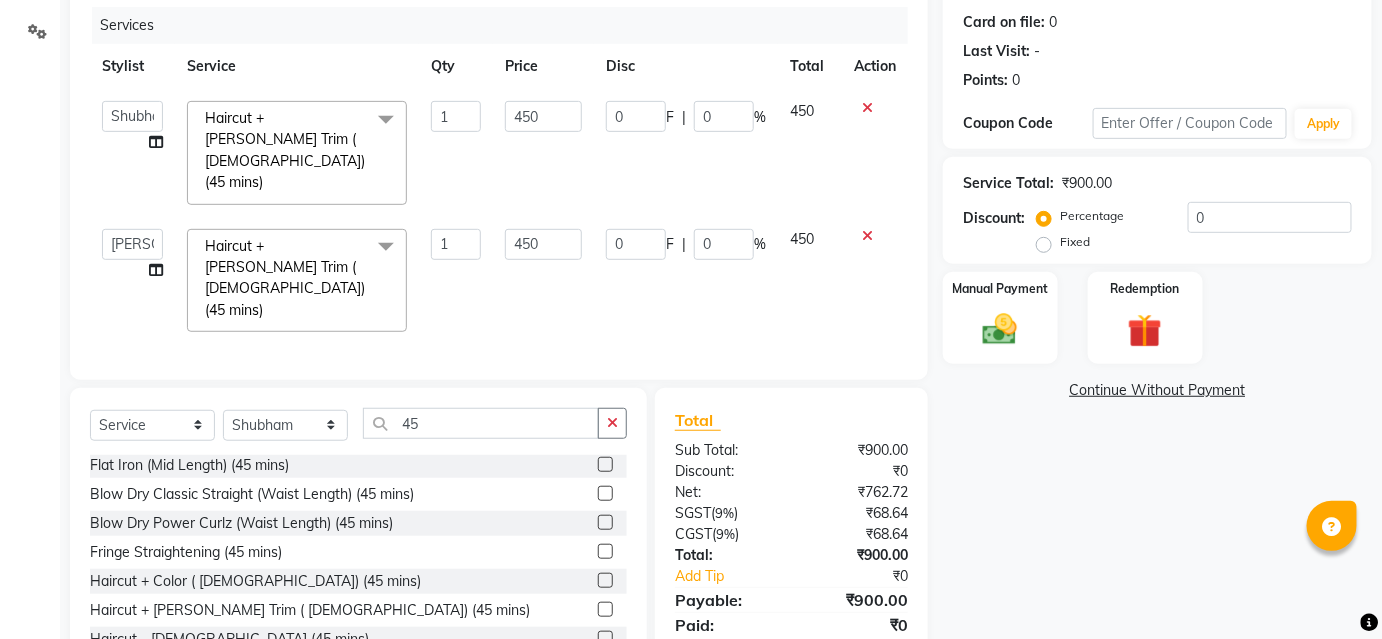 click 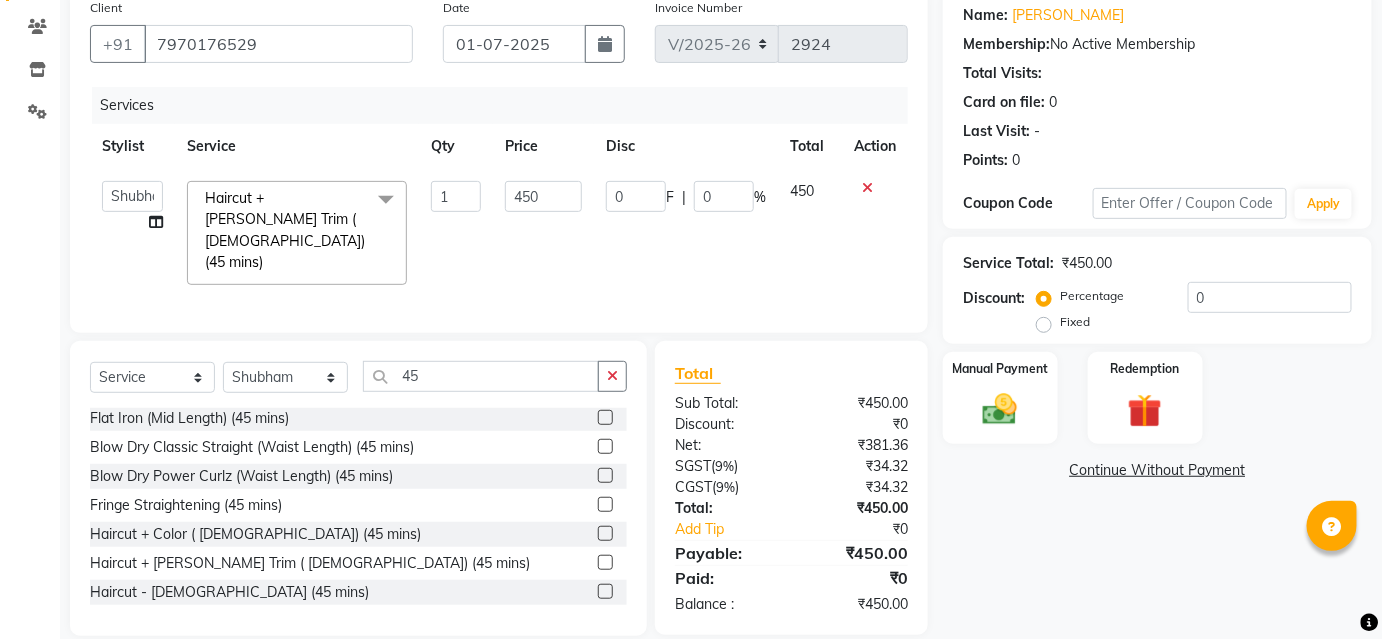 click 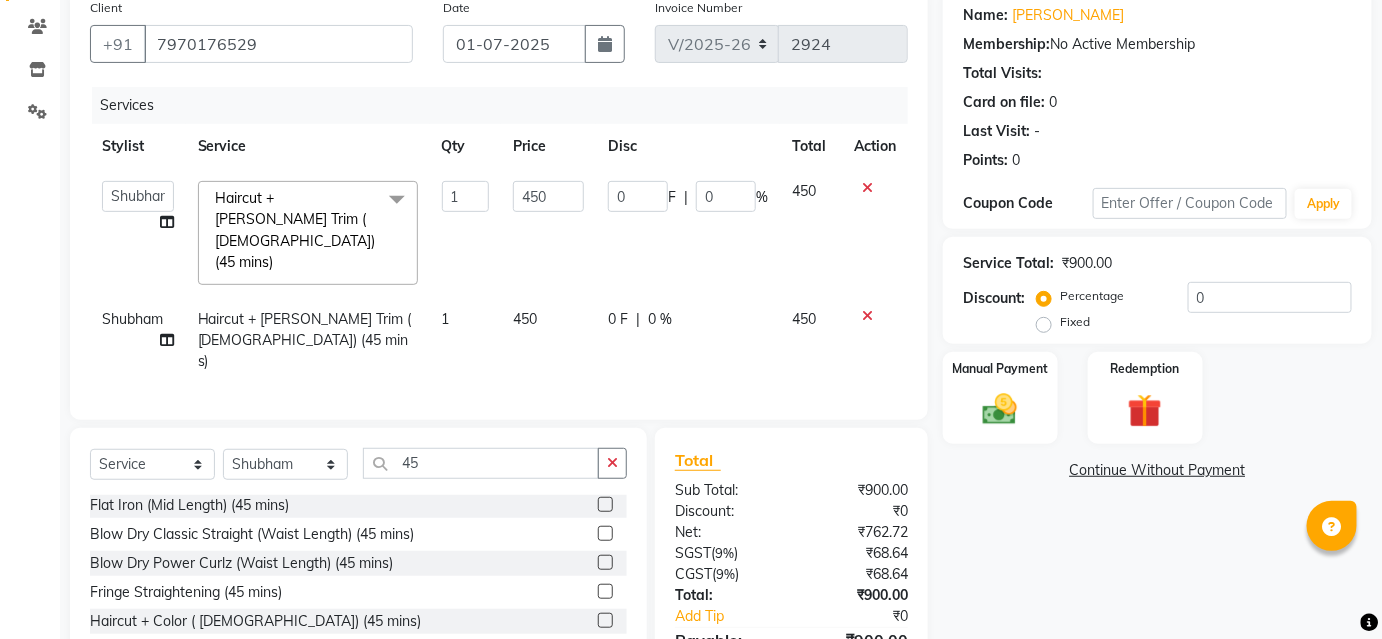 scroll, scrollTop: 223, scrollLeft: 0, axis: vertical 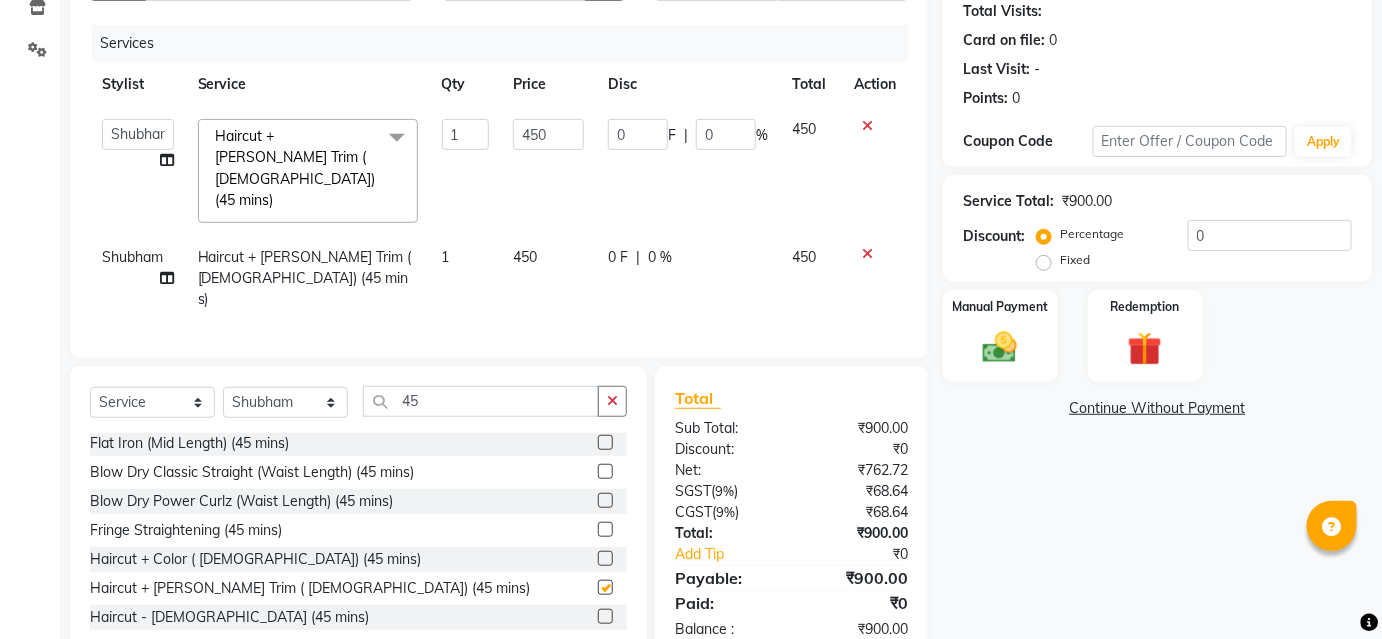 checkbox on "false" 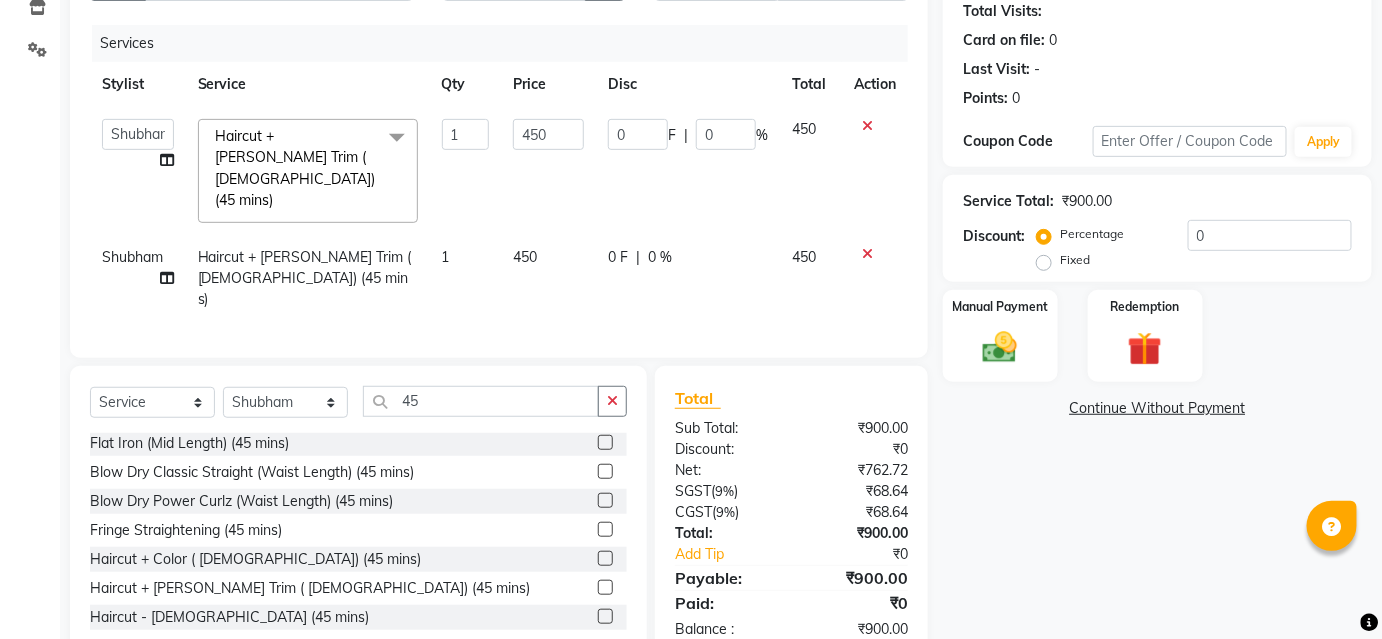 click on "Shubham" 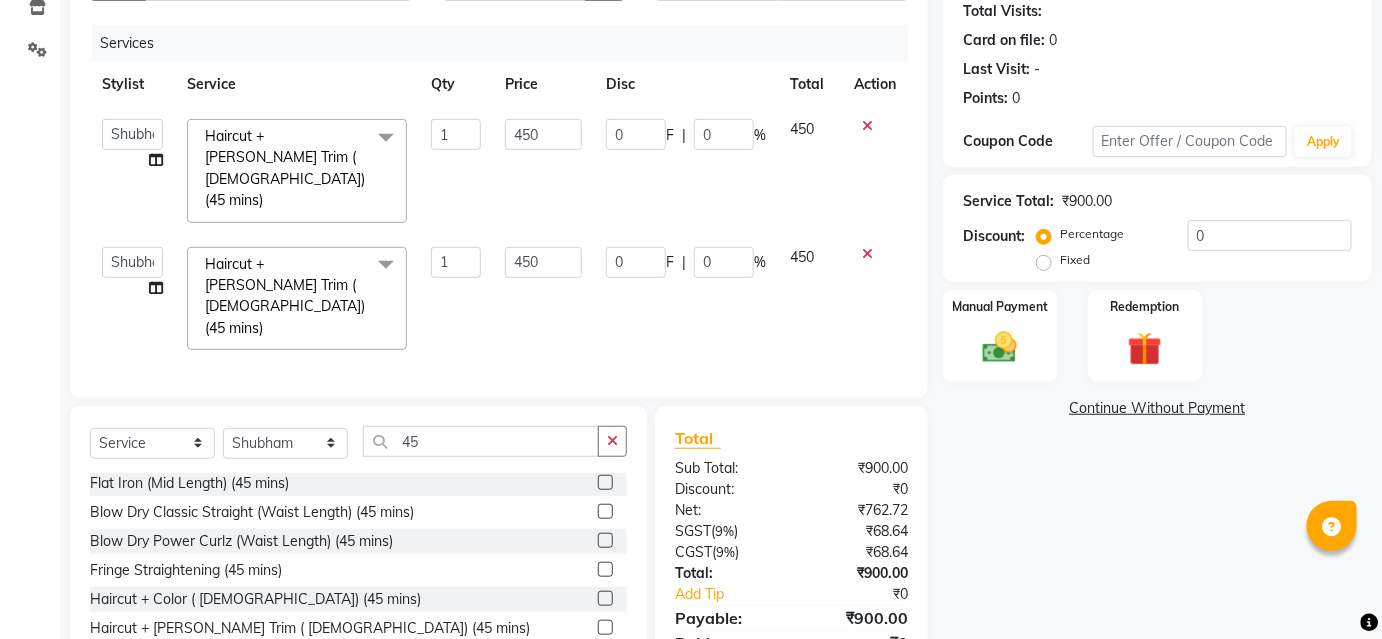 scroll, scrollTop: 241, scrollLeft: 0, axis: vertical 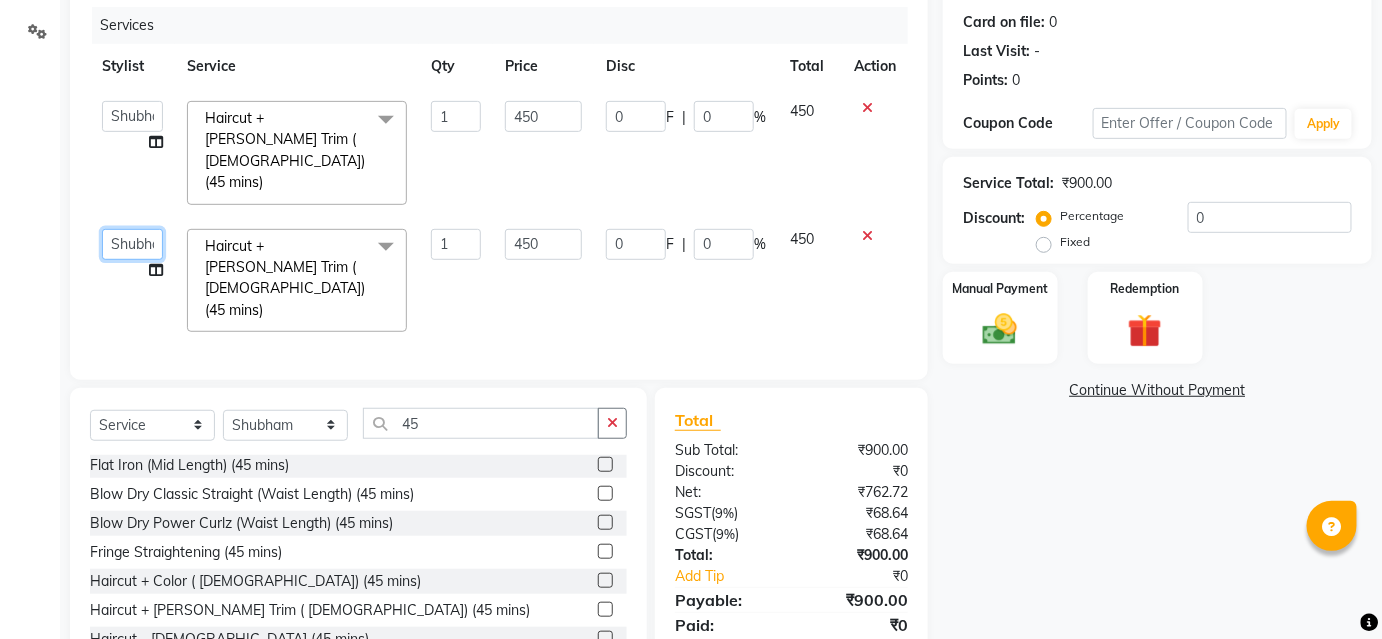 click on "Ajinkya   Anuja   Arunesh   Avinash   Junaid   Mohammad   Naushad Ali   Pawan Krishna   Rishabh   Rushikesh   Sakshi   Shahin   ShopUser   Shubham   Sumit   Vikram" 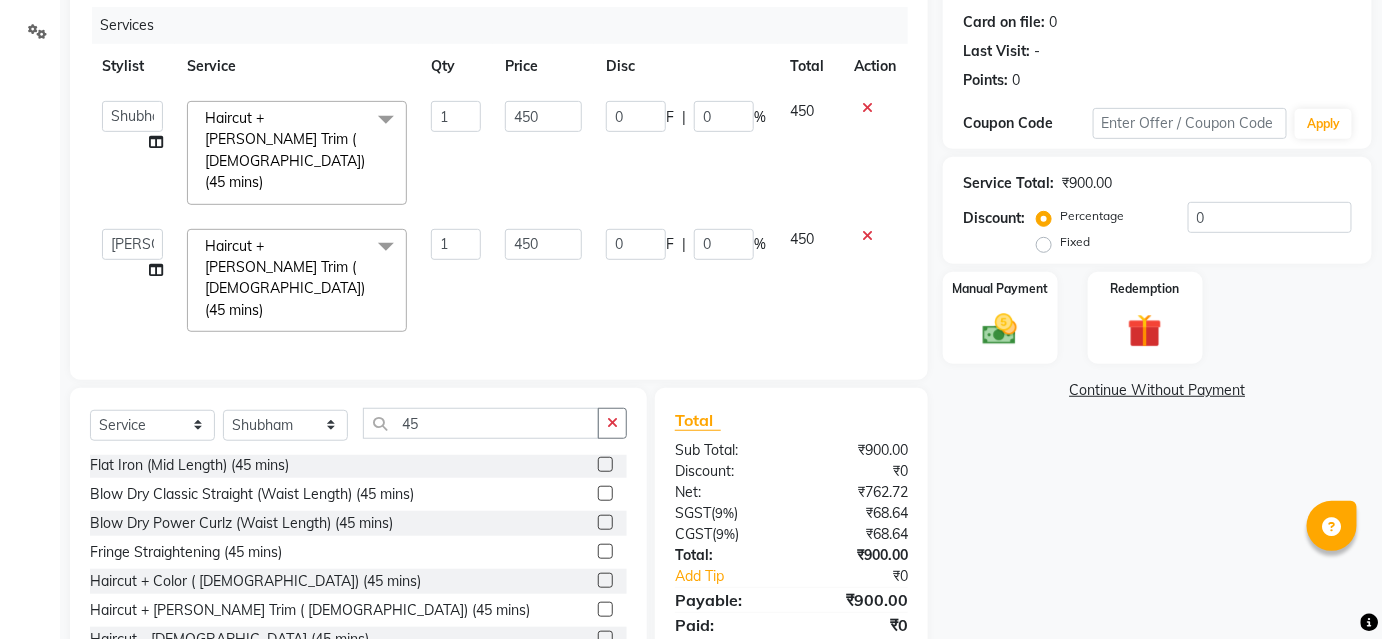 select on "80555" 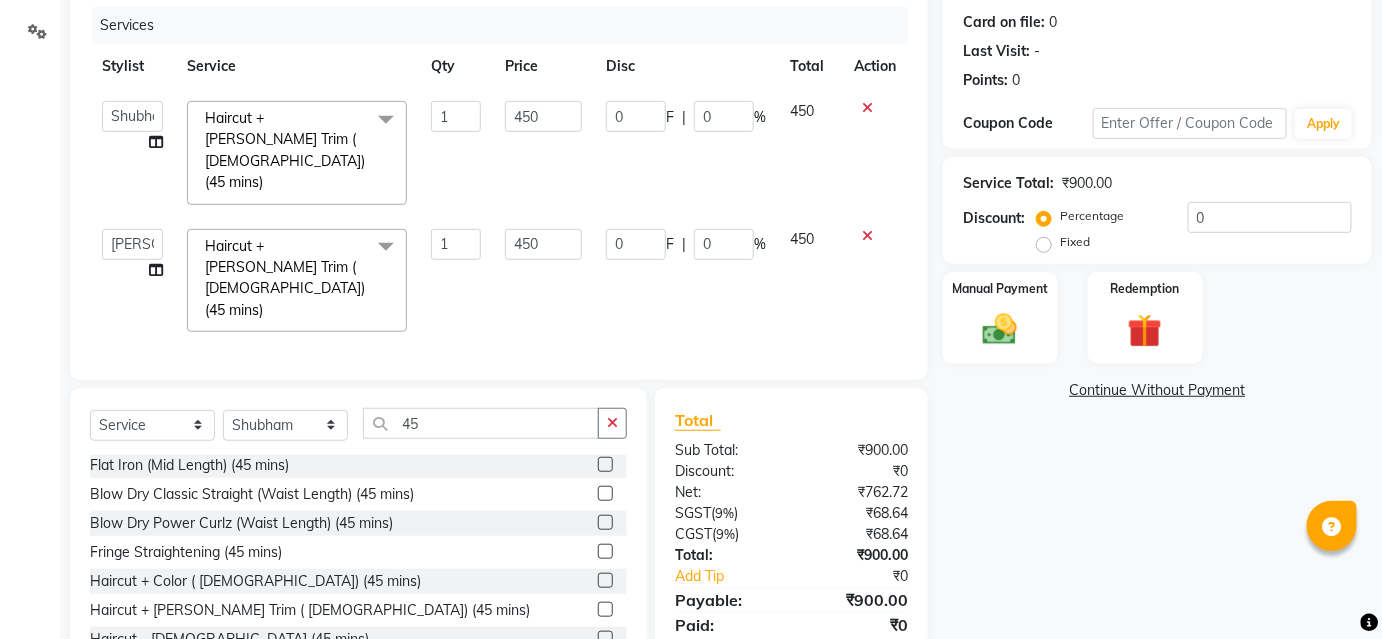 click on "Manual Payment Redemption" 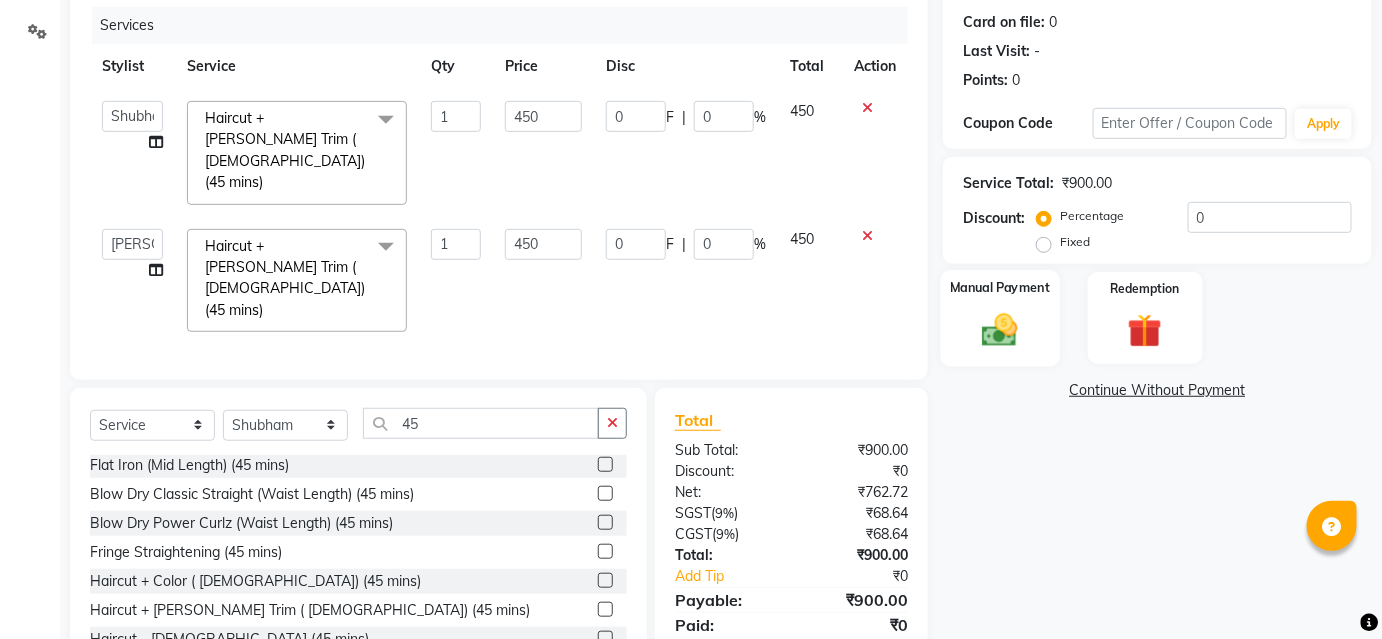 click 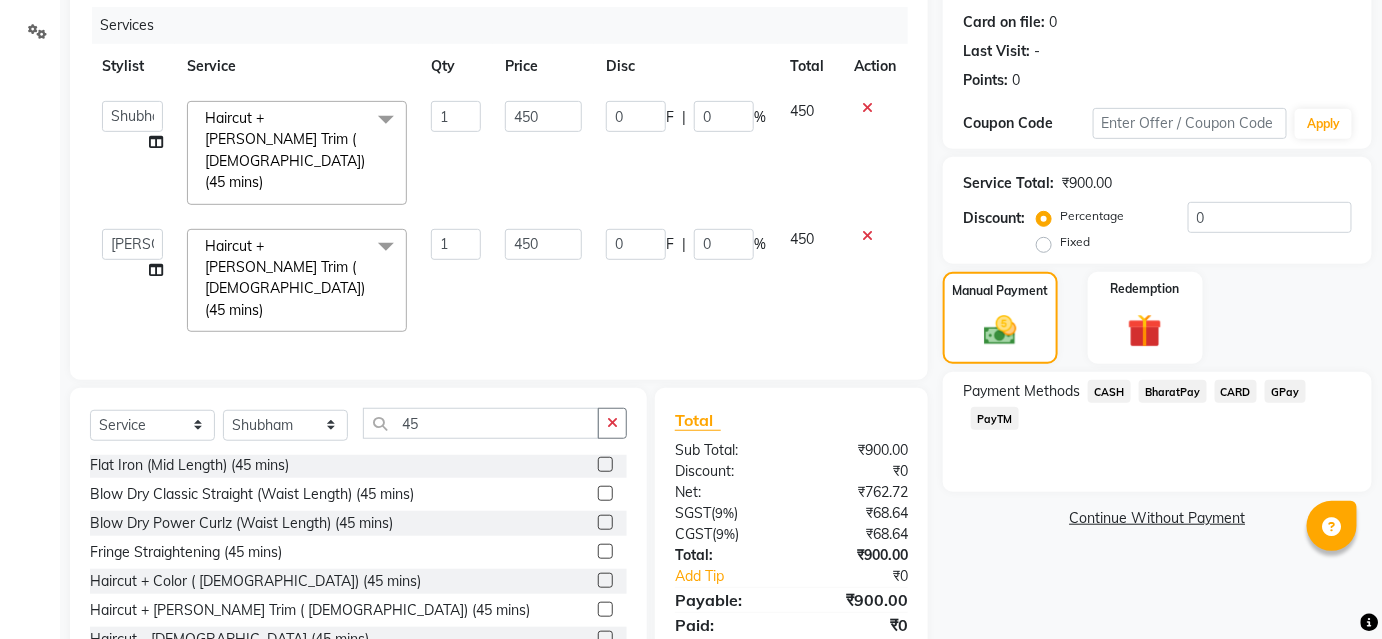 click on "BharatPay" 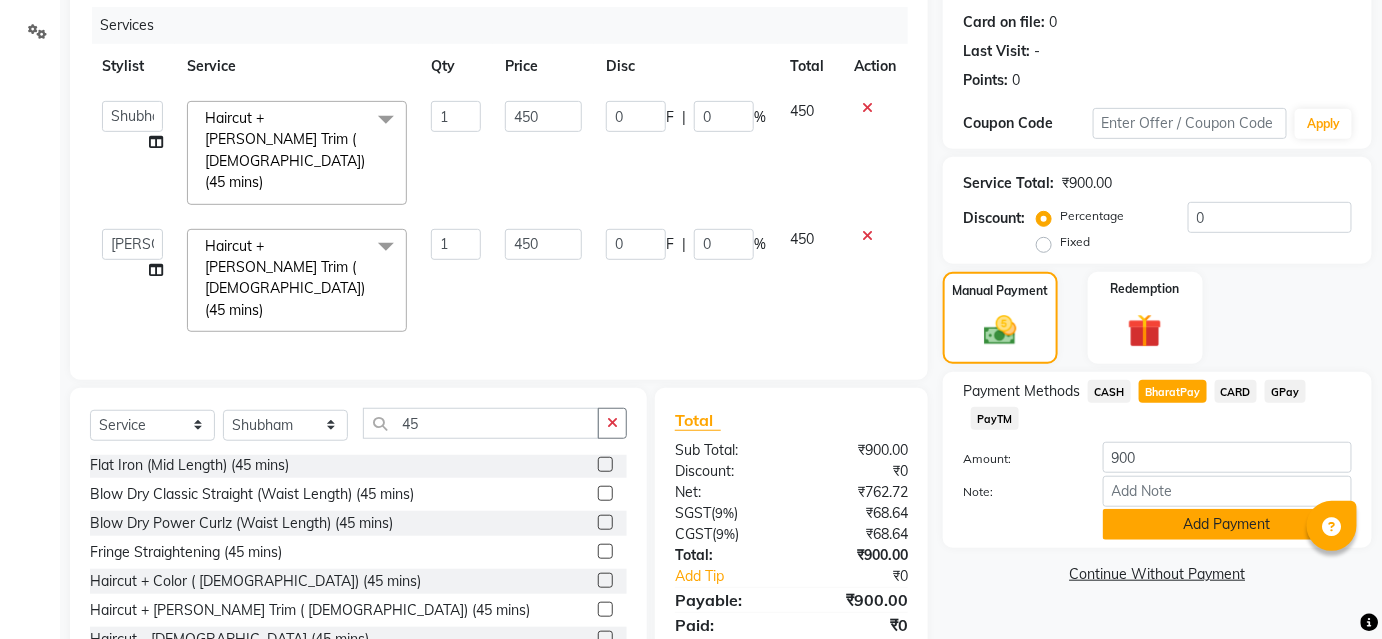 click on "Add Payment" 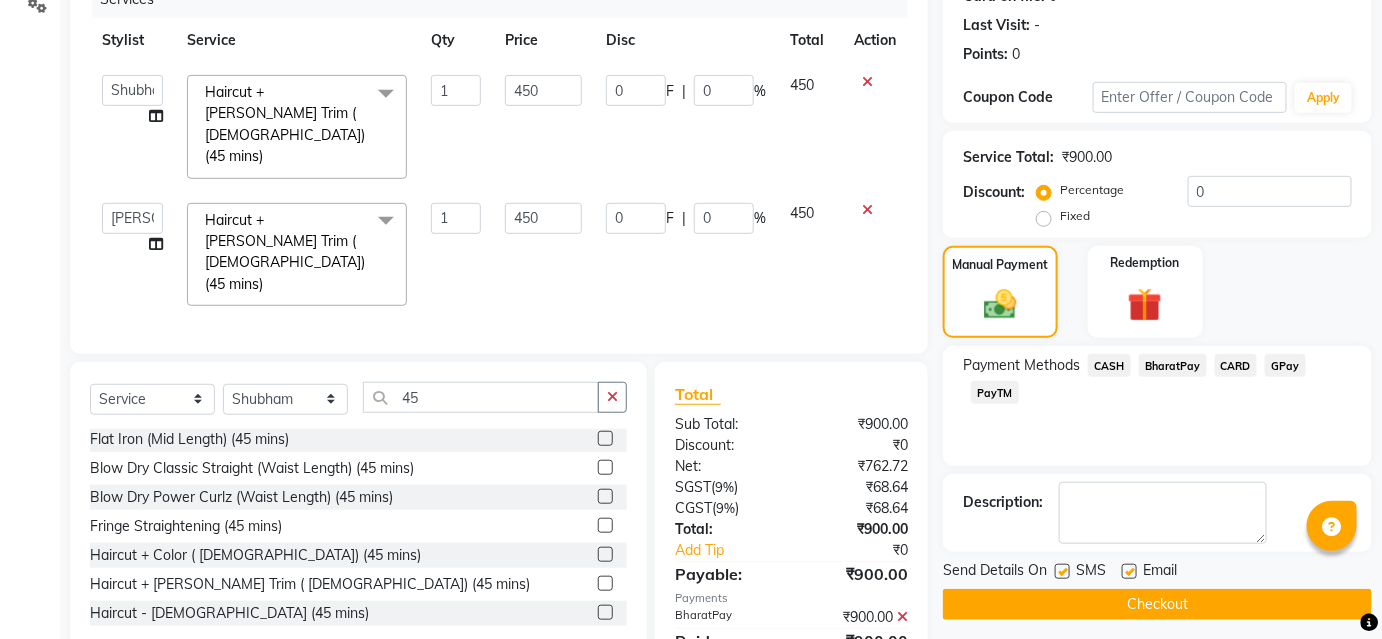 scroll, scrollTop: 282, scrollLeft: 0, axis: vertical 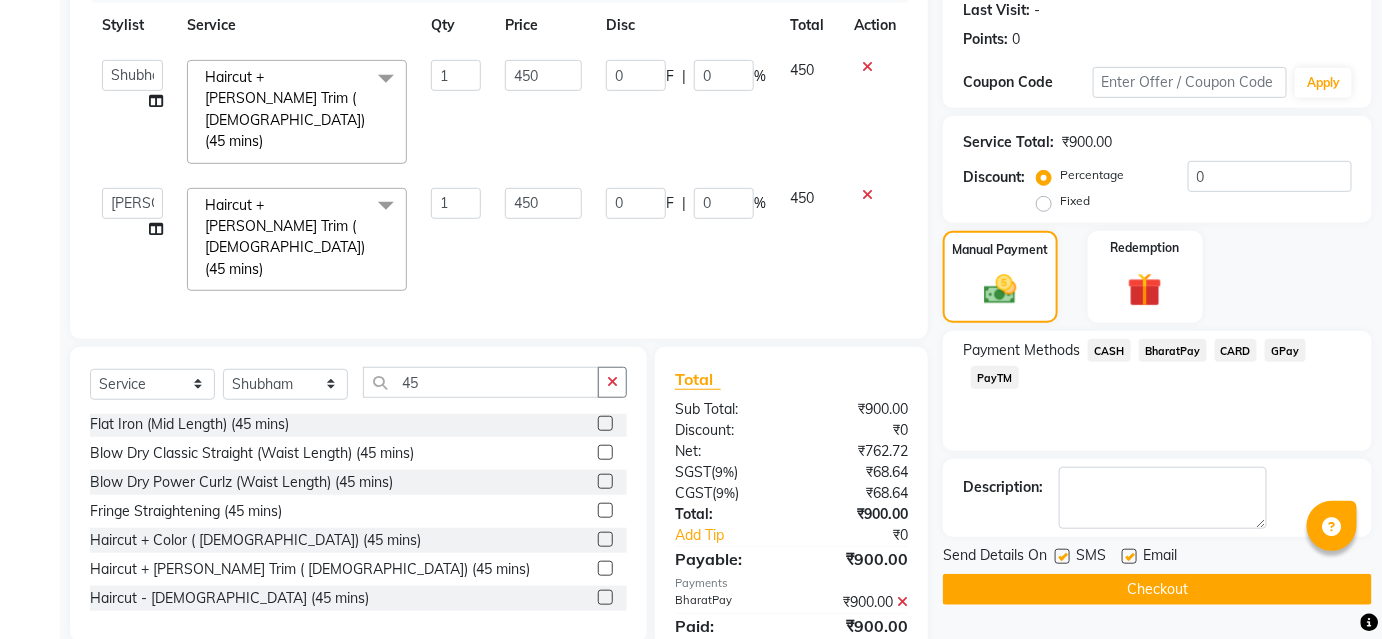 click on "Checkout" 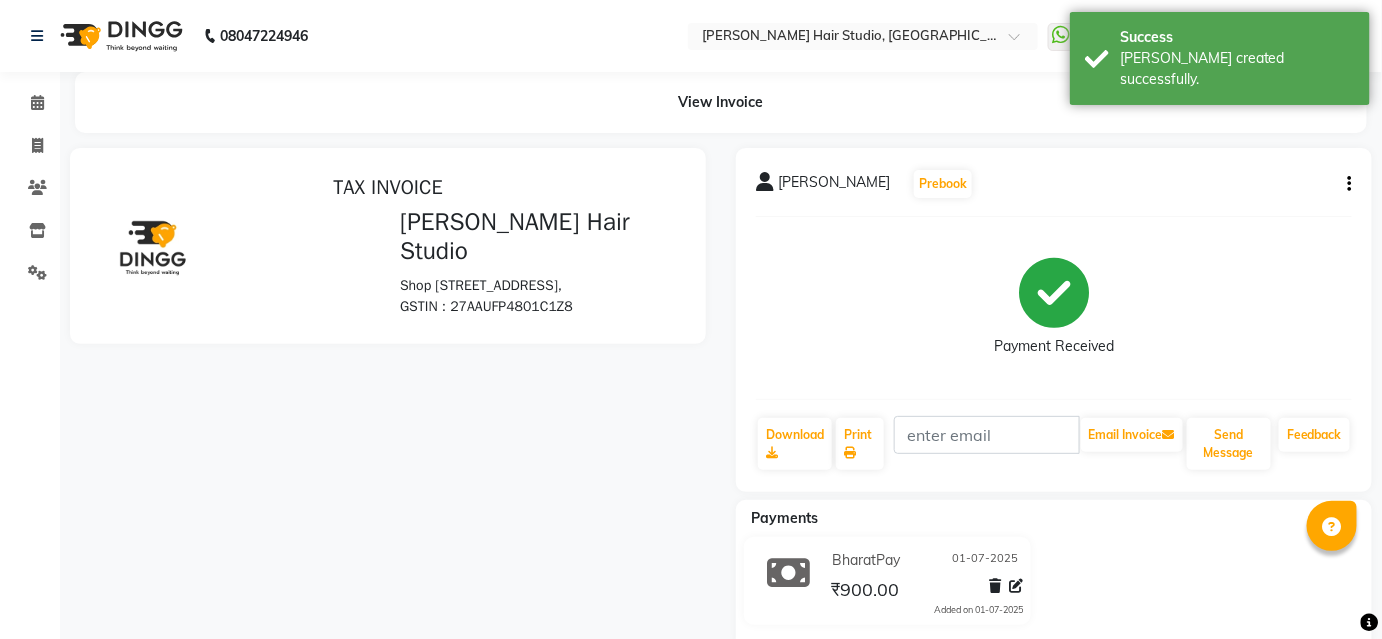scroll, scrollTop: 0, scrollLeft: 0, axis: both 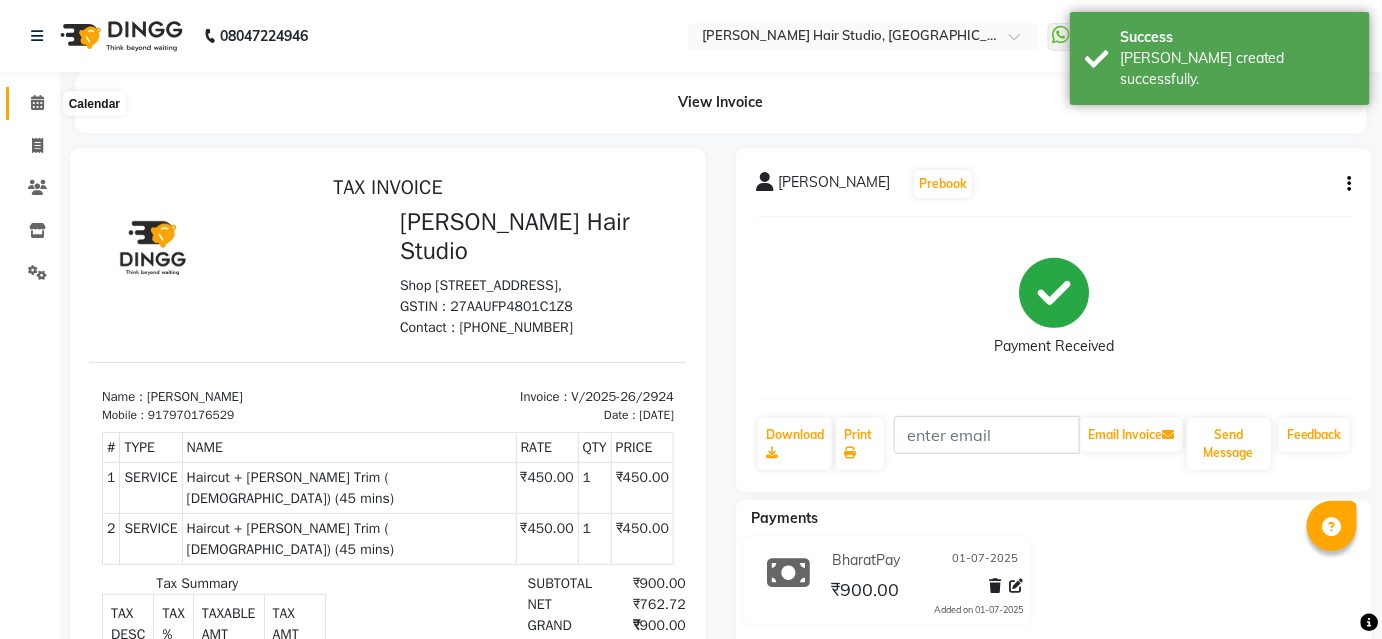 click 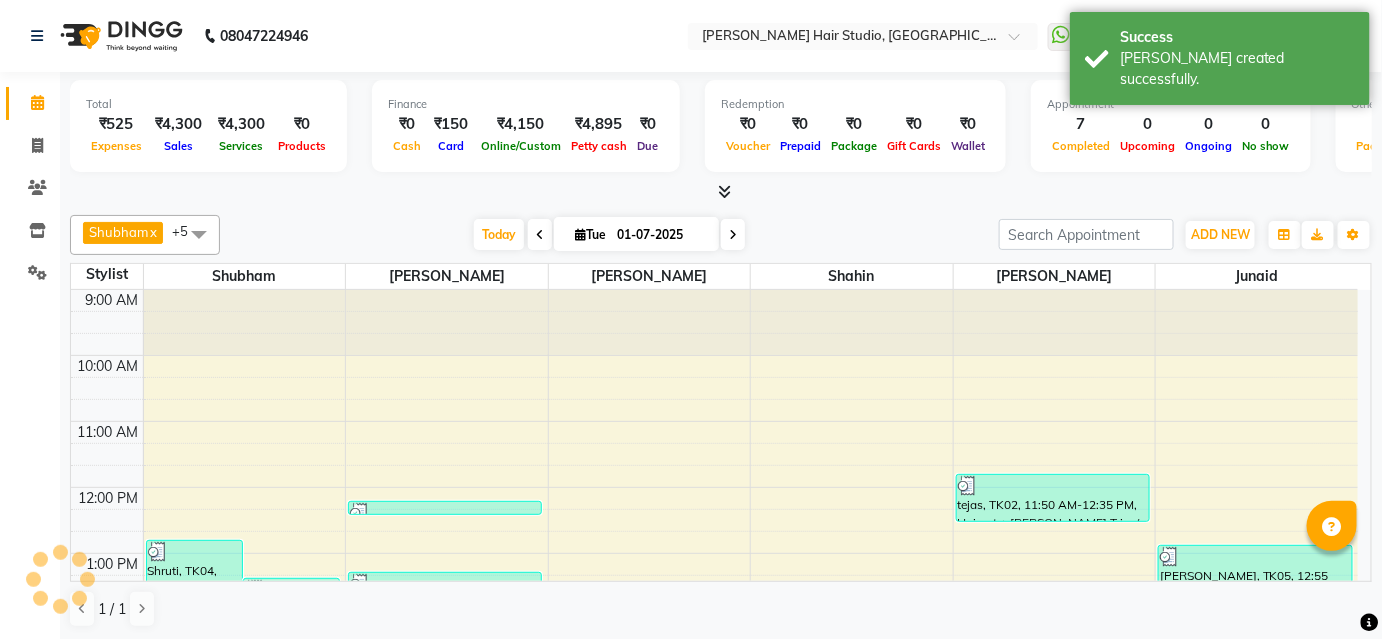 scroll, scrollTop: 0, scrollLeft: 0, axis: both 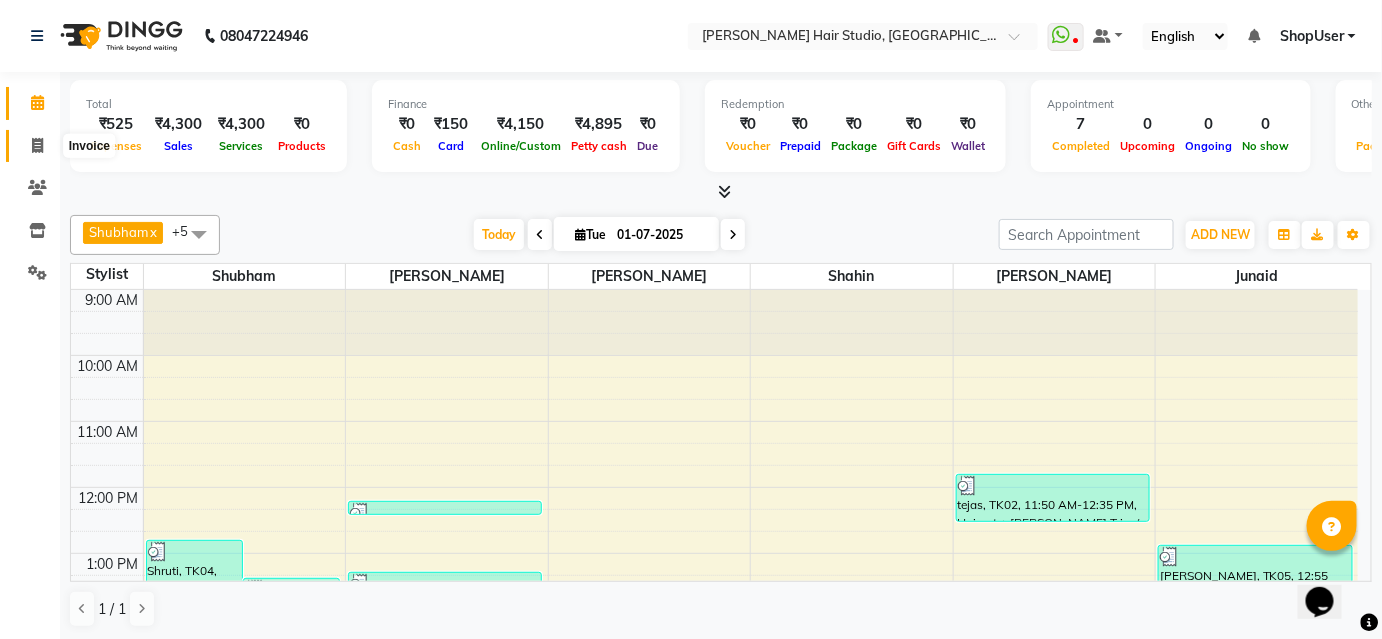 click 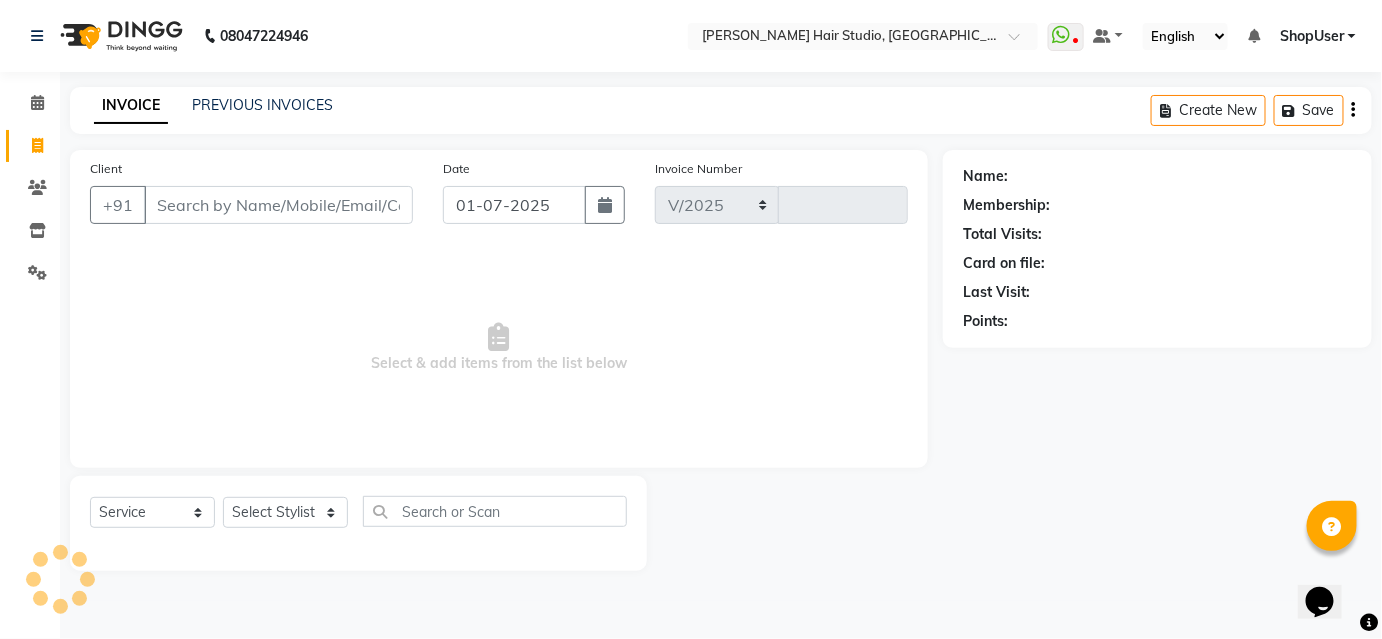 select on "627" 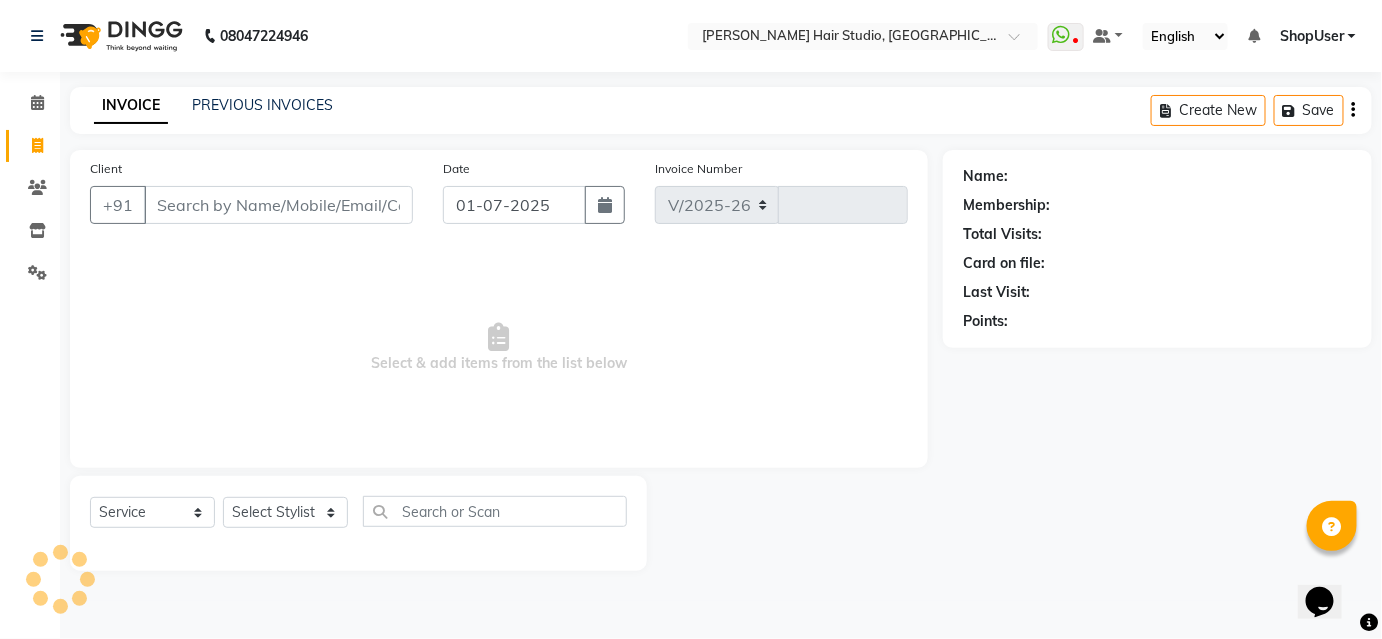 type on "2925" 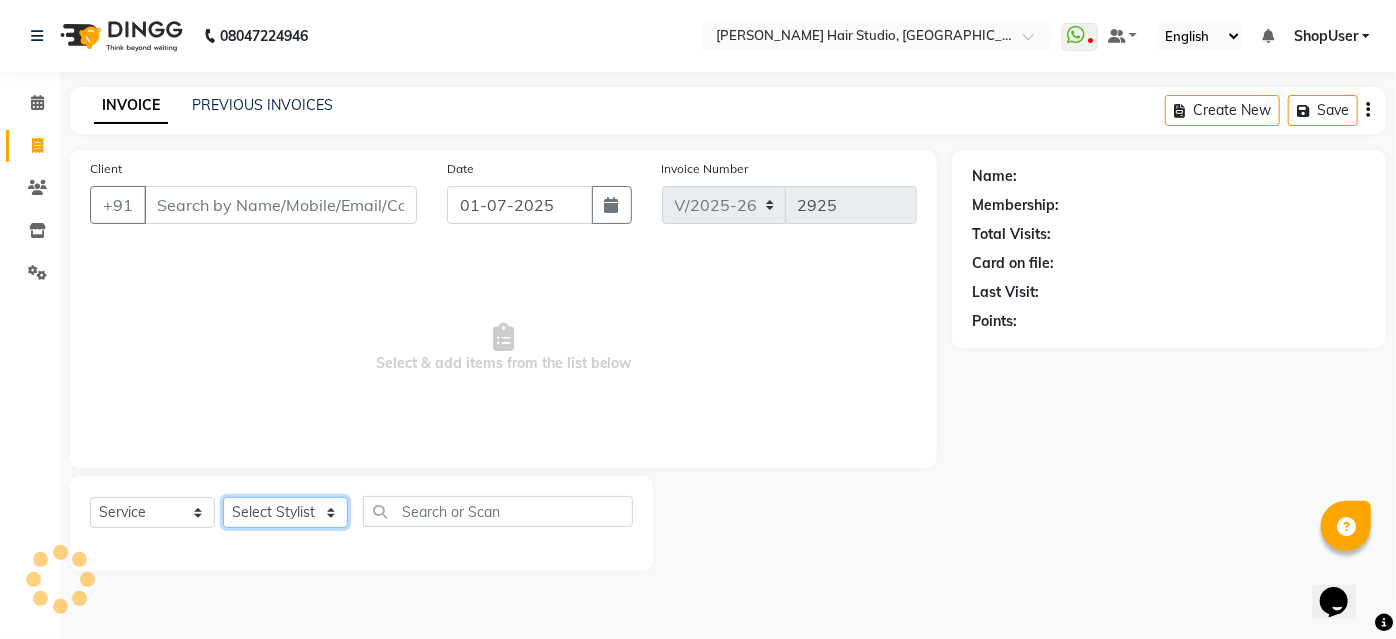 click on "Select Stylist" 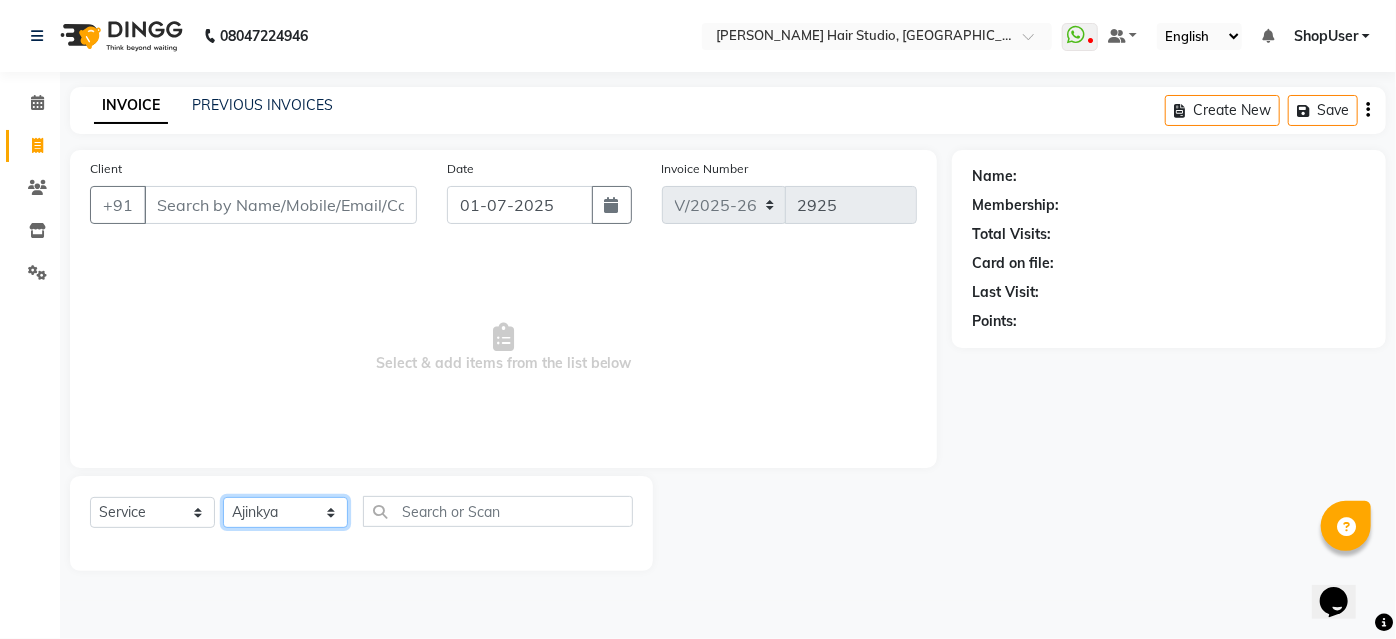 click on "Select Stylist [PERSON_NAME] [PERSON_NAME] Avinash [PERSON_NAME] [PERSON_NAME] Pawan Krishna [PERSON_NAME] [PERSON_NAME] ShopUser [PERSON_NAME] [PERSON_NAME]" 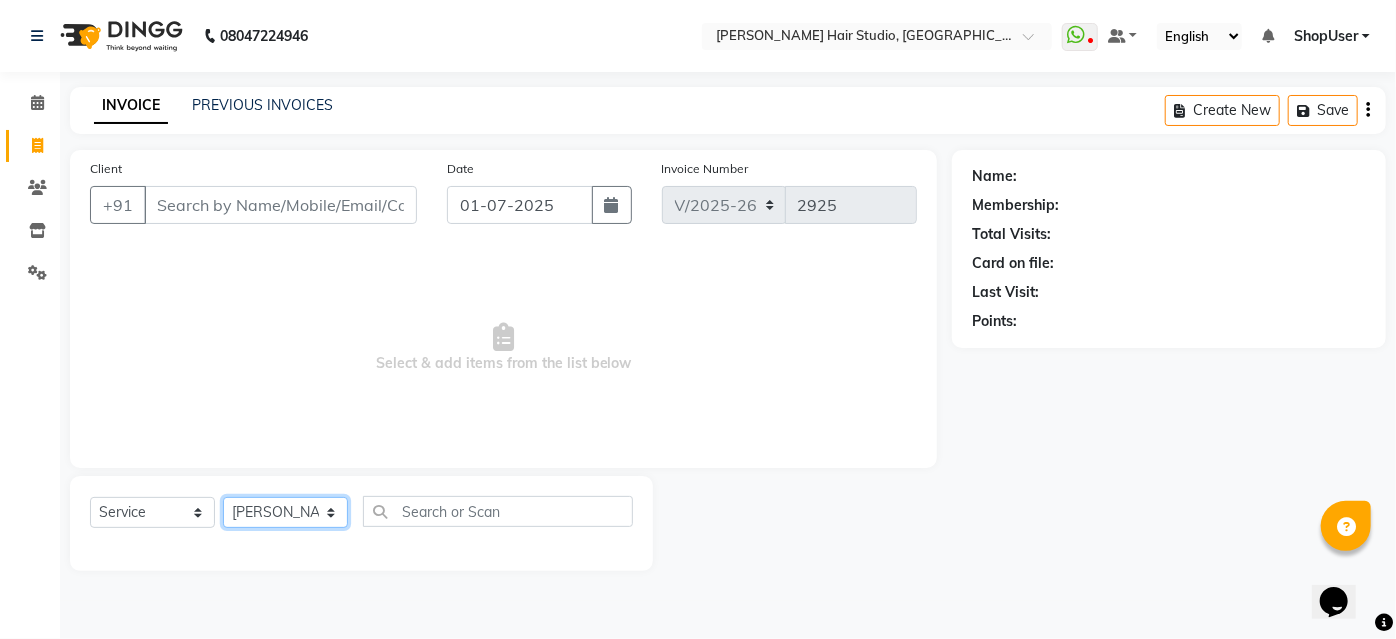 click on "Select Stylist [PERSON_NAME] [PERSON_NAME] Avinash [PERSON_NAME] [PERSON_NAME] Pawan Krishna [PERSON_NAME] [PERSON_NAME] ShopUser [PERSON_NAME] [PERSON_NAME]" 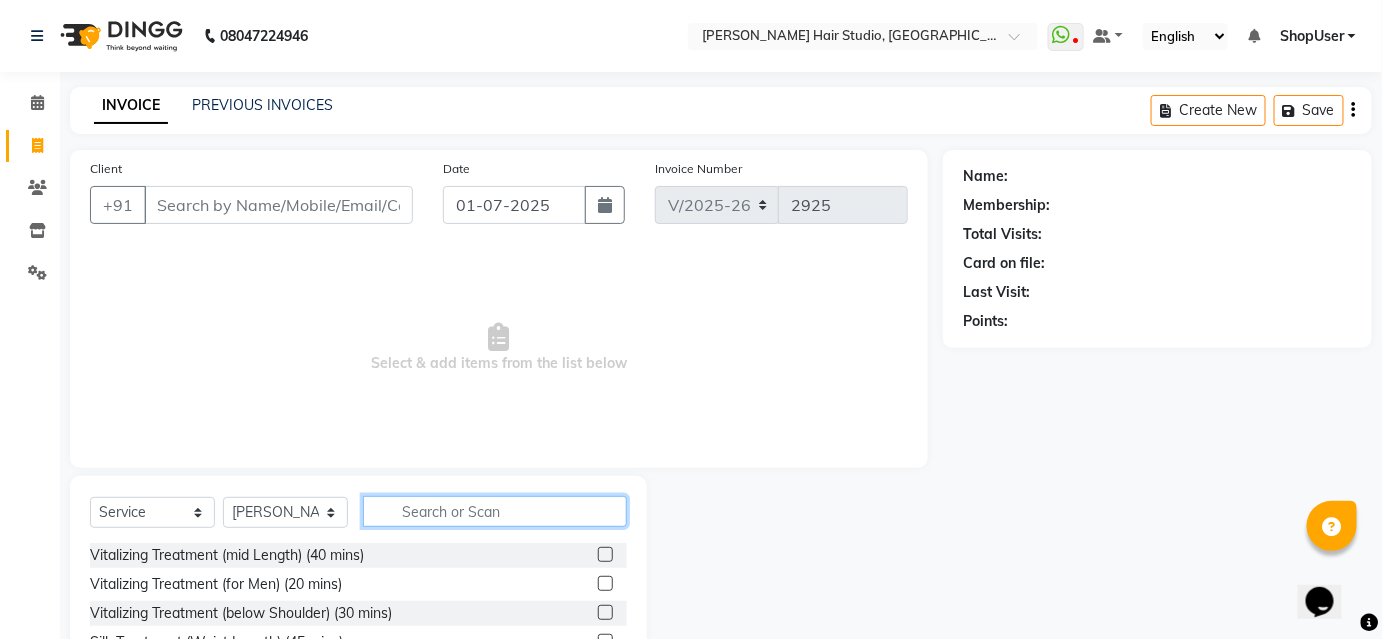 click 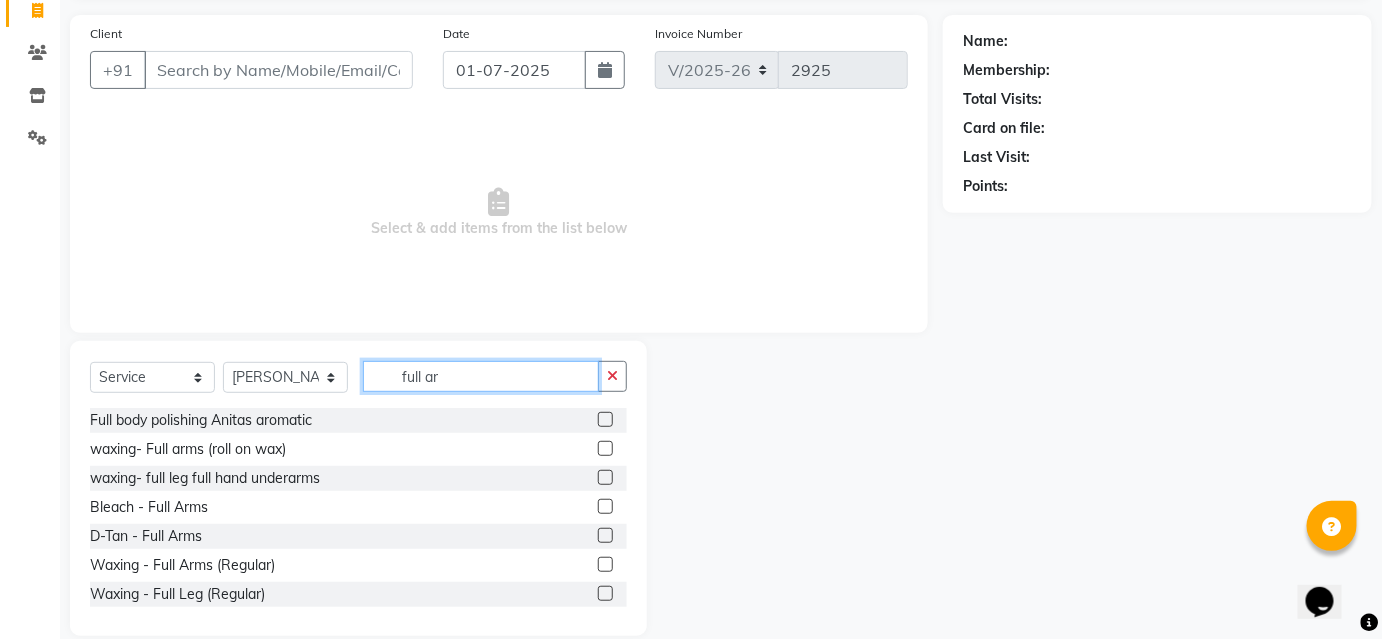 scroll, scrollTop: 161, scrollLeft: 0, axis: vertical 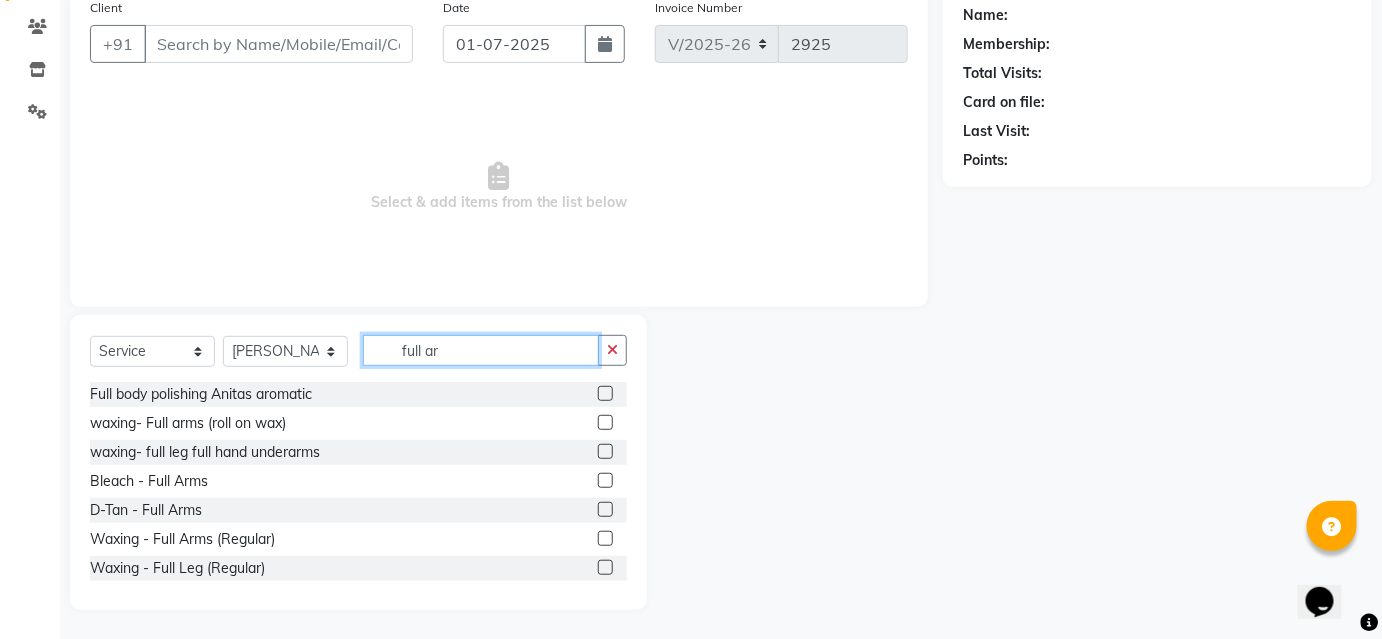 type on "full ar" 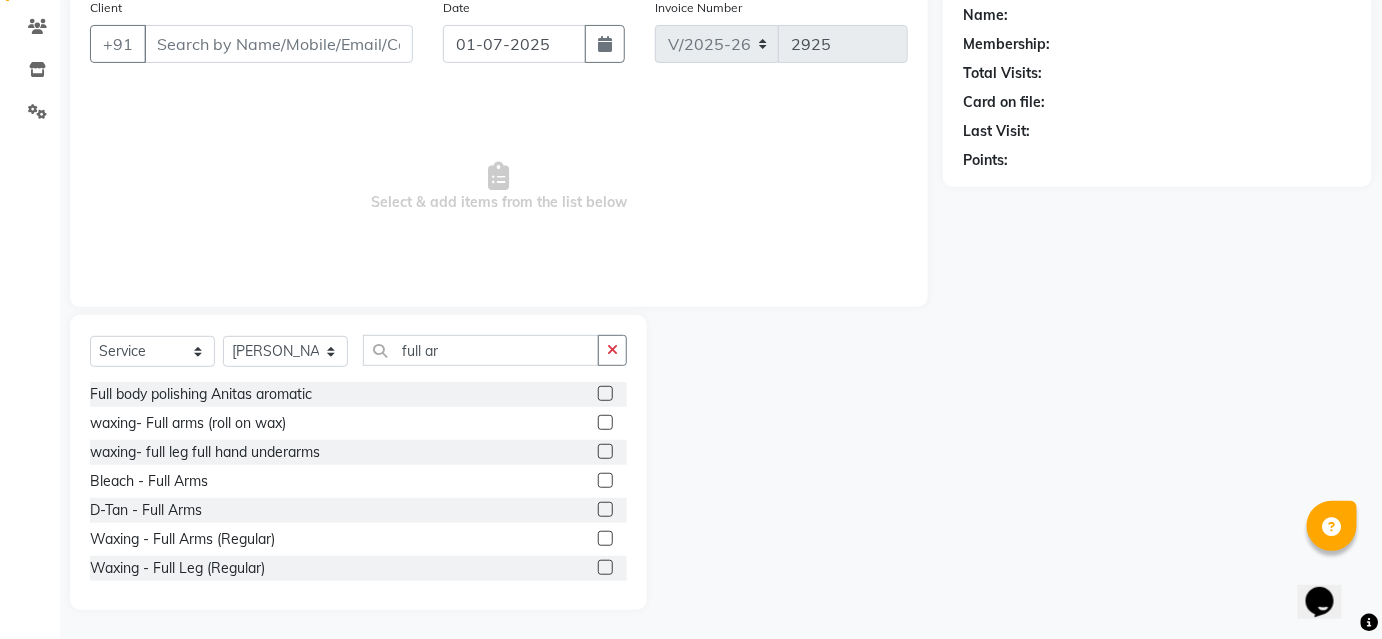 click 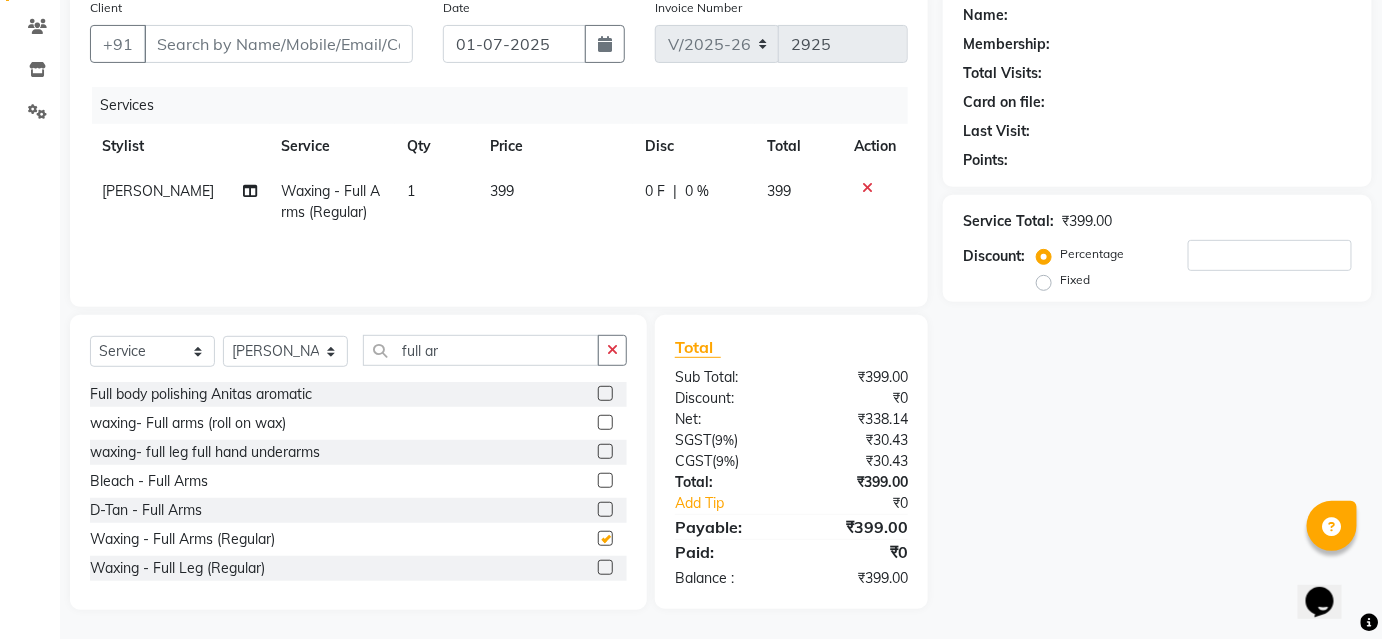 checkbox on "false" 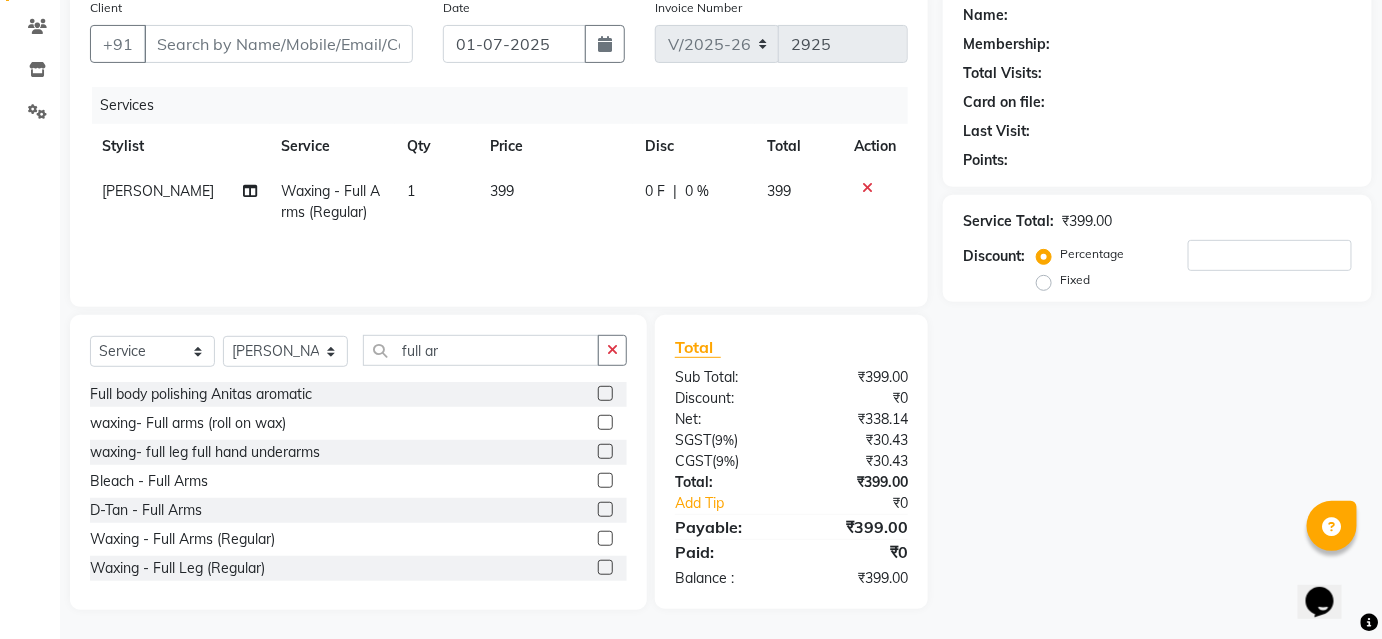 drag, startPoint x: 617, startPoint y: 339, endPoint x: 646, endPoint y: 328, distance: 31.016125 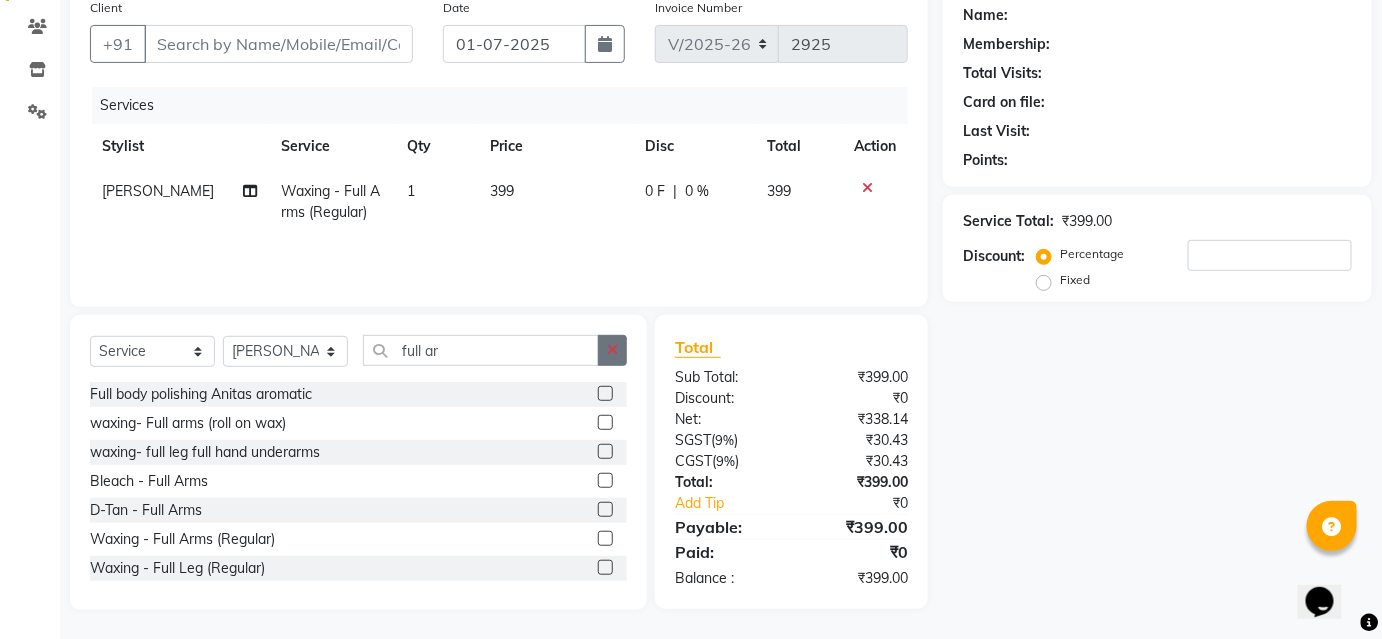 click 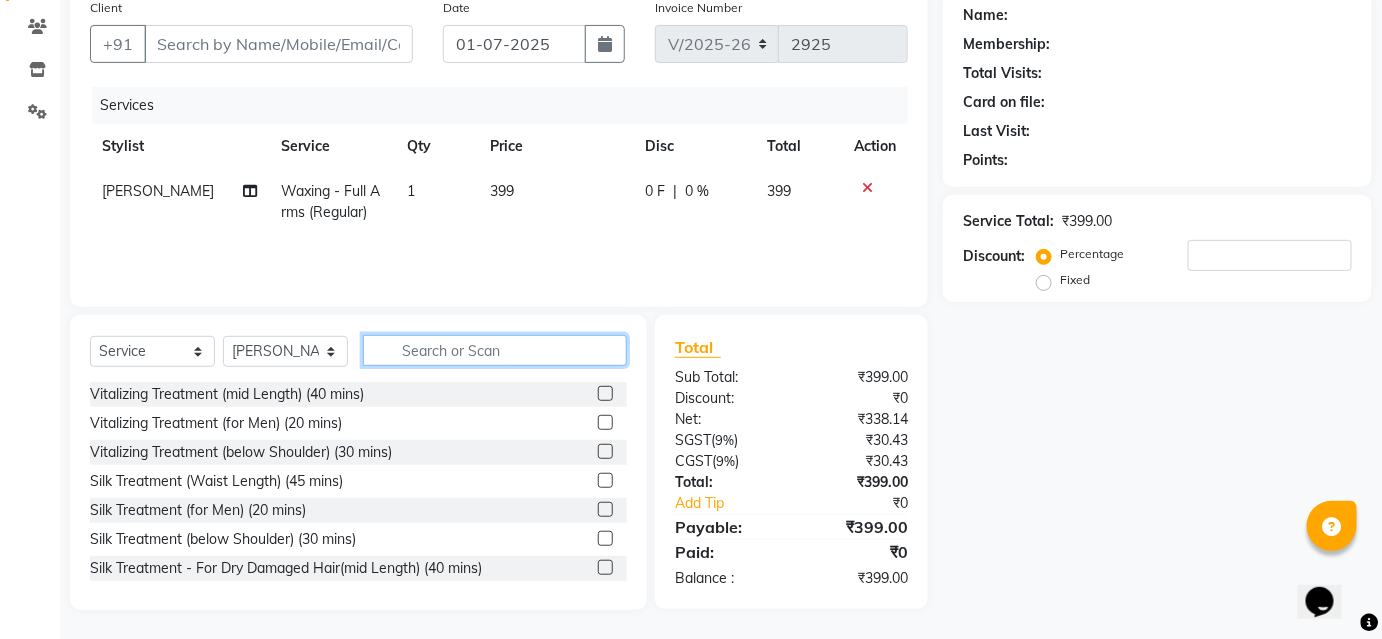 click 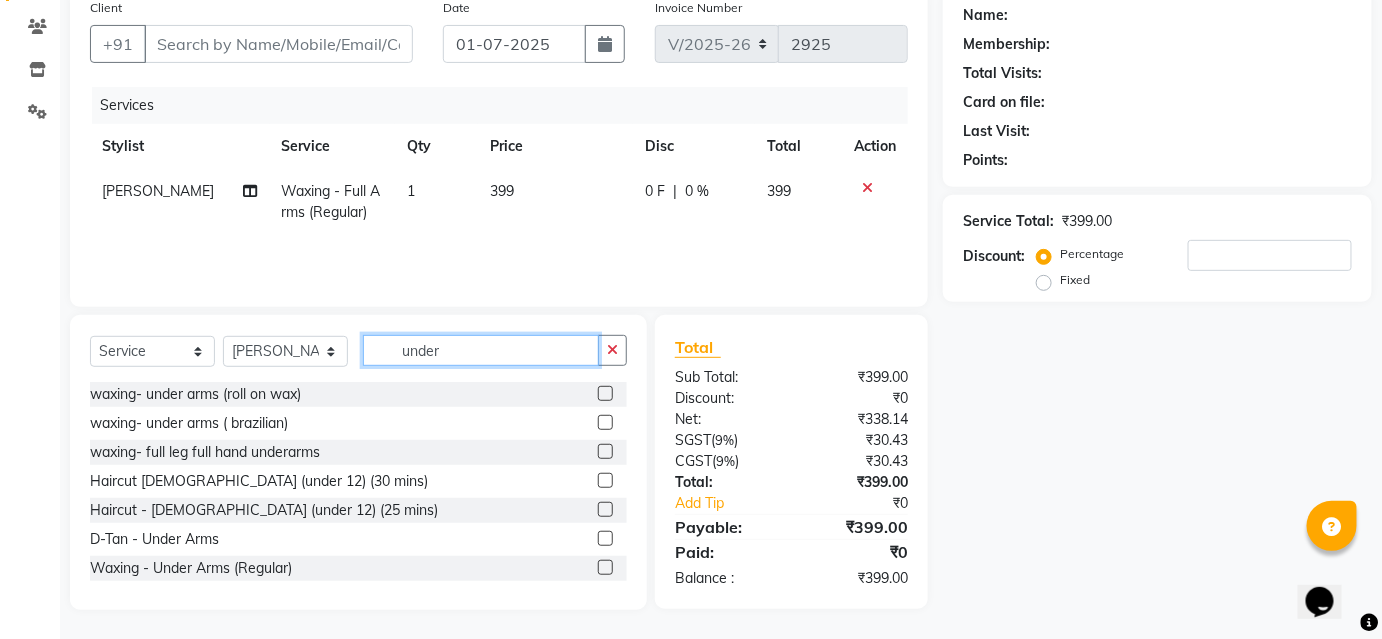 type on "under" 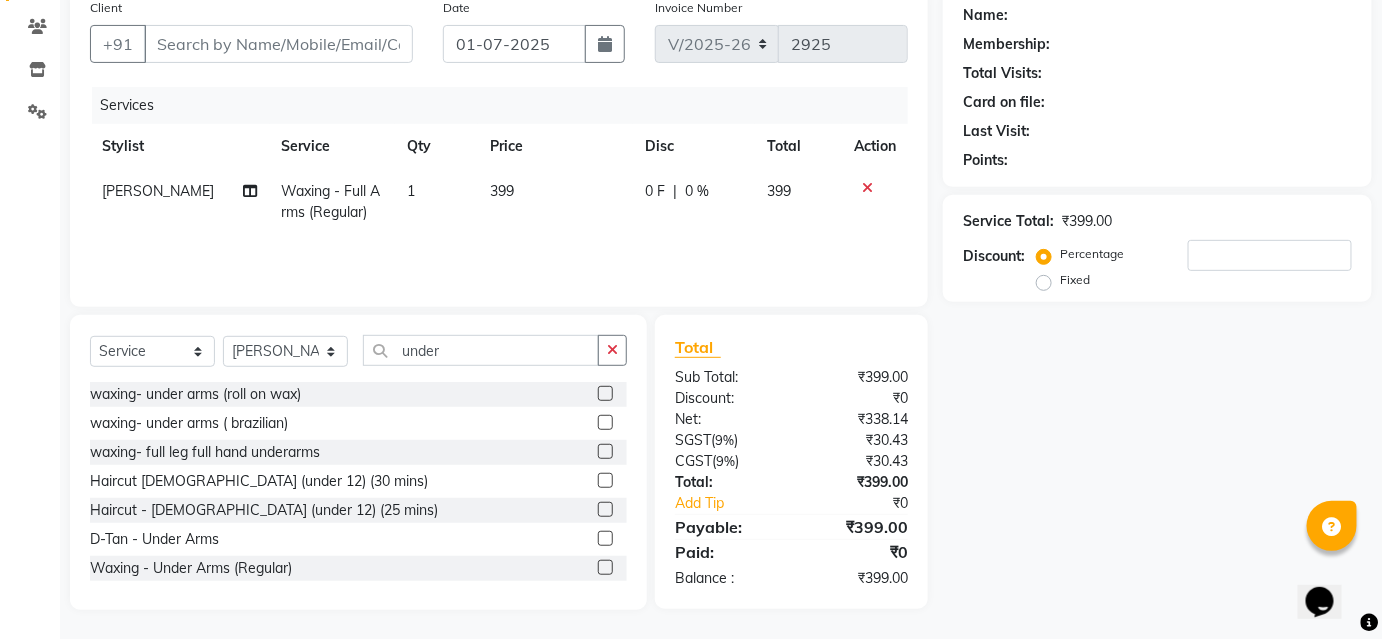 click 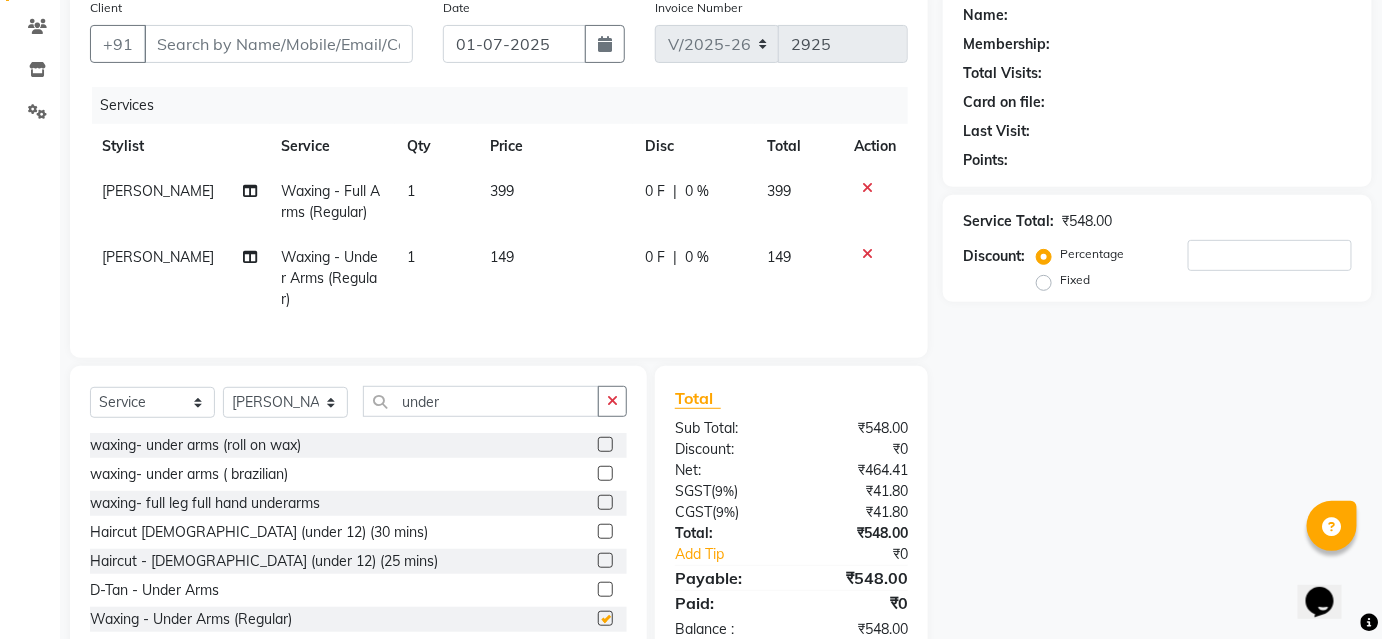 checkbox on "false" 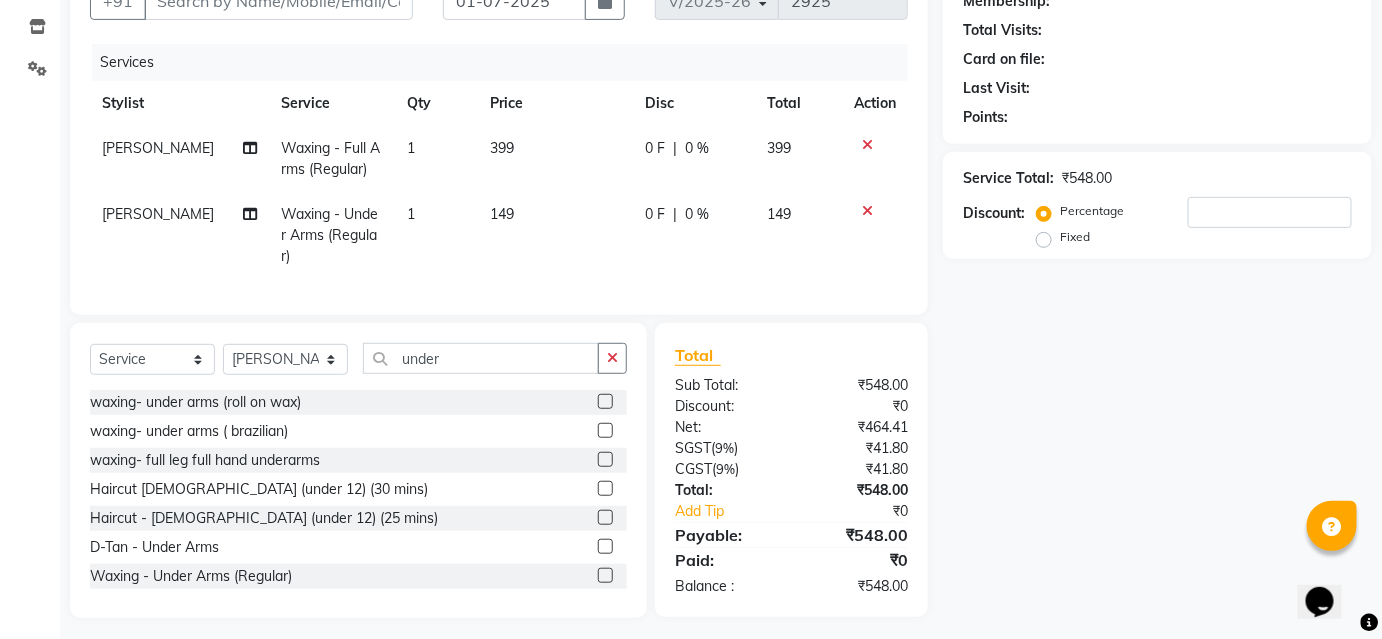 scroll, scrollTop: 205, scrollLeft: 0, axis: vertical 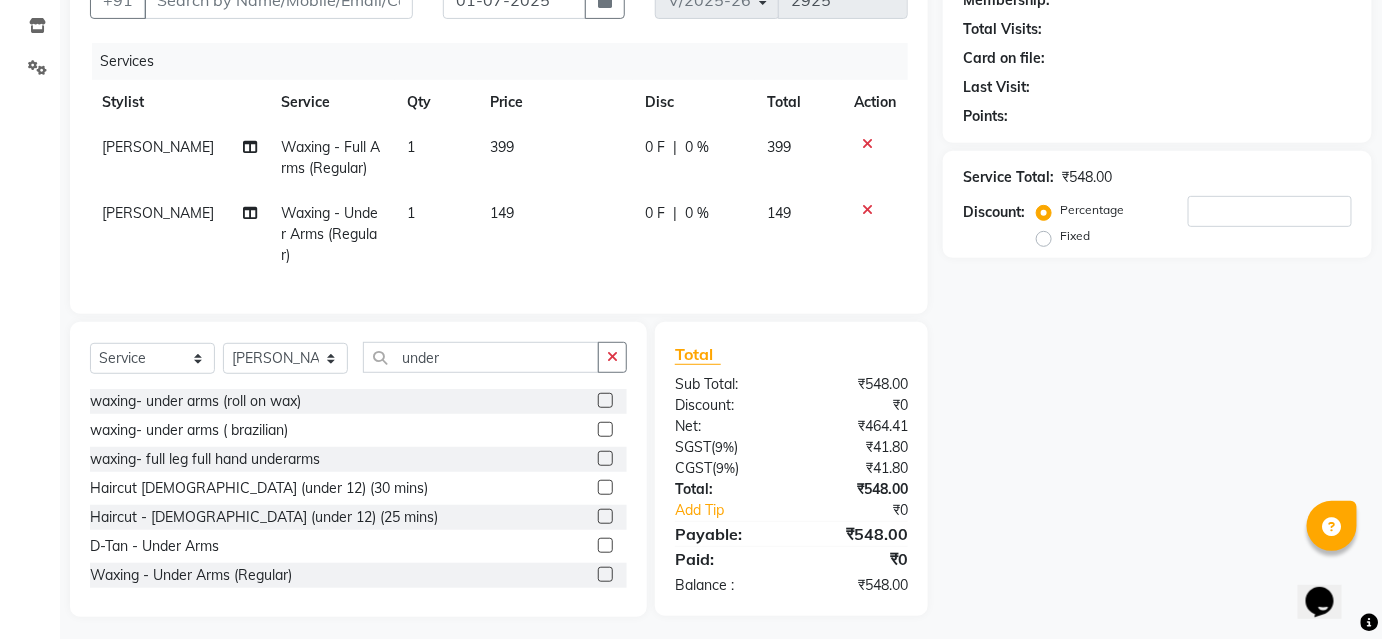 click on "0 %" 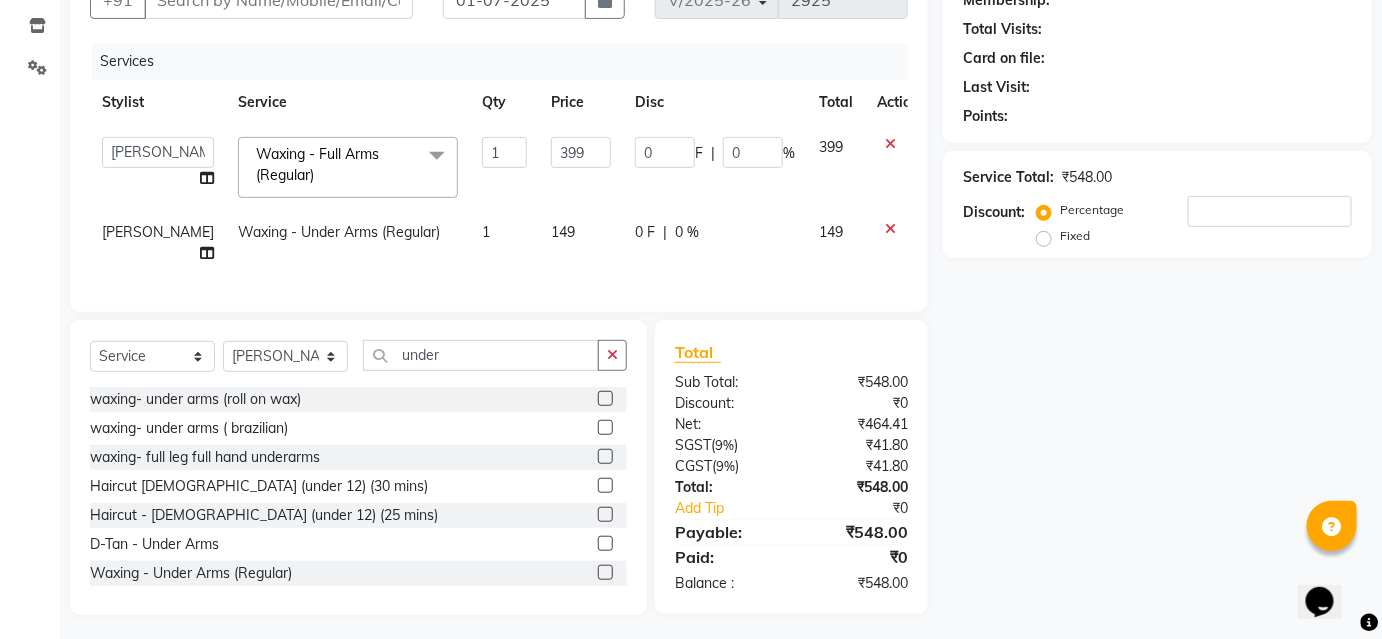 scroll, scrollTop: 202, scrollLeft: 0, axis: vertical 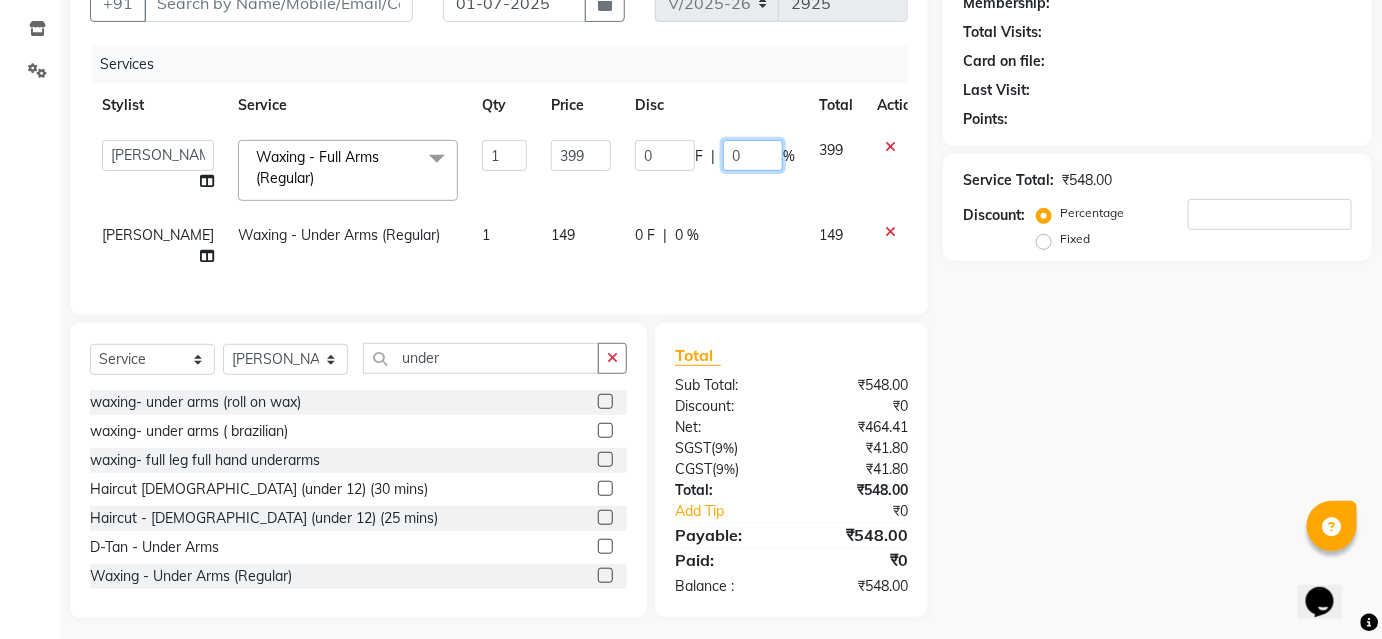 click on "0" 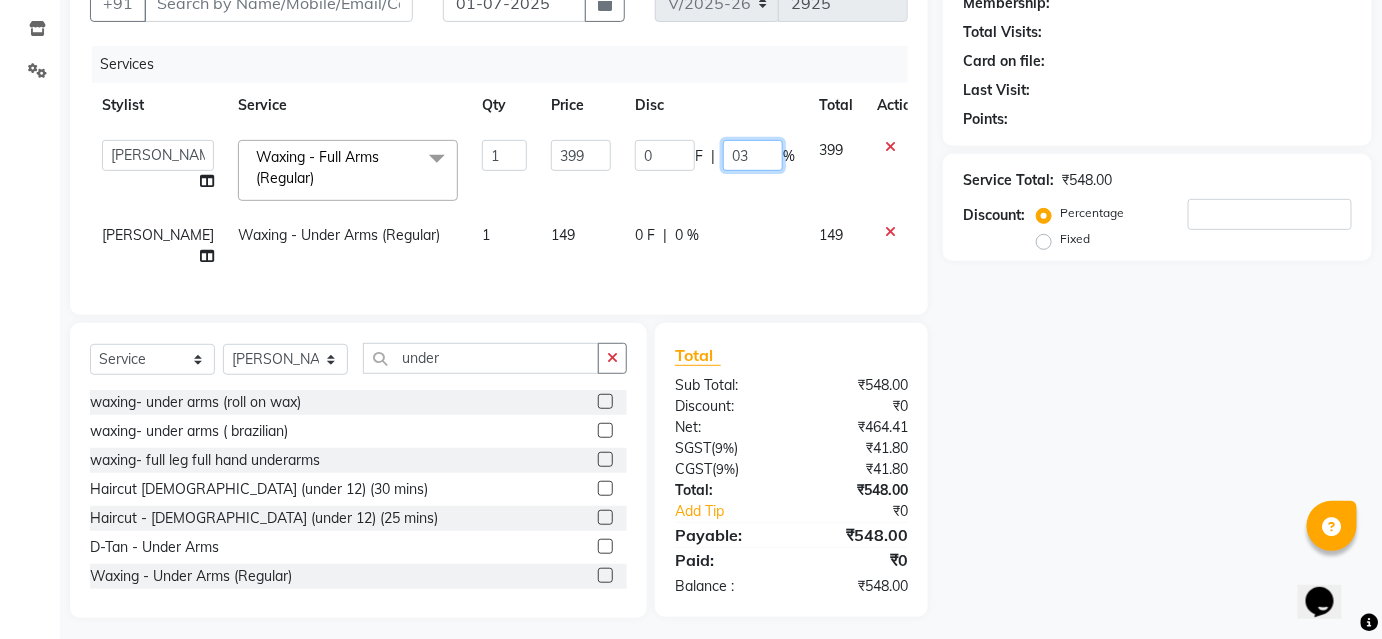 type on "030" 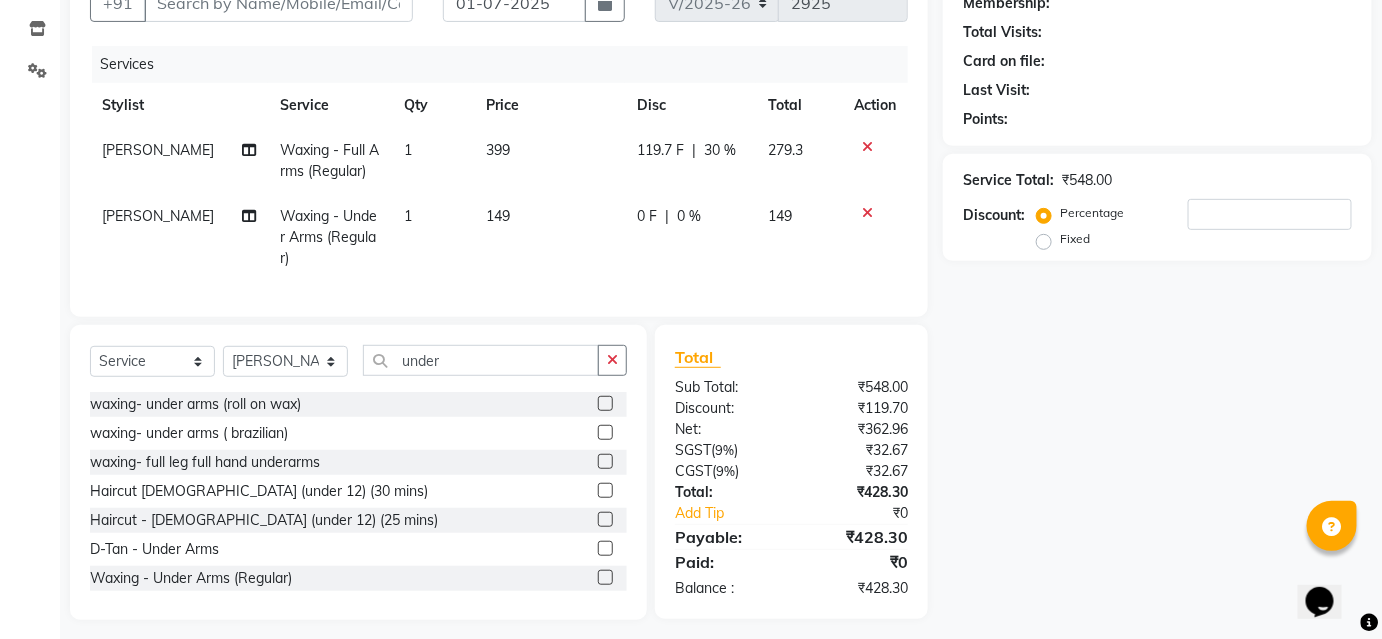 click on "0 F | 0 %" 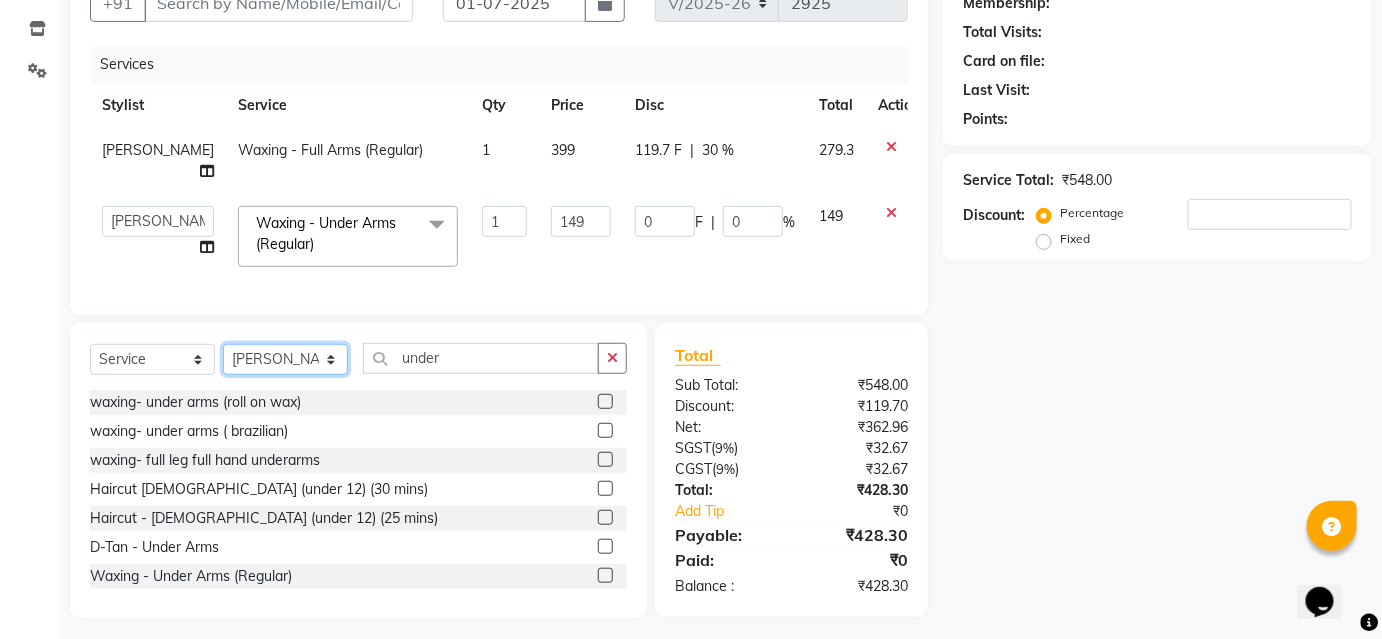 click on "Select Stylist [PERSON_NAME] [PERSON_NAME] Avinash [PERSON_NAME] [PERSON_NAME] Pawan Krishna [PERSON_NAME] [PERSON_NAME] ShopUser [PERSON_NAME] [PERSON_NAME]" 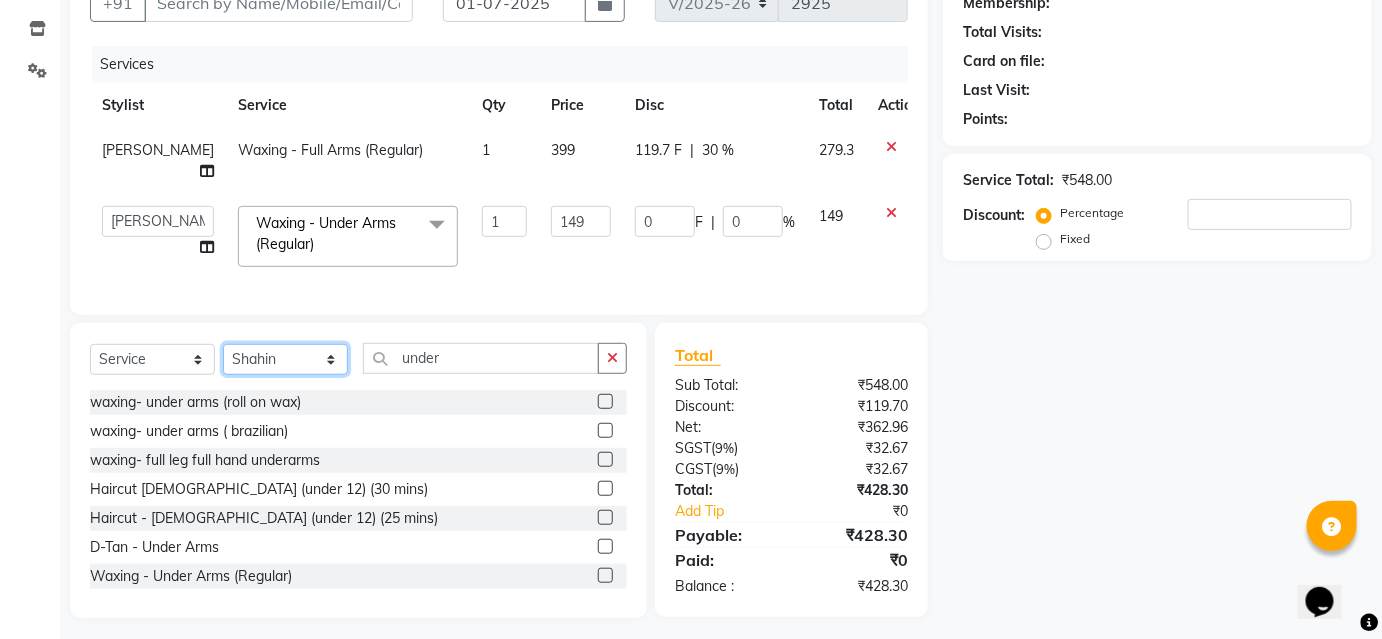 click on "Select Stylist [PERSON_NAME] [PERSON_NAME] Avinash [PERSON_NAME] [PERSON_NAME] Pawan Krishna [PERSON_NAME] [PERSON_NAME] ShopUser [PERSON_NAME] [PERSON_NAME]" 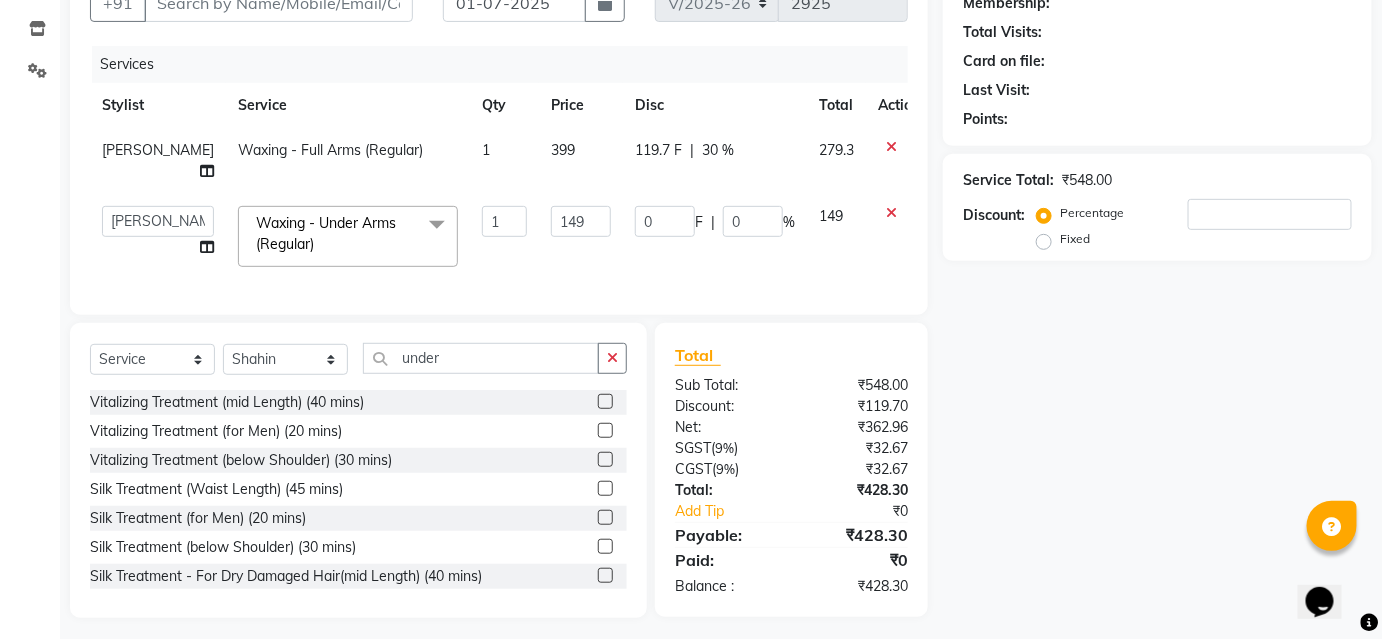 drag, startPoint x: 610, startPoint y: 339, endPoint x: 597, endPoint y: 343, distance: 13.601471 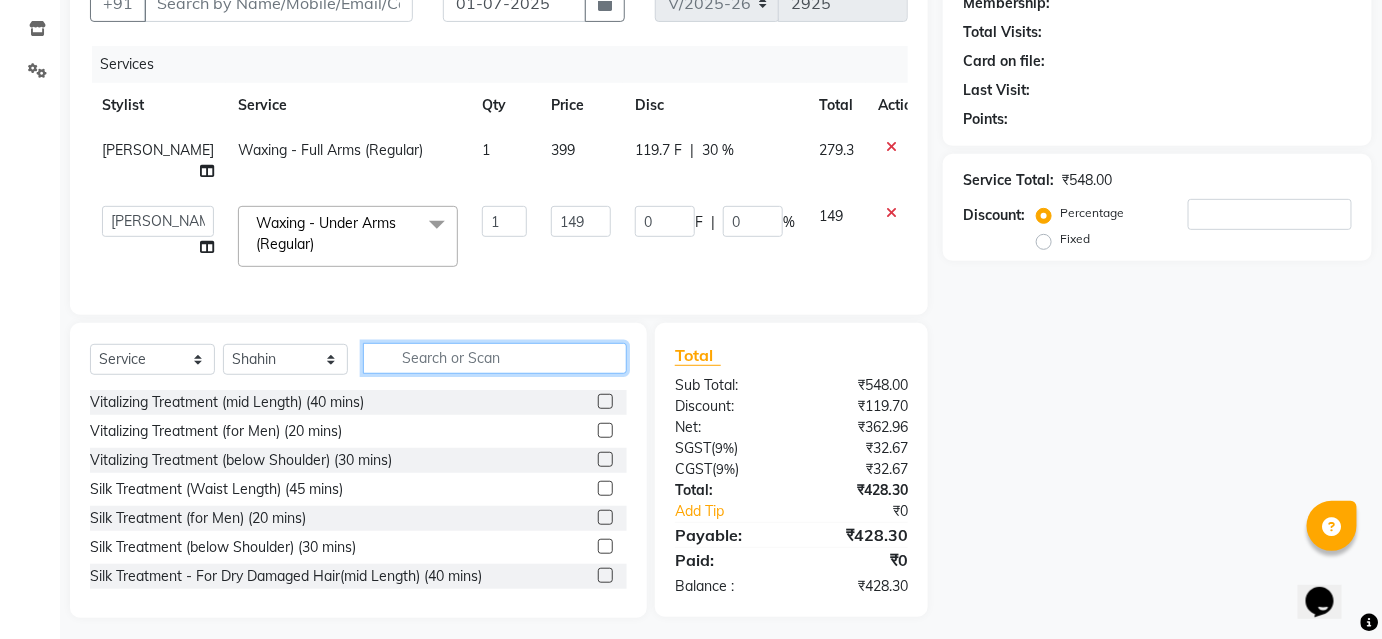 drag, startPoint x: 515, startPoint y: 362, endPoint x: 525, endPoint y: 355, distance: 12.206555 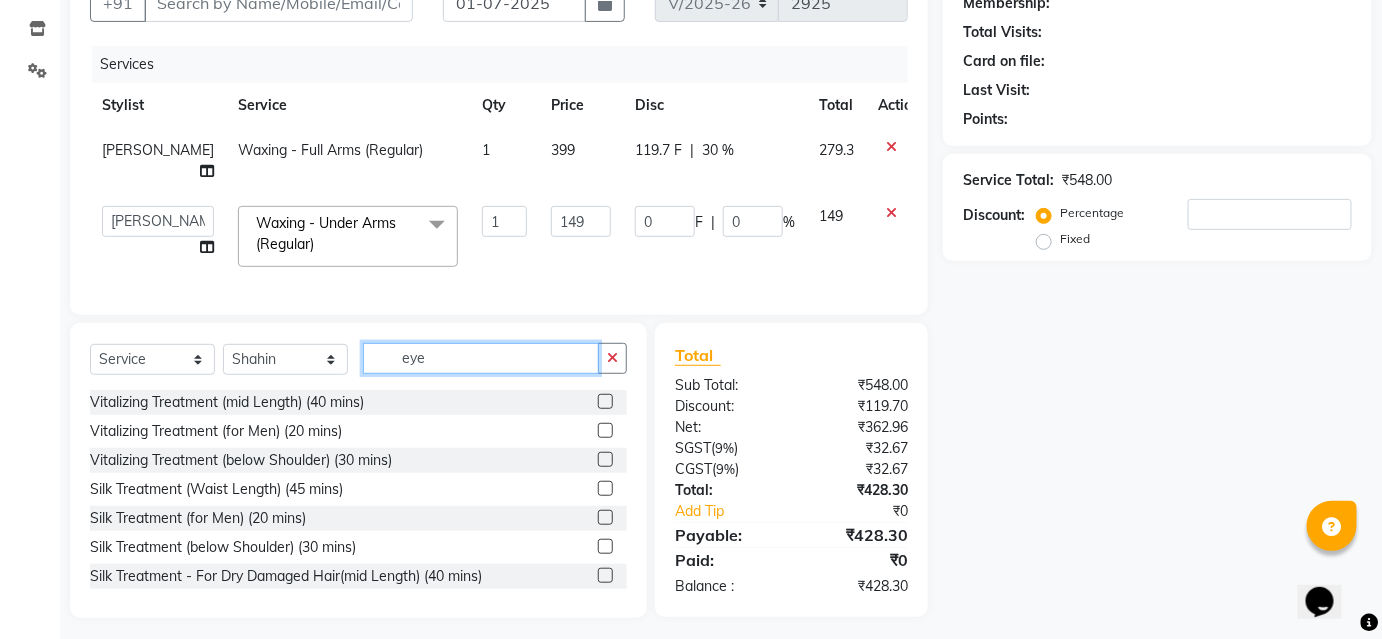 scroll, scrollTop: 200, scrollLeft: 0, axis: vertical 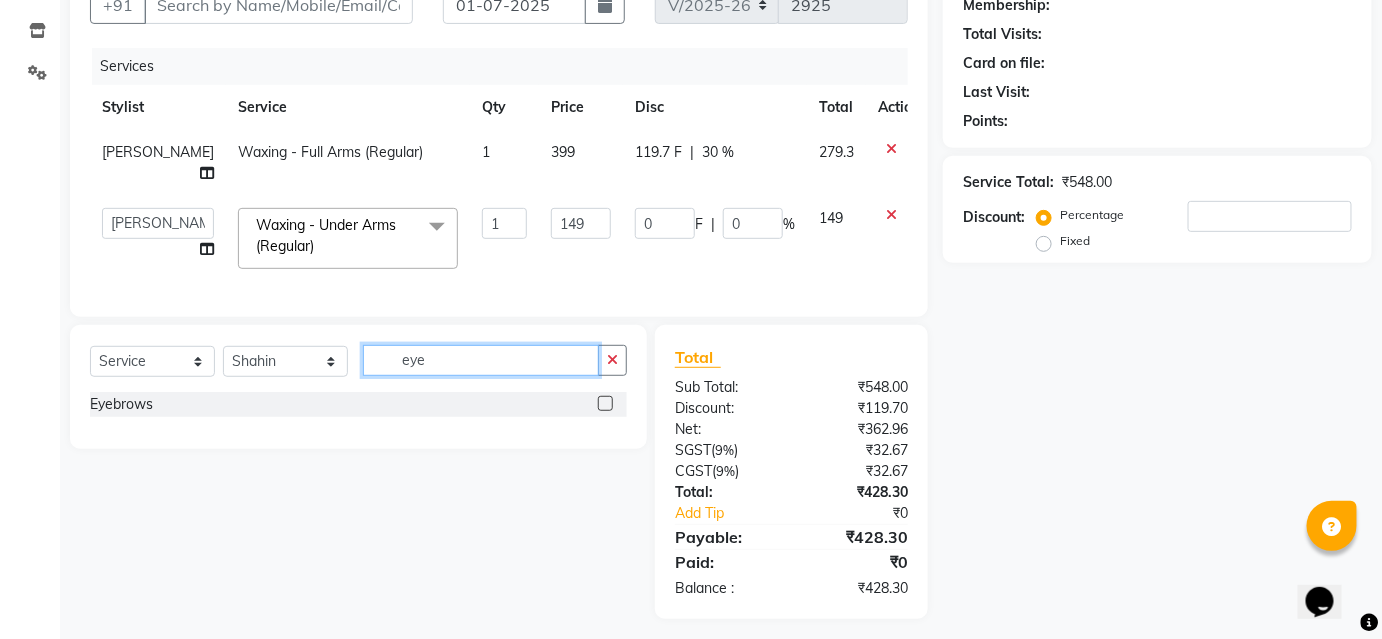 type on "eye" 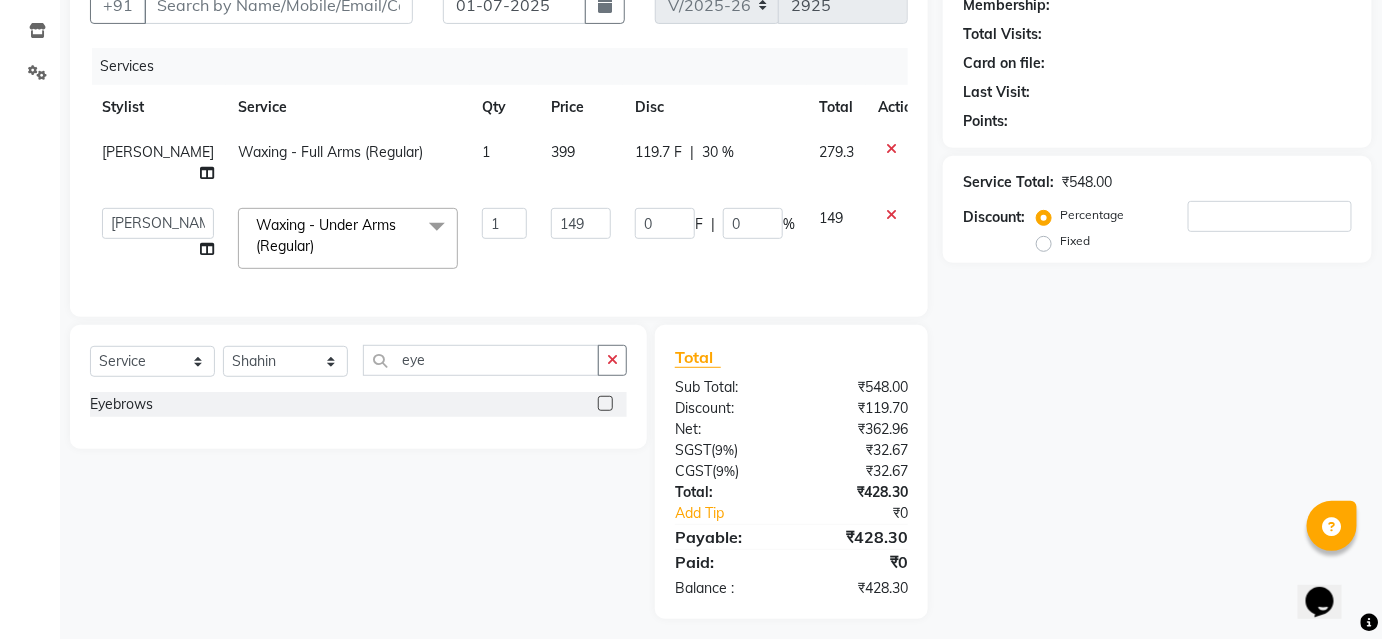 click 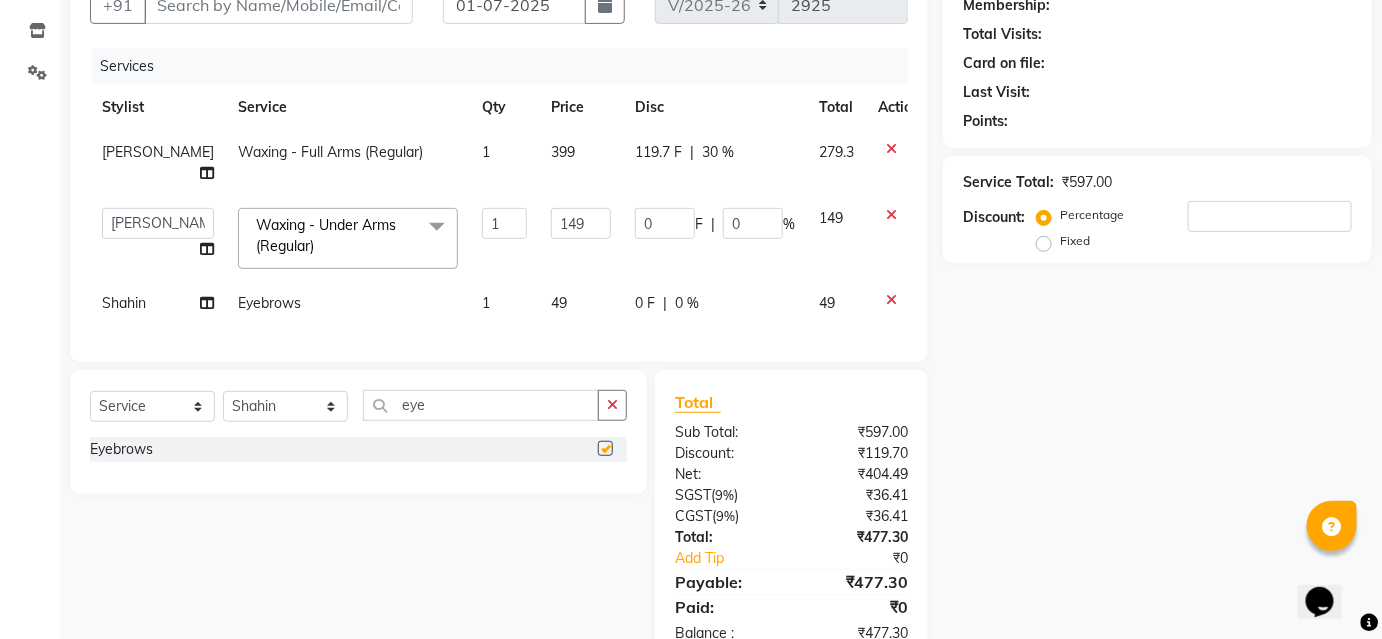 checkbox on "false" 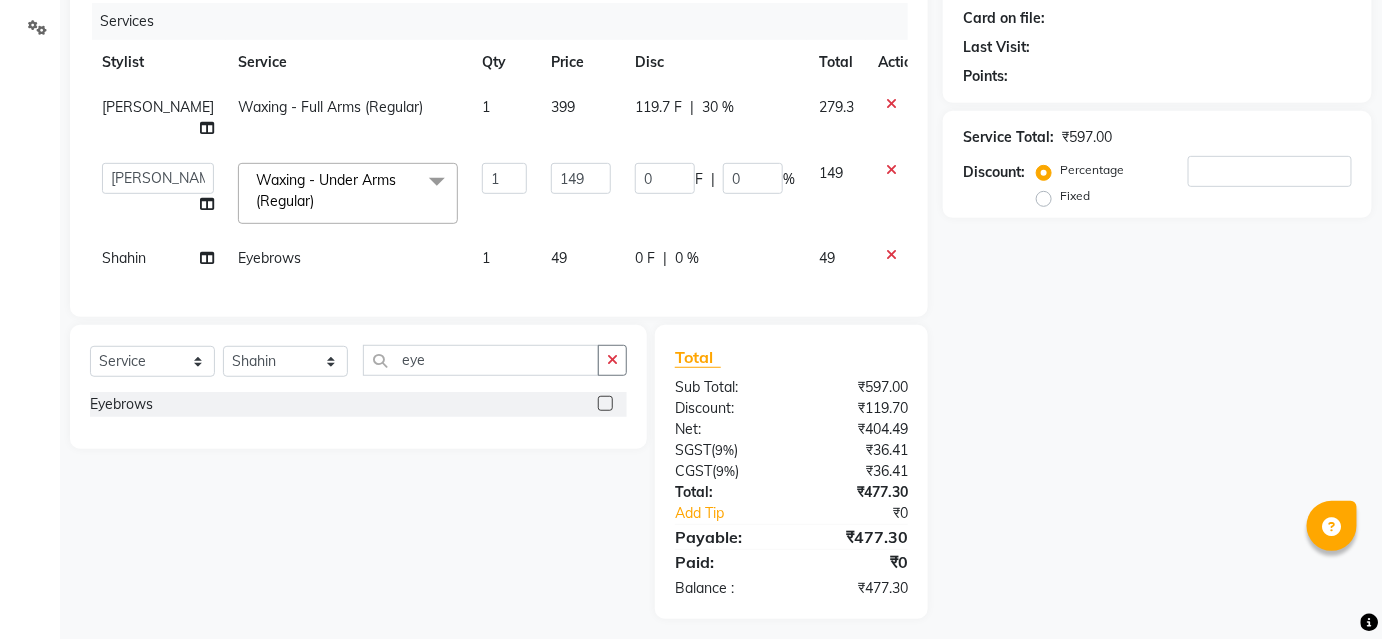 scroll, scrollTop: 154, scrollLeft: 0, axis: vertical 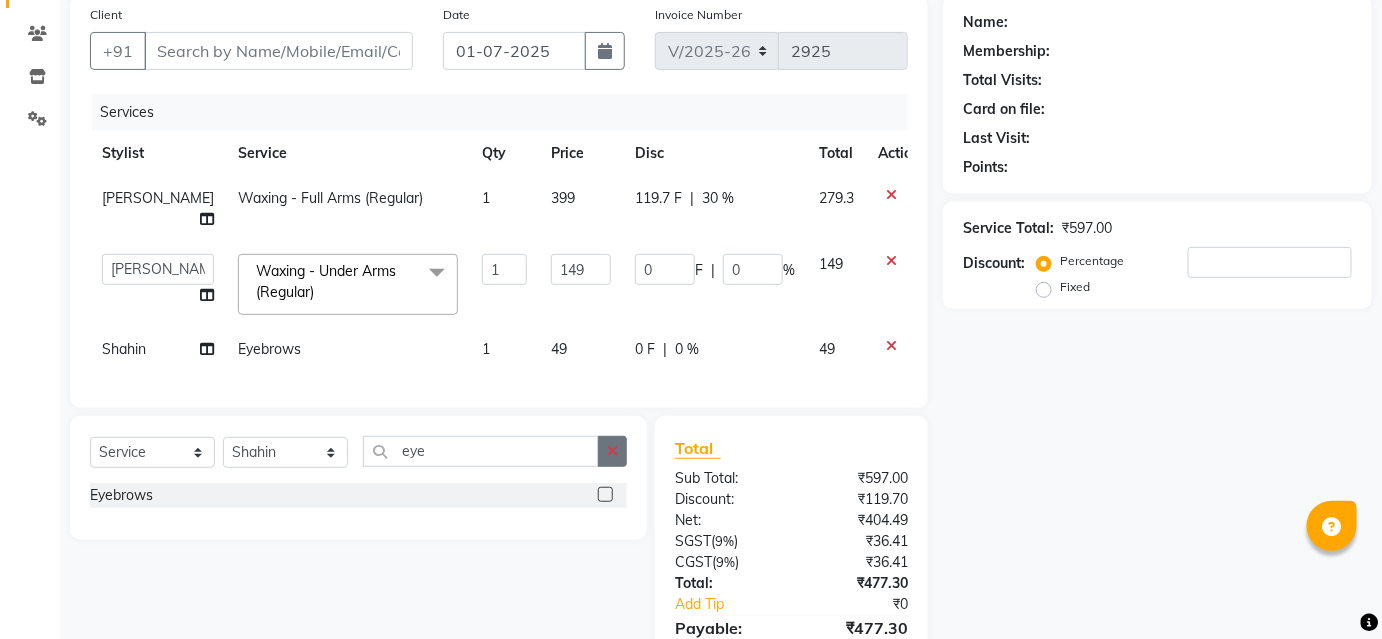 click 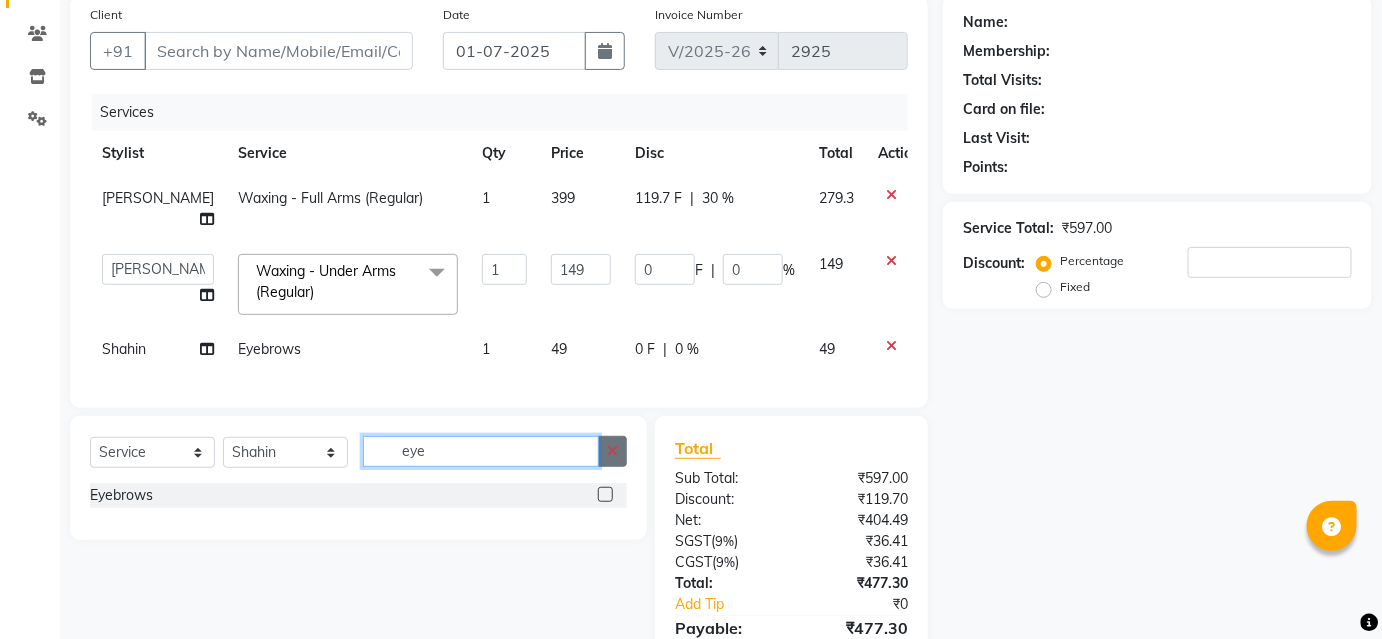 type 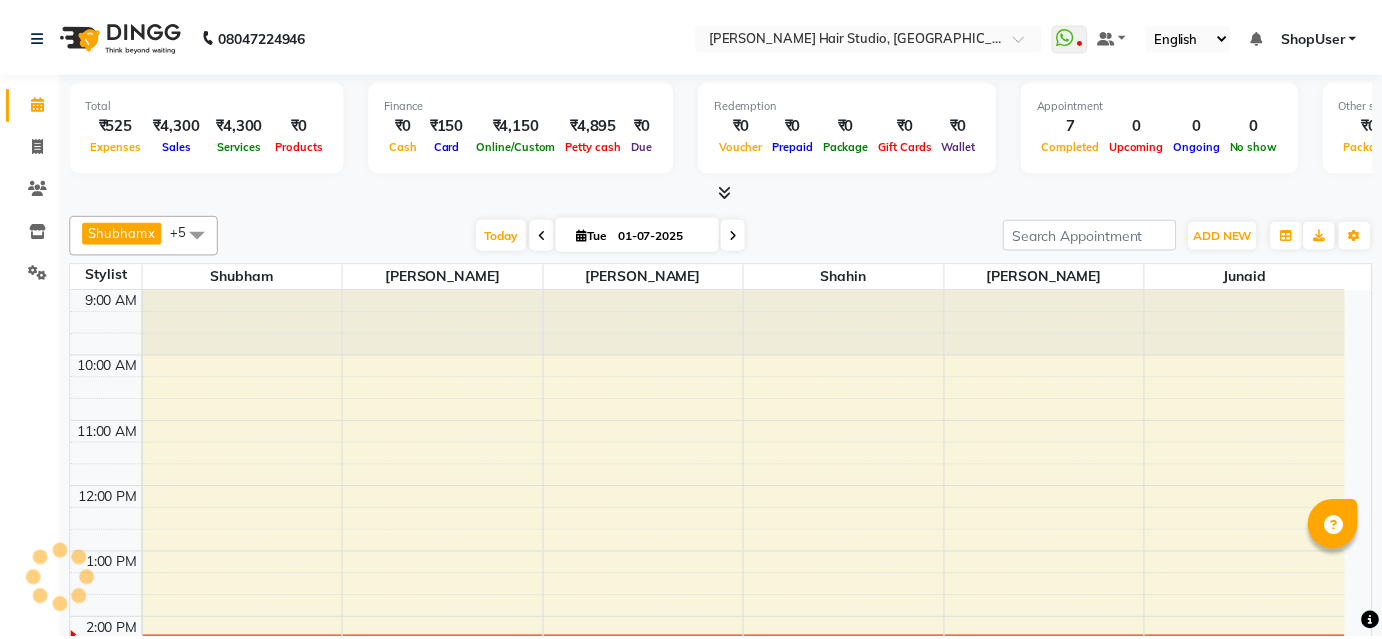 scroll, scrollTop: 0, scrollLeft: 0, axis: both 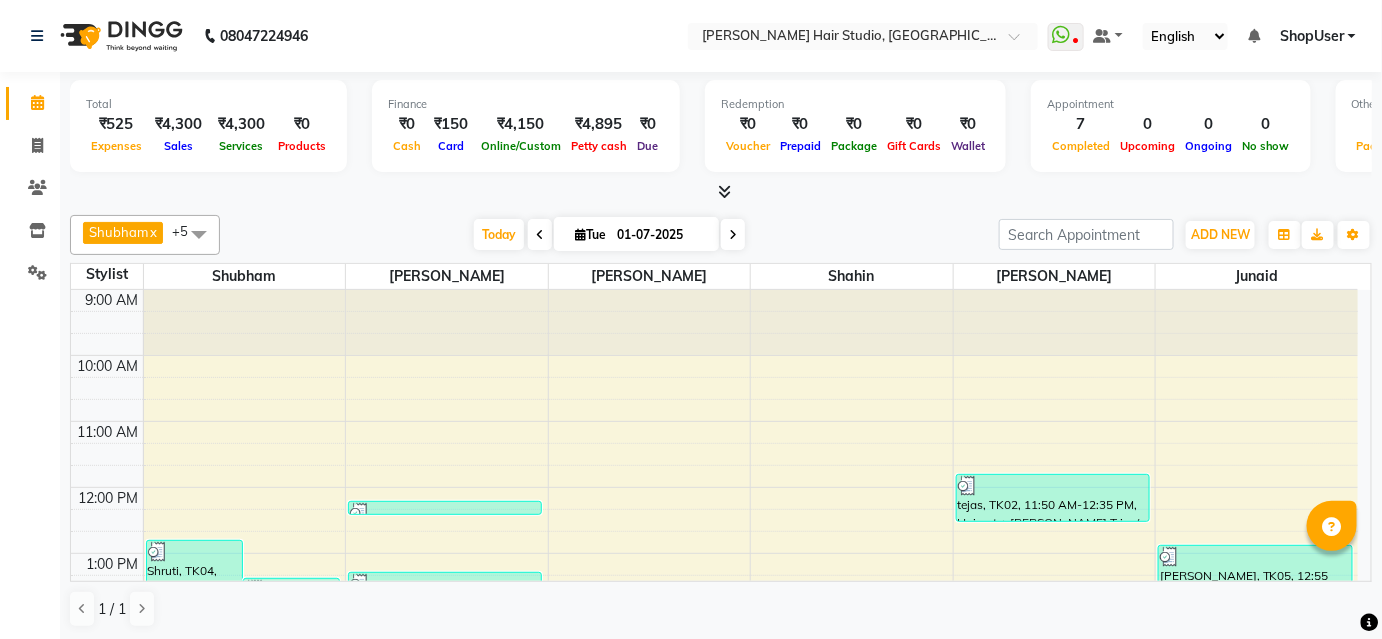 click at bounding box center [540, 234] 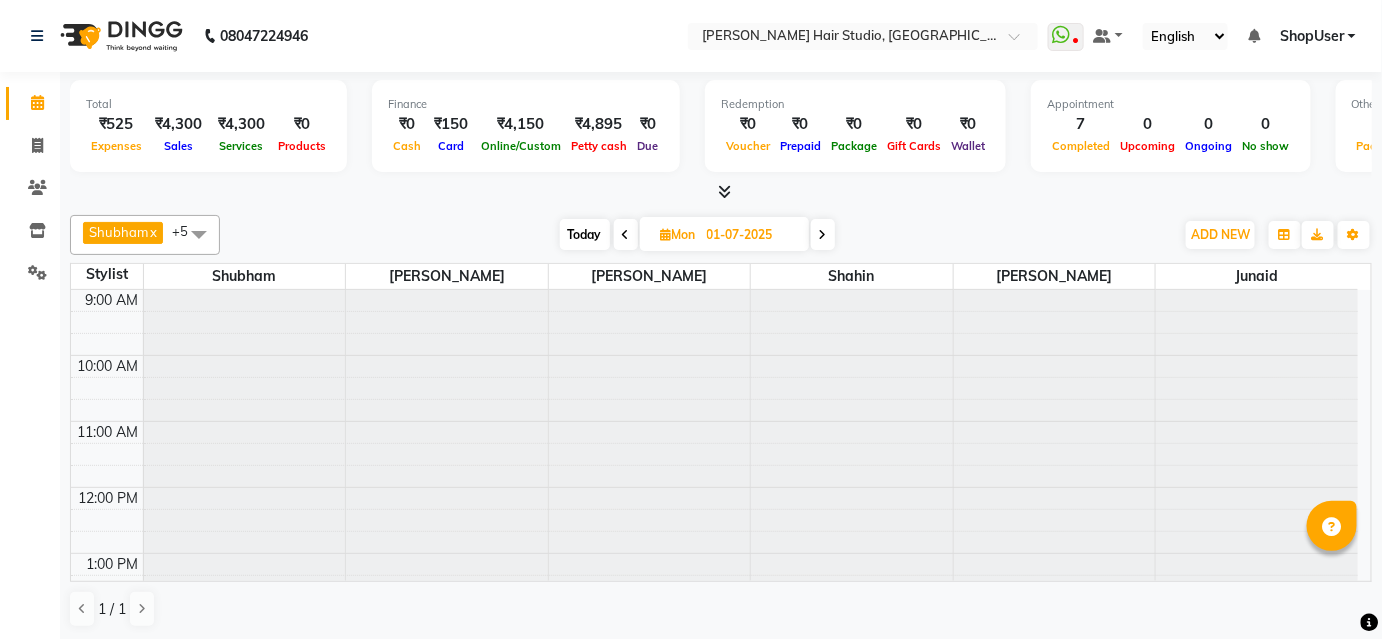 type on "[DATE]" 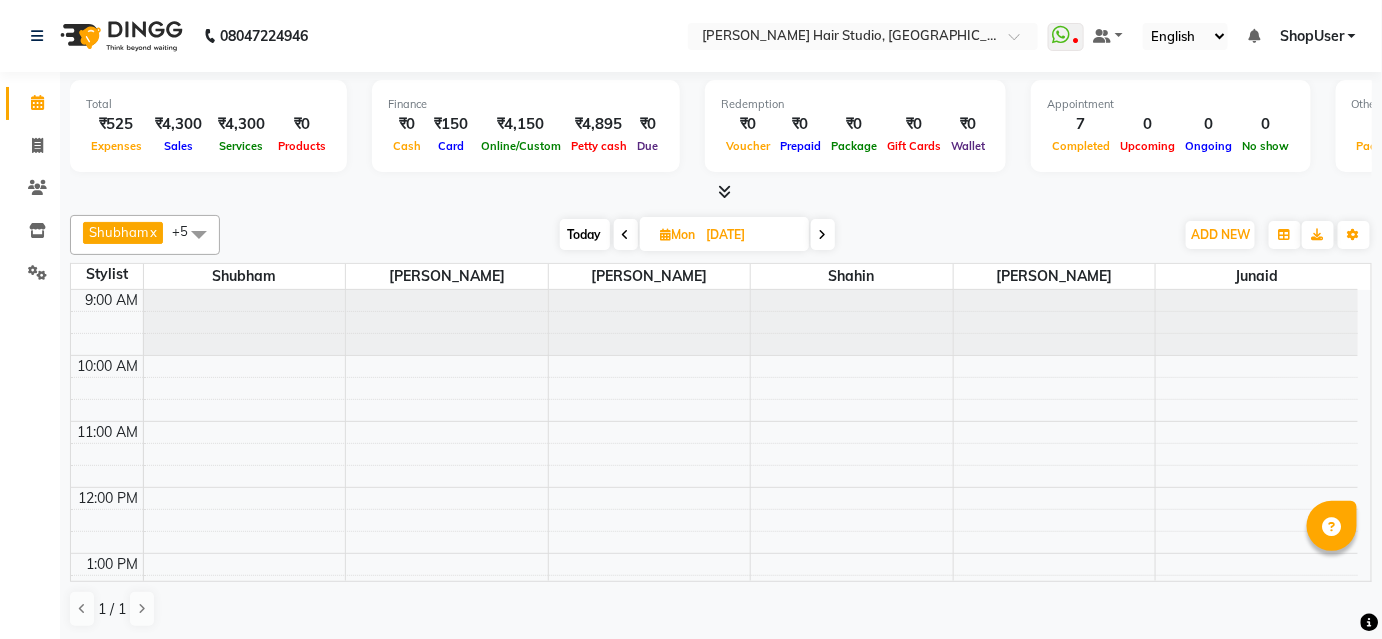 scroll, scrollTop: 327, scrollLeft: 0, axis: vertical 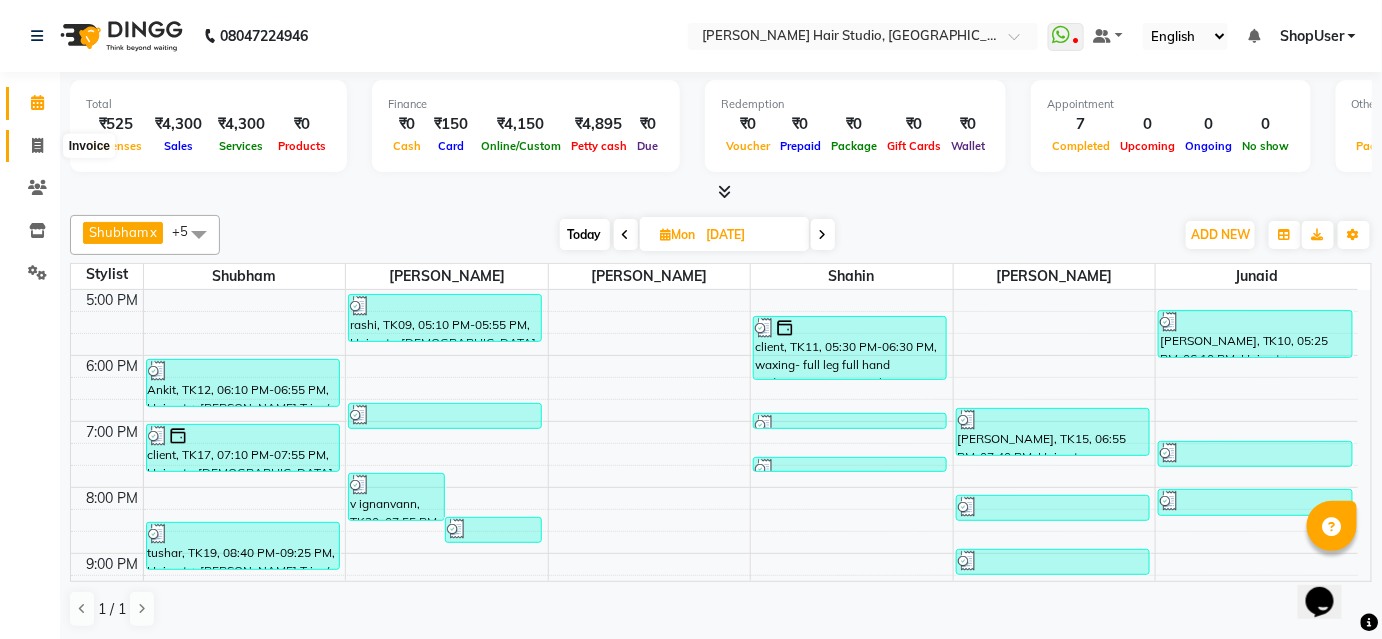 click 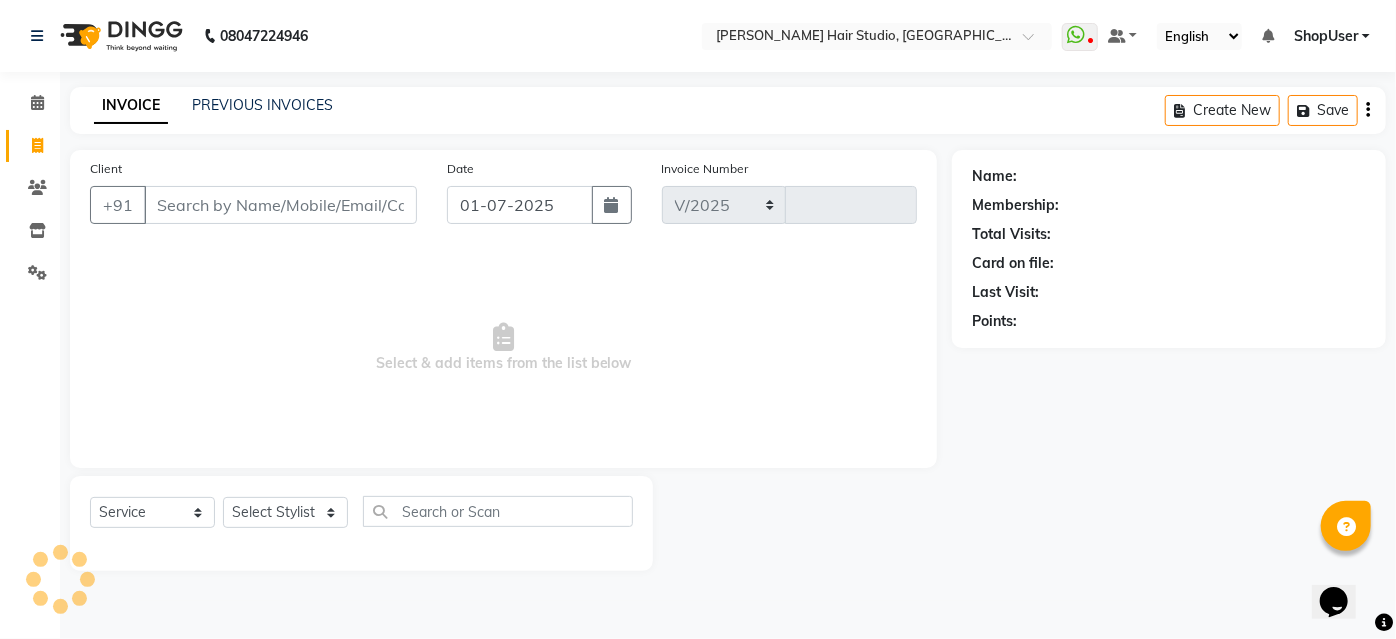 select on "627" 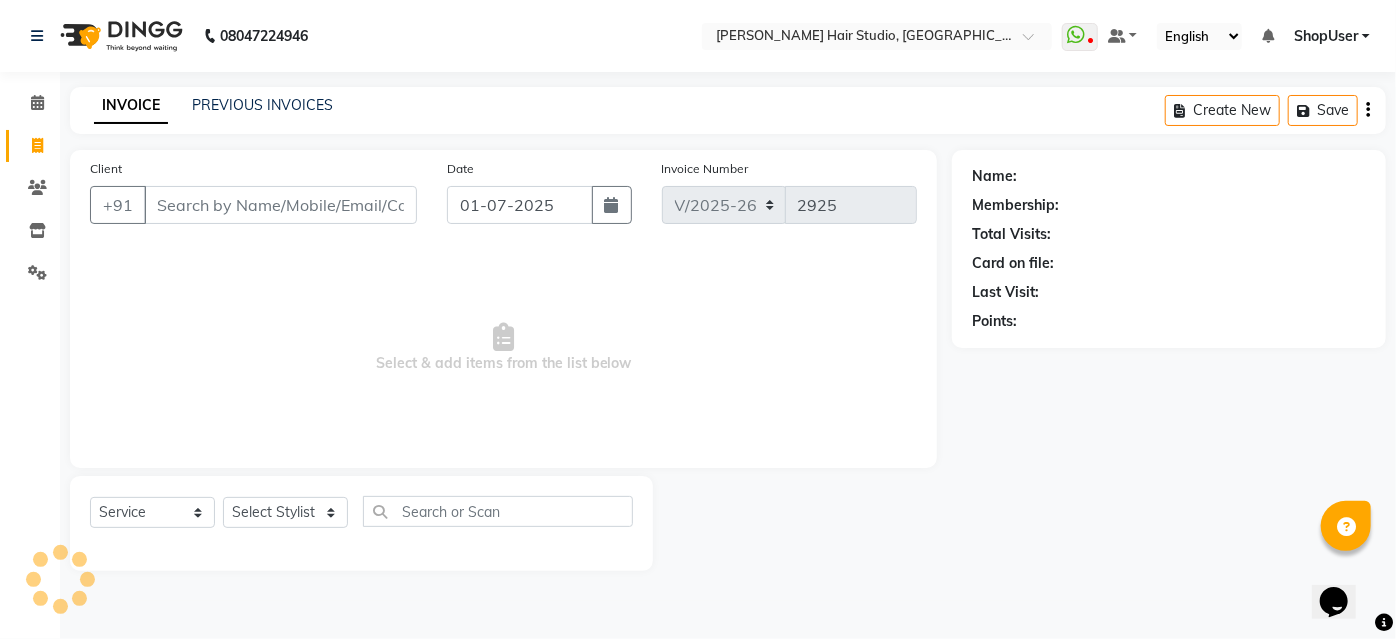click on "INVOICE PREVIOUS INVOICES Create New   Save" 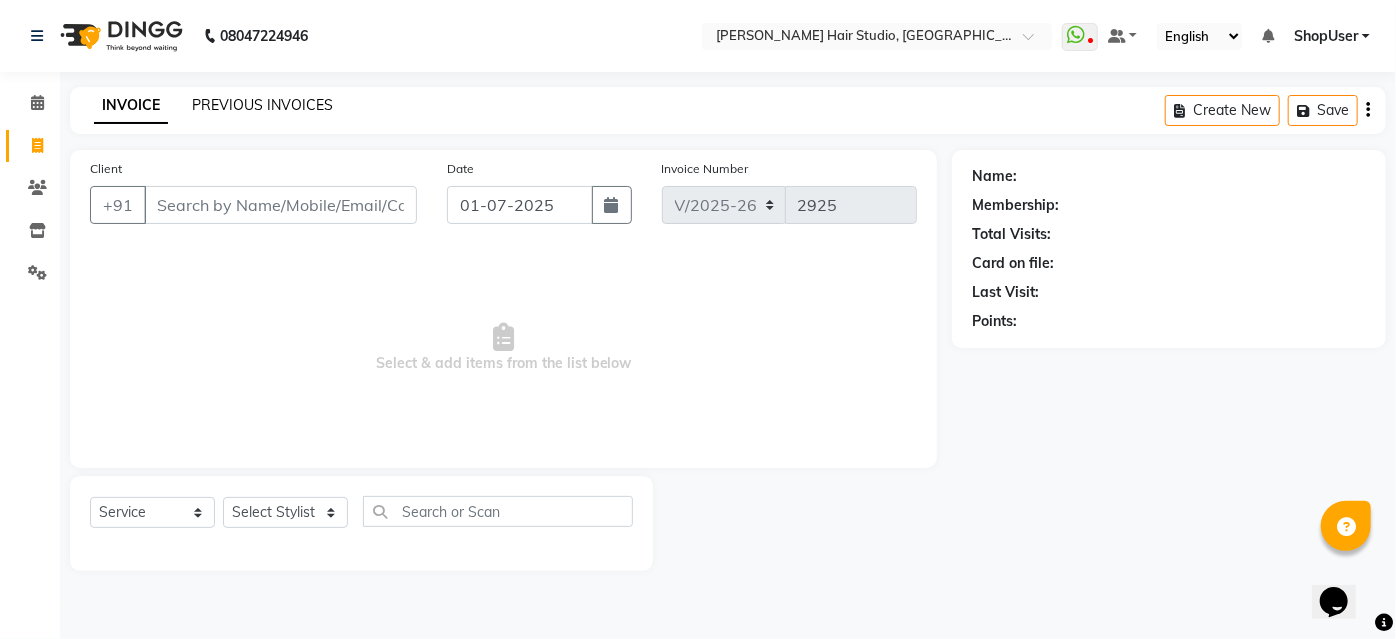 click on "PREVIOUS INVOICES" 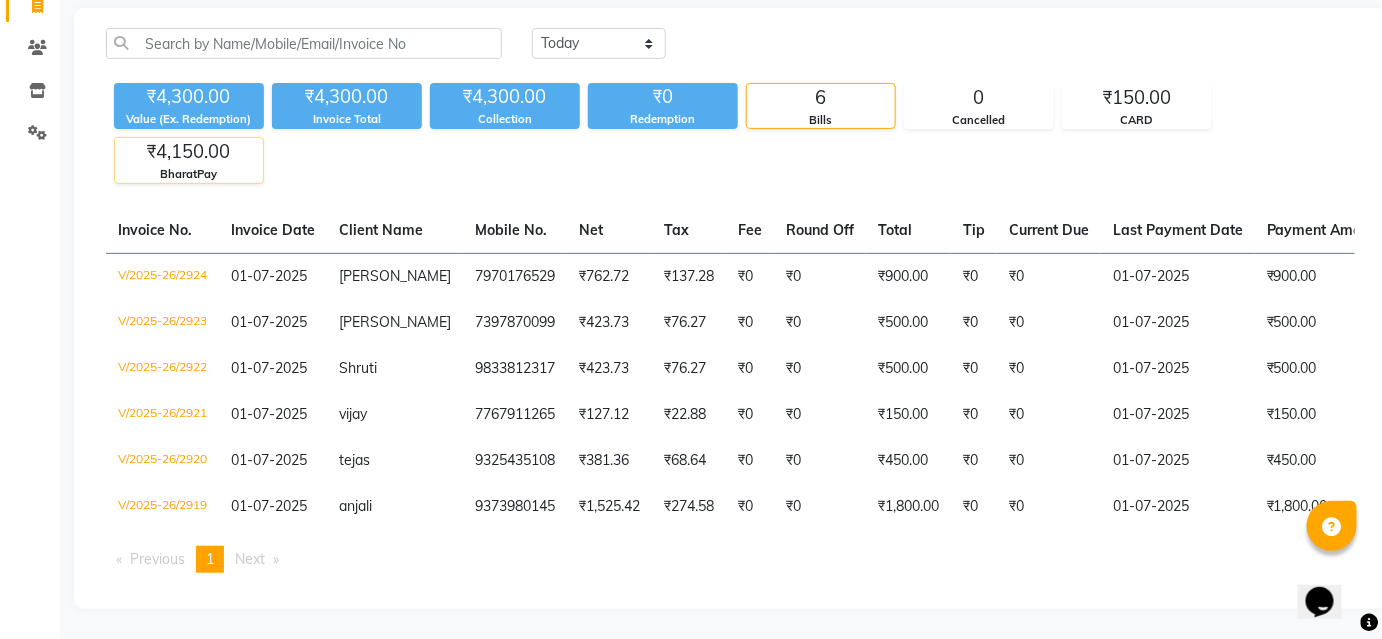 scroll, scrollTop: 0, scrollLeft: 0, axis: both 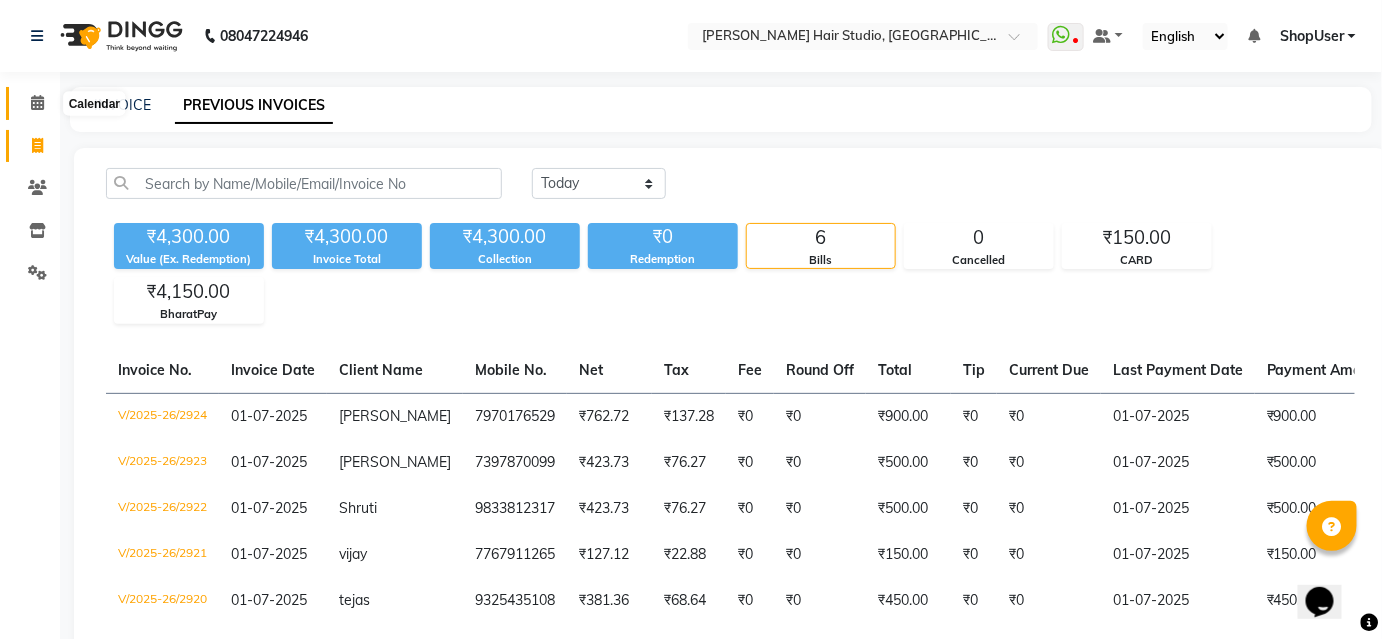 click 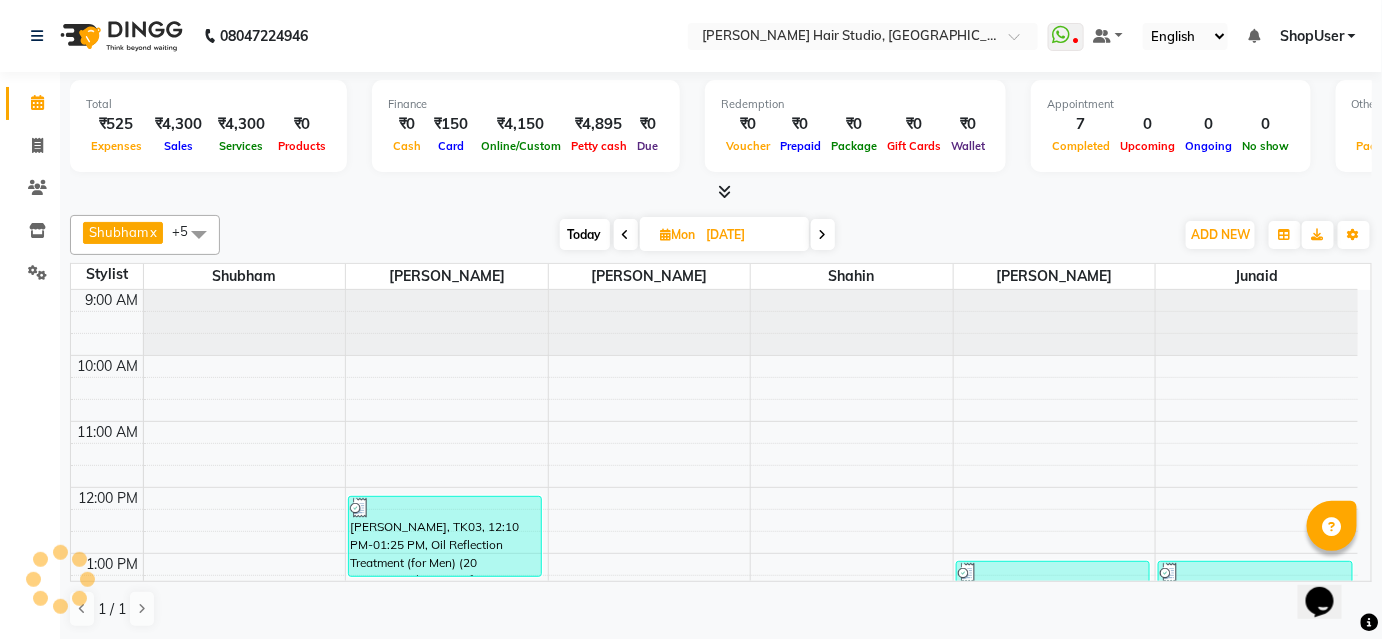 scroll, scrollTop: 0, scrollLeft: 0, axis: both 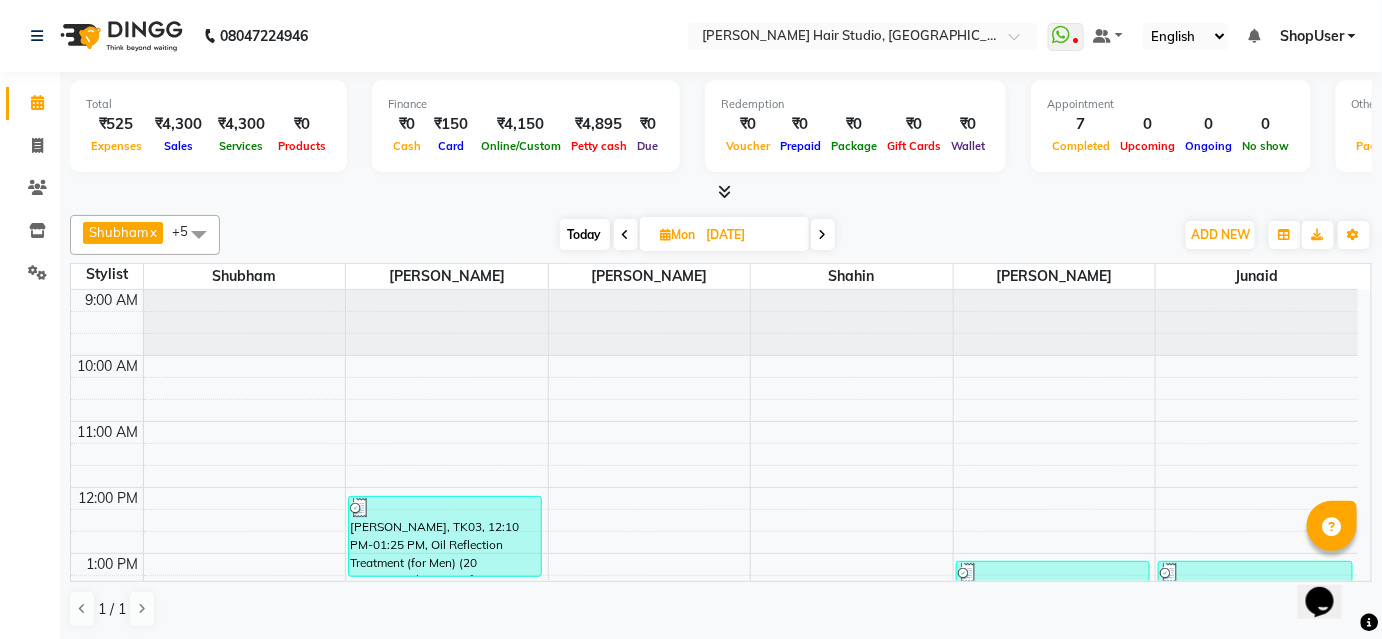 click at bounding box center (823, 235) 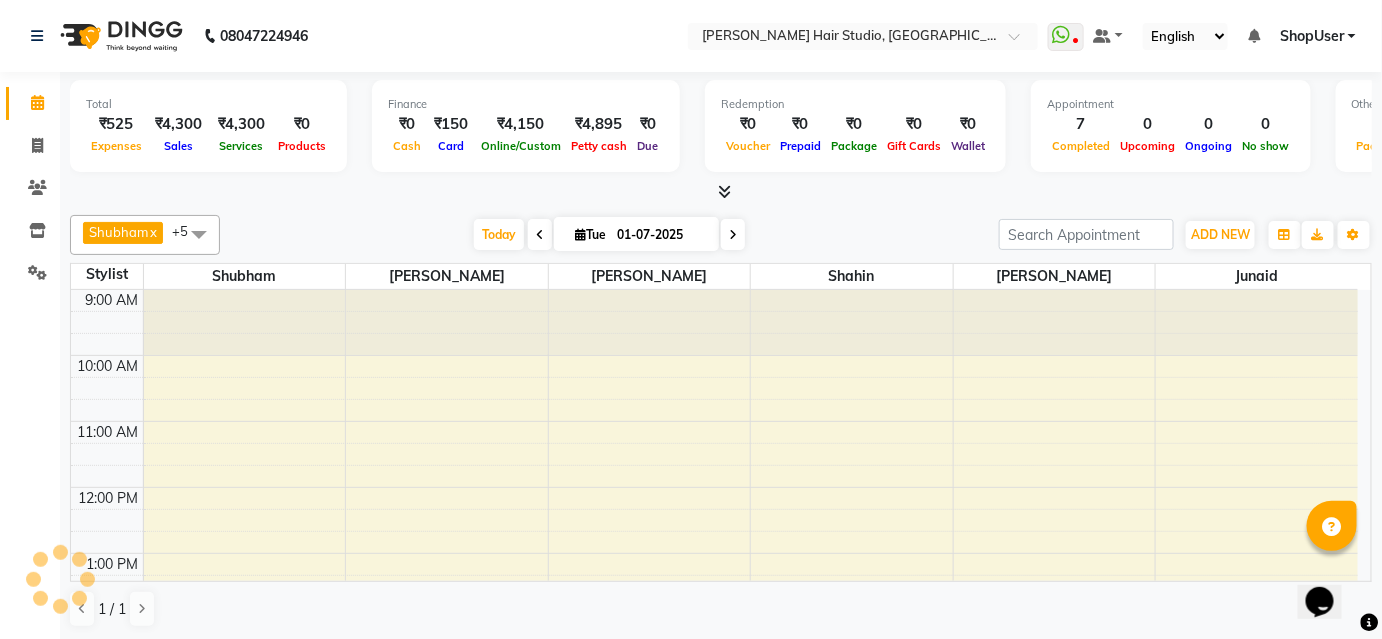scroll, scrollTop: 327, scrollLeft: 0, axis: vertical 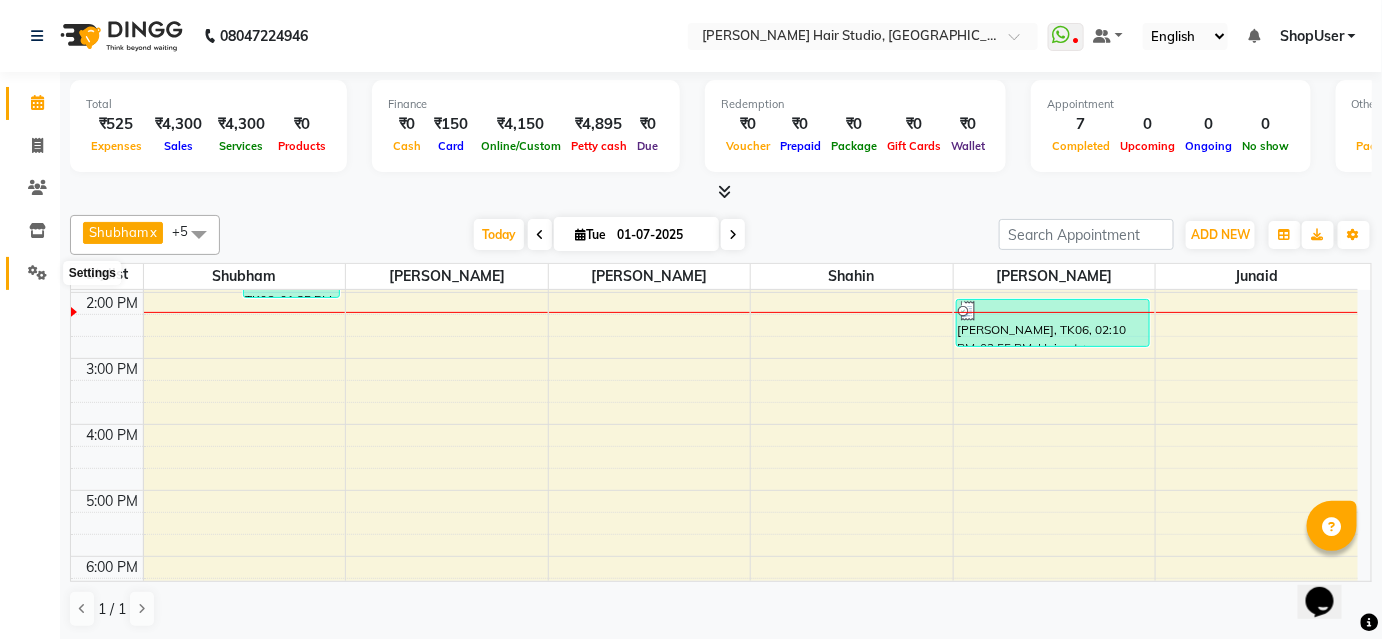 click 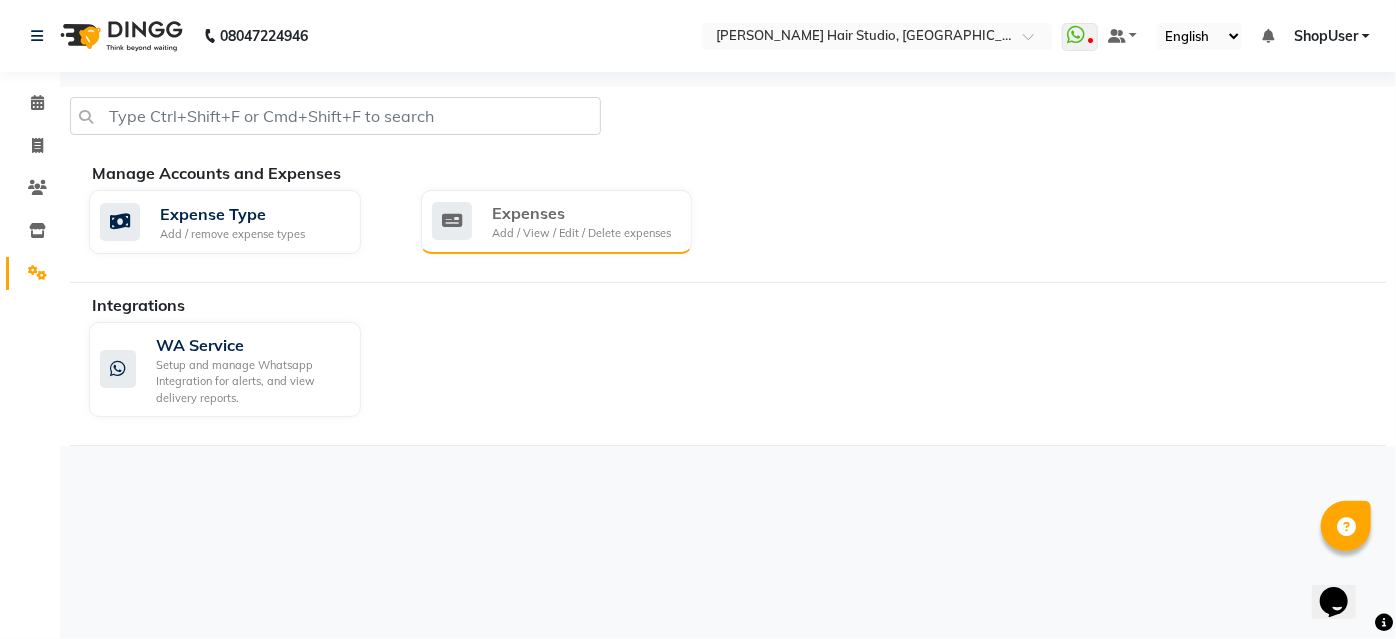 click on "Expenses" 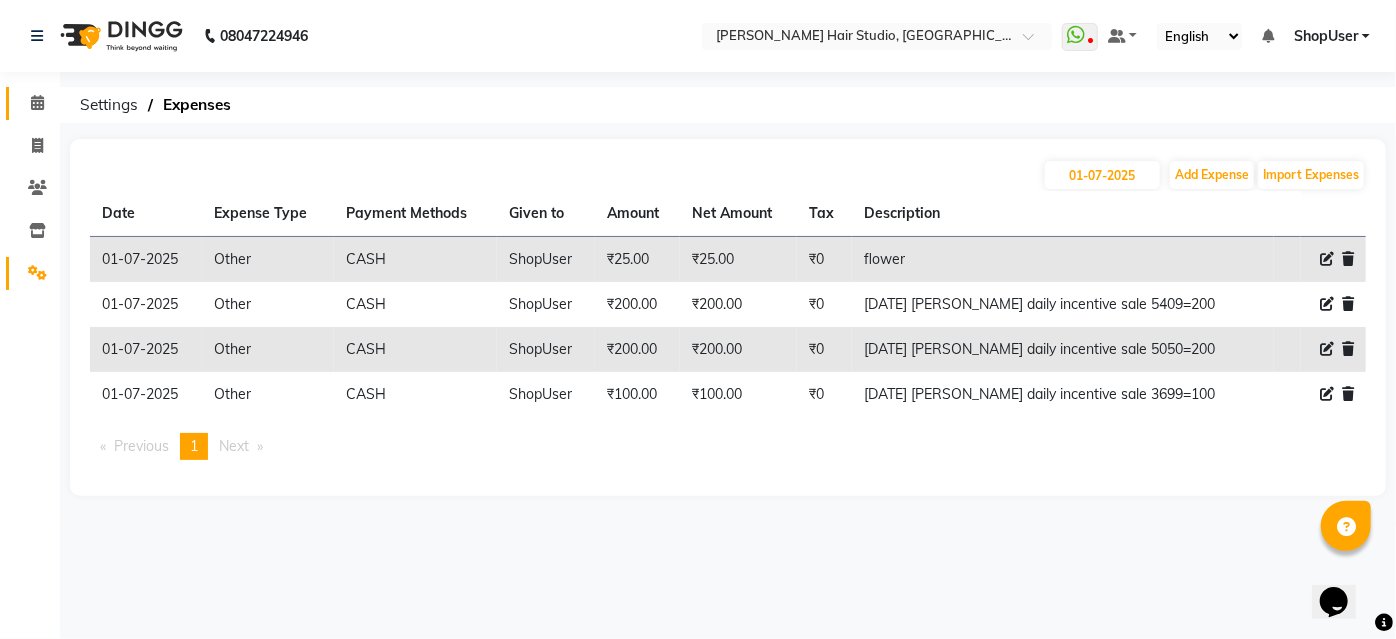 drag, startPoint x: 32, startPoint y: 120, endPoint x: 34, endPoint y: 109, distance: 11.18034 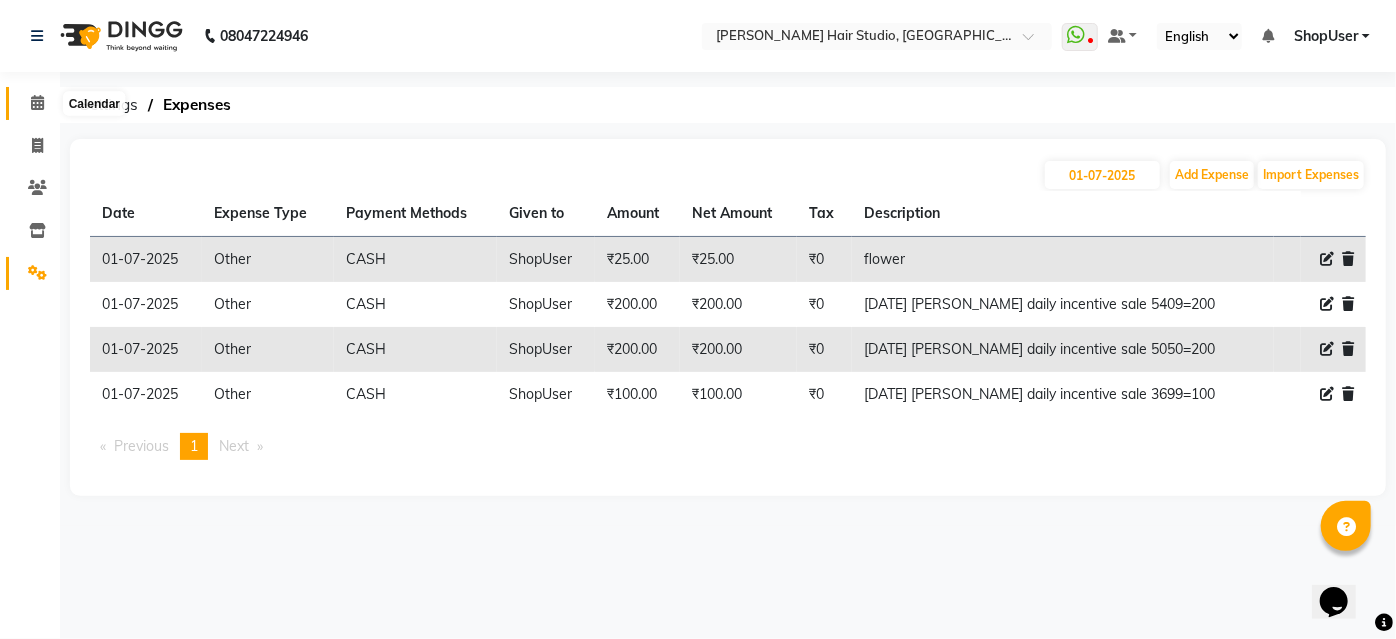 click 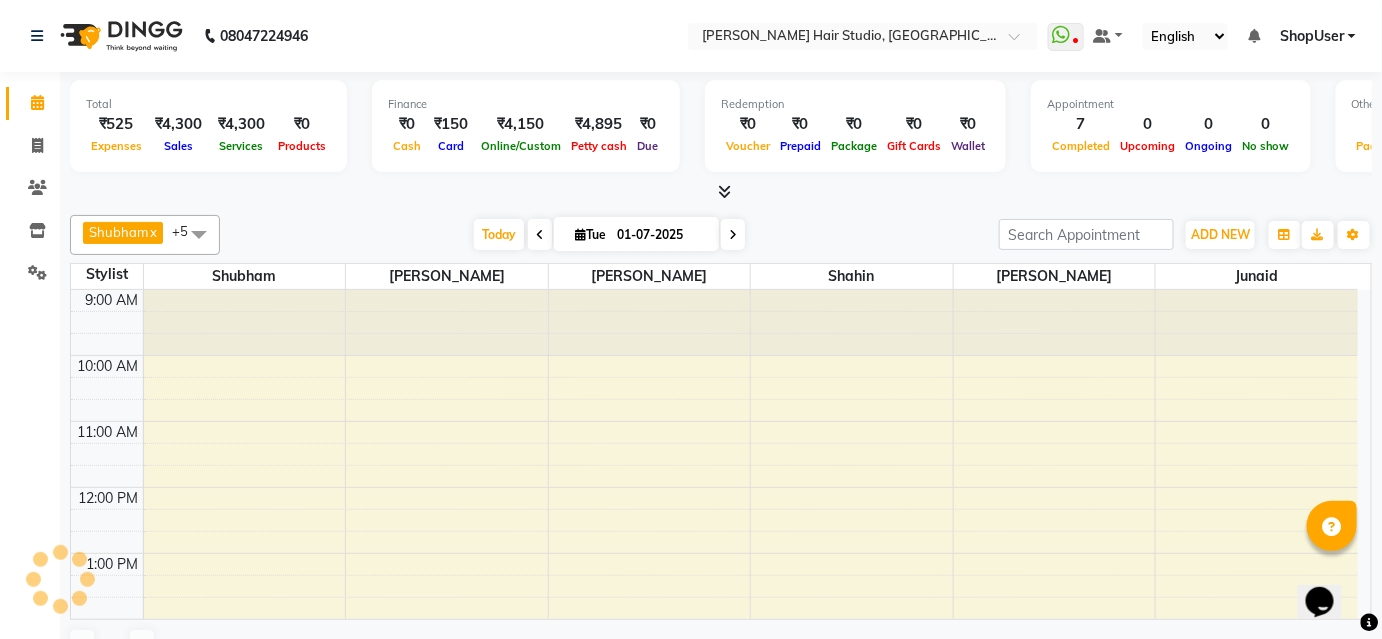 scroll, scrollTop: 327, scrollLeft: 0, axis: vertical 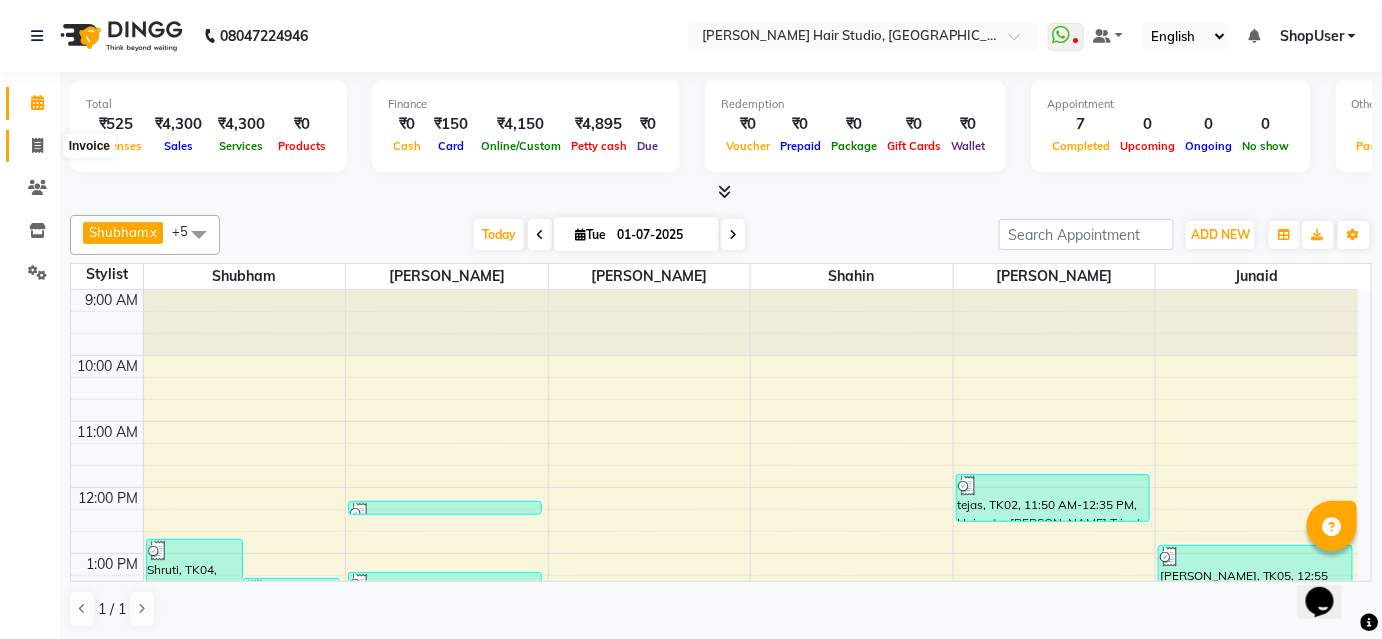 click 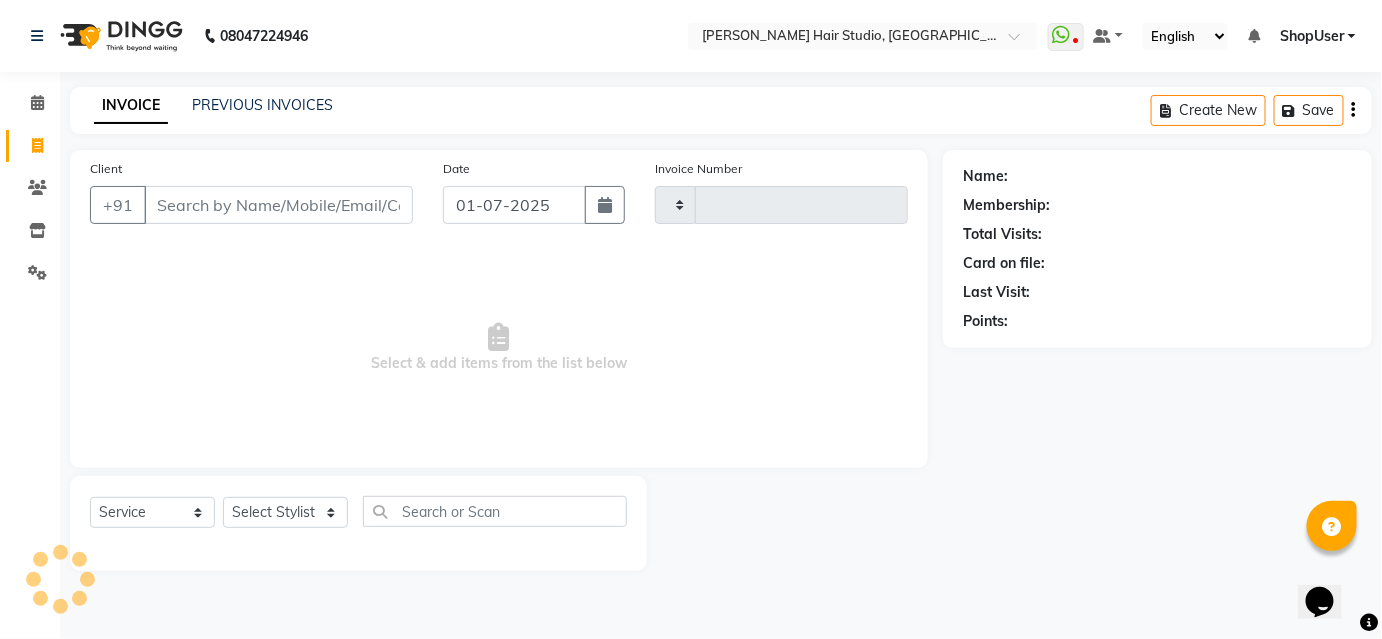 click 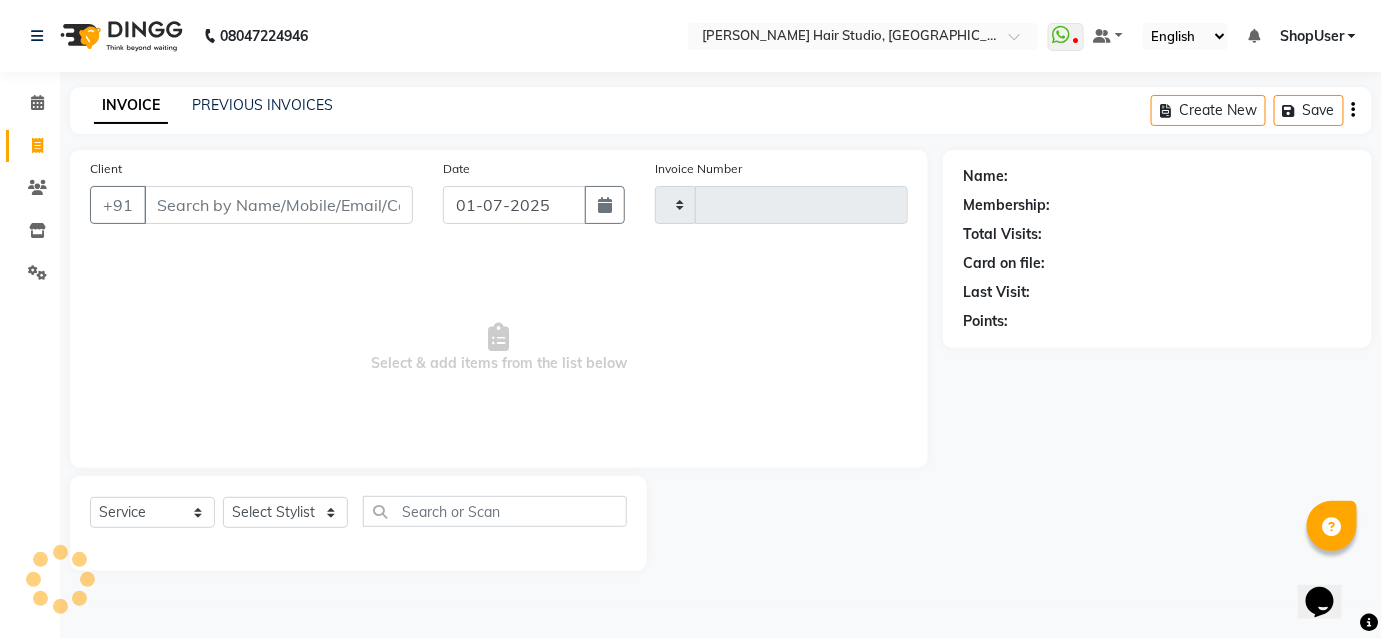 scroll, scrollTop: 0, scrollLeft: 0, axis: both 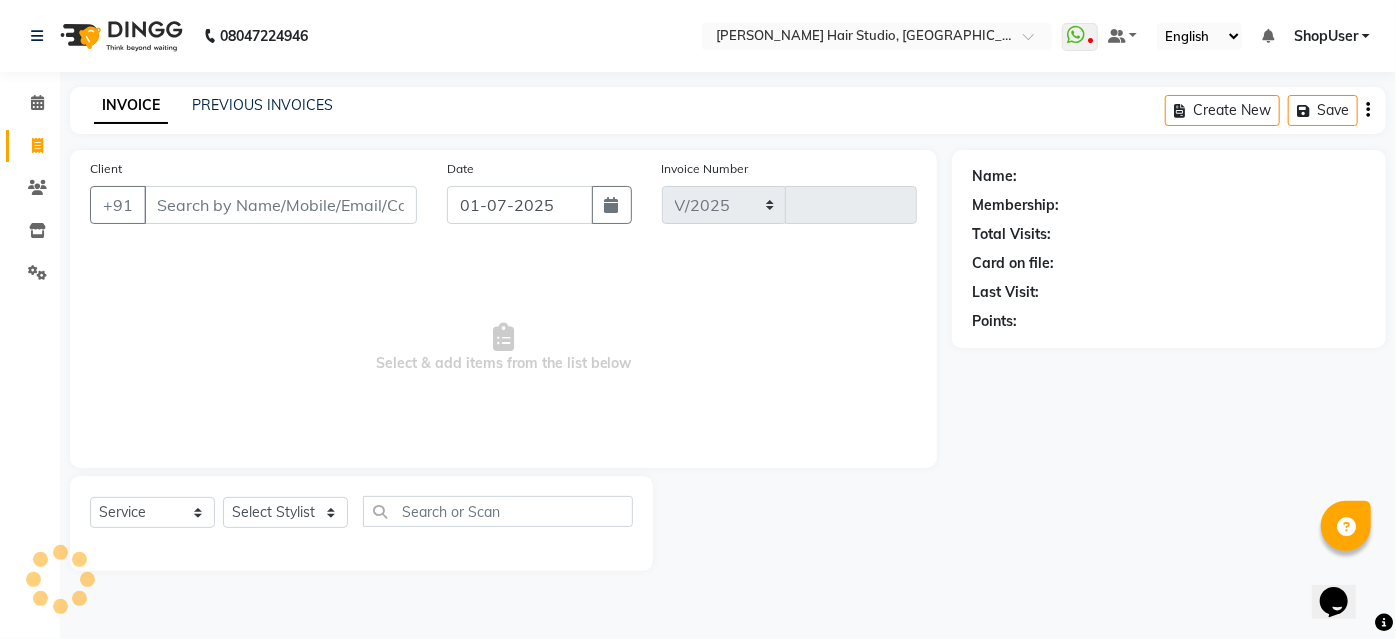 select on "627" 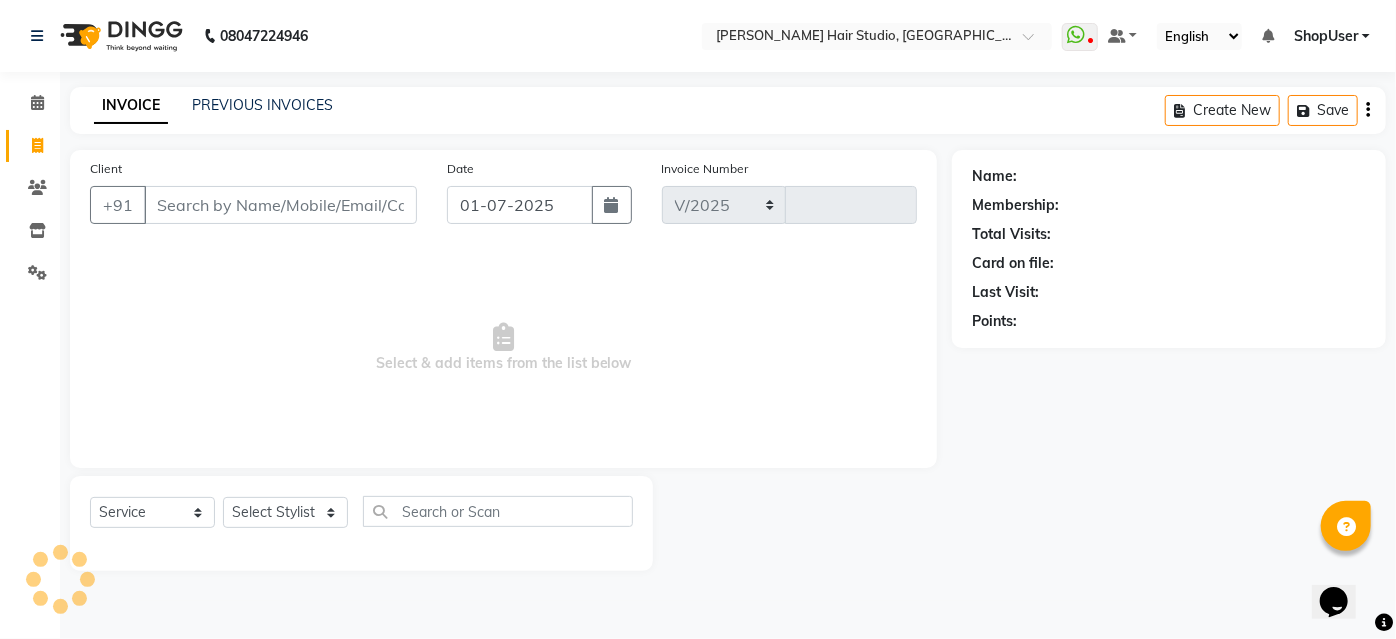 type on "2925" 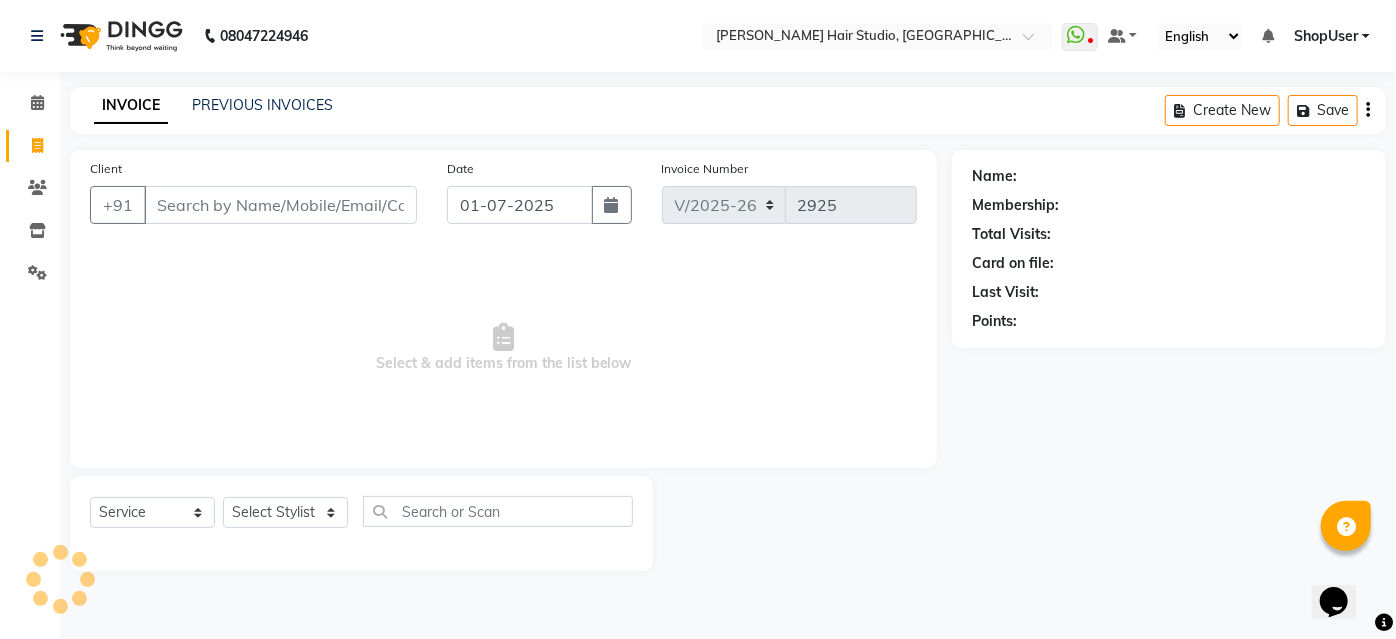click on "Client" at bounding box center (280, 205) 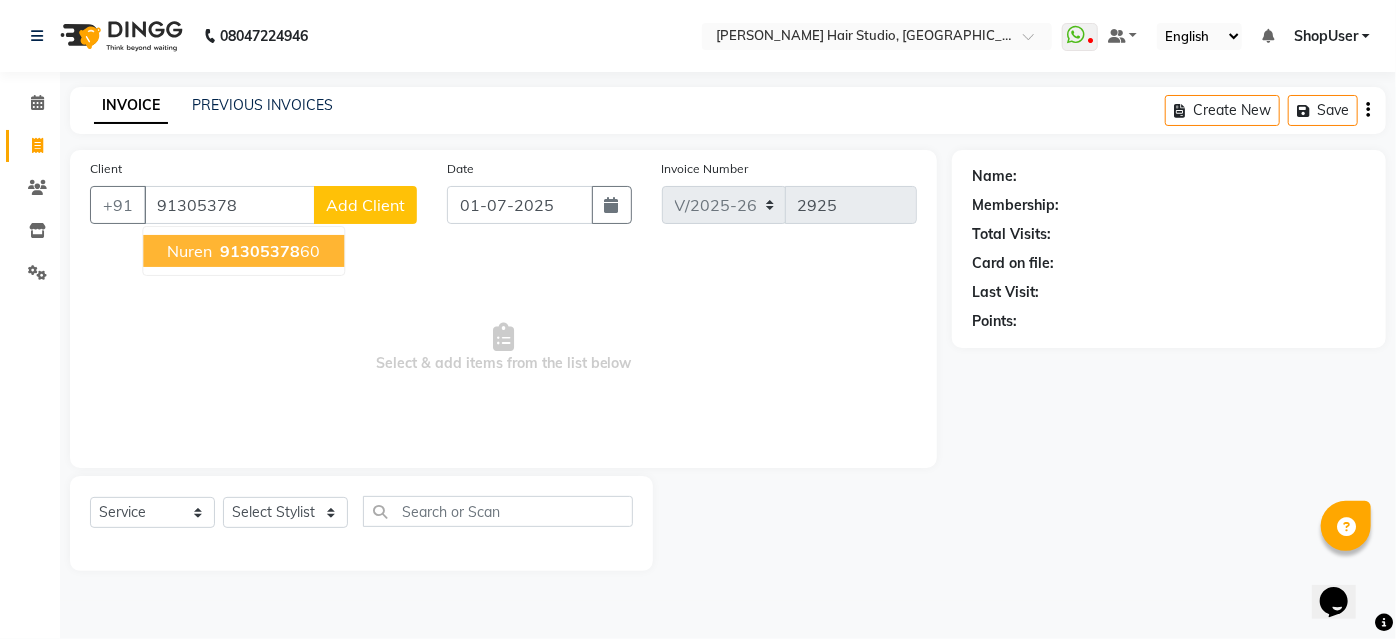 click on "91305378" at bounding box center (260, 251) 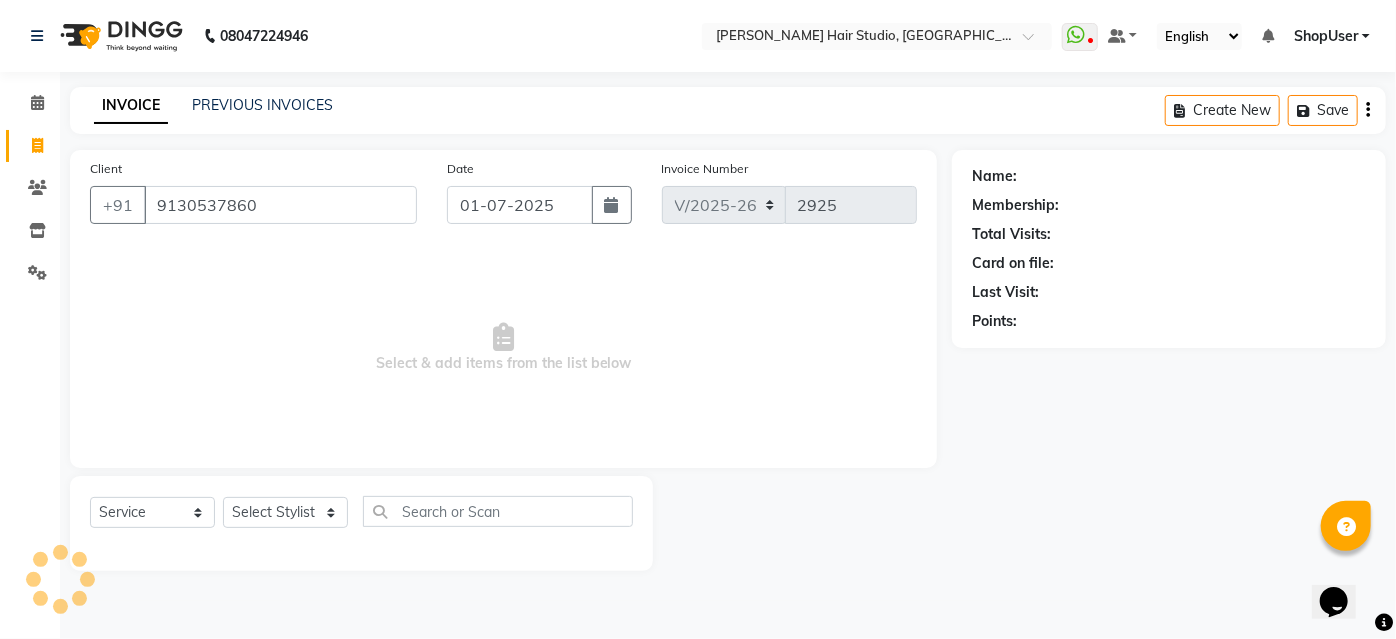 type on "9130537860" 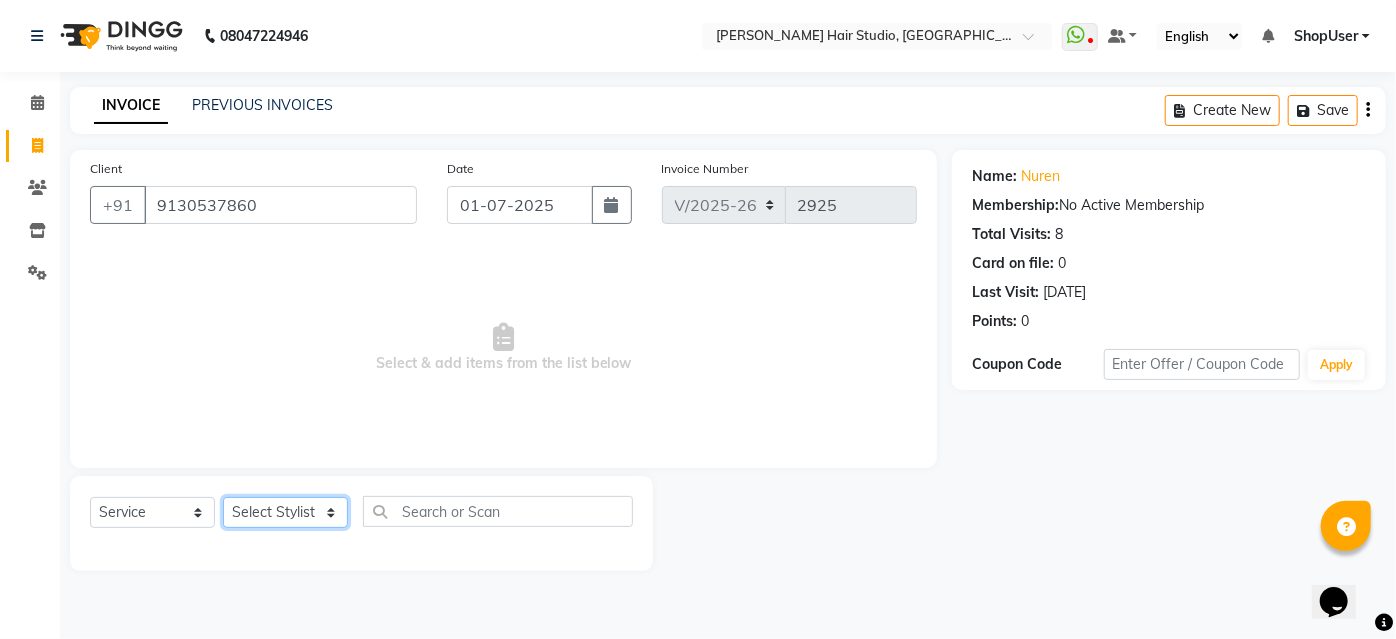 click on "Select Stylist Ajinkya Anuja Arunesh Avinash Junaid Mohammad Naushad Ali Pawan Krishna Rishabh Rushikesh Sakshi Shahin ShopUser Shubham Sumit Vikram" 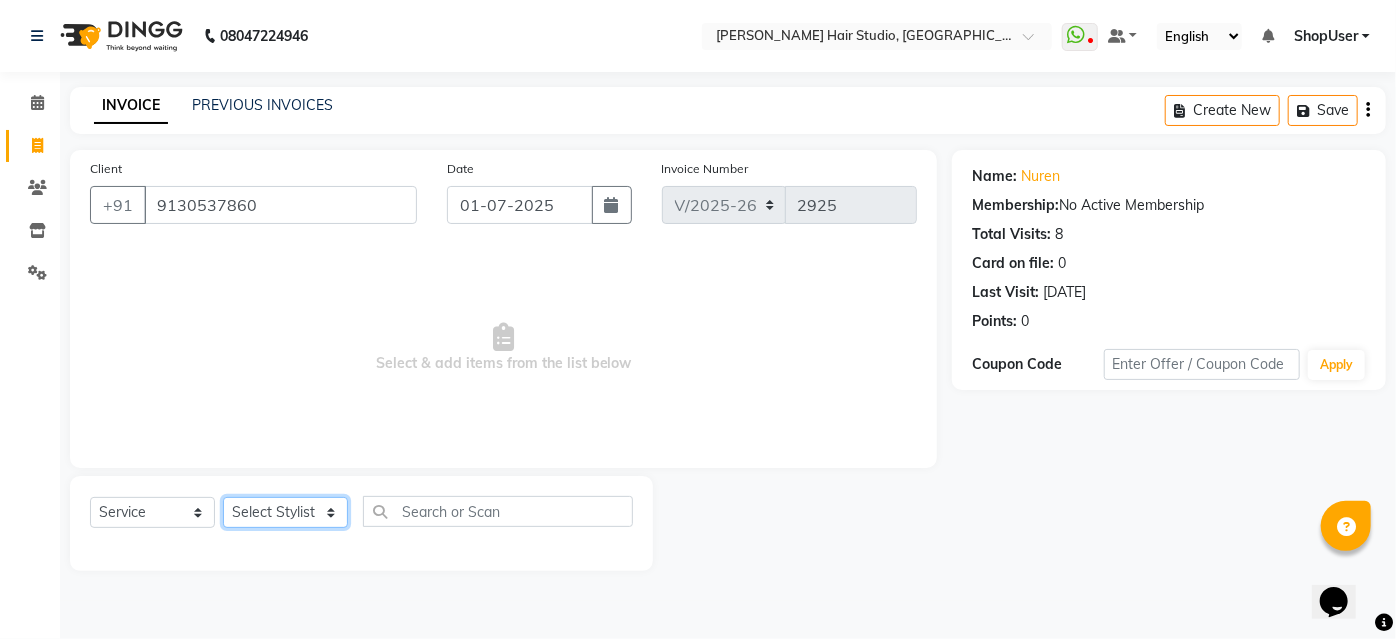 select on "39192" 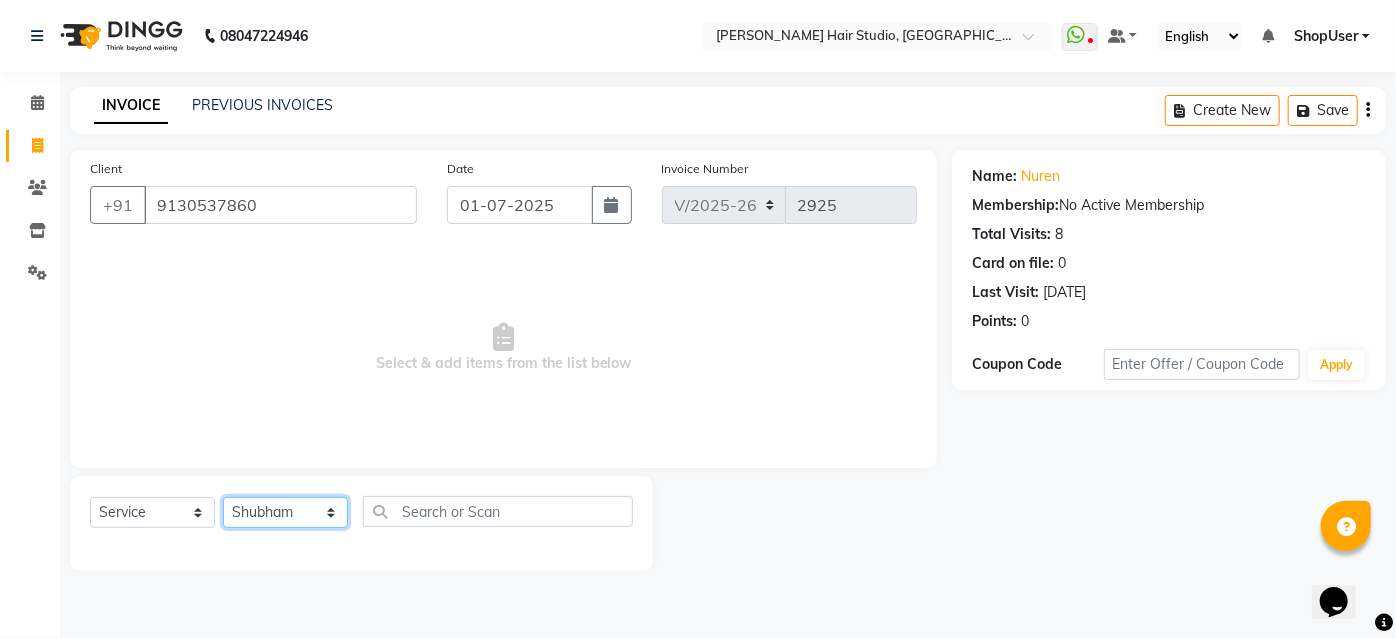 click on "Select Stylist Ajinkya Anuja Arunesh Avinash Junaid Mohammad Naushad Ali Pawan Krishna Rishabh Rushikesh Sakshi Shahin ShopUser Shubham Sumit Vikram" 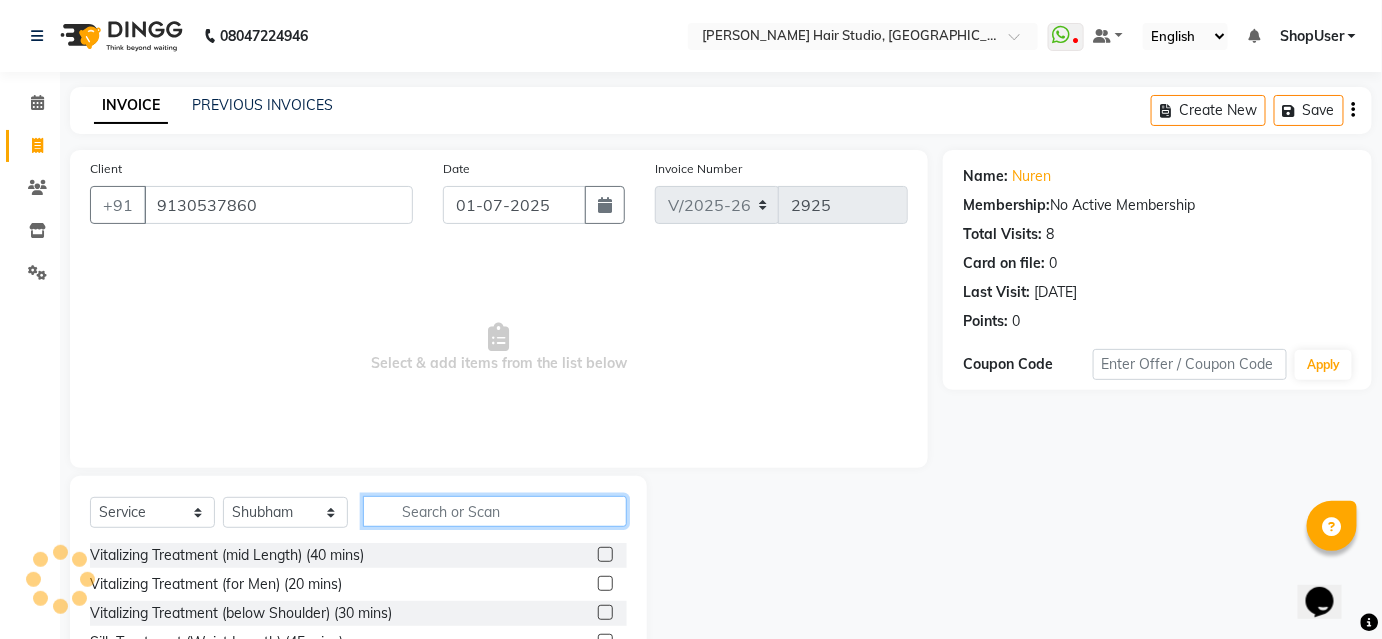 click 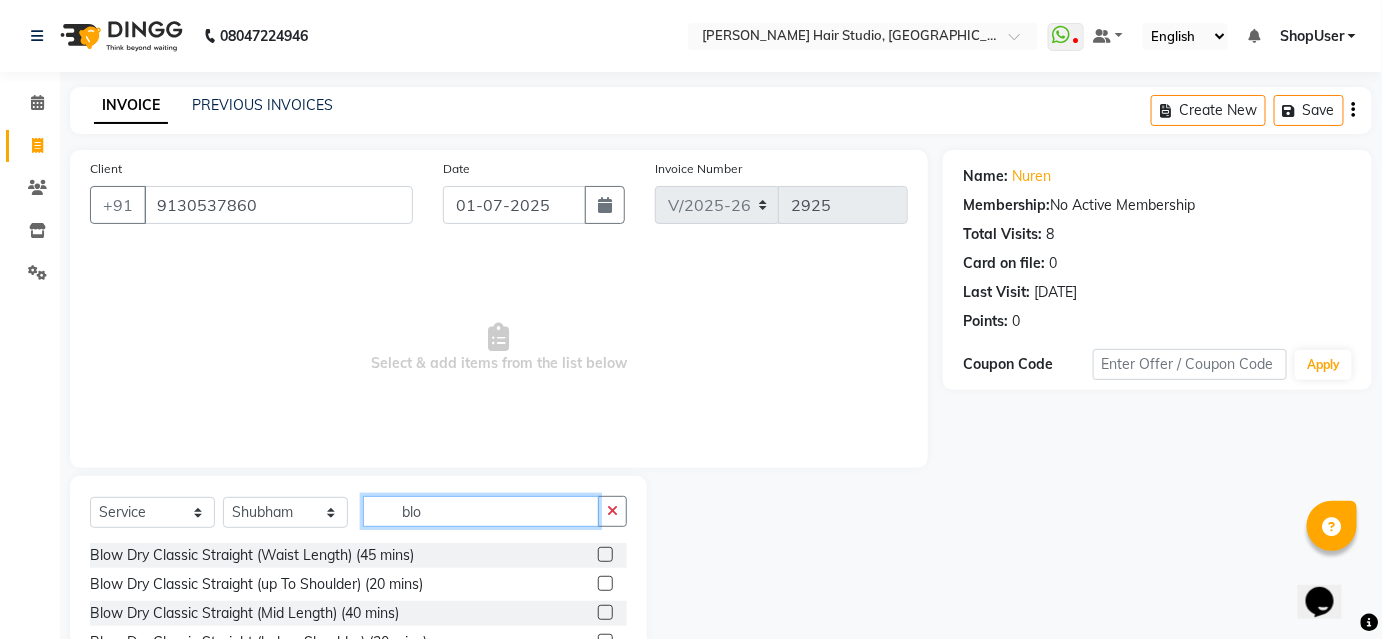 scroll, scrollTop: 161, scrollLeft: 0, axis: vertical 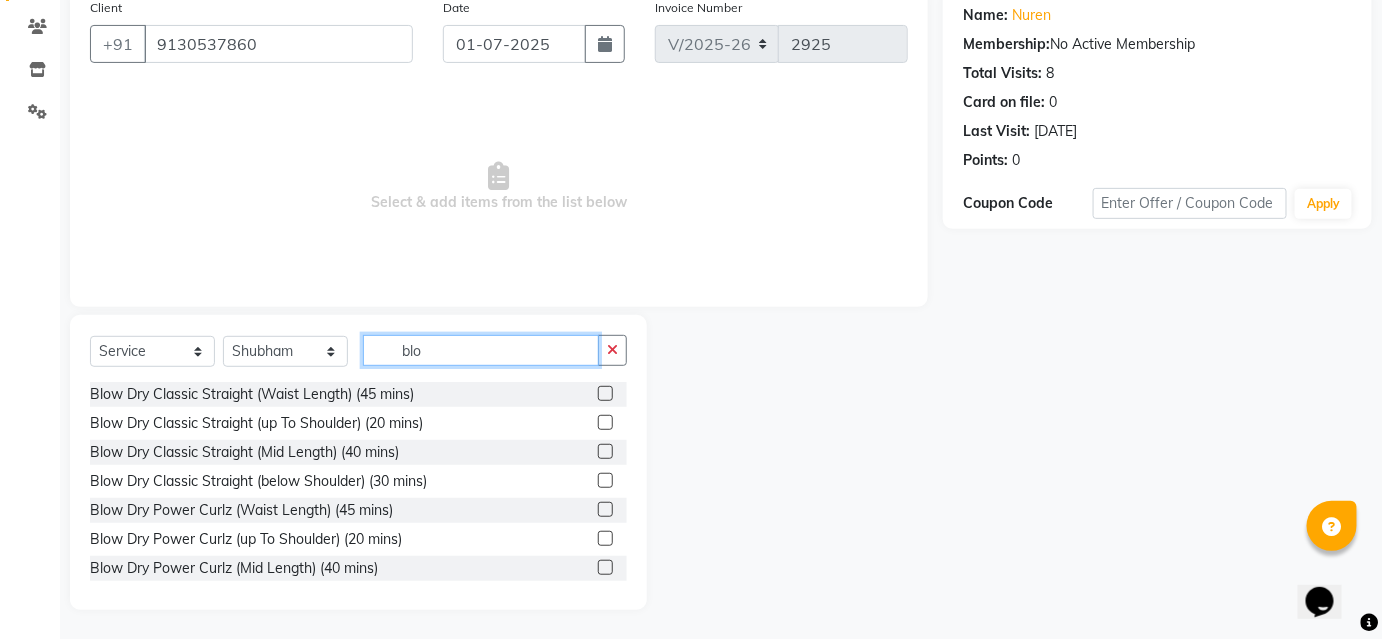 type on "blo" 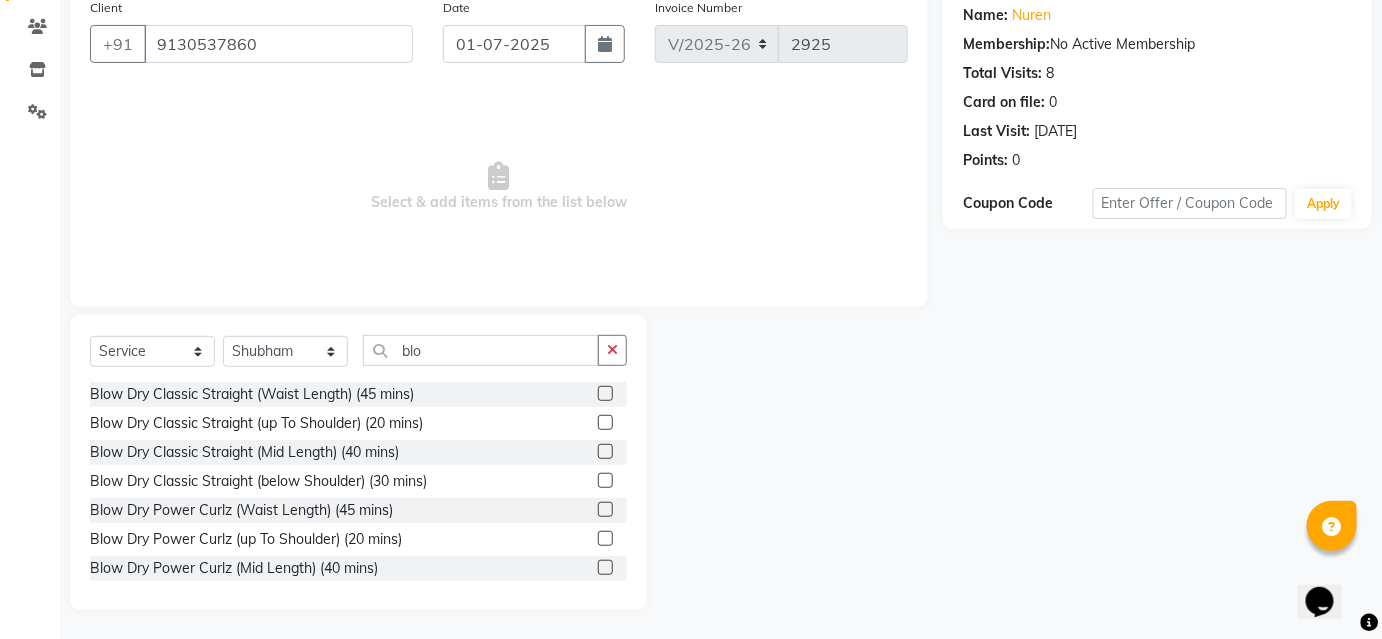 click 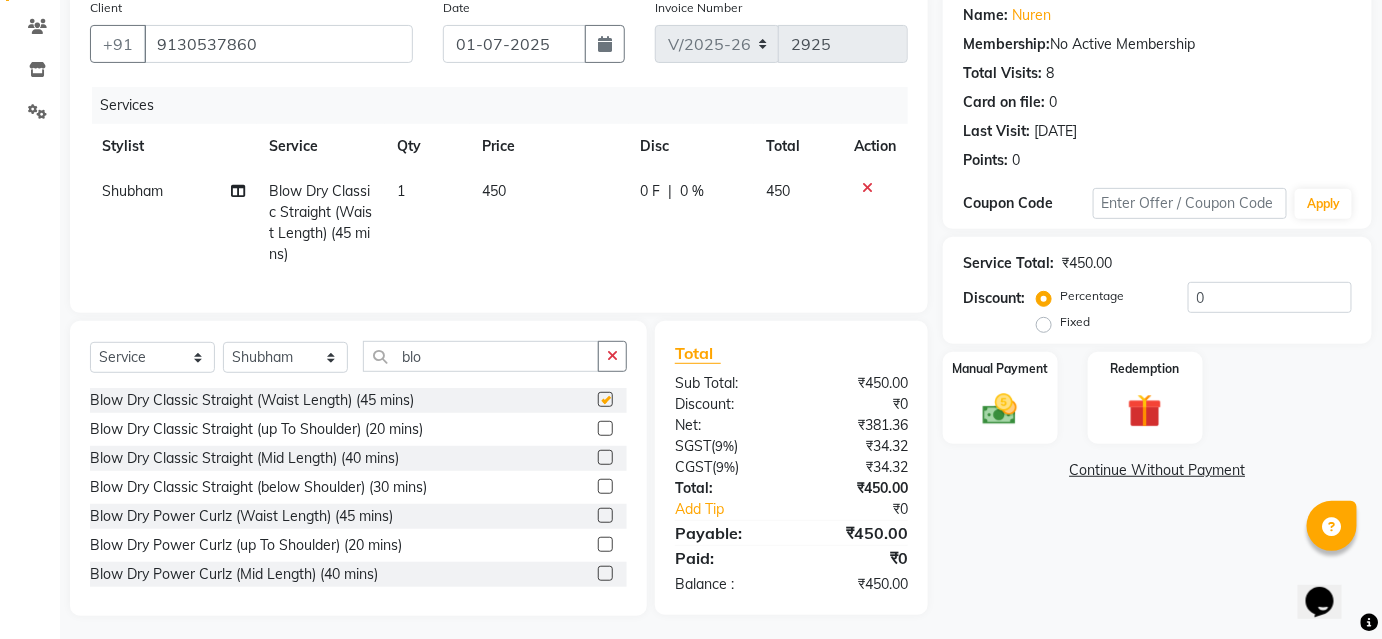 checkbox on "false" 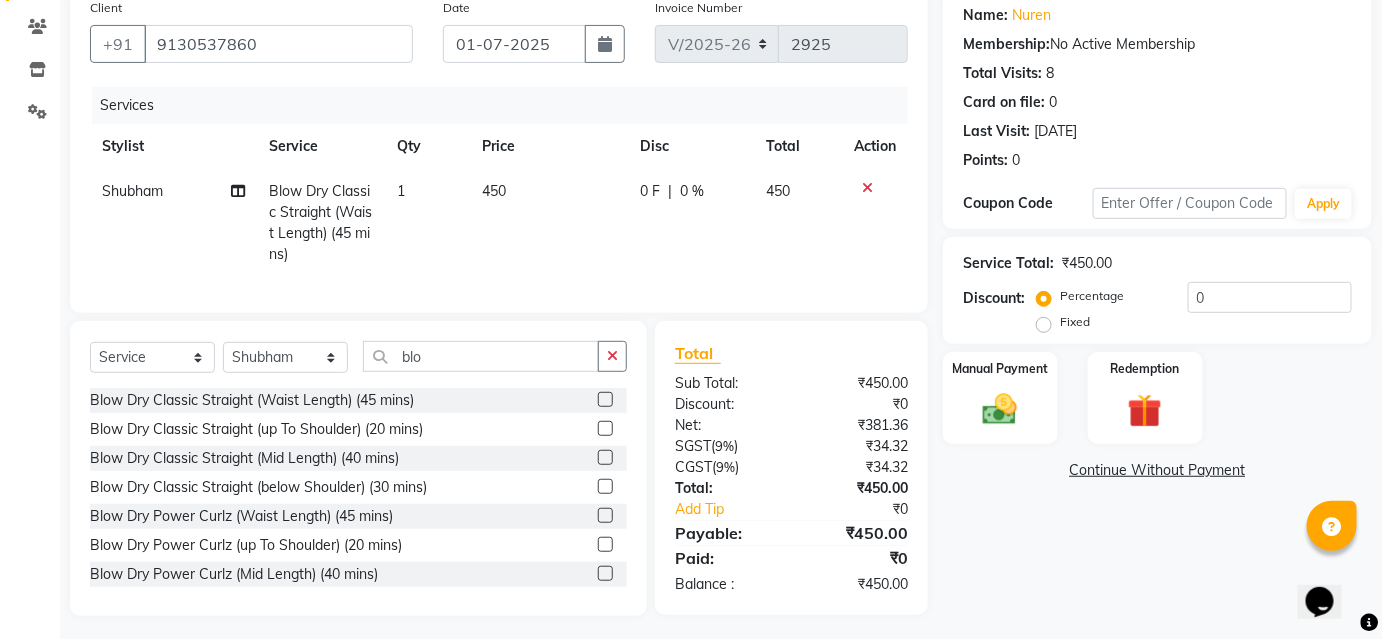 click on "450" 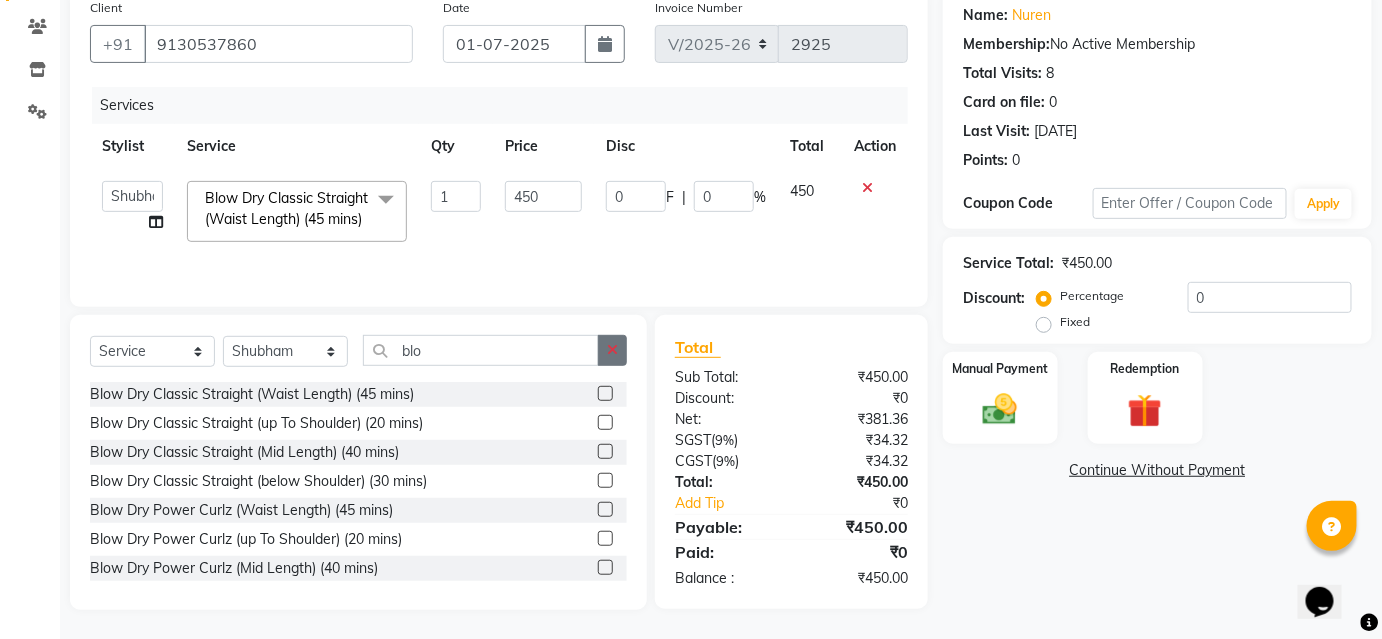 click 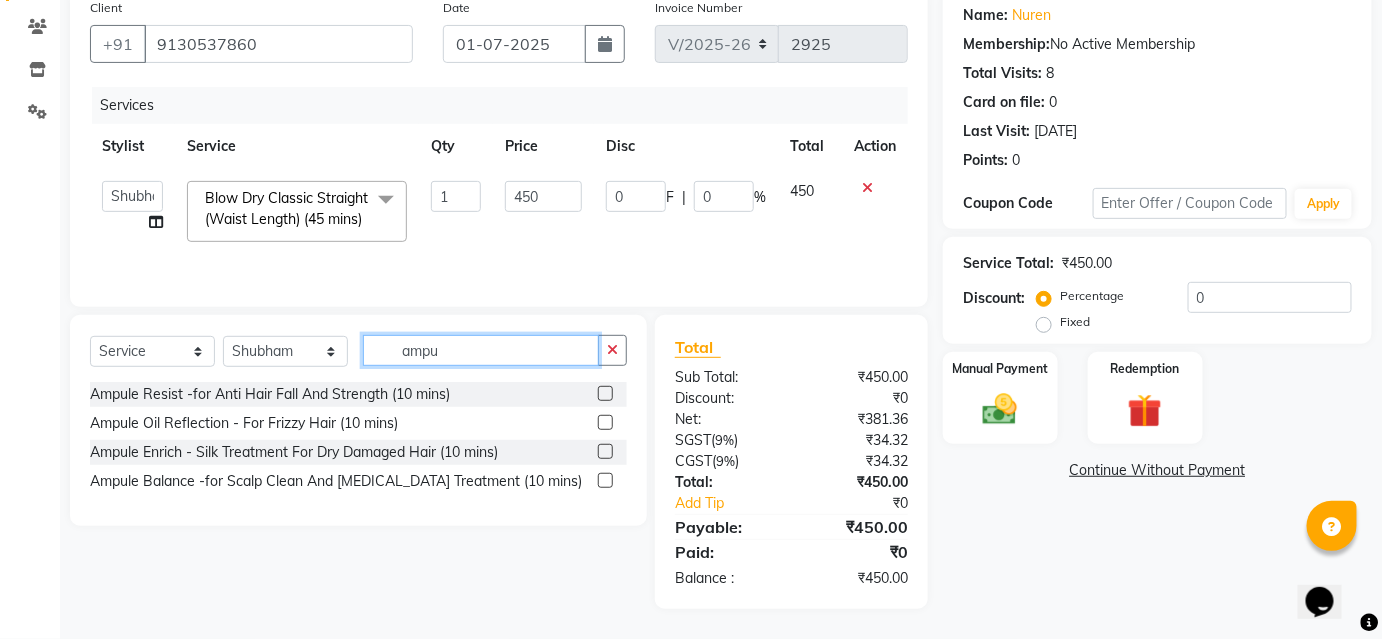 type on "ampu" 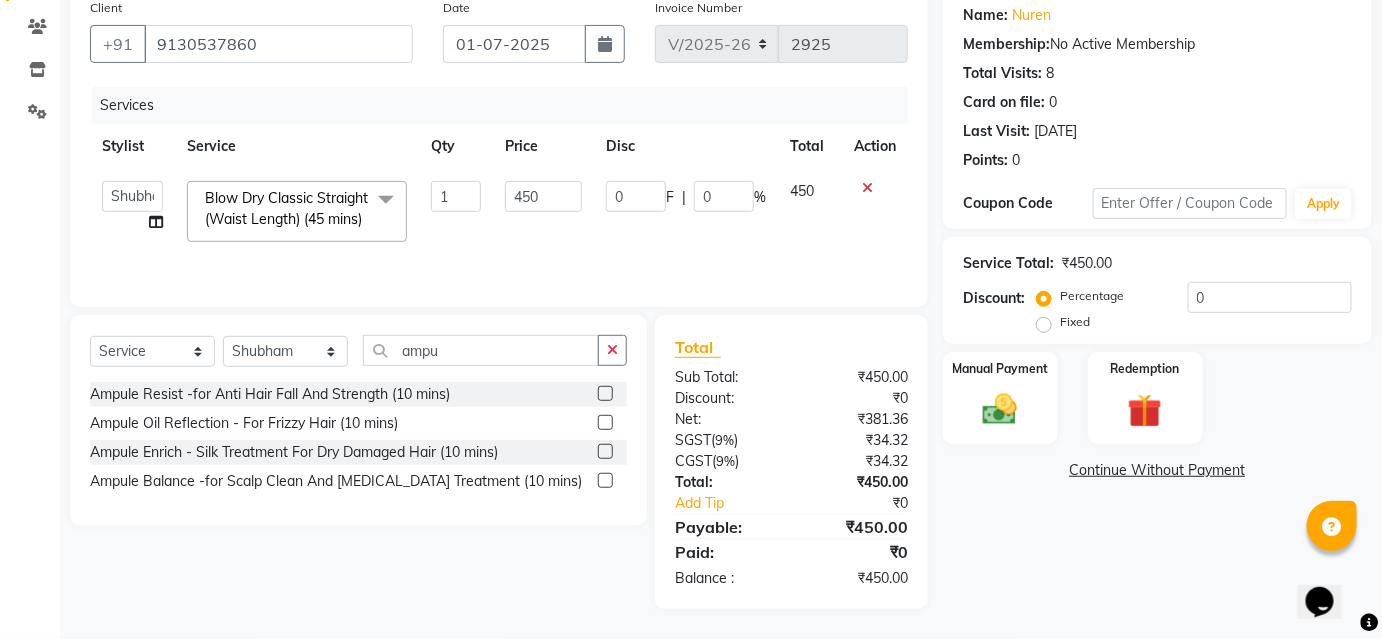 click 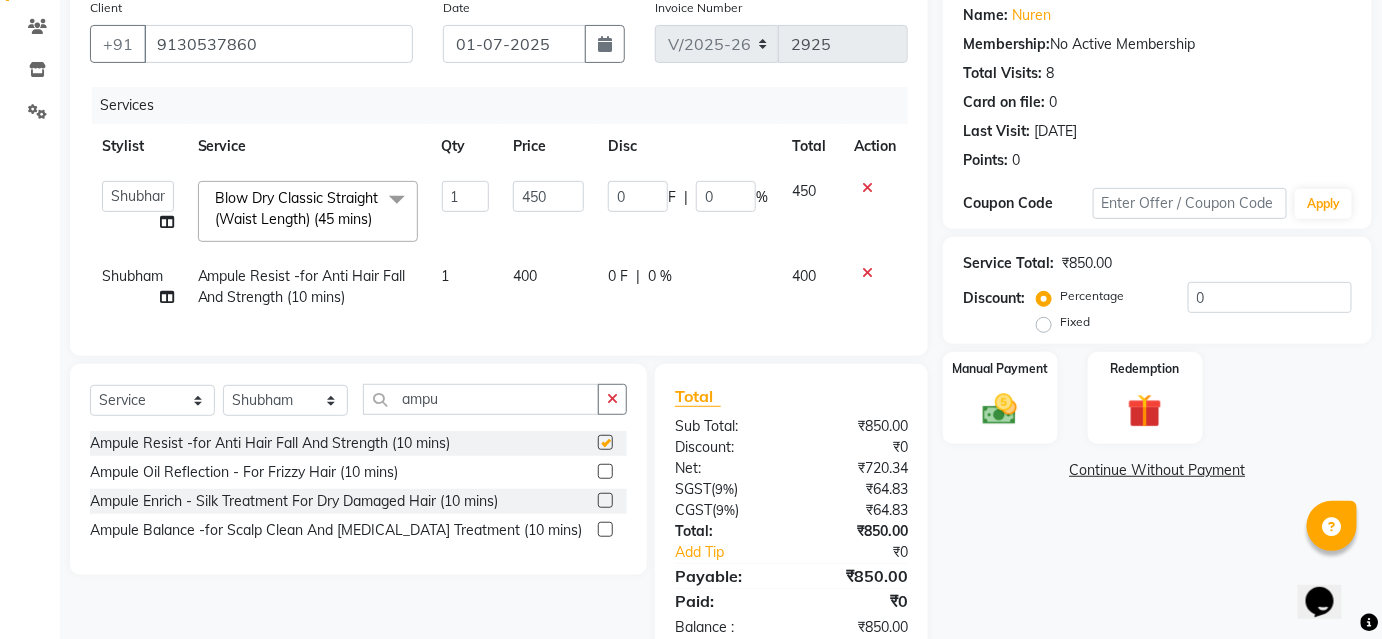 checkbox on "false" 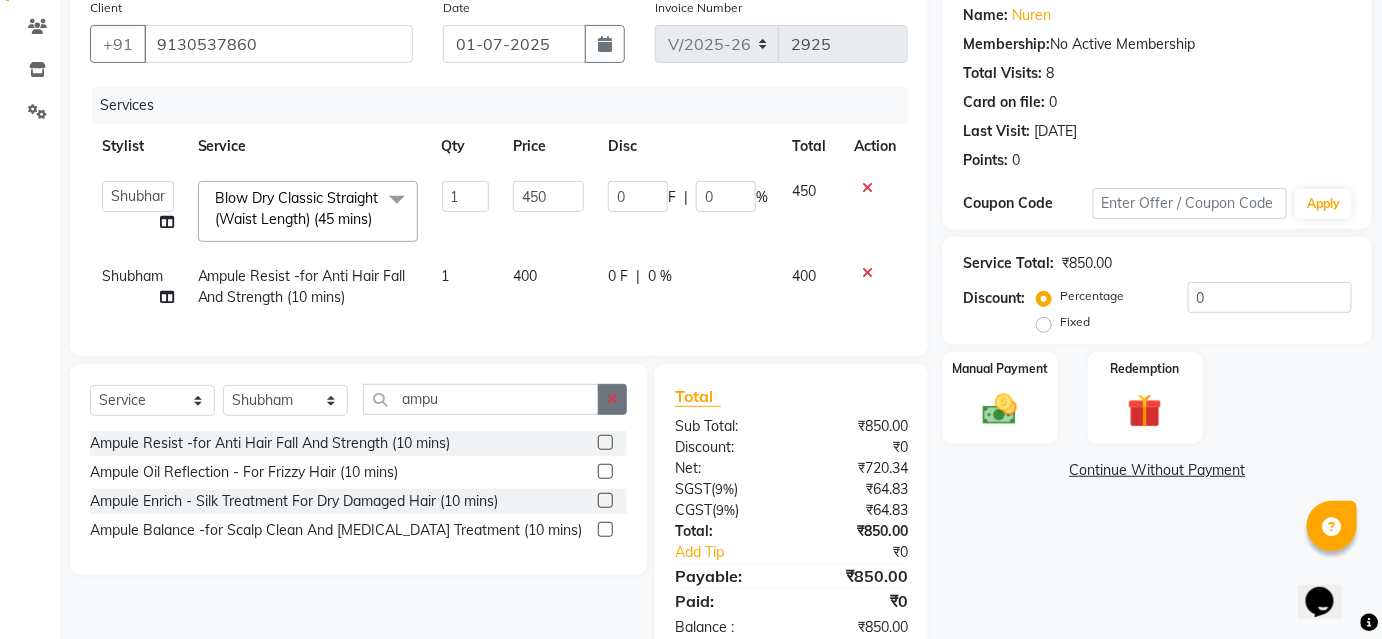 click 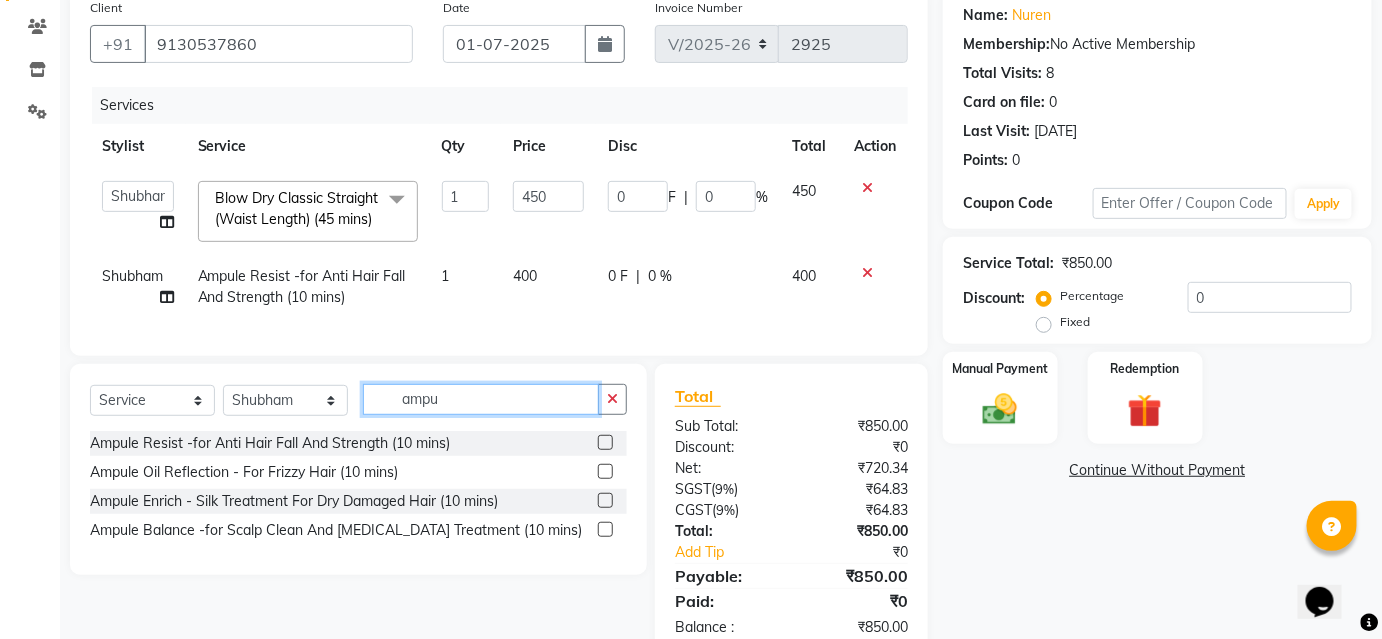 type 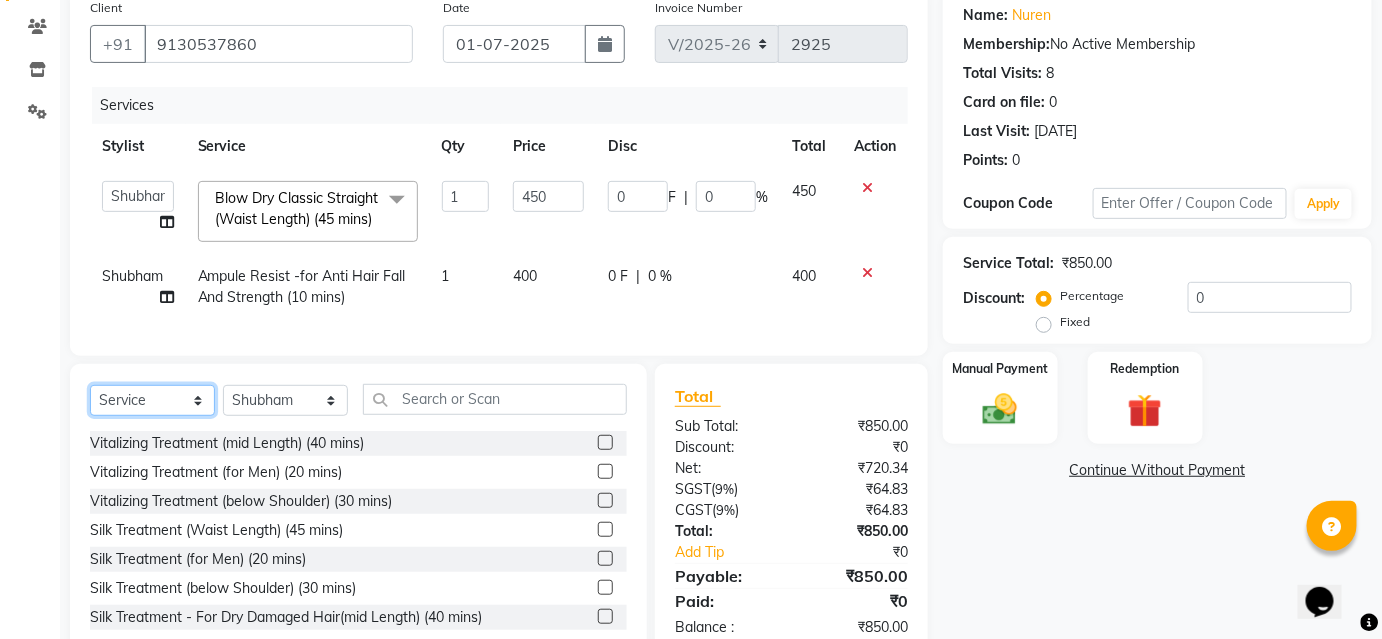 click on "Select  Service  Product  Membership  Package Voucher Prepaid Gift Card" 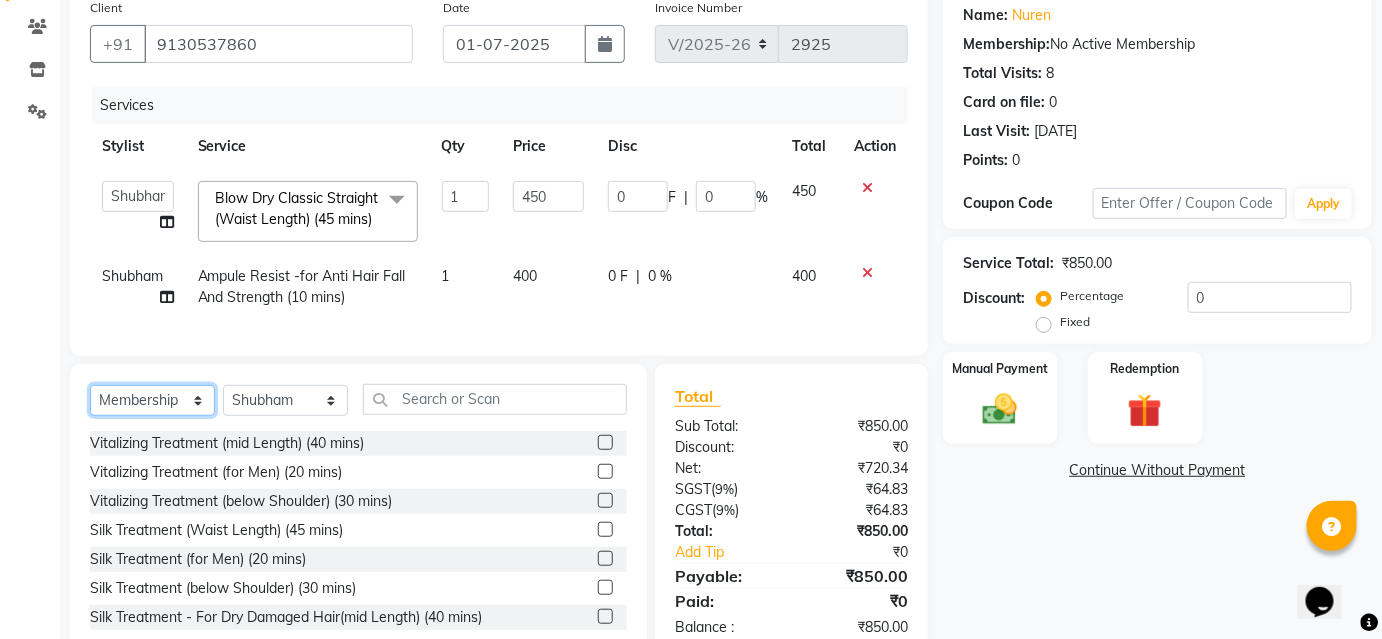 click on "Select  Service  Product  Membership  Package Voucher Prepaid Gift Card" 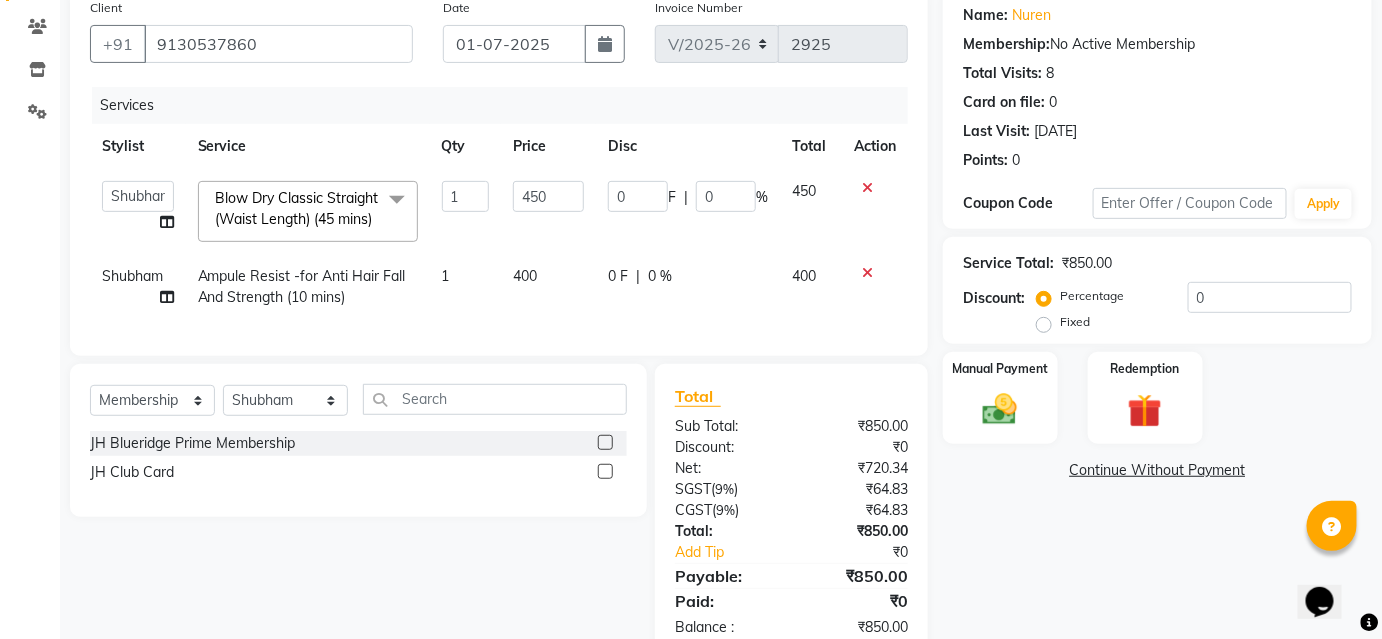 click 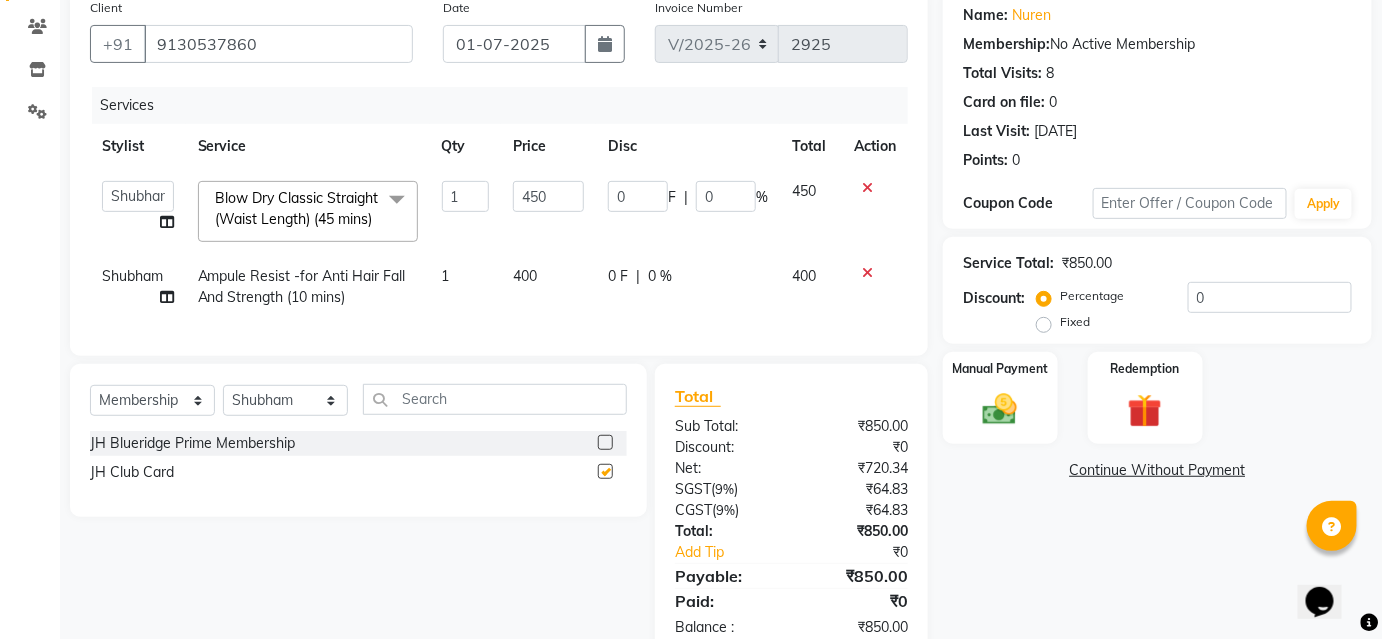 select on "select" 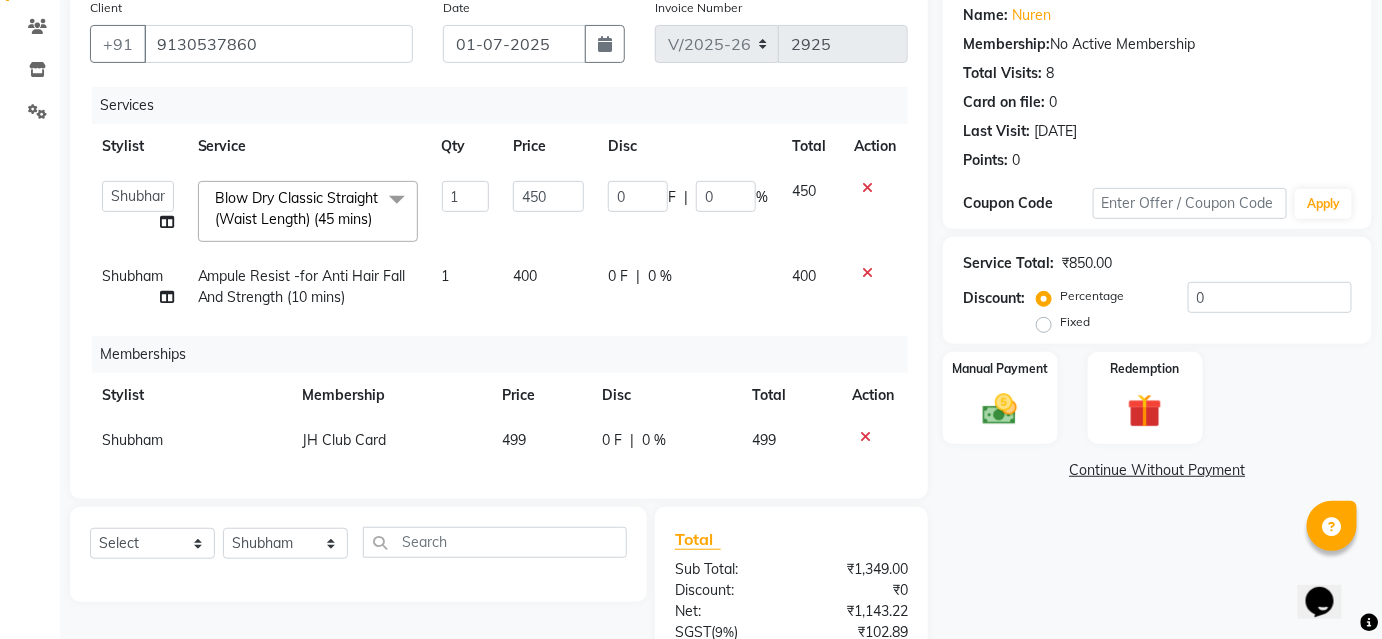 click on "Memberships" 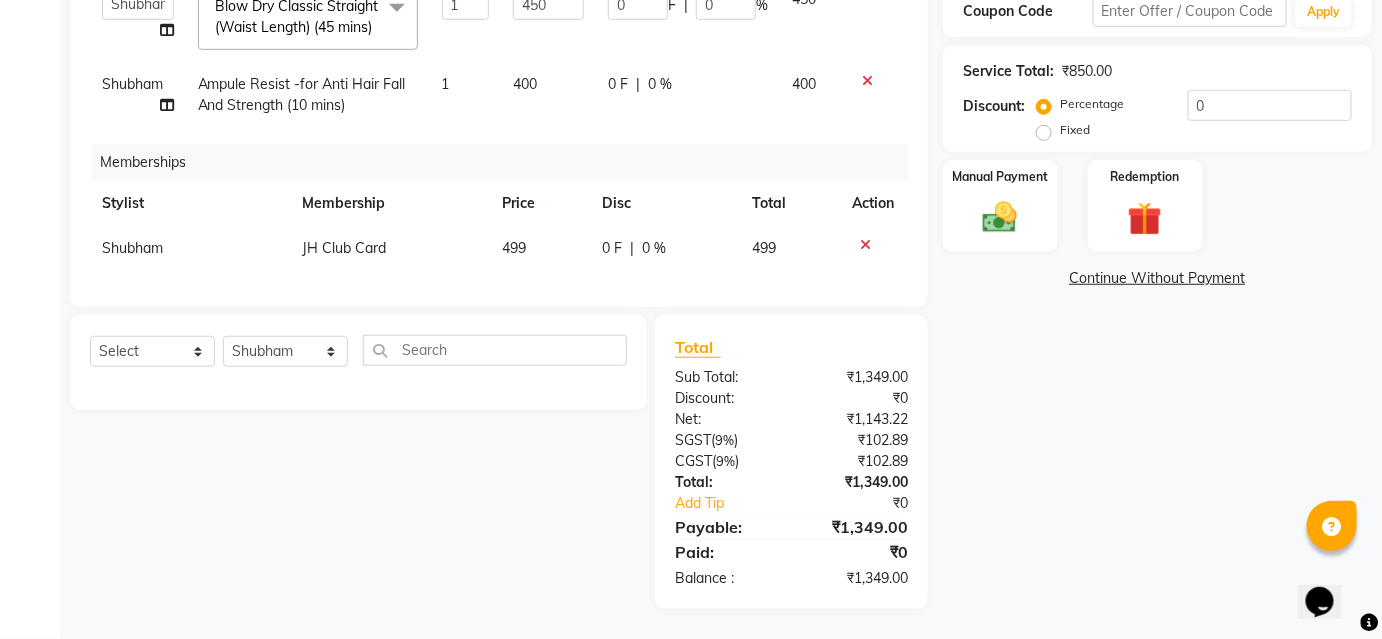 click on "0 F | 0 %" 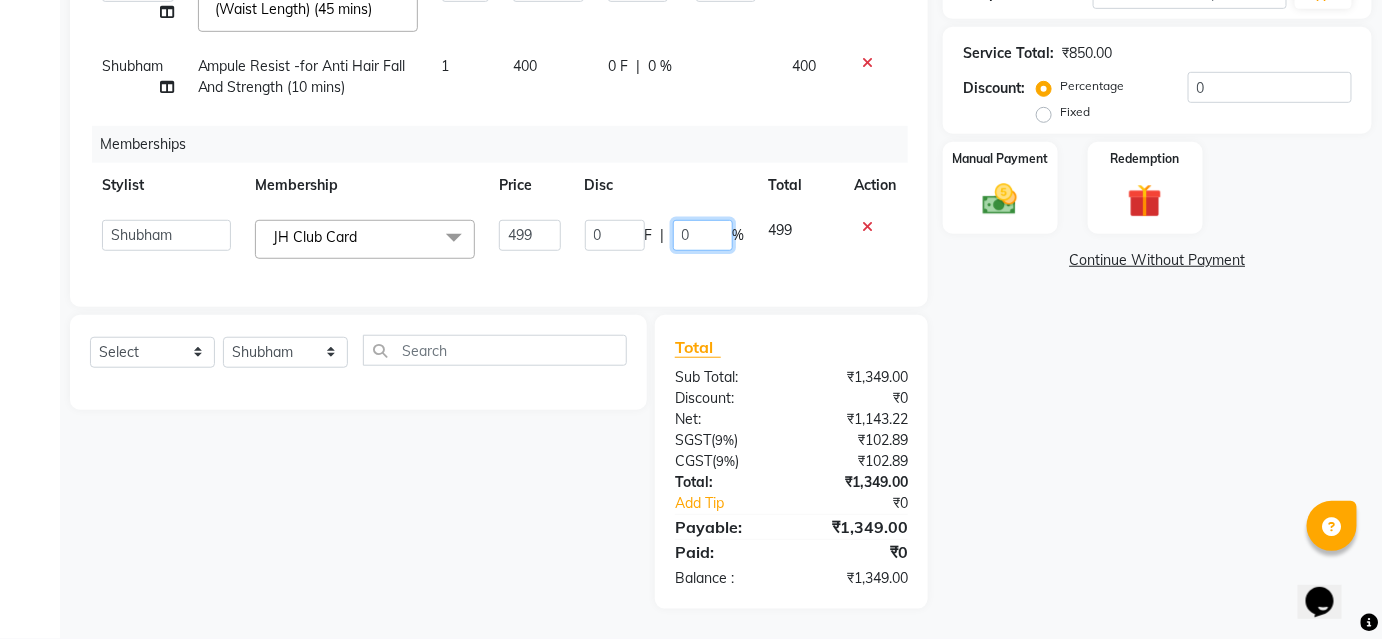 click on "0" 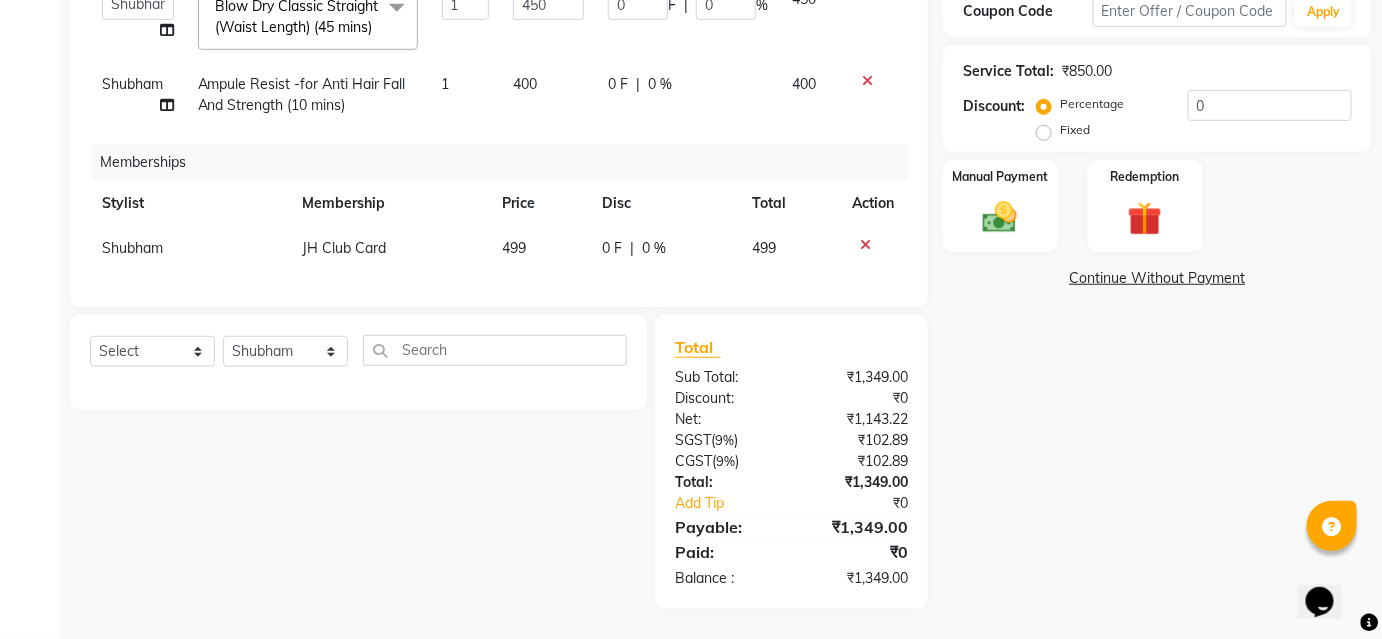 click on "0 F | 0 %" 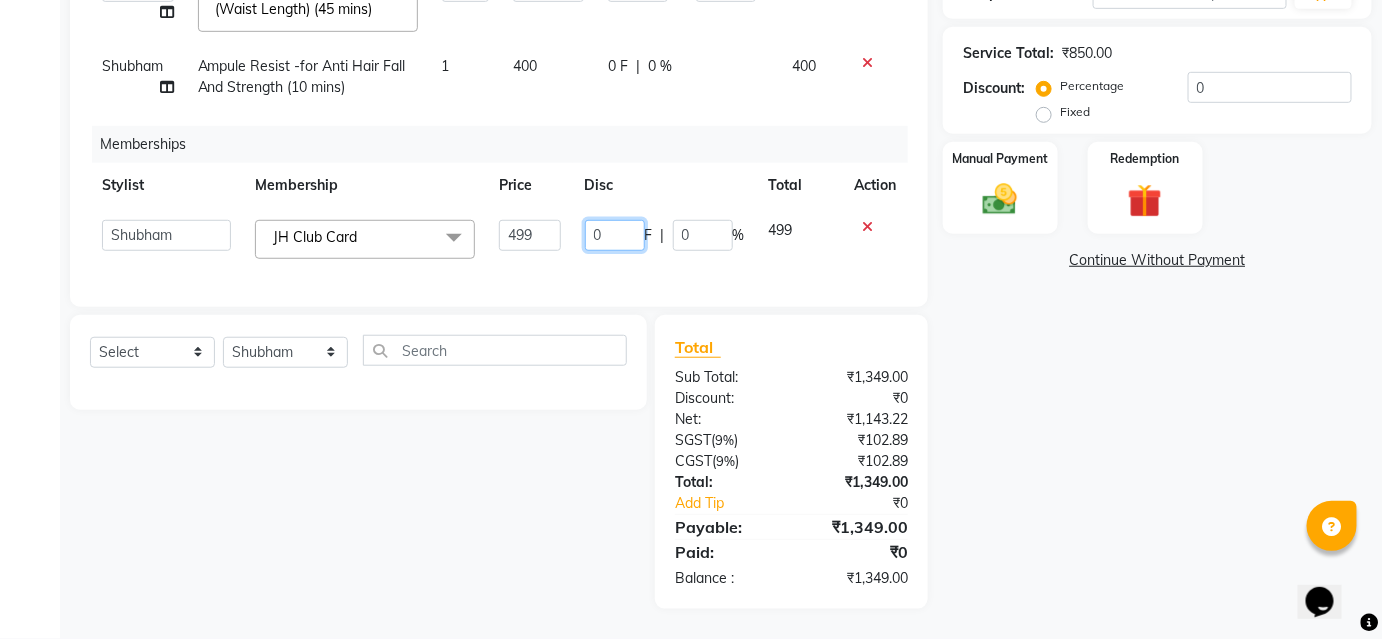 click on "0" 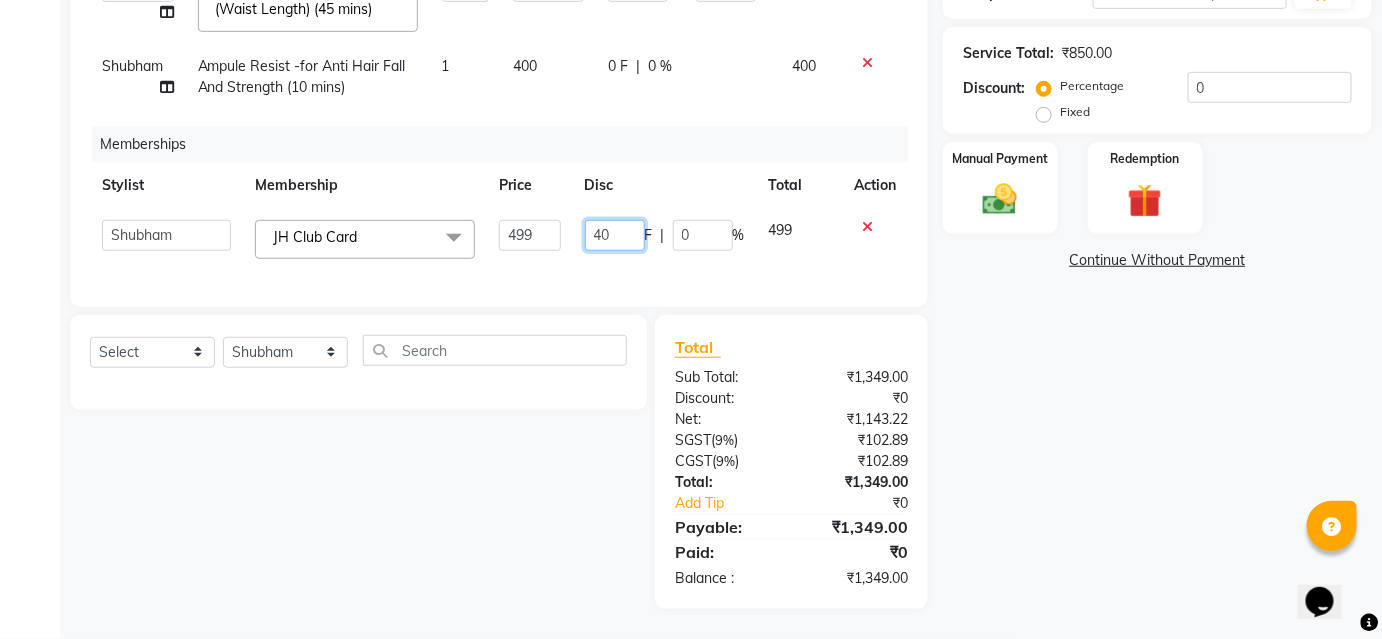 type on "400" 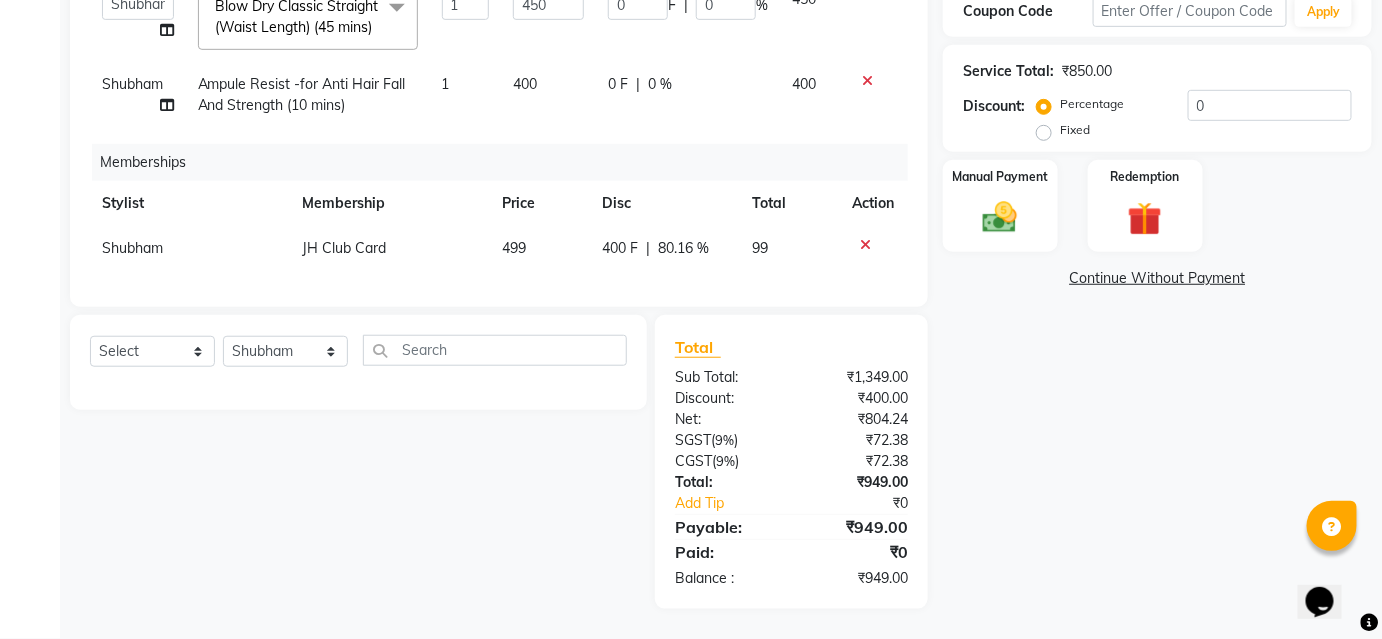 click on "Memberships" 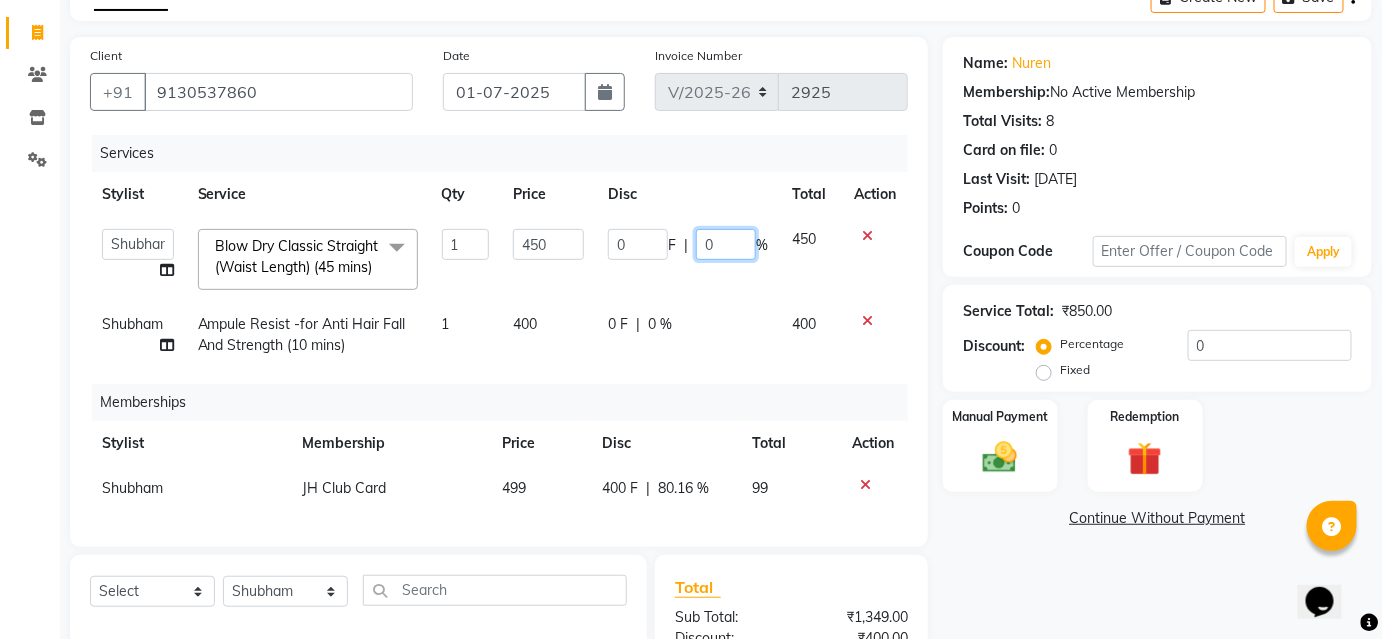 click on "0" 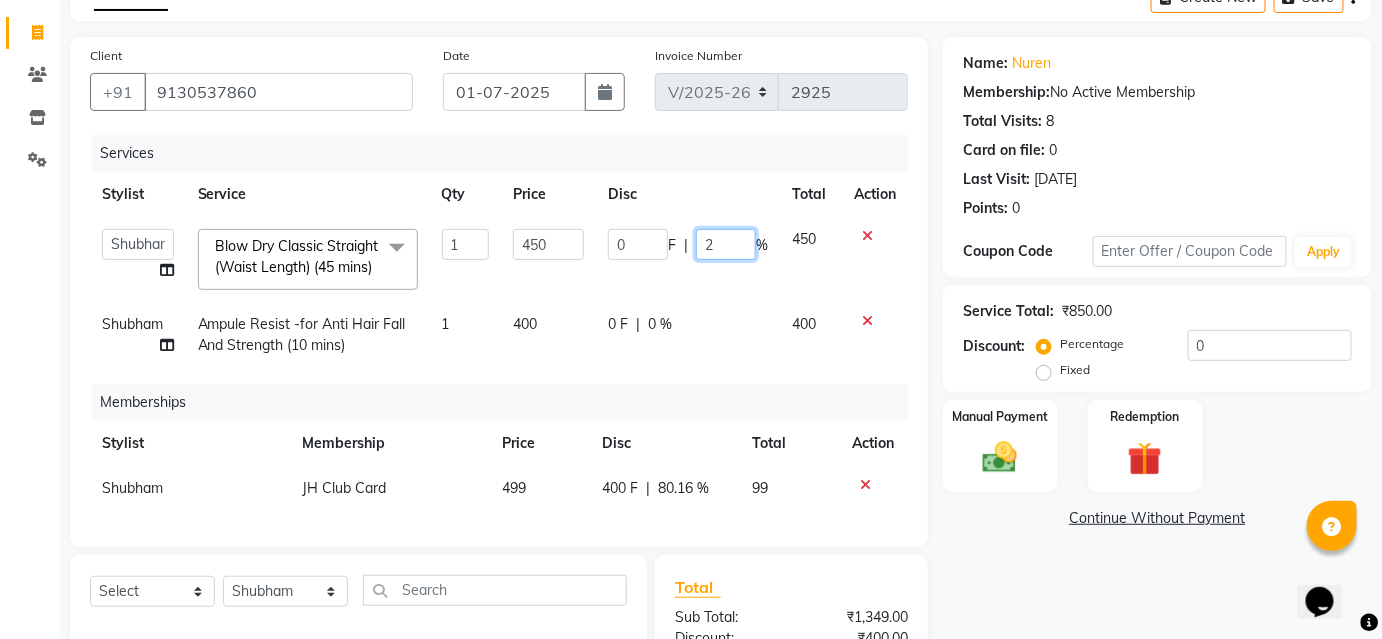 type on "20" 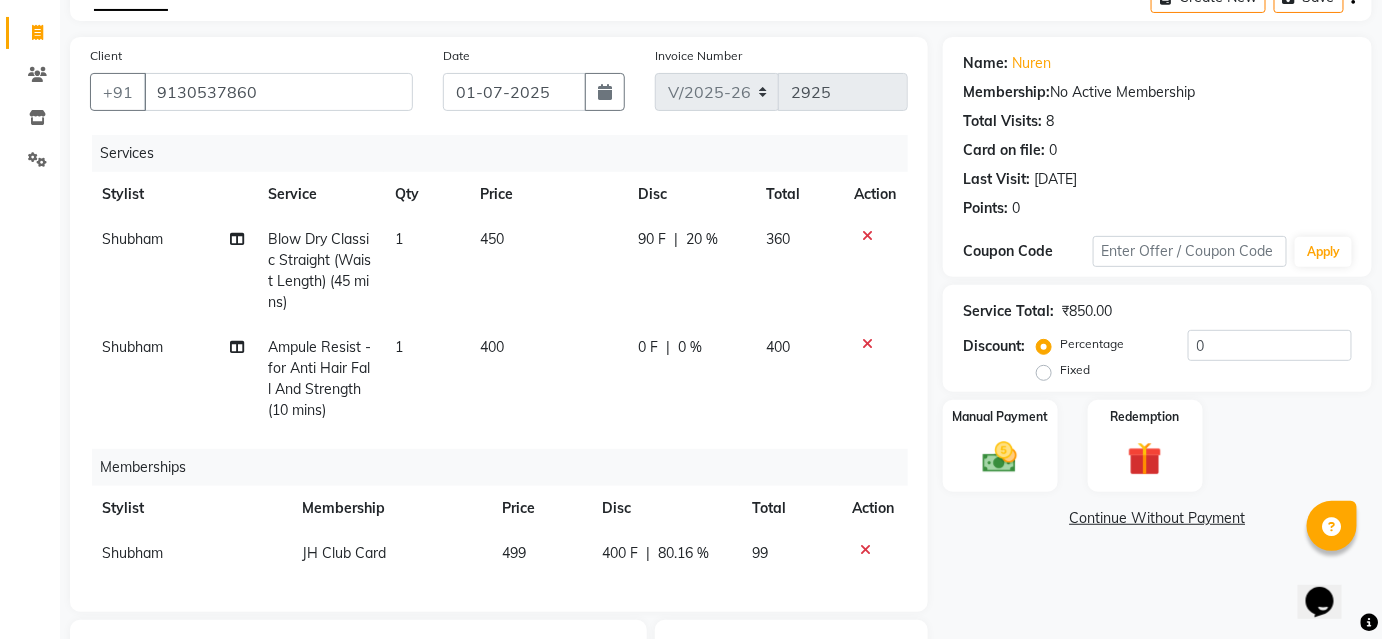 click on "Stylist Service Qty Price Disc Total Action" 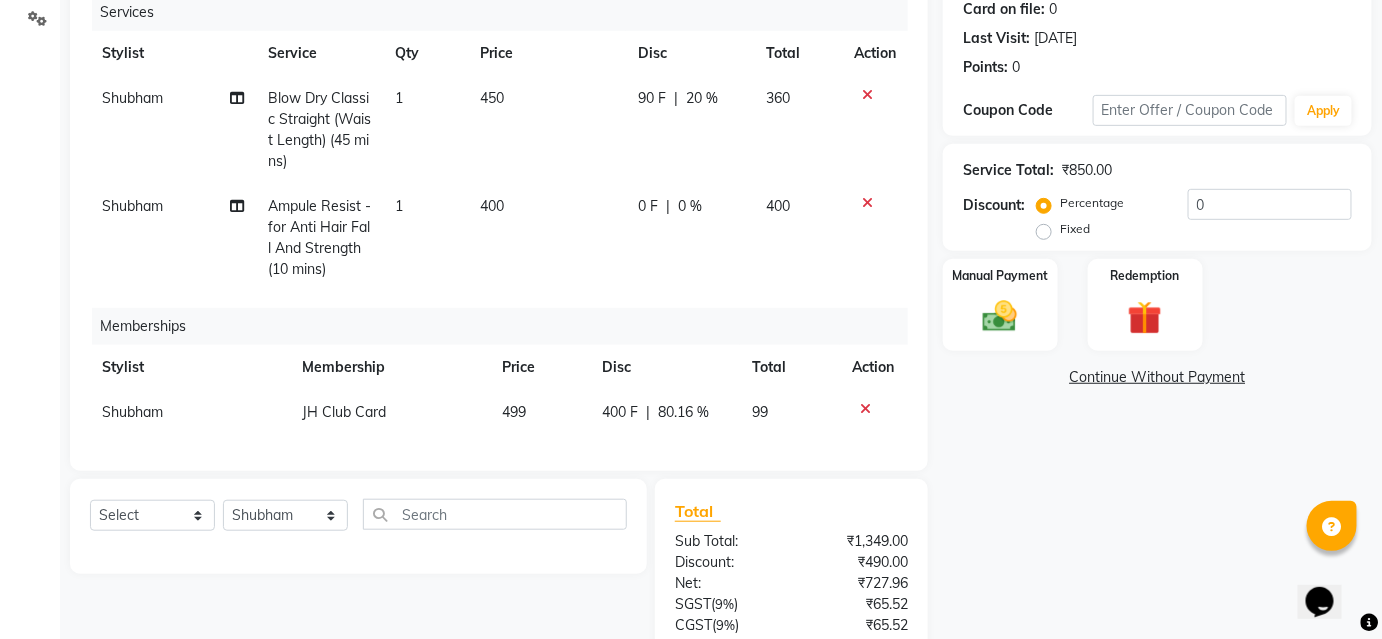 scroll, scrollTop: 430, scrollLeft: 0, axis: vertical 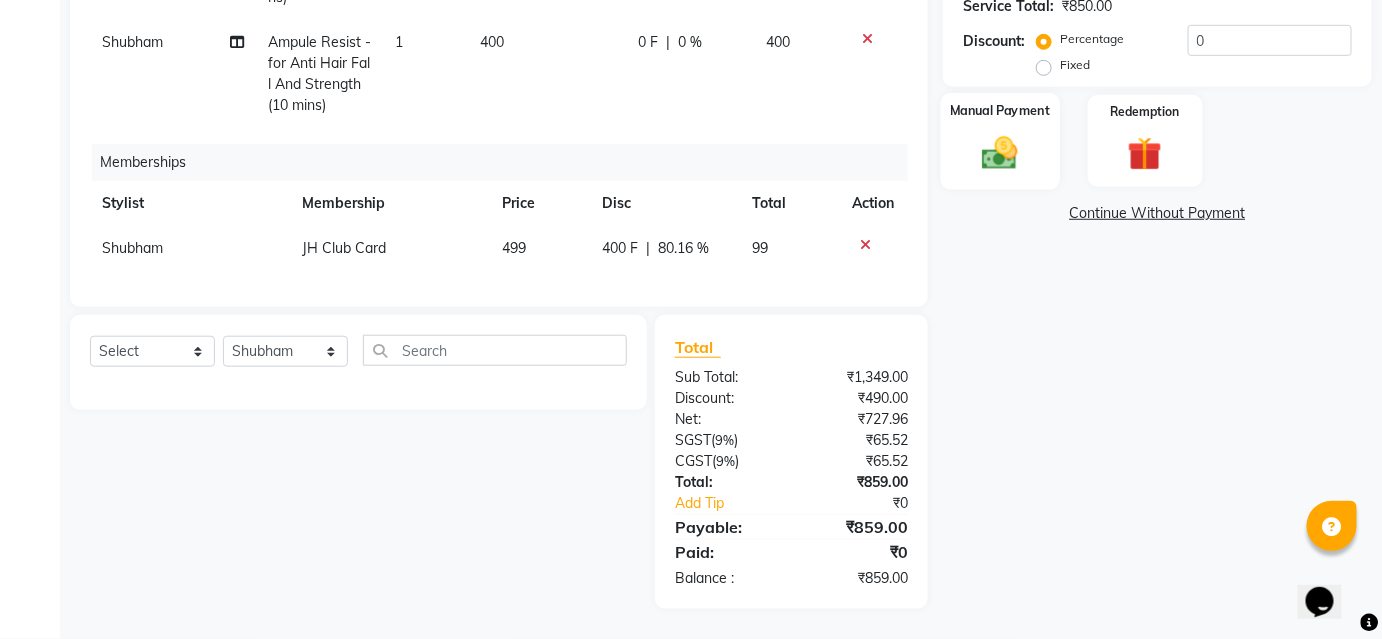 click on "Manual Payment" 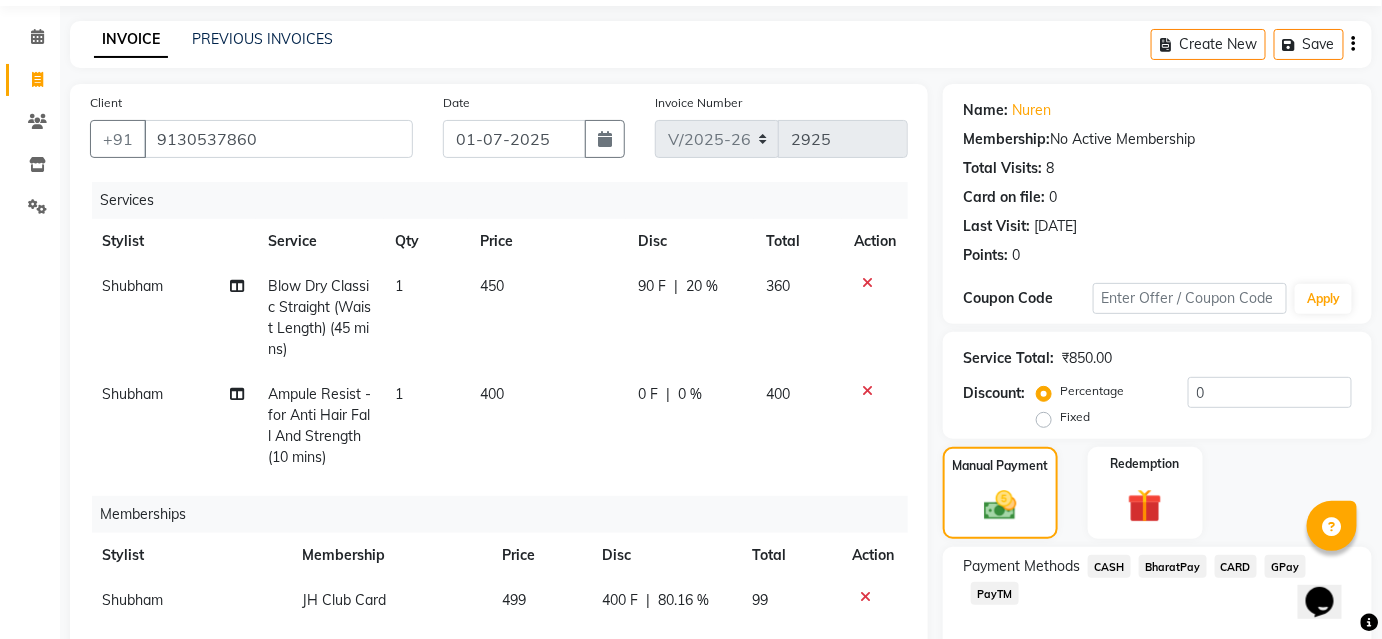 scroll, scrollTop: 430, scrollLeft: 0, axis: vertical 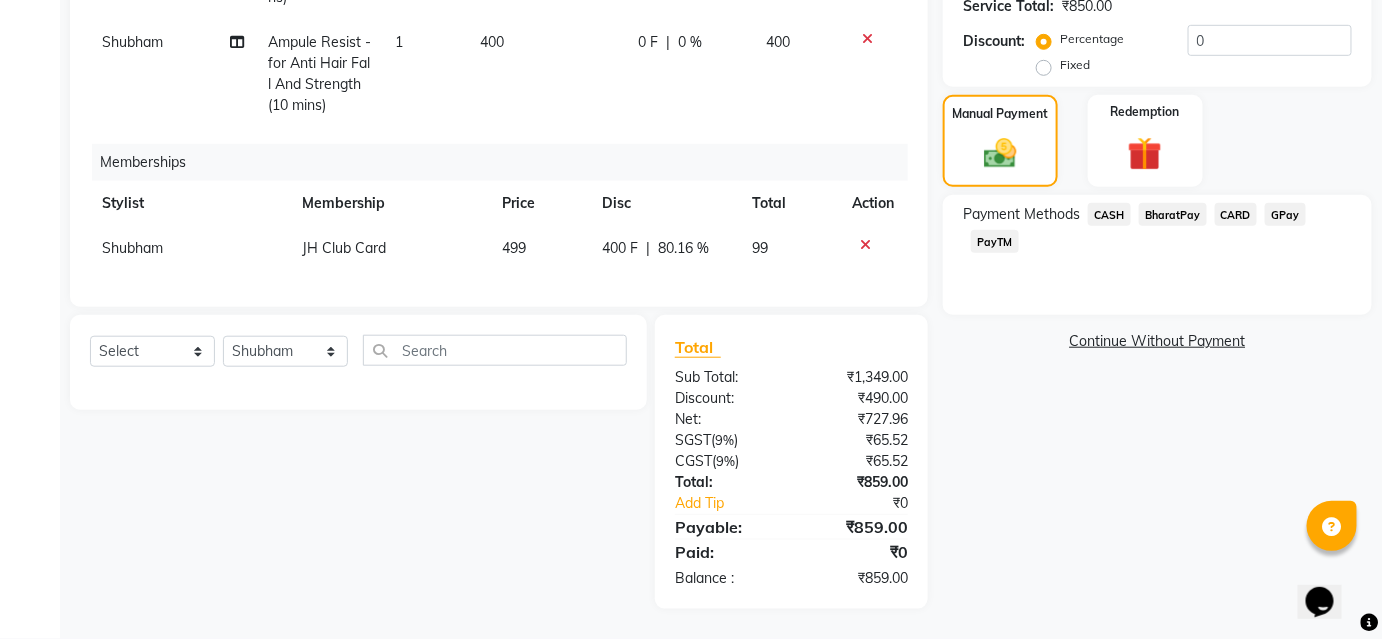 click on "BharatPay" 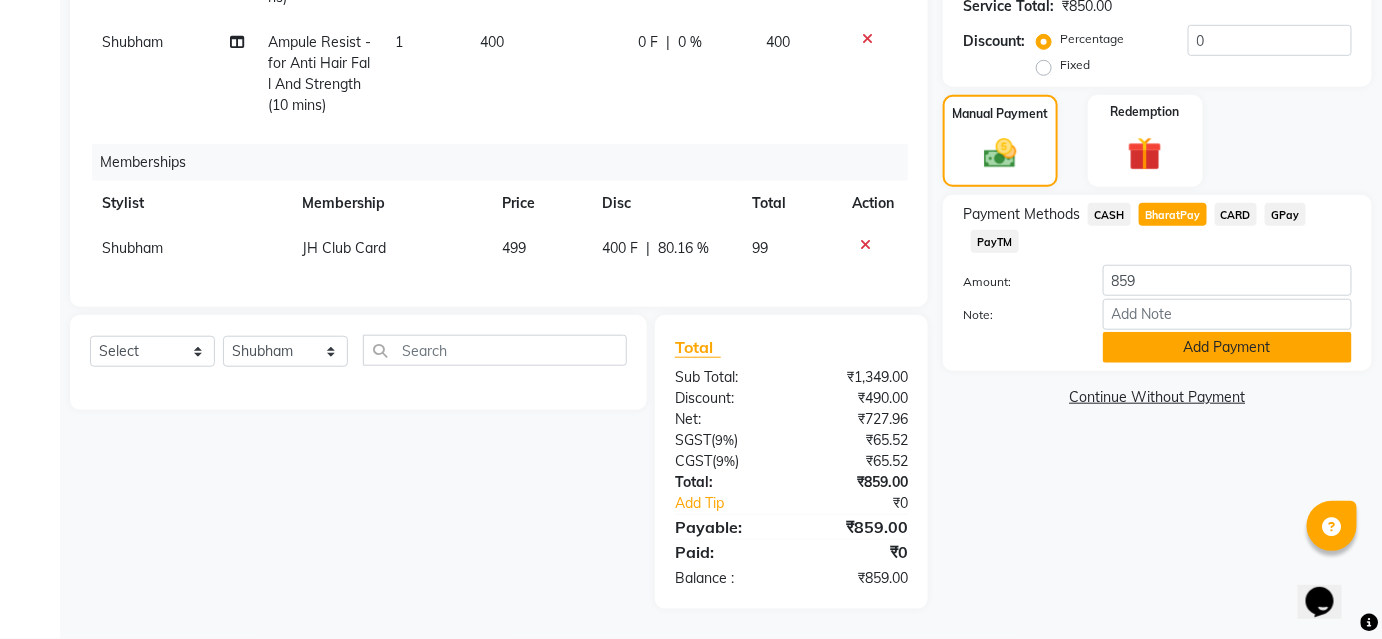 click on "Add Payment" 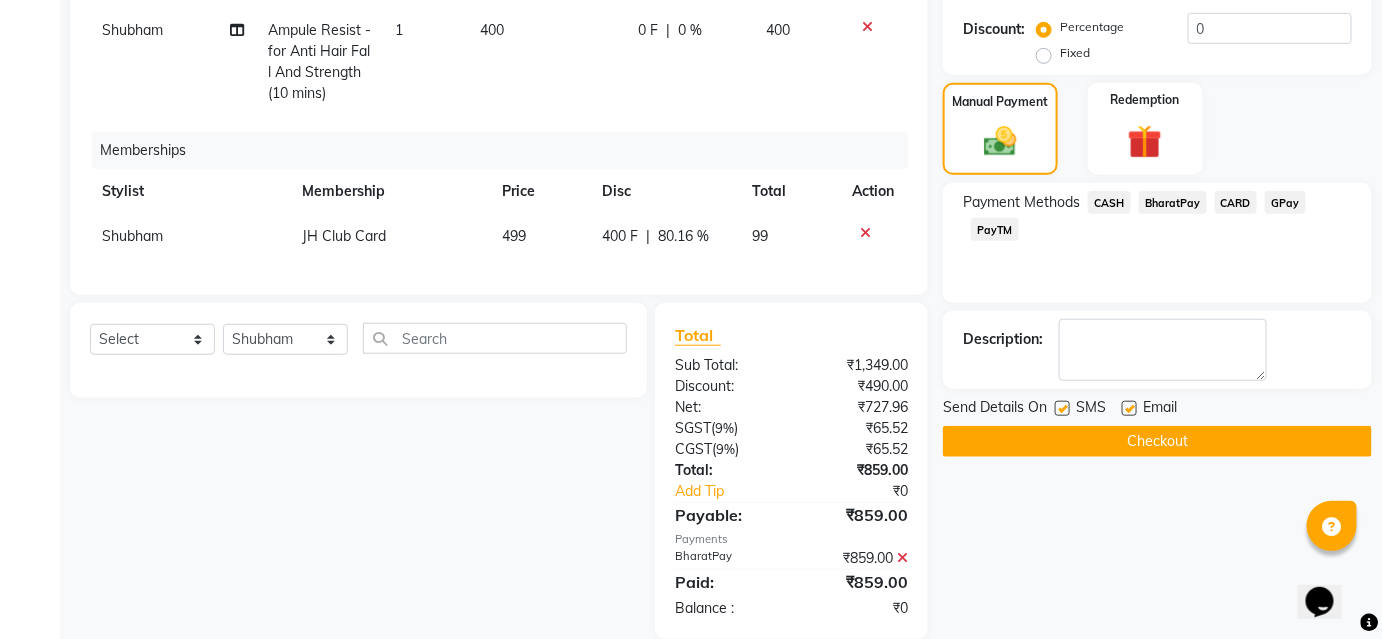 scroll, scrollTop: 472, scrollLeft: 0, axis: vertical 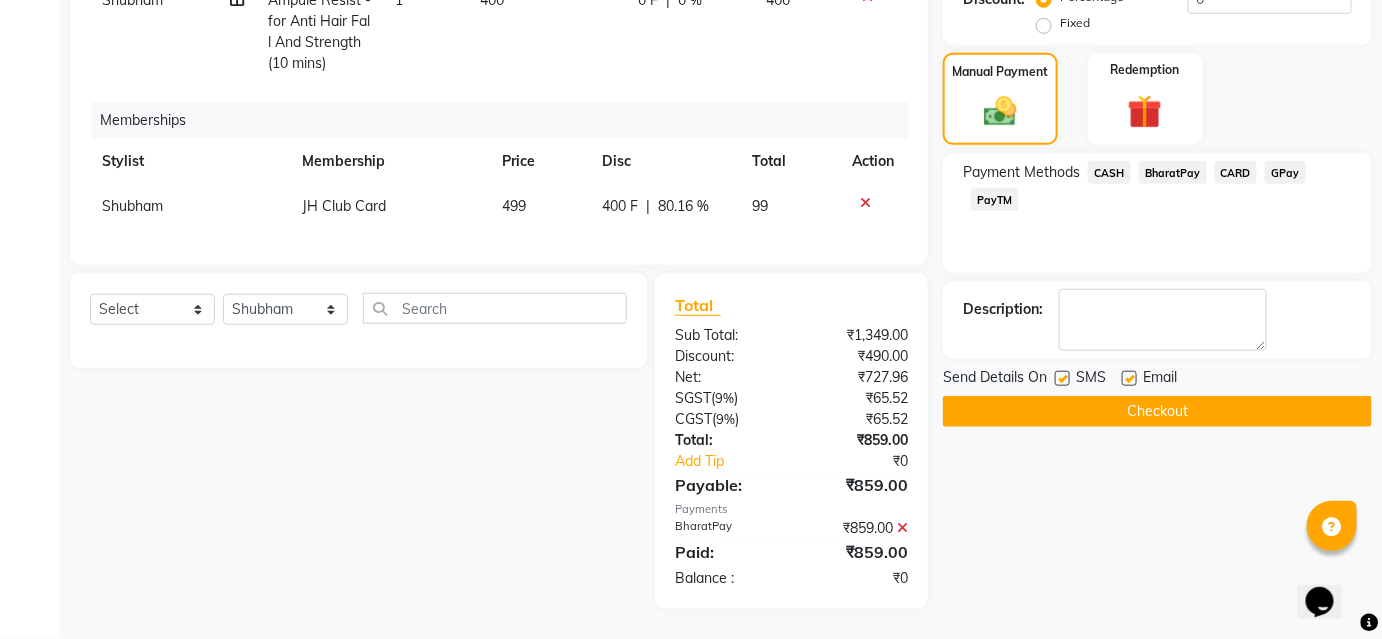 drag, startPoint x: 1174, startPoint y: 395, endPoint x: 1195, endPoint y: 394, distance: 21.023796 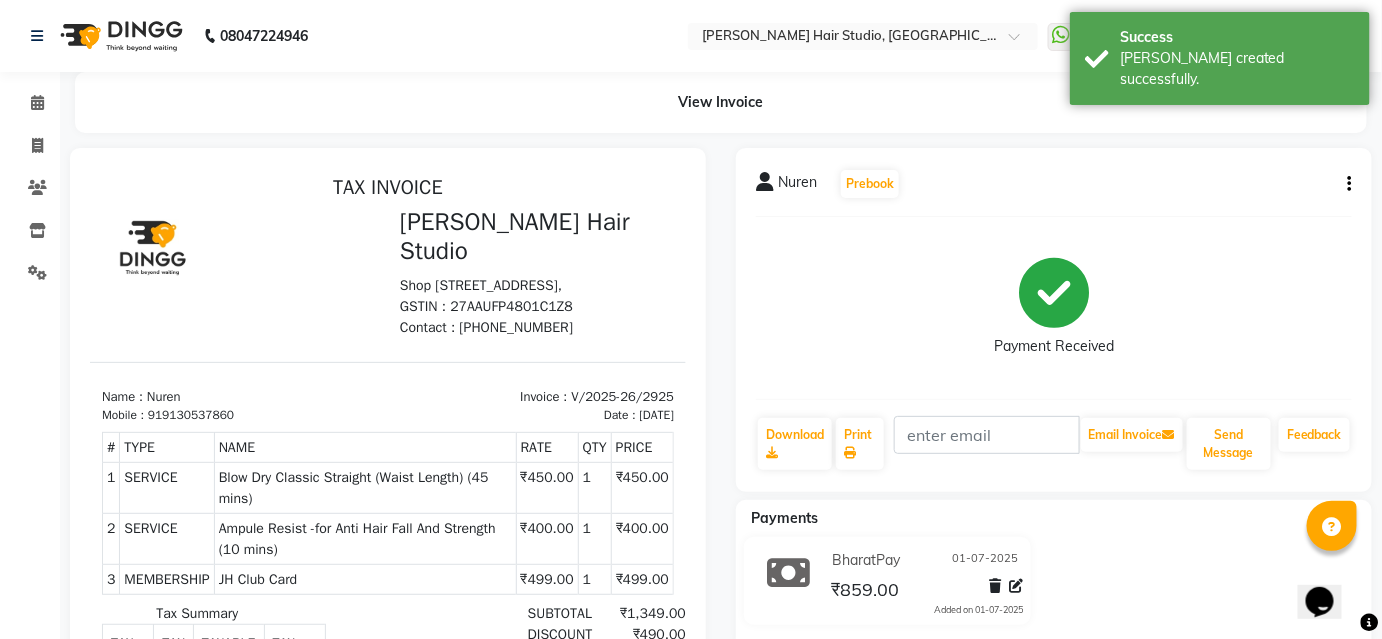 scroll, scrollTop: 0, scrollLeft: 0, axis: both 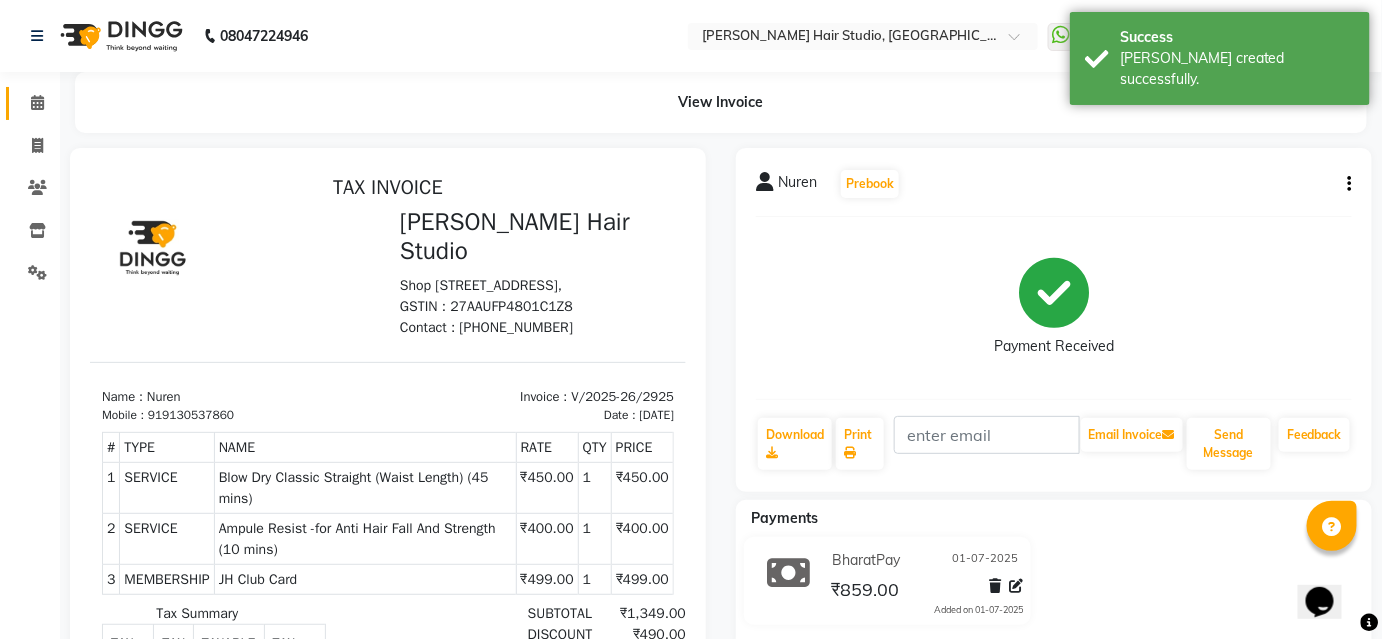 click 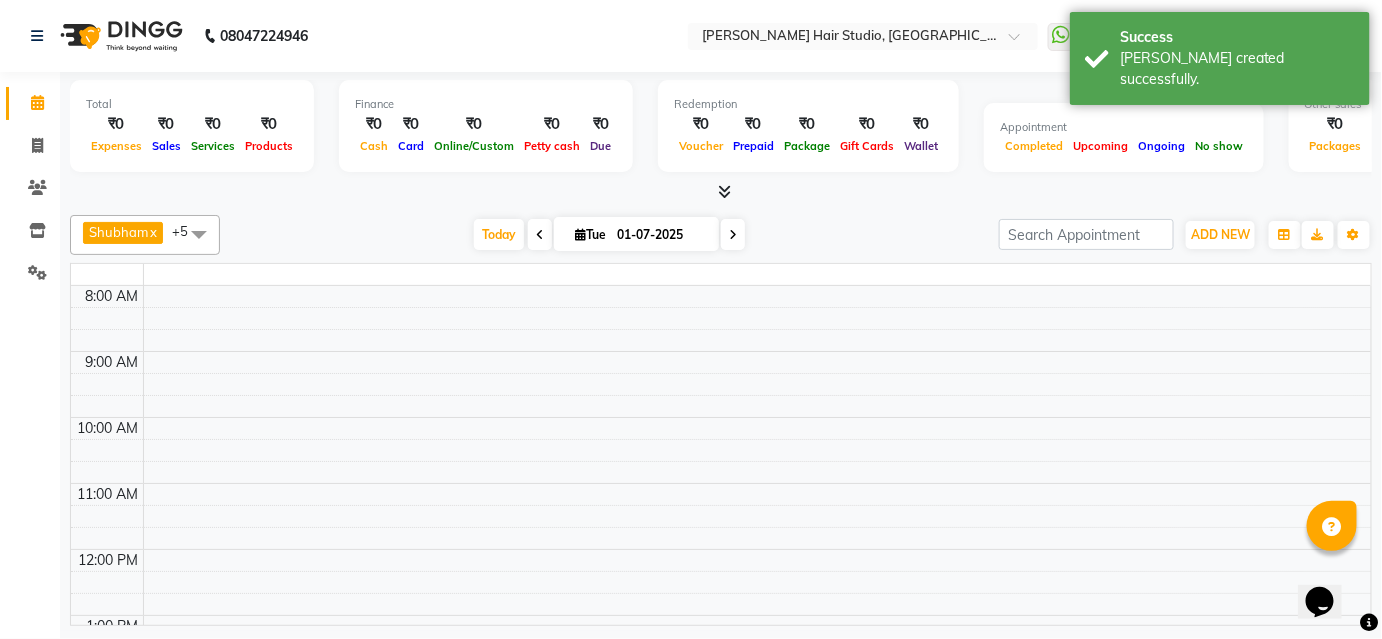 click 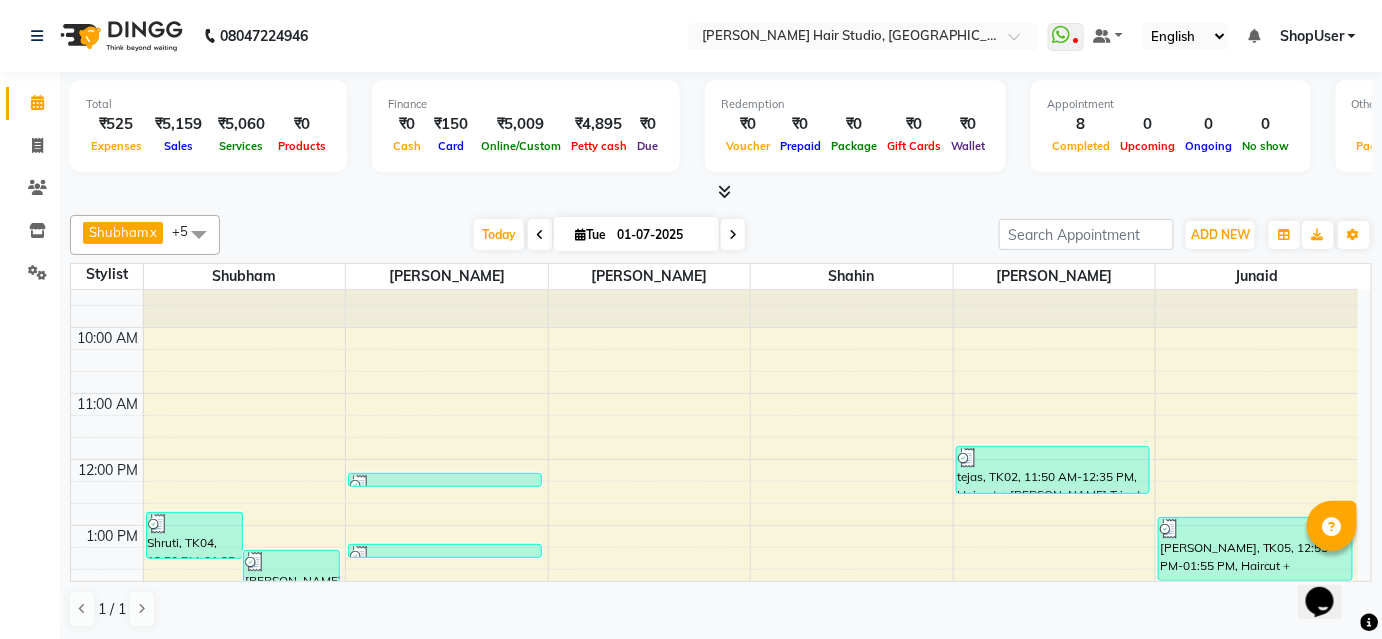 scroll, scrollTop: 0, scrollLeft: 0, axis: both 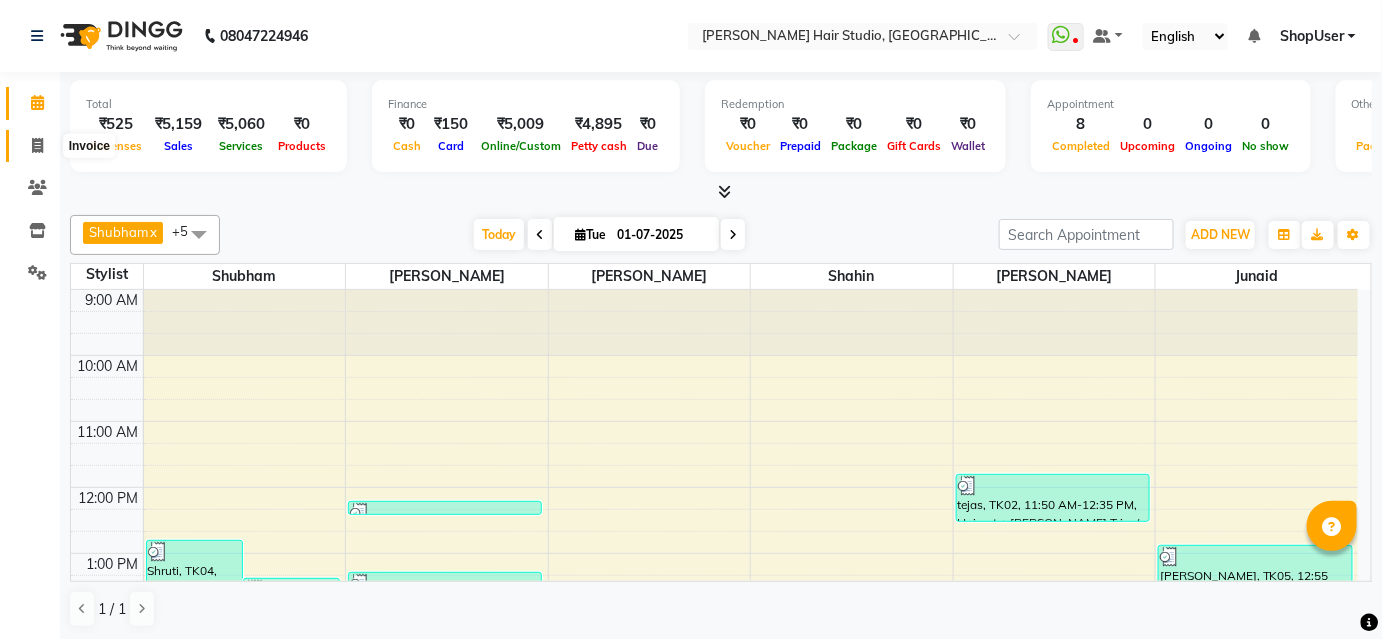 click 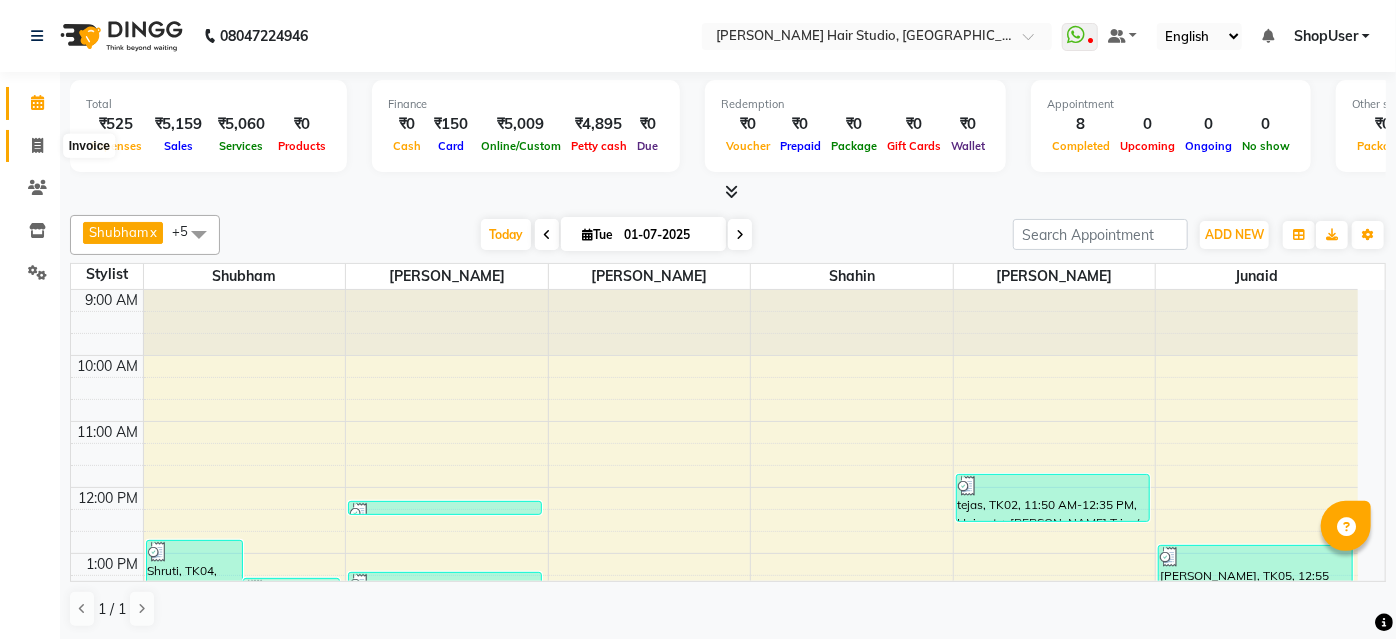 select on "service" 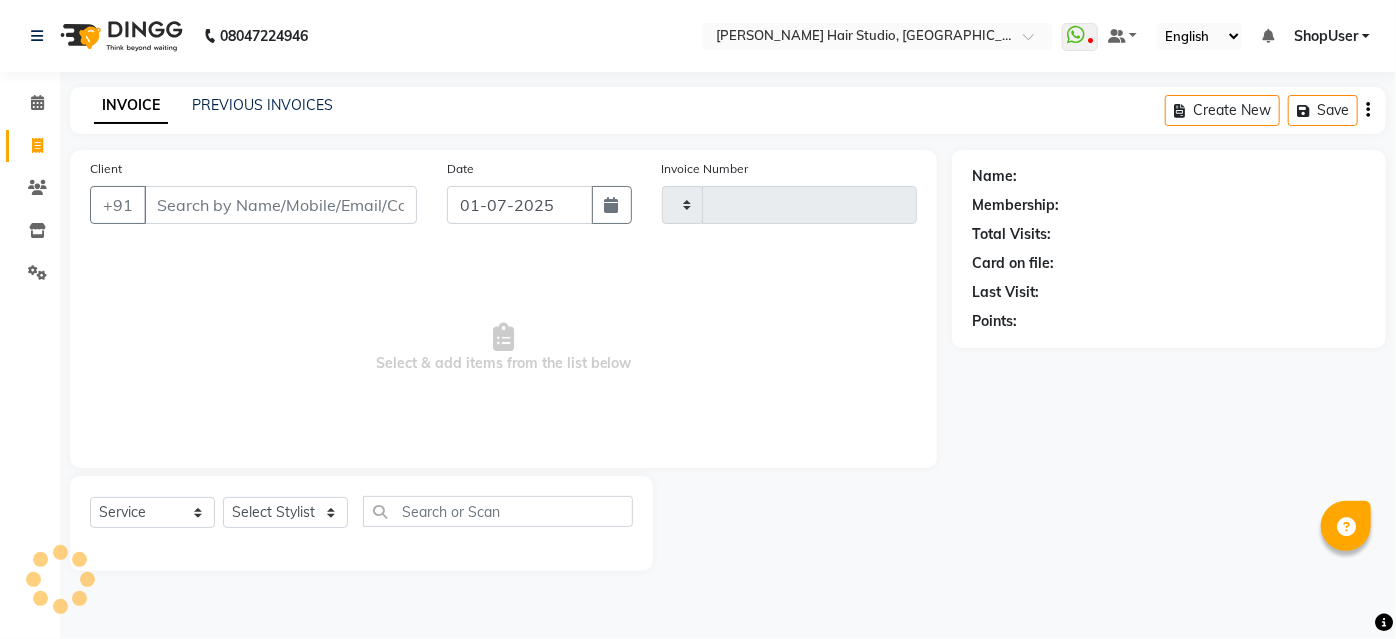 click on "Client" at bounding box center [280, 205] 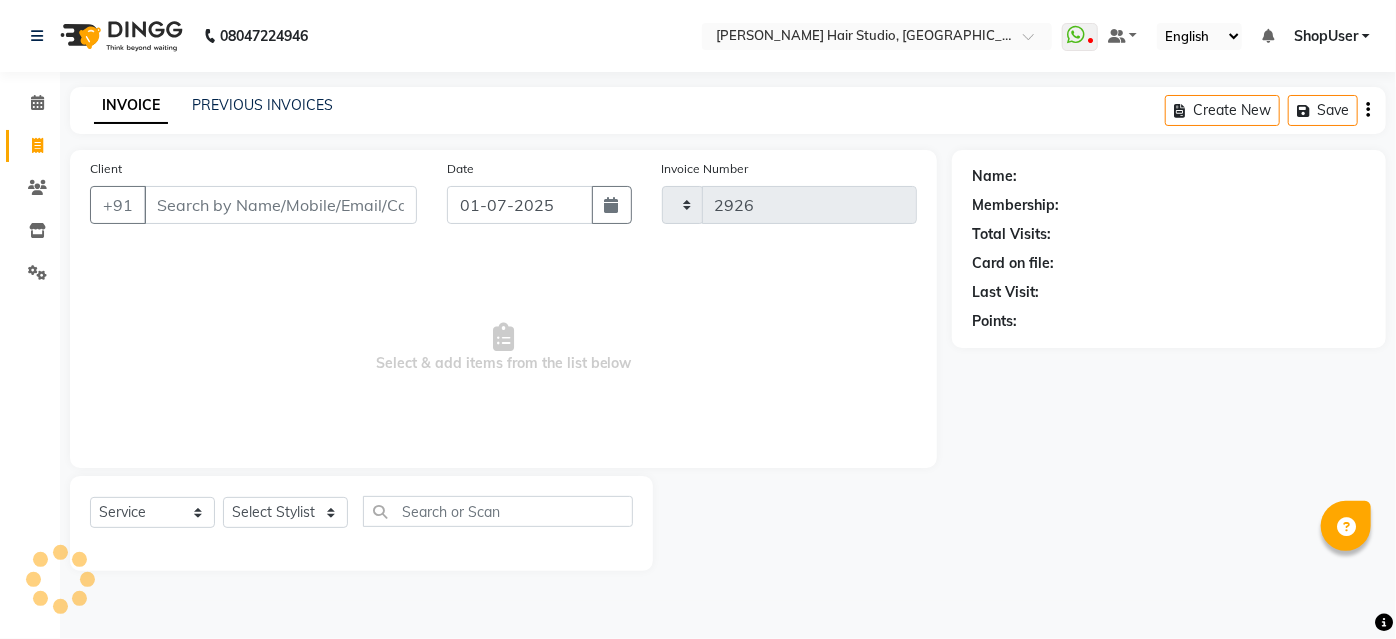 select on "627" 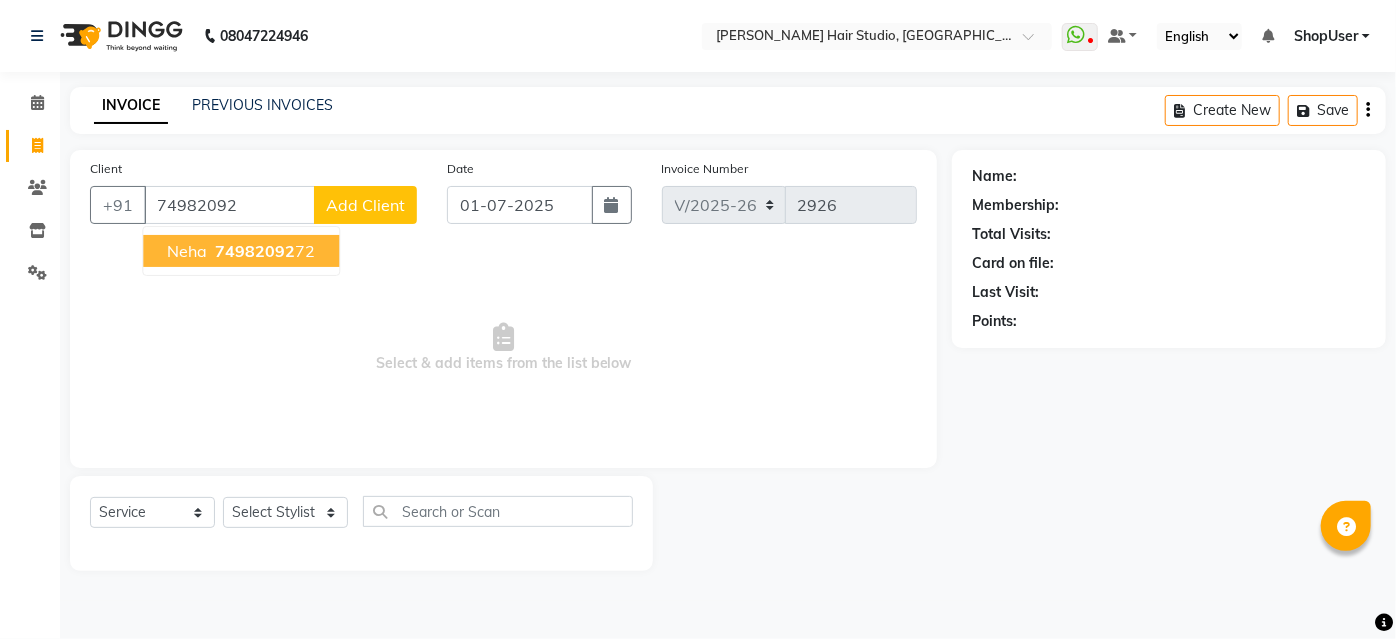 click on "74982092" at bounding box center [255, 251] 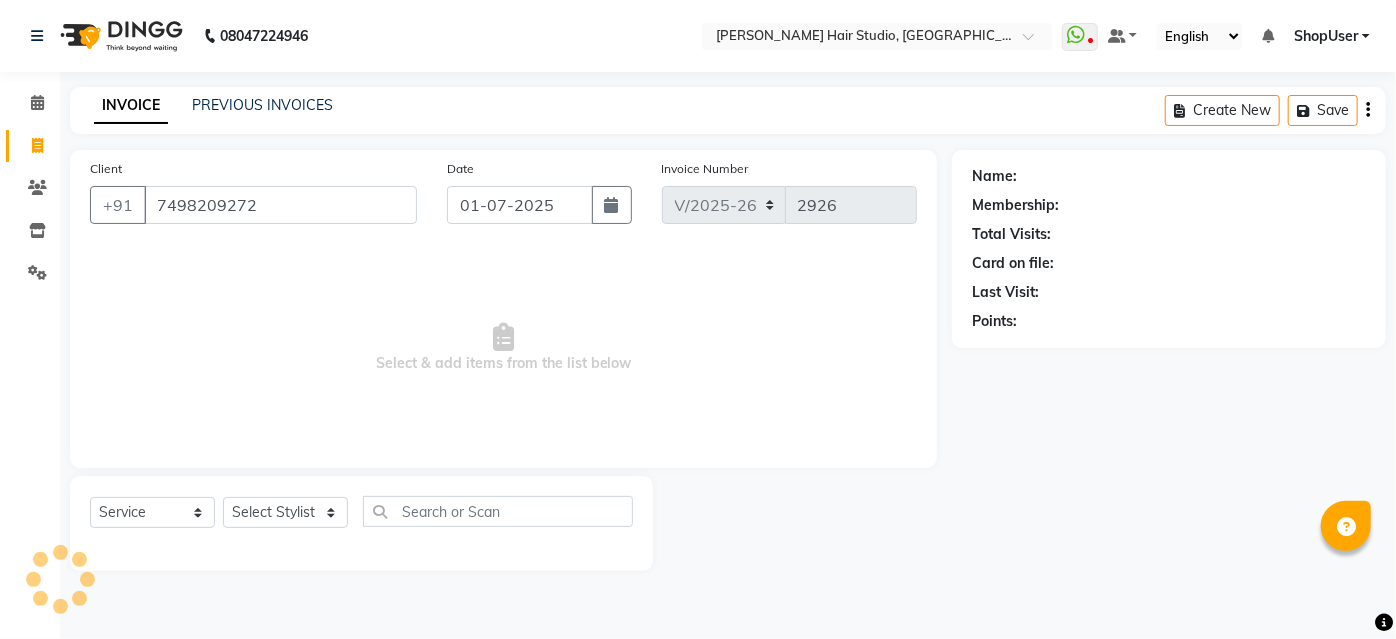 type on "7498209272" 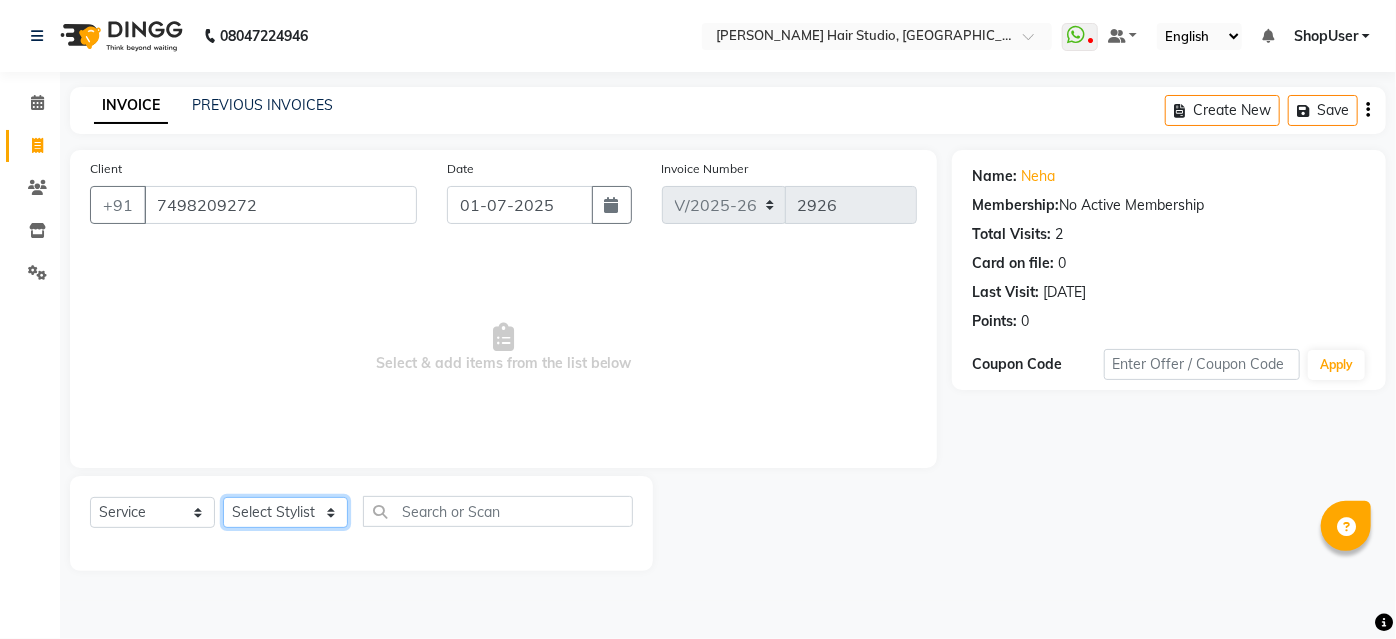click on "Select Stylist [PERSON_NAME] [PERSON_NAME] Avinash [PERSON_NAME] [PERSON_NAME] Pawan Krishna [PERSON_NAME] [PERSON_NAME] ShopUser [PERSON_NAME] [PERSON_NAME]" 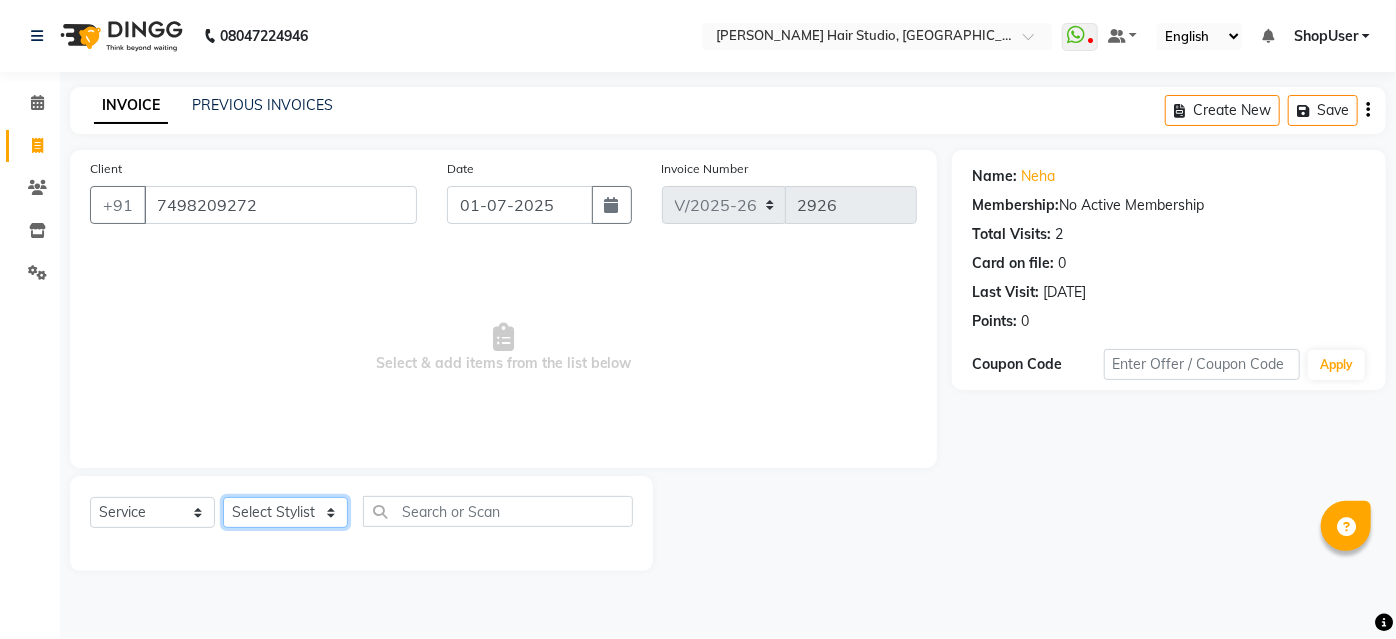 select on "50524" 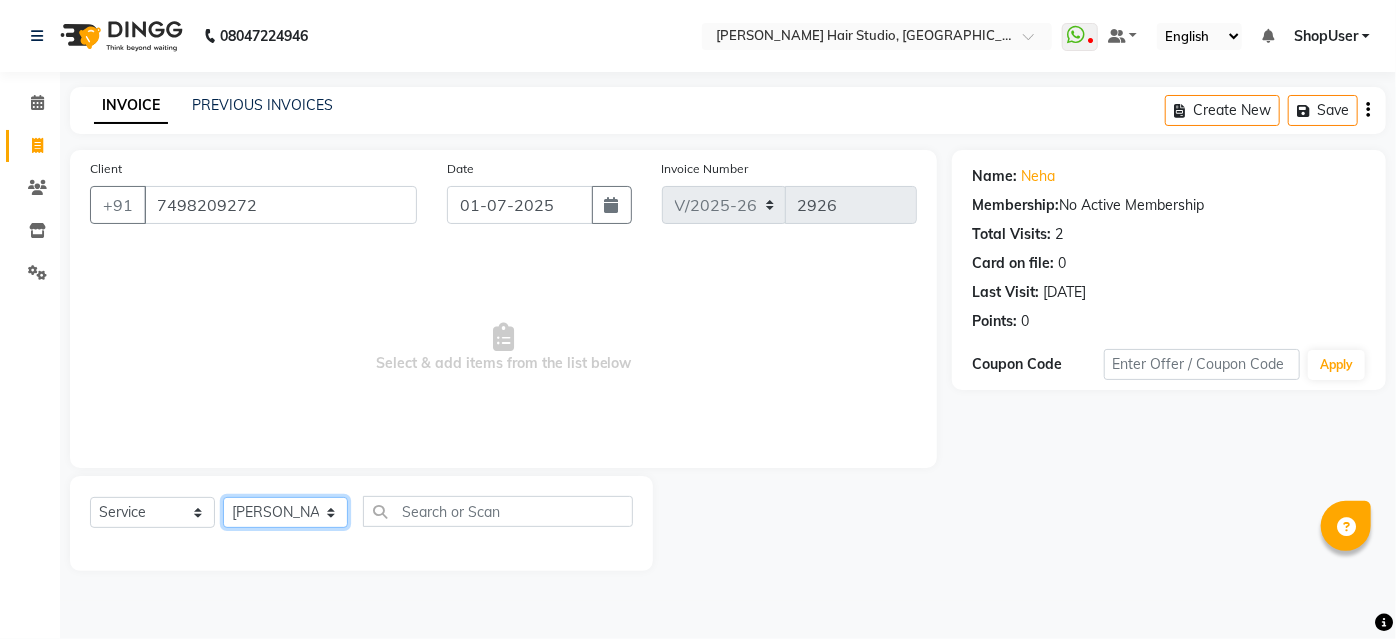 click on "Select Stylist [PERSON_NAME] [PERSON_NAME] Avinash [PERSON_NAME] [PERSON_NAME] Pawan Krishna [PERSON_NAME] [PERSON_NAME] ShopUser [PERSON_NAME] [PERSON_NAME]" 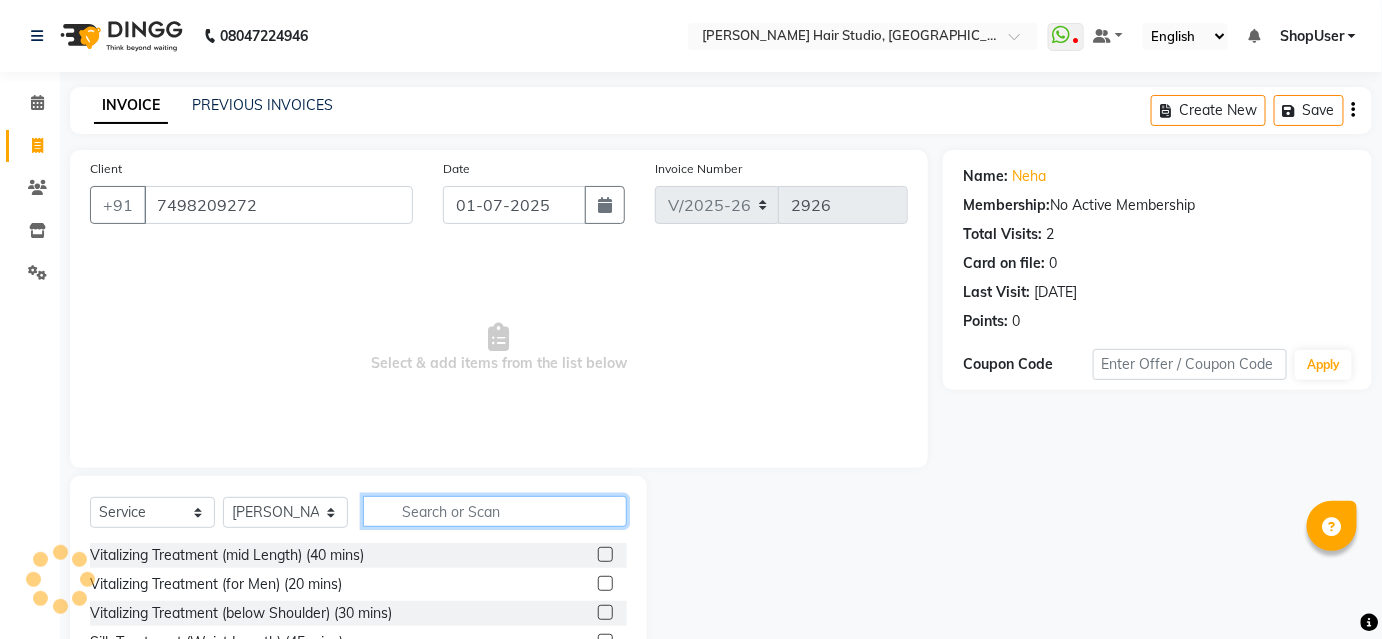 click 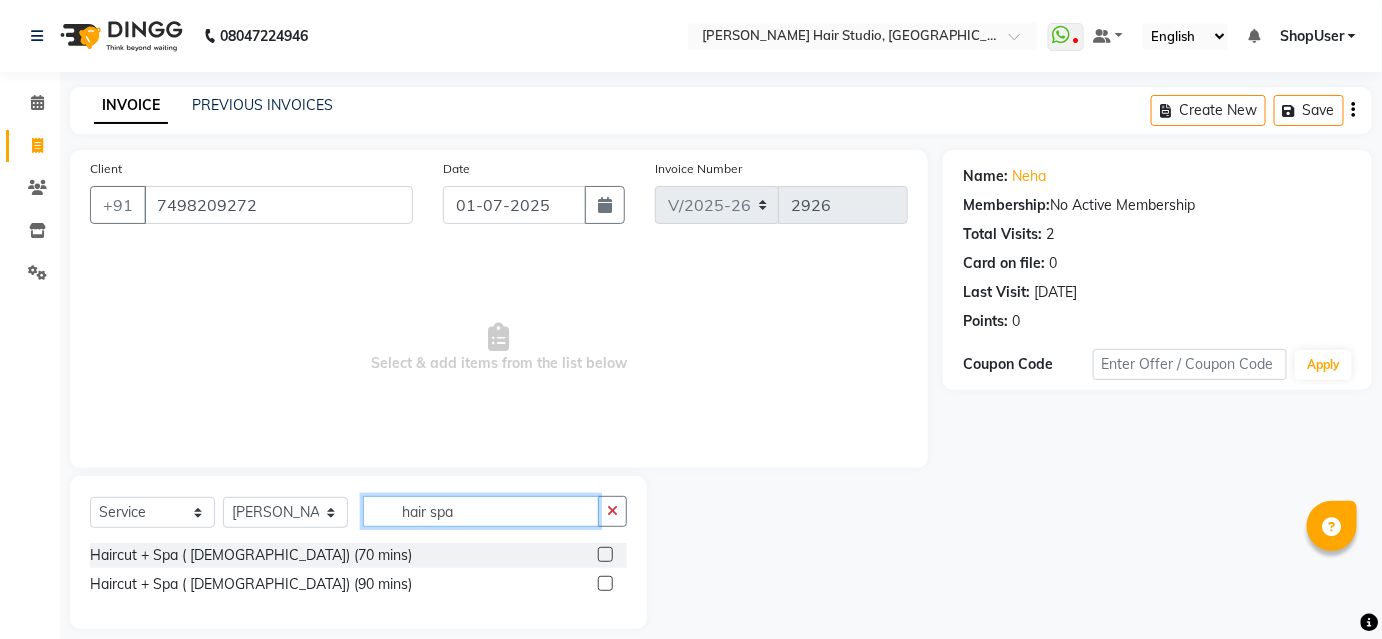 type on "hair spa" 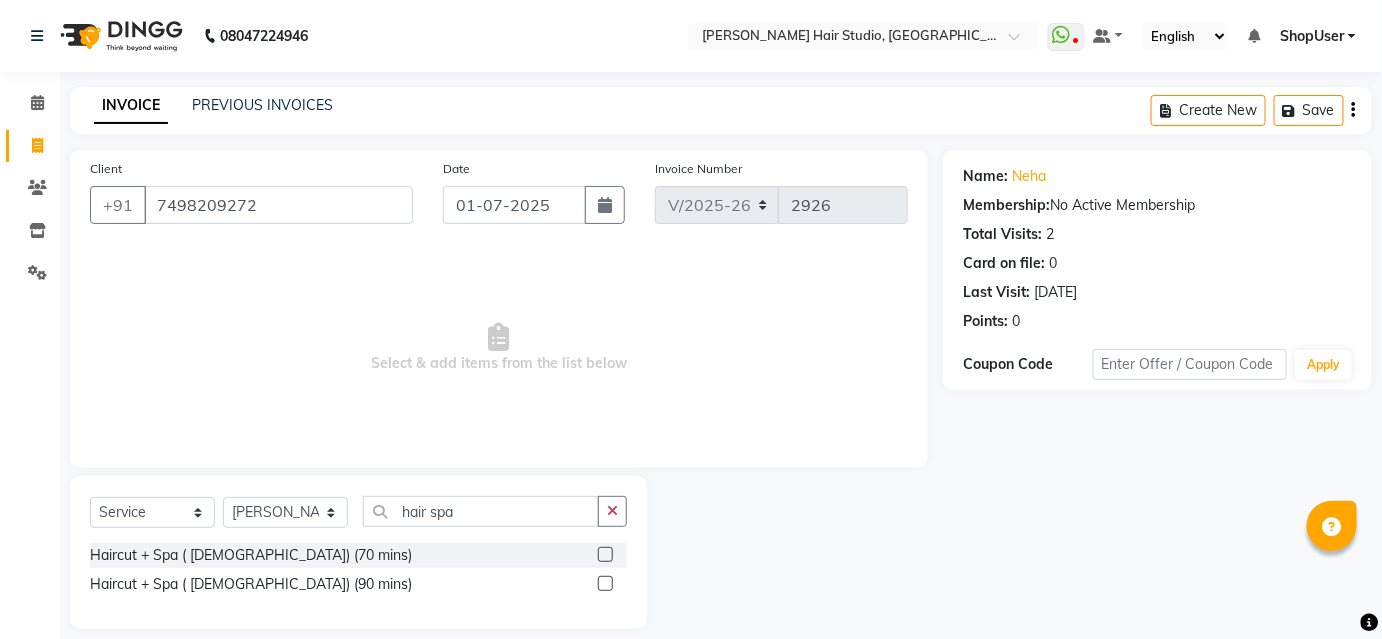 click 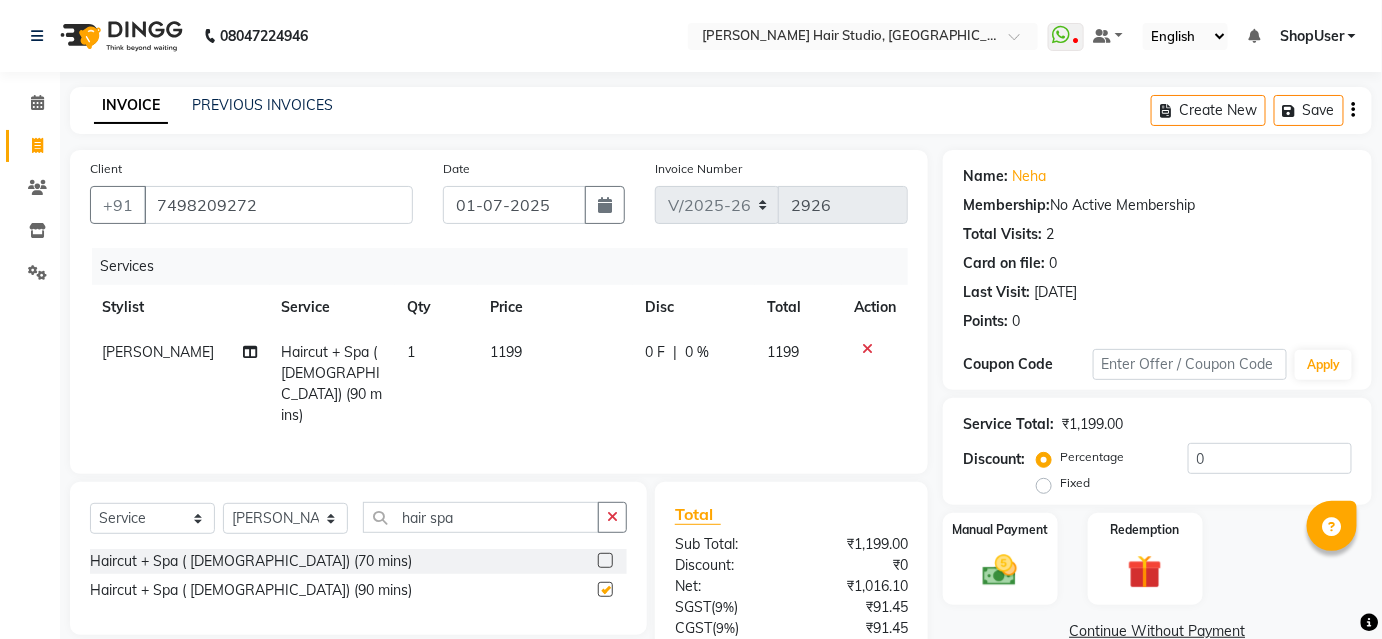 checkbox on "false" 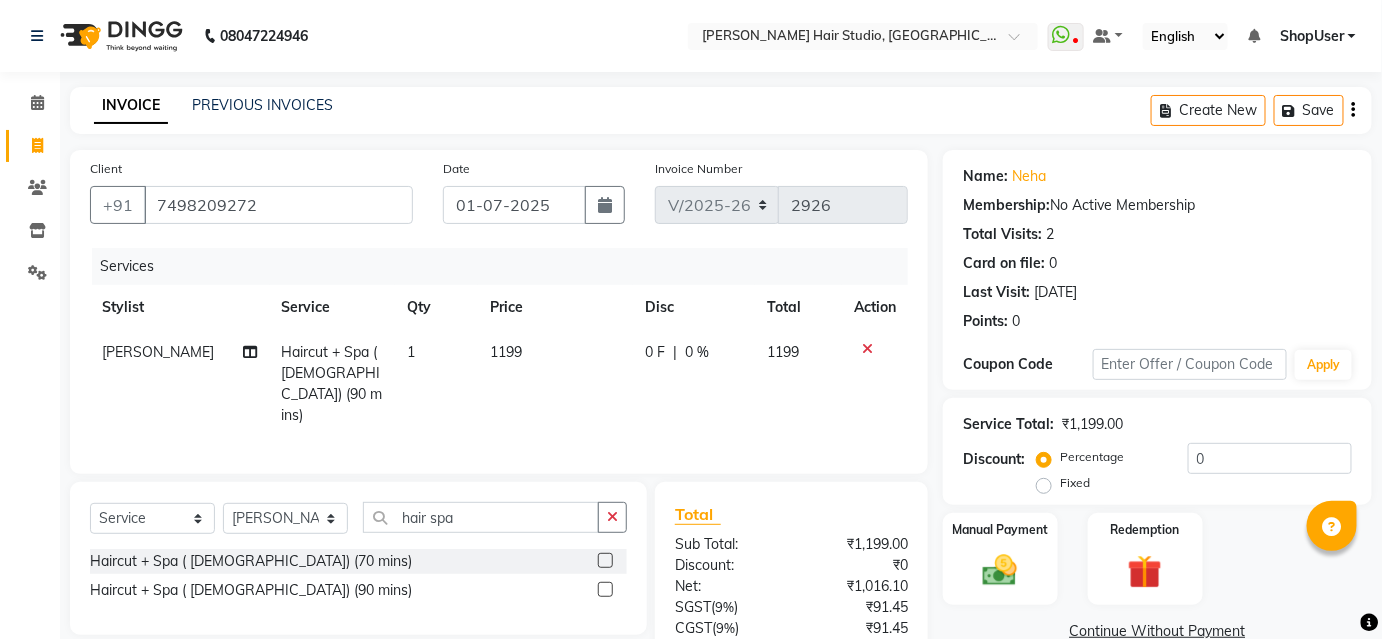 click on "1199" 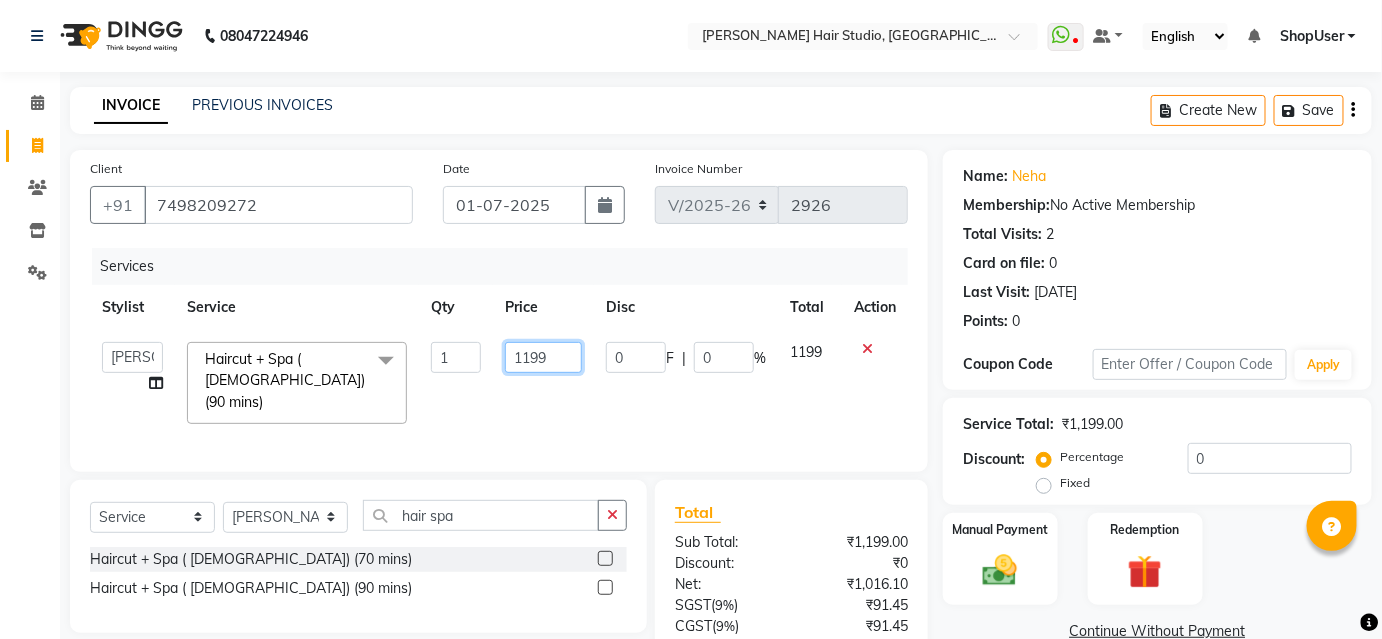 click on "1199" 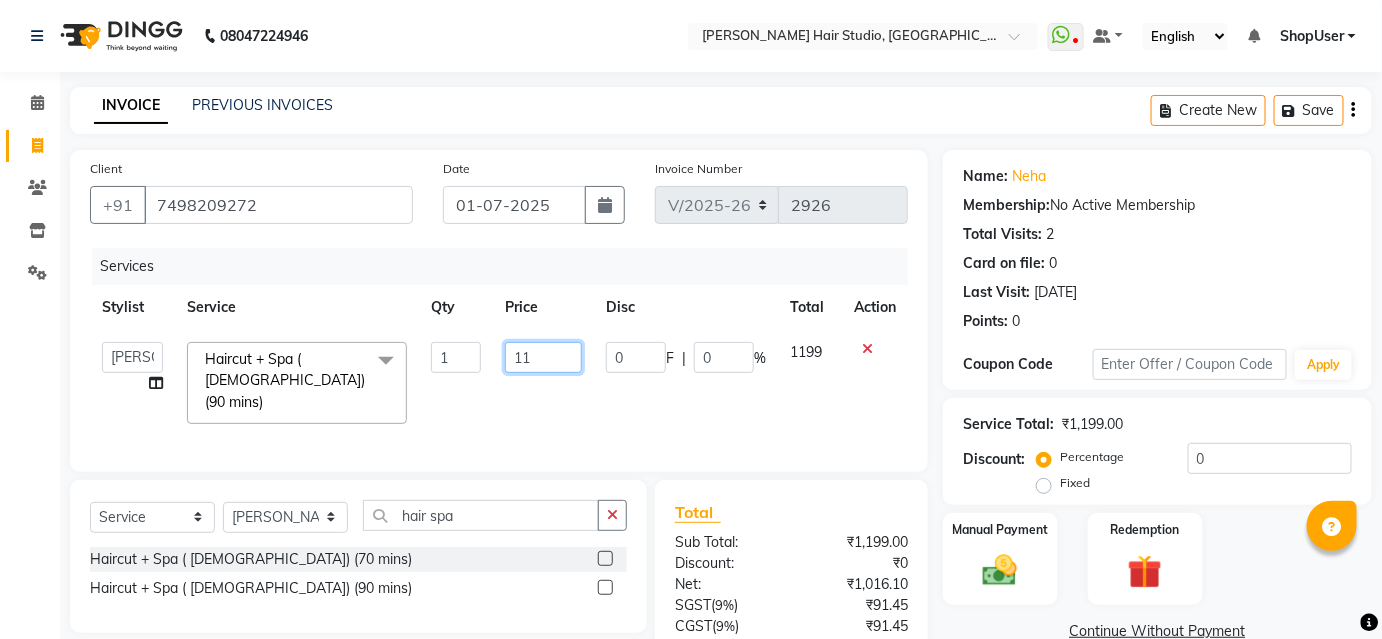type on "1" 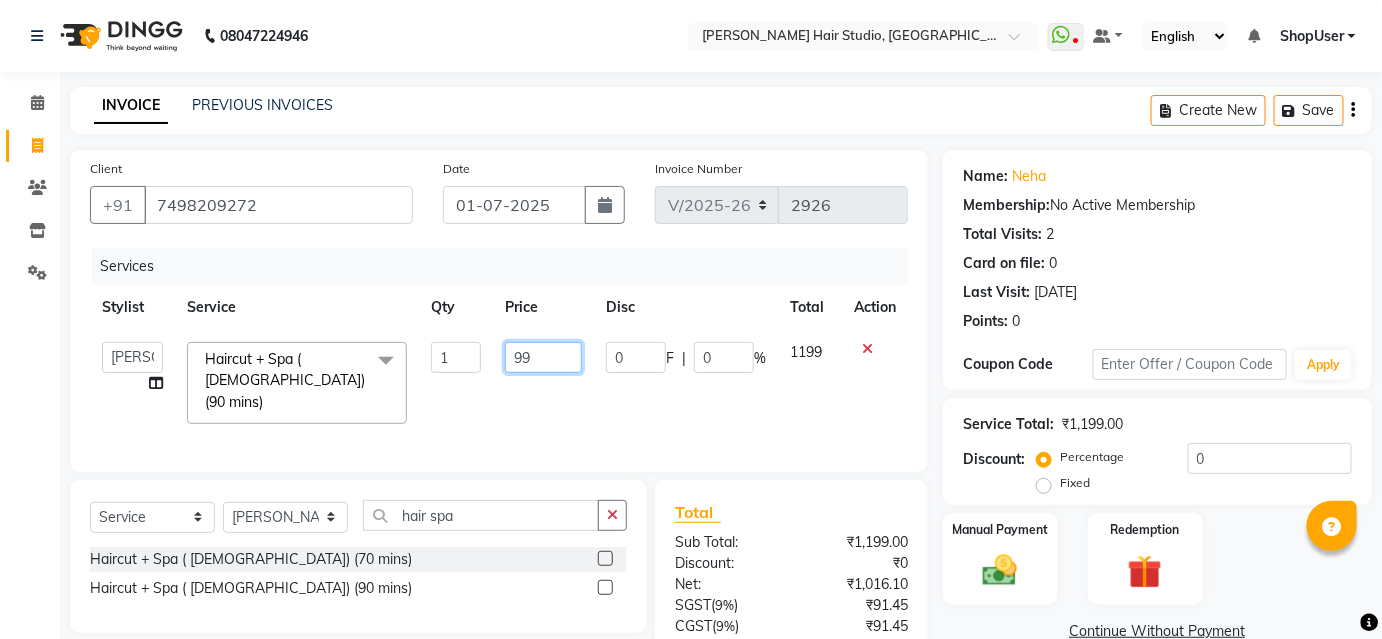 type on "999" 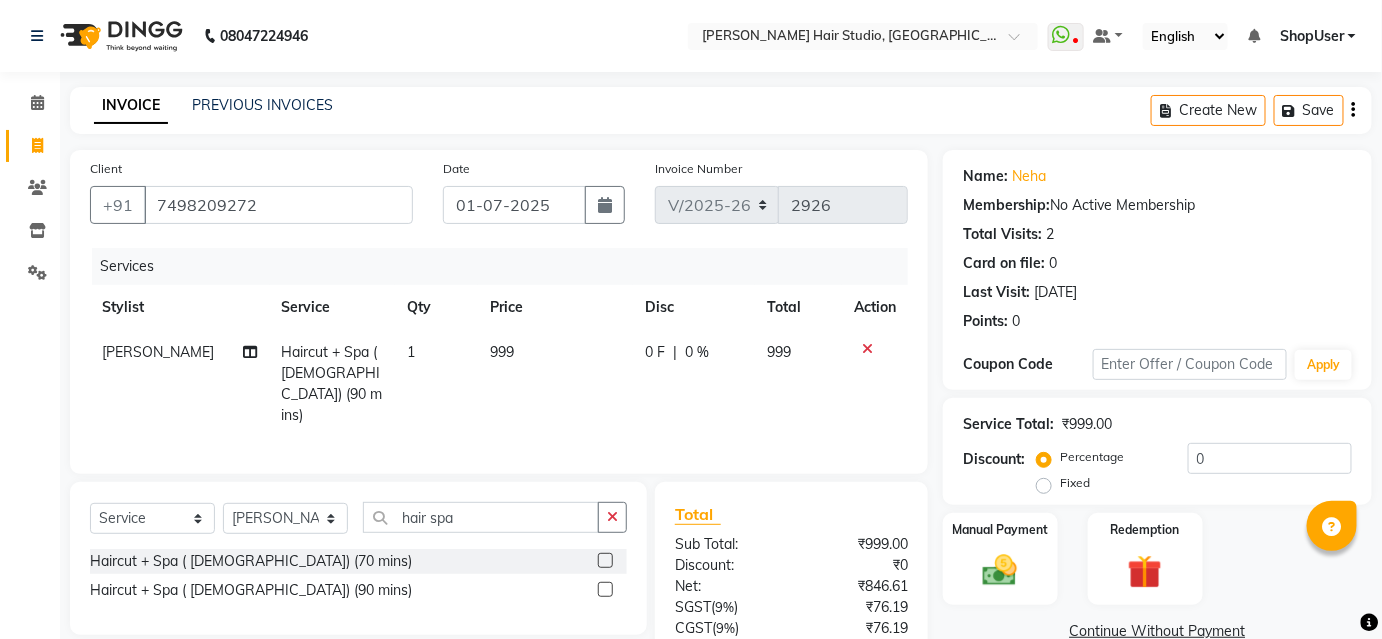 click on "Arunesh Haircut + Spa ( Female) (90 mins) 1 999 0 F | 0 % 999" 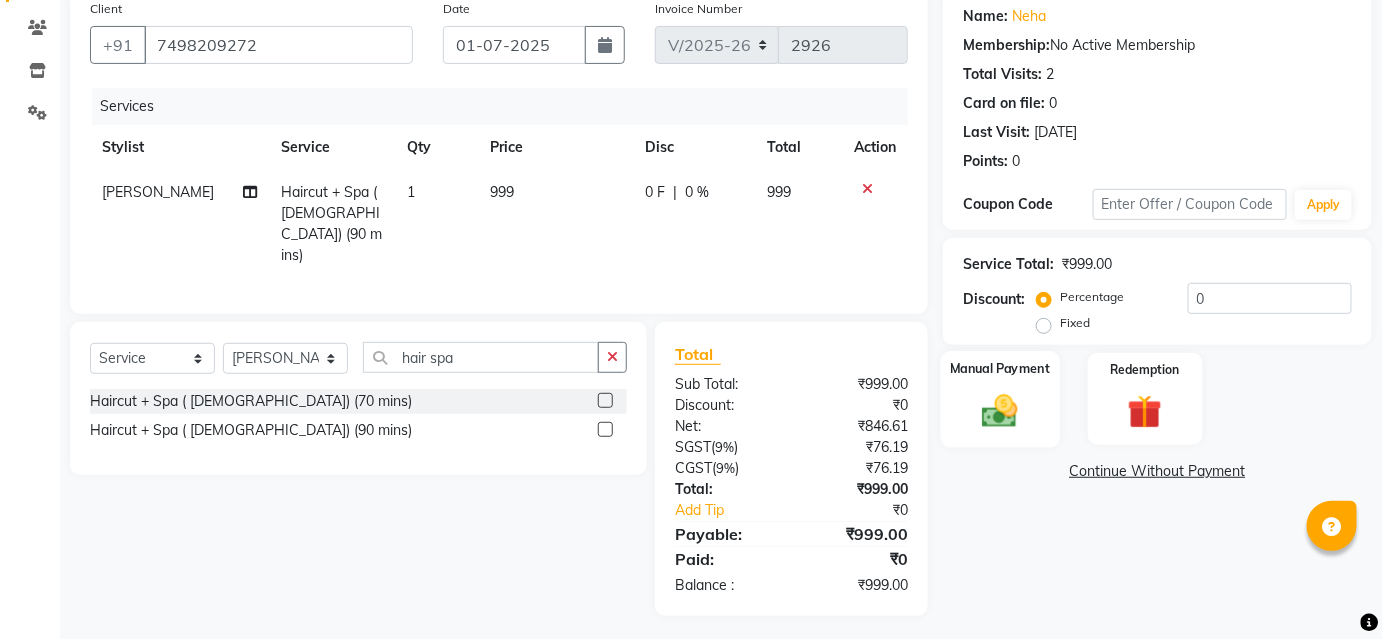 click 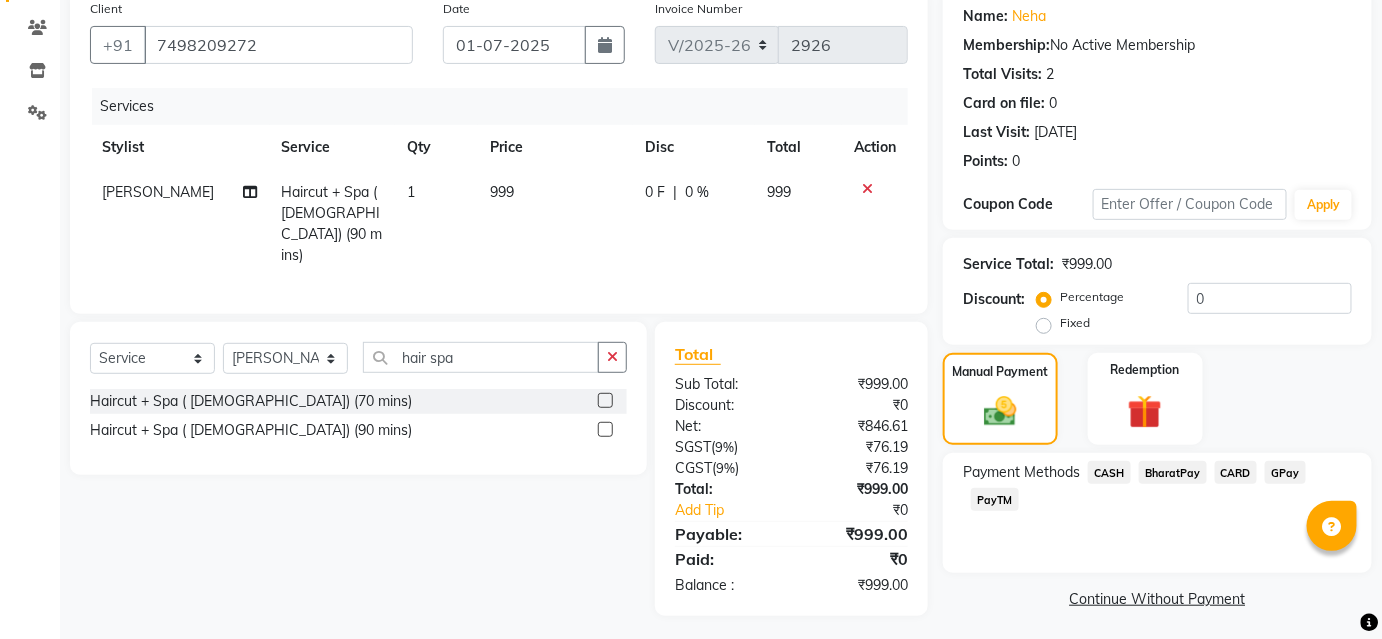 click on "BharatPay" 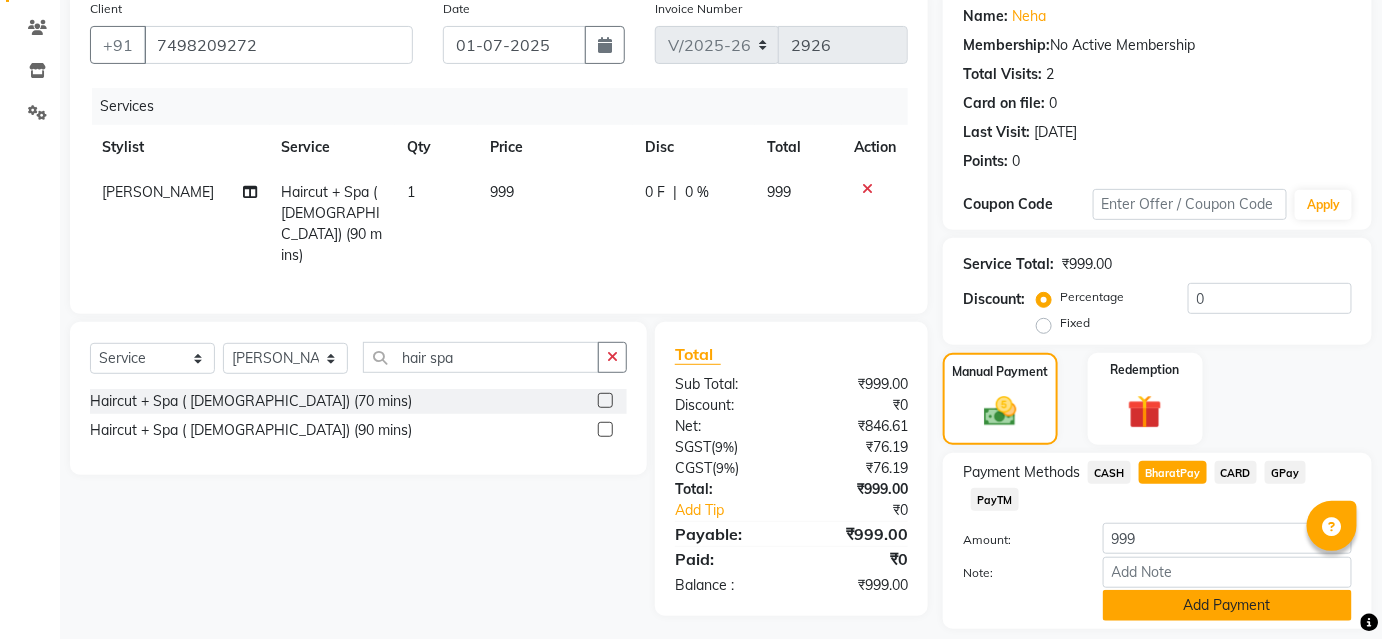 scroll, scrollTop: 220, scrollLeft: 0, axis: vertical 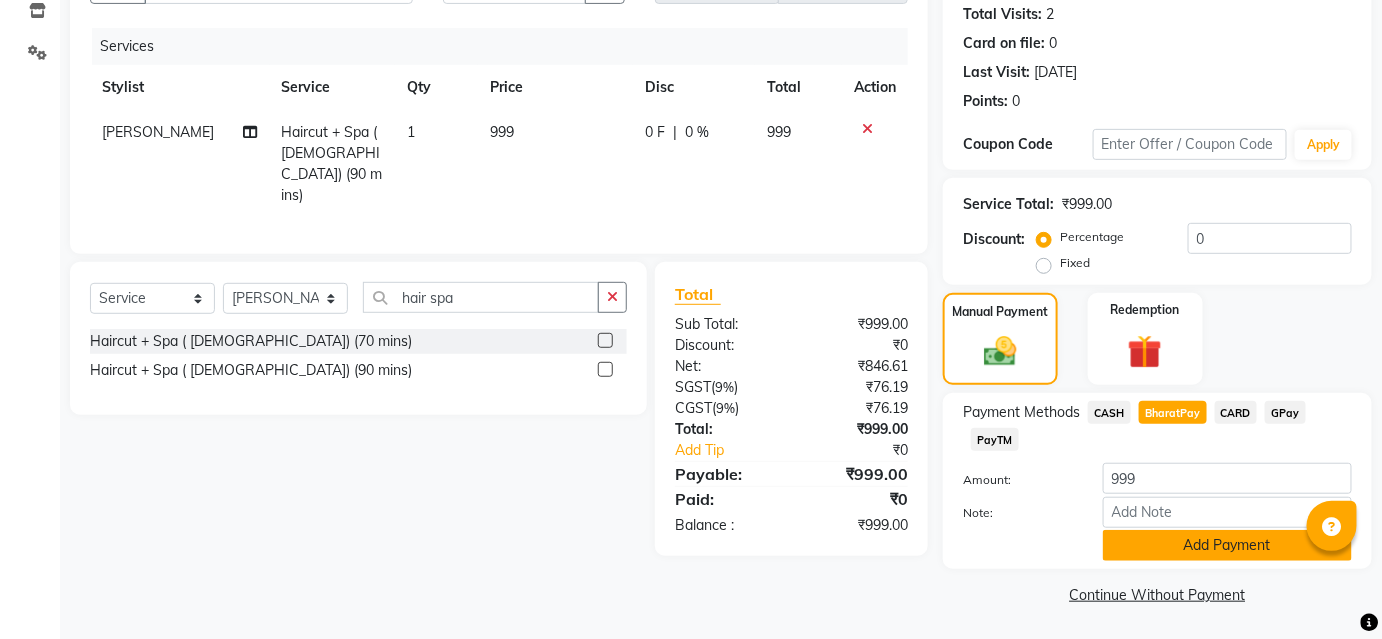 click on "Add Payment" 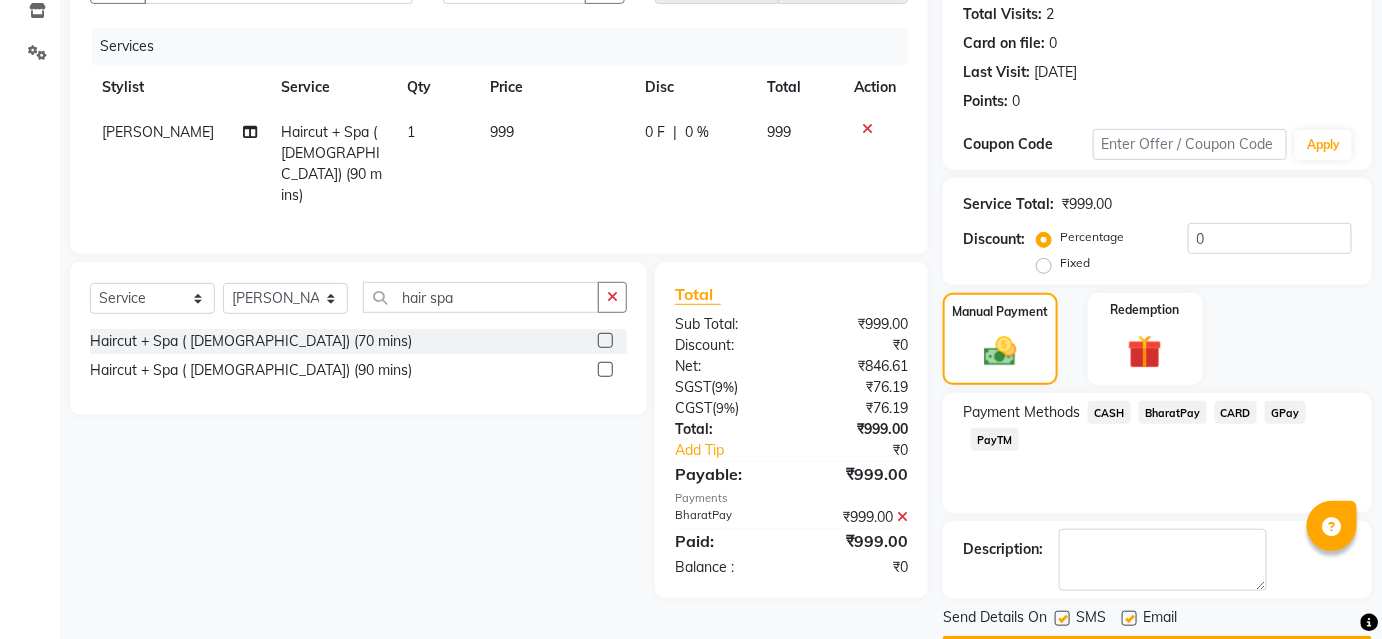scroll, scrollTop: 276, scrollLeft: 0, axis: vertical 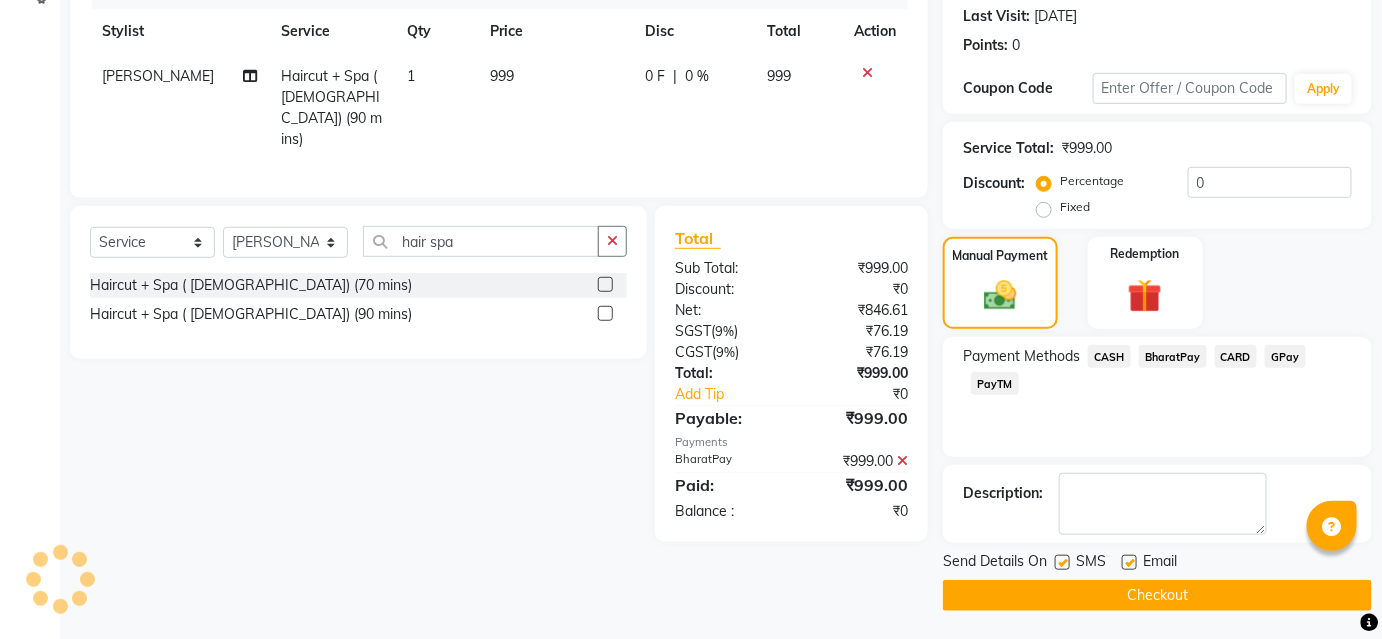 click on "Checkout" 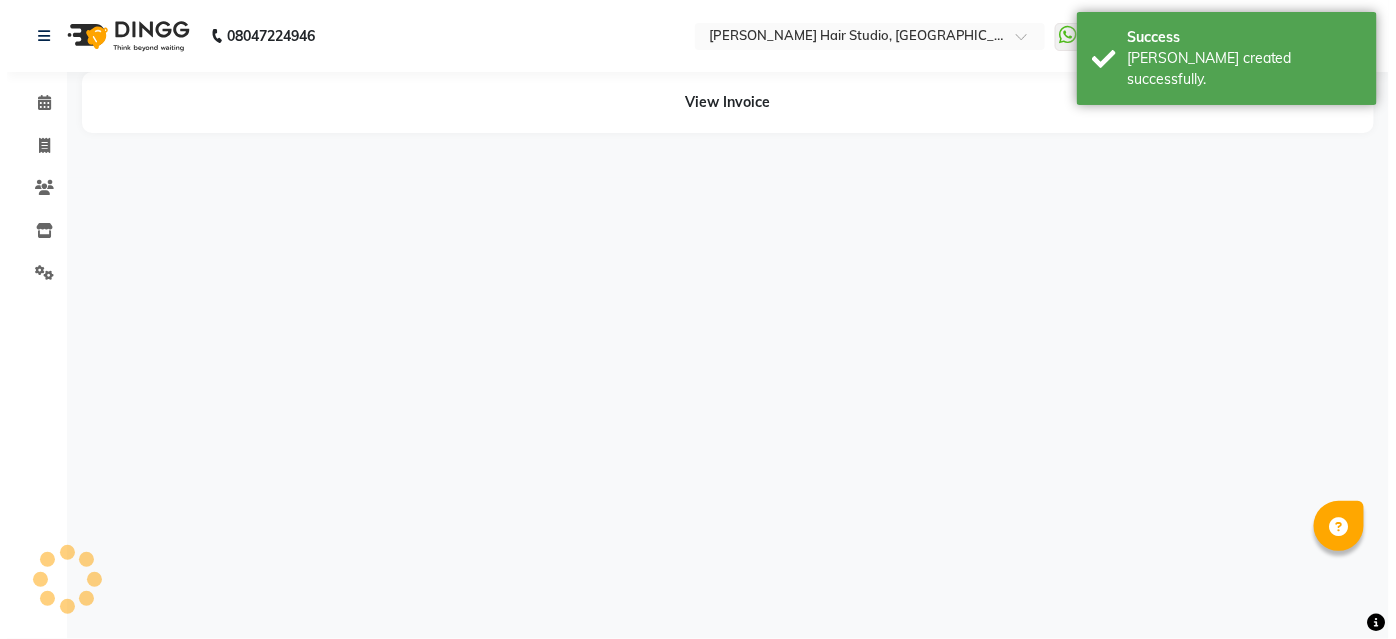 scroll, scrollTop: 0, scrollLeft: 0, axis: both 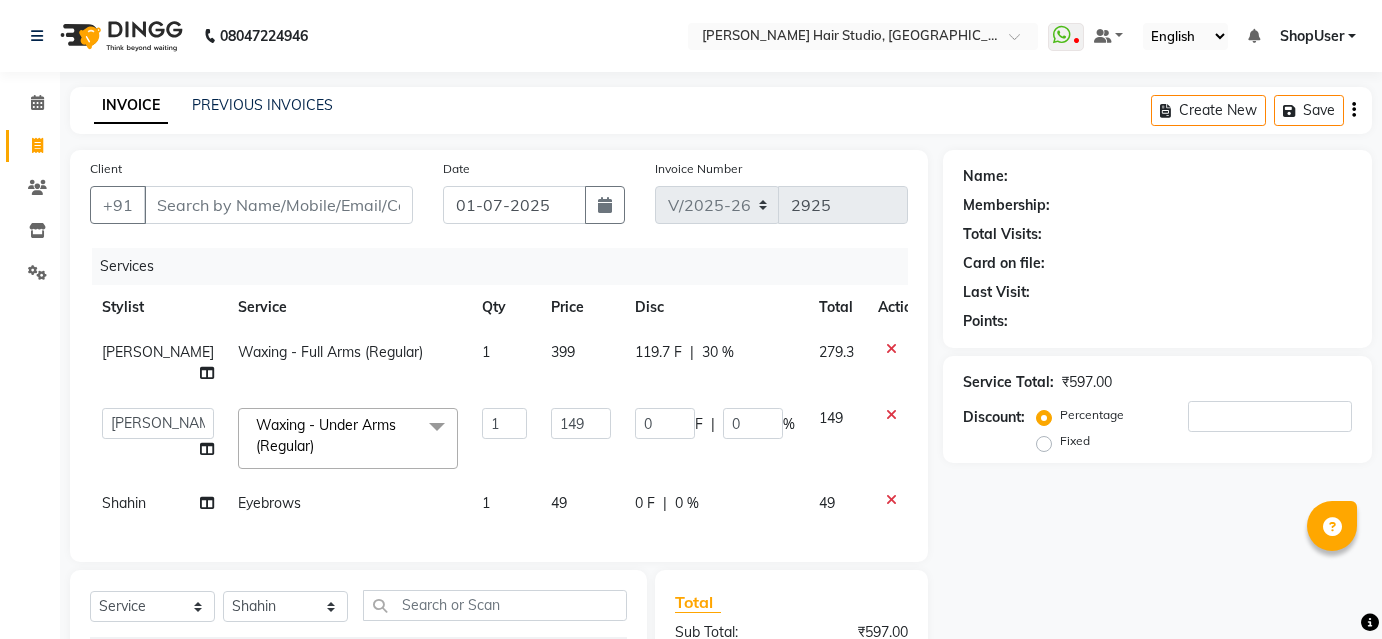 select on "627" 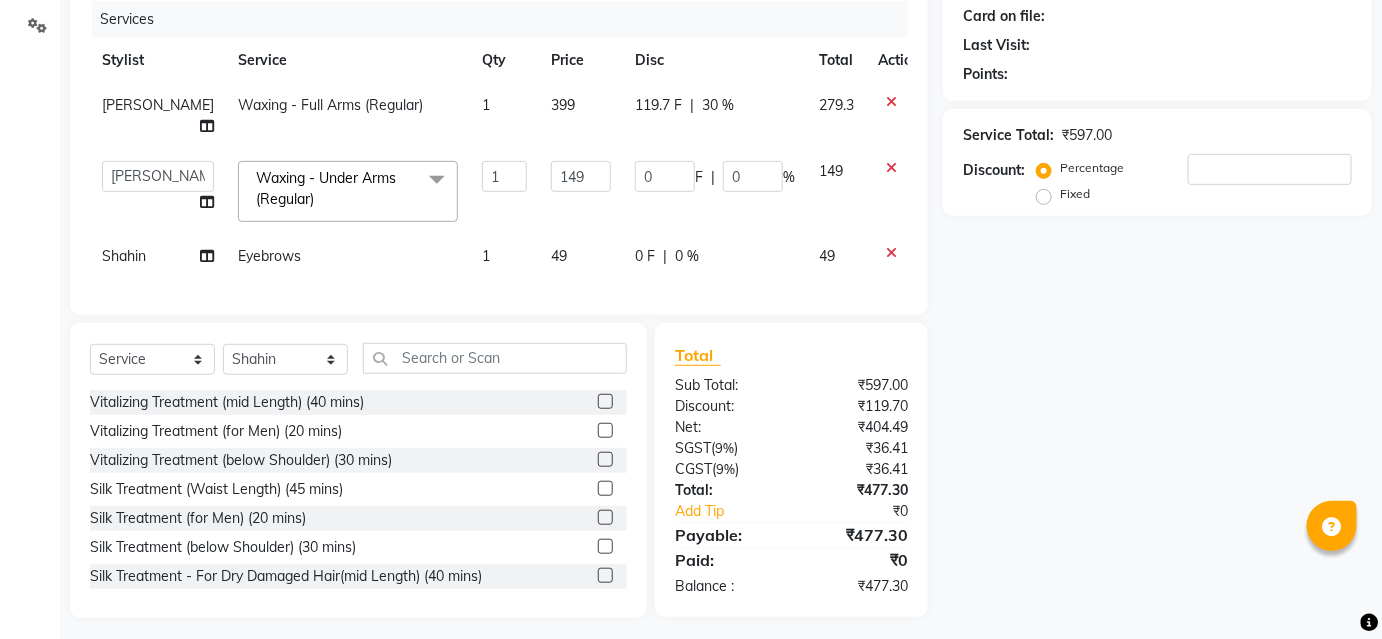 scroll, scrollTop: 247, scrollLeft: 0, axis: vertical 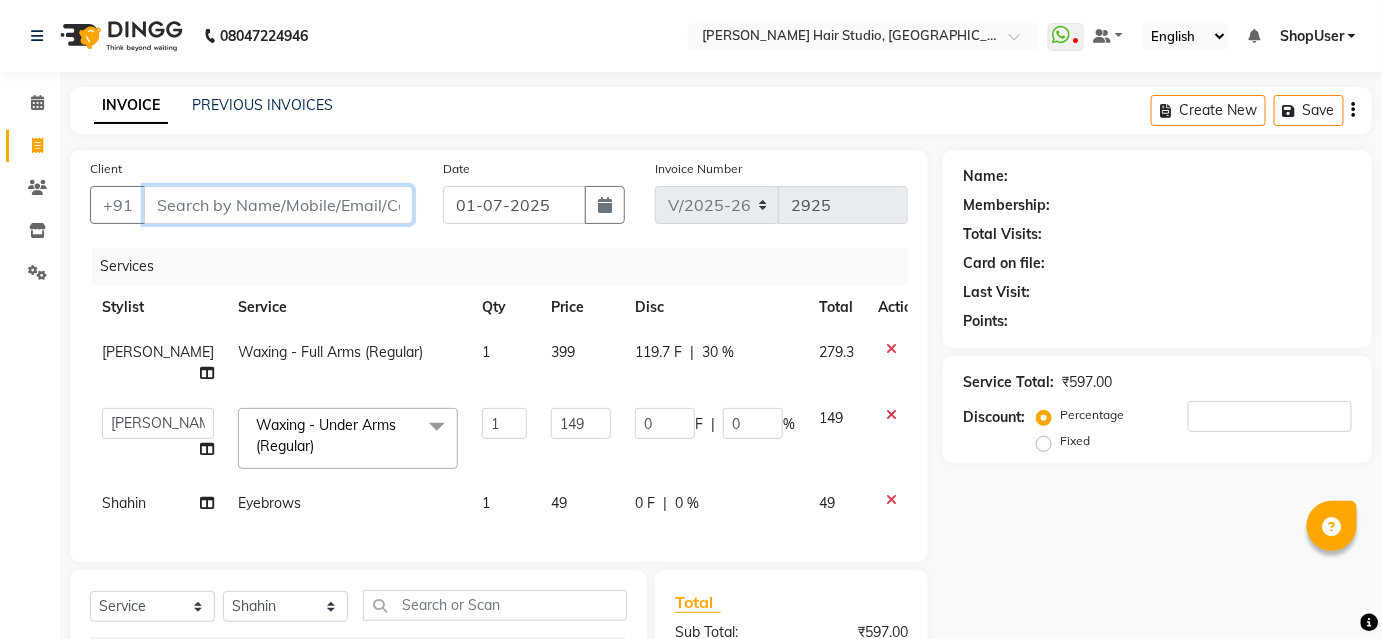 click on "Client" at bounding box center (278, 205) 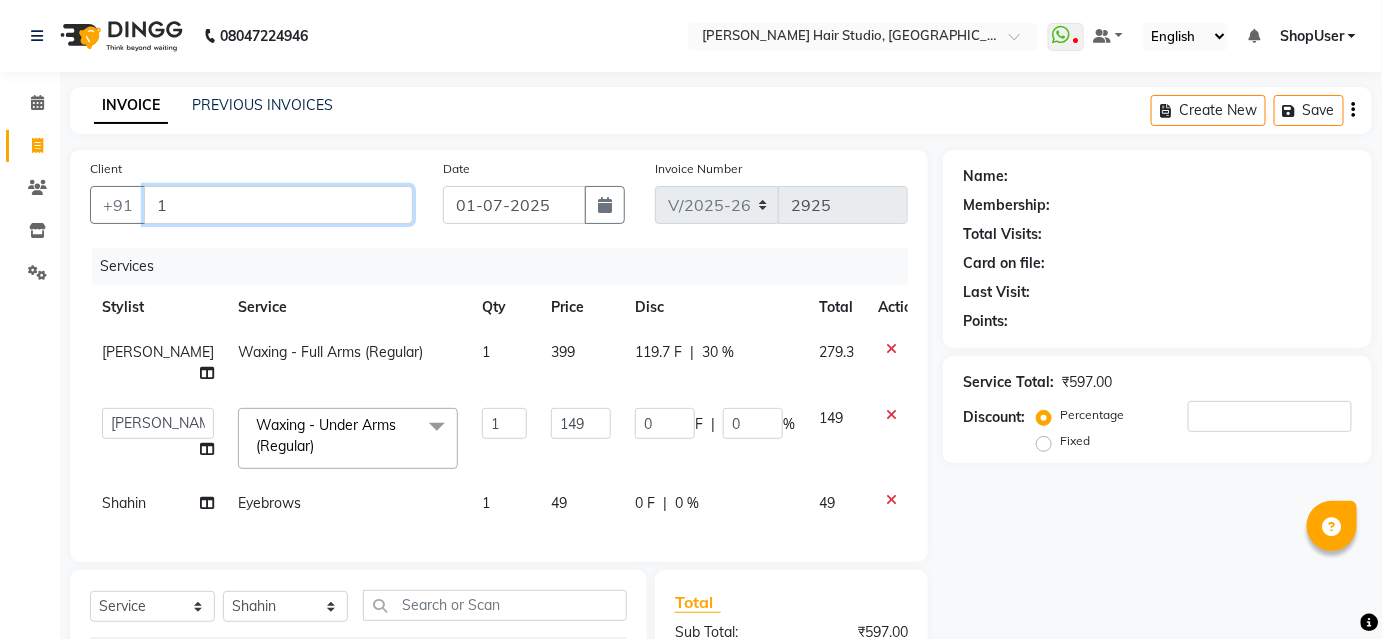 type on "0" 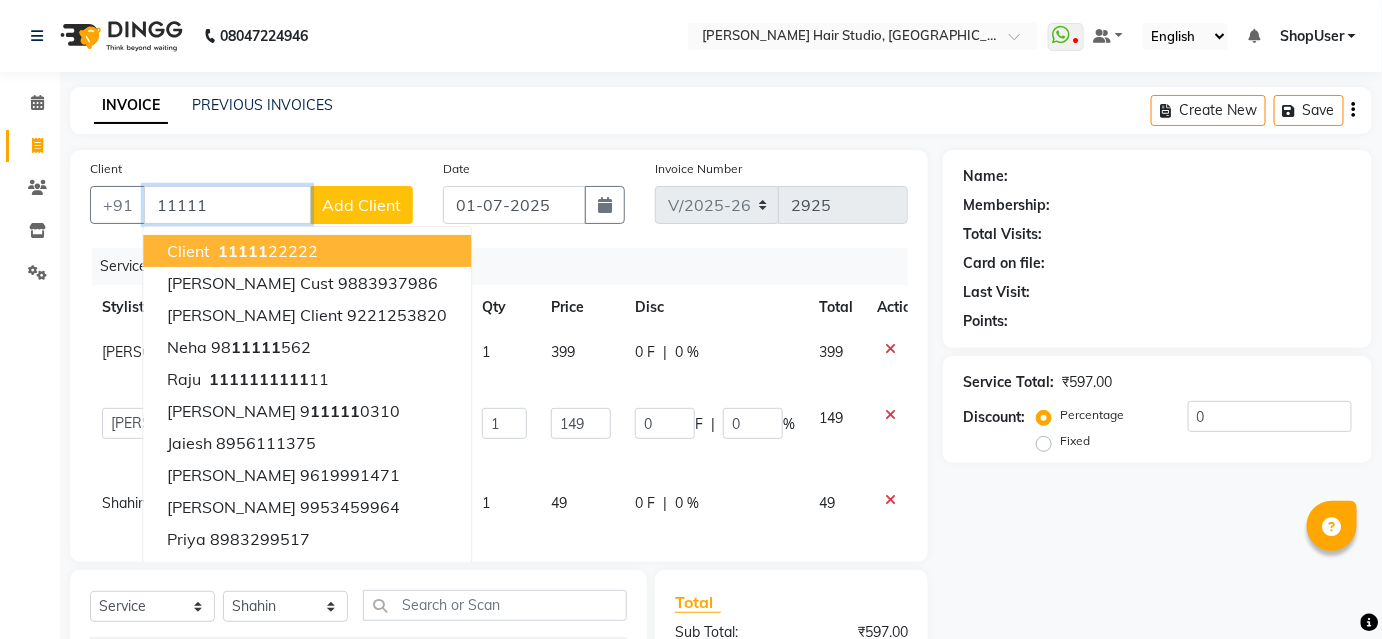 click on "11111 22222" at bounding box center [266, 251] 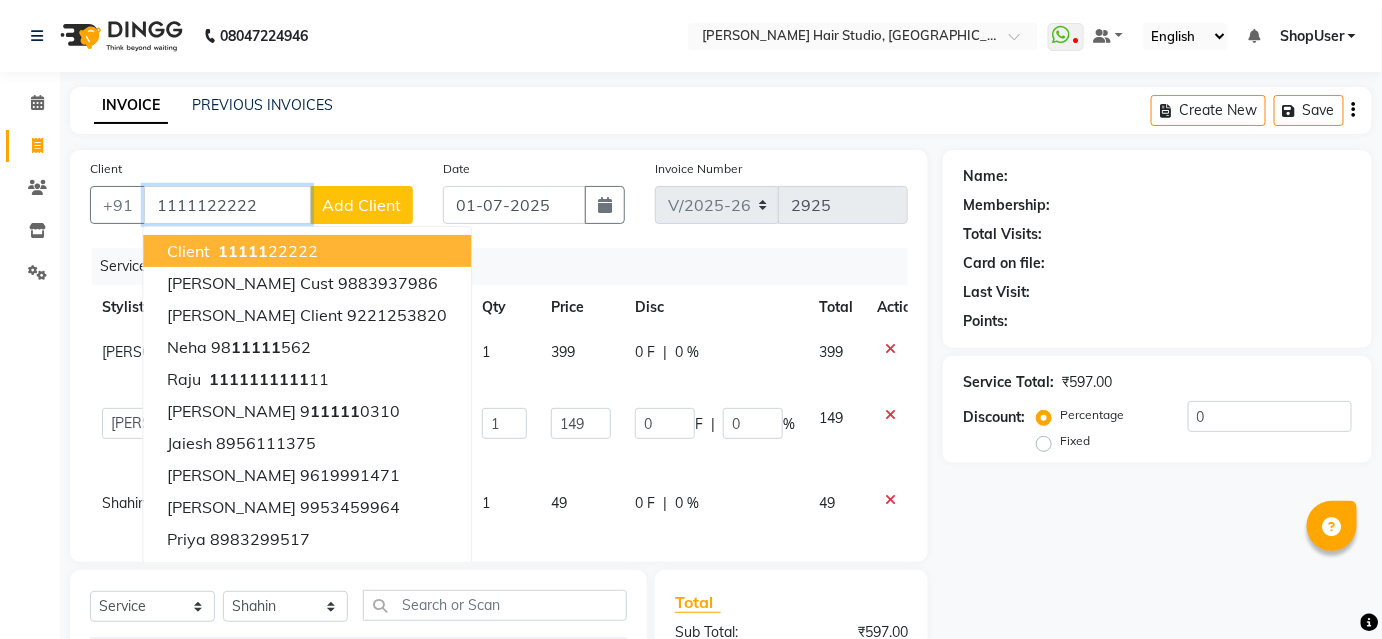 type on "1111122222" 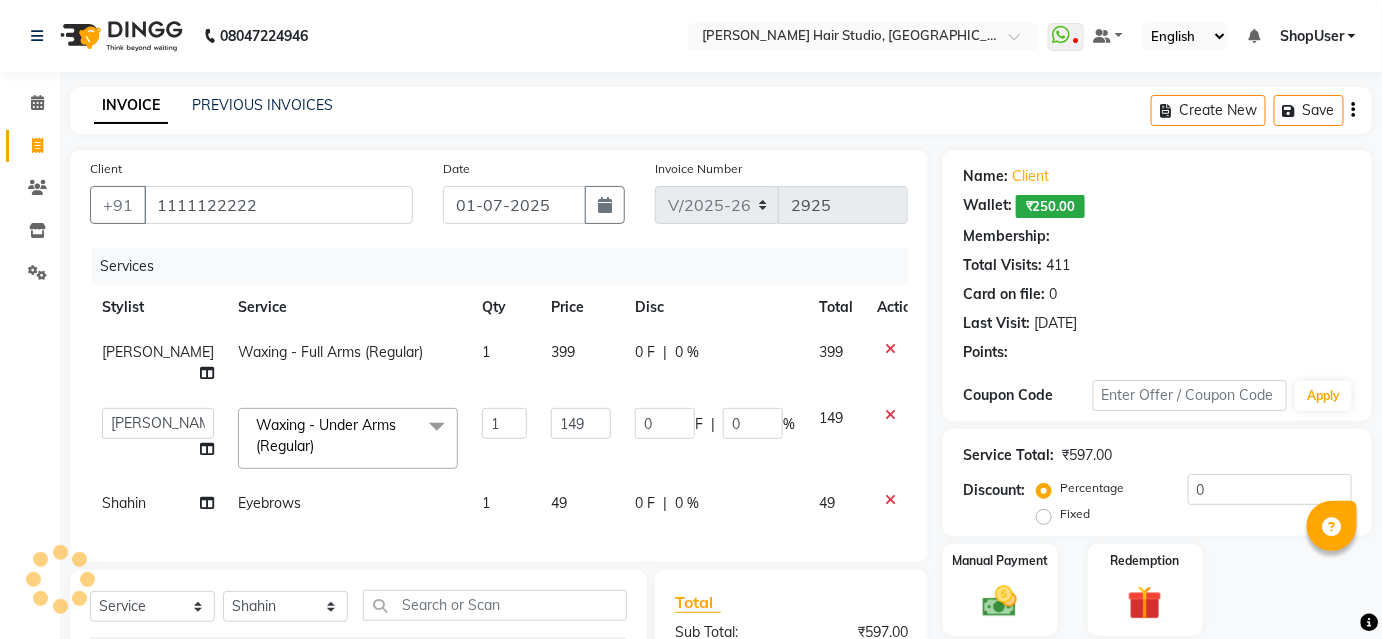 select on "1: Object" 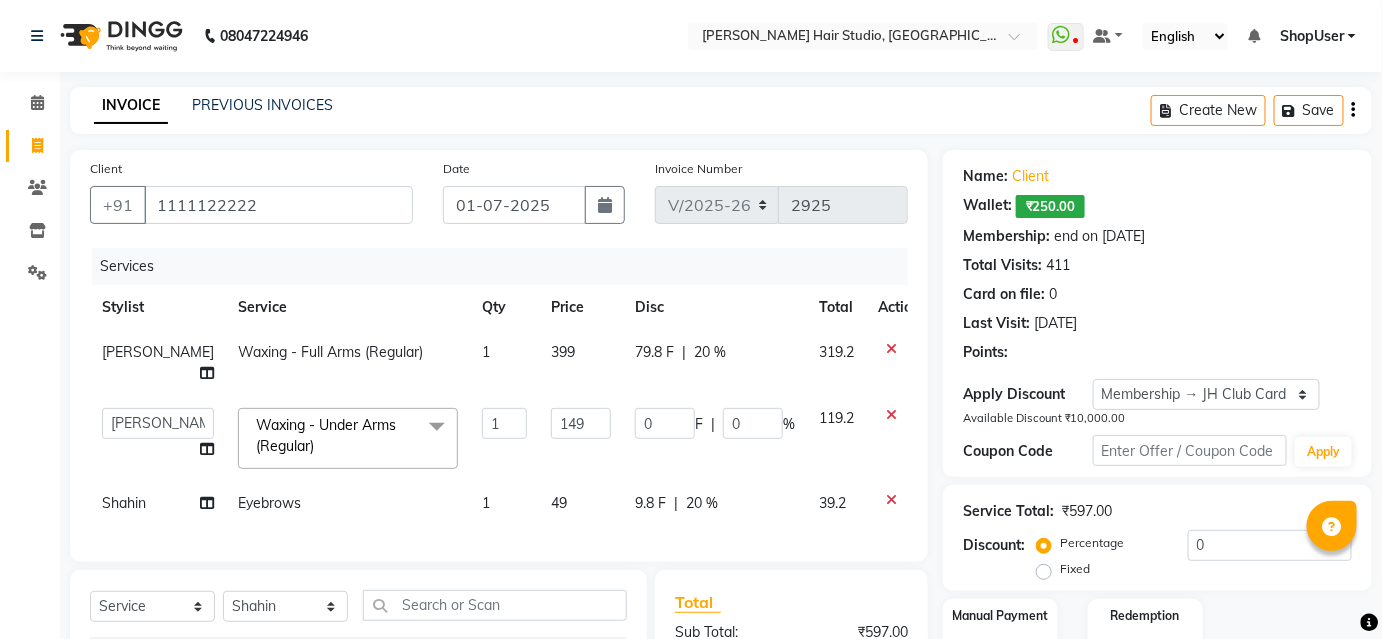 type on "29.8" 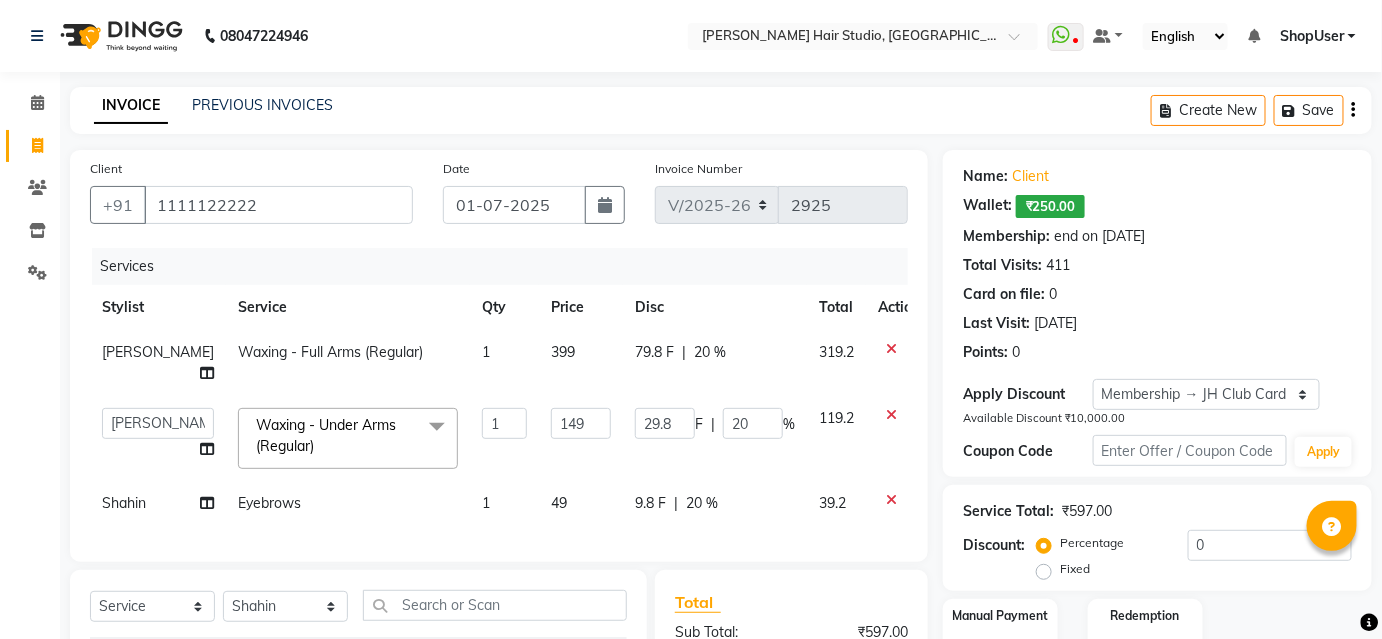 type on "20" 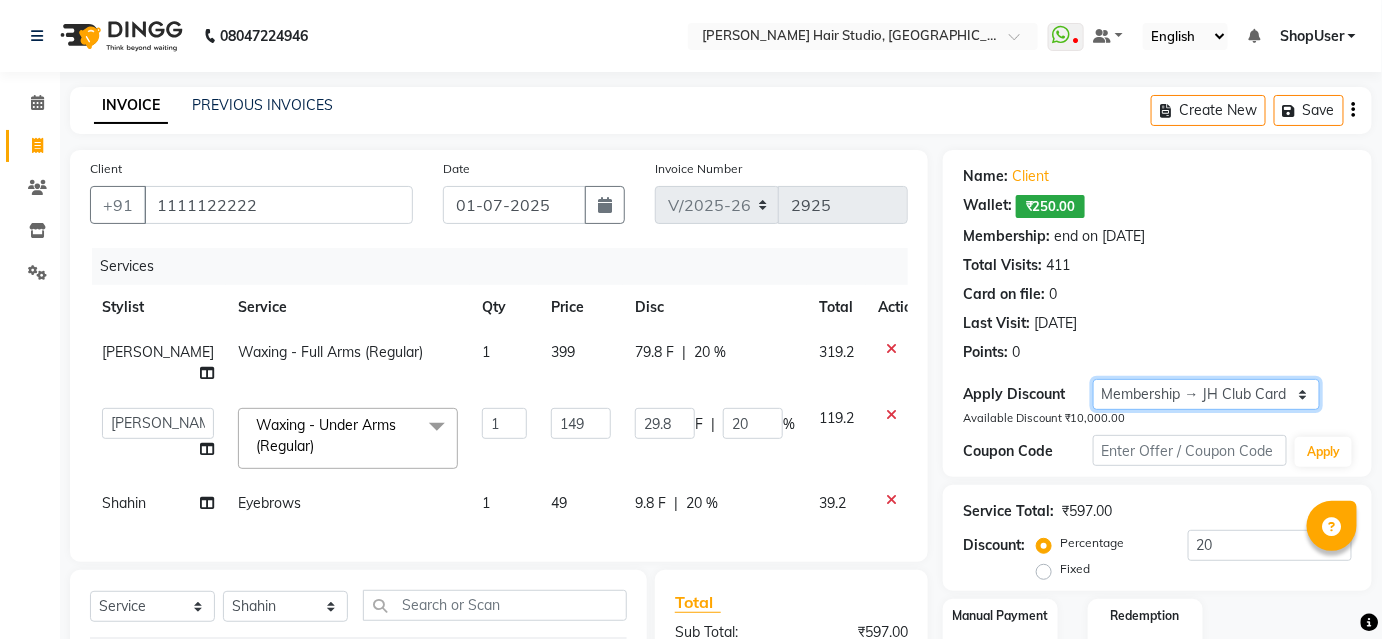 click on "Select Membership → JH Club Card" 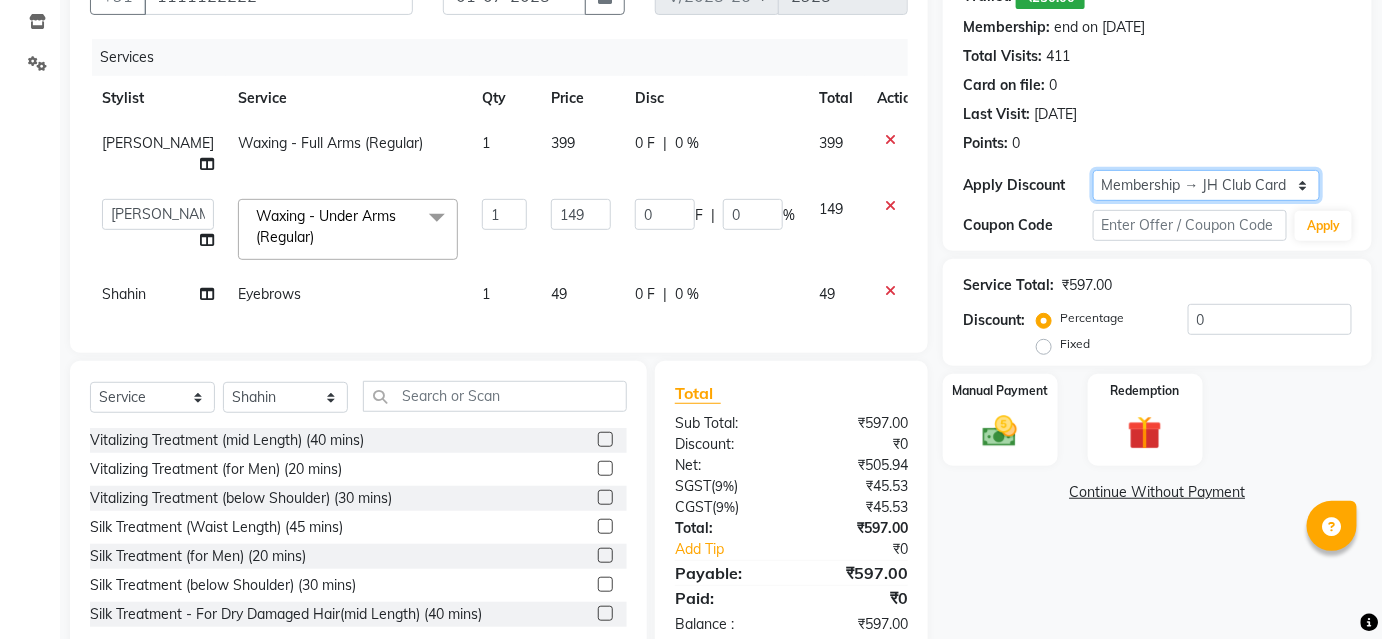 scroll, scrollTop: 247, scrollLeft: 0, axis: vertical 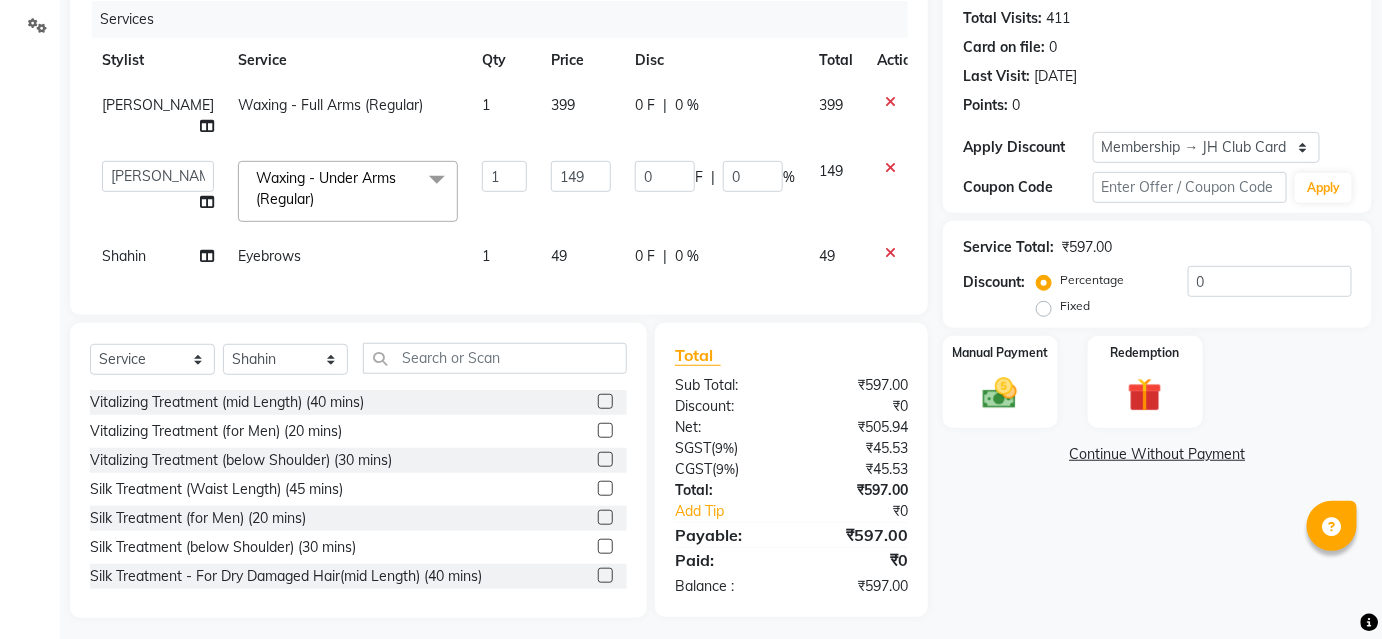 click on "0 %" 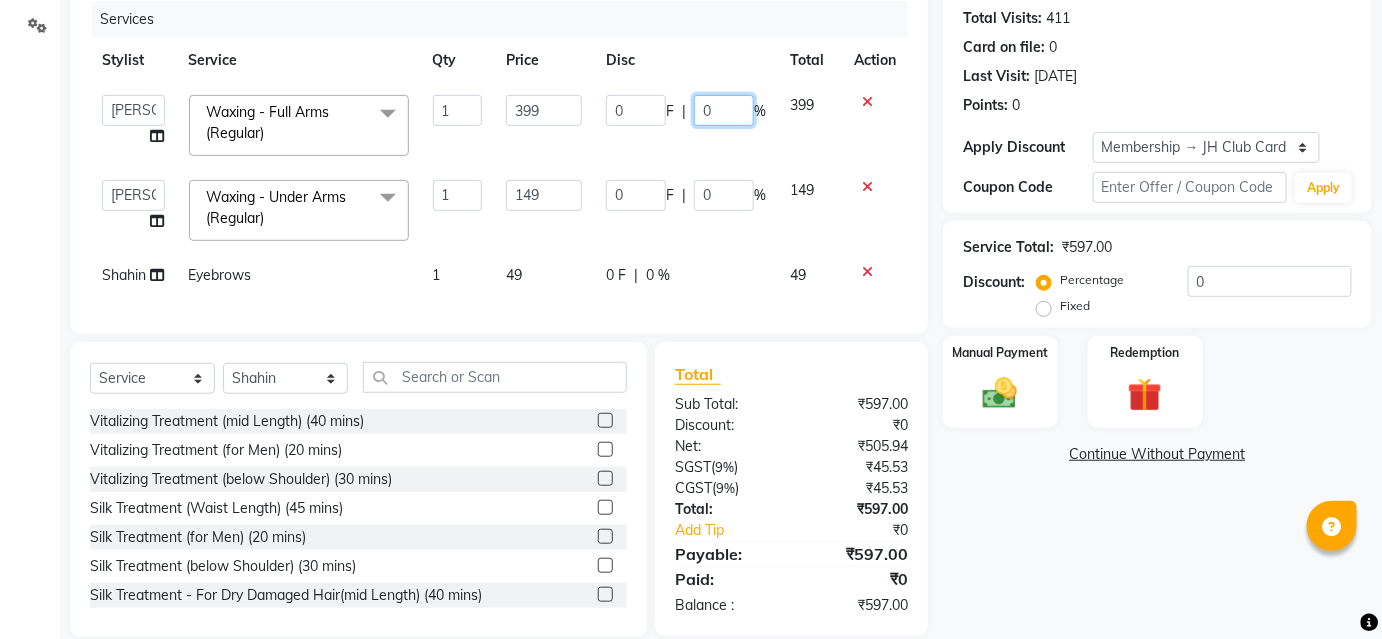 click on "0" 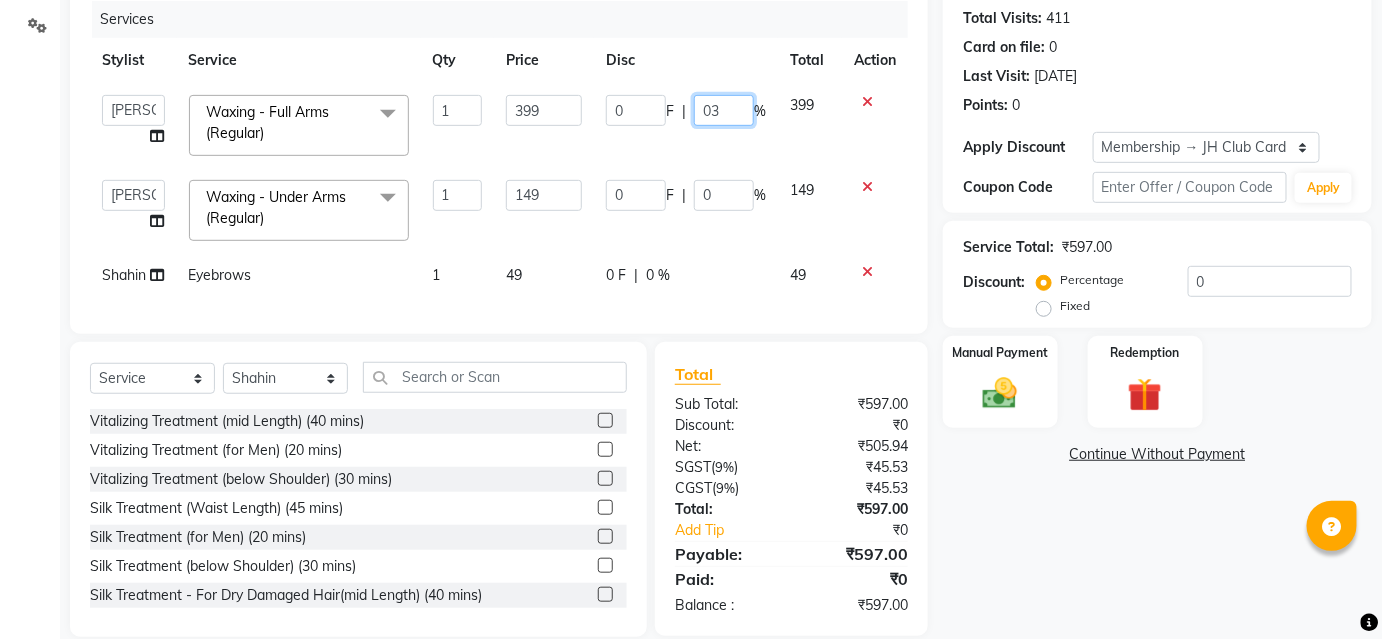type on "030" 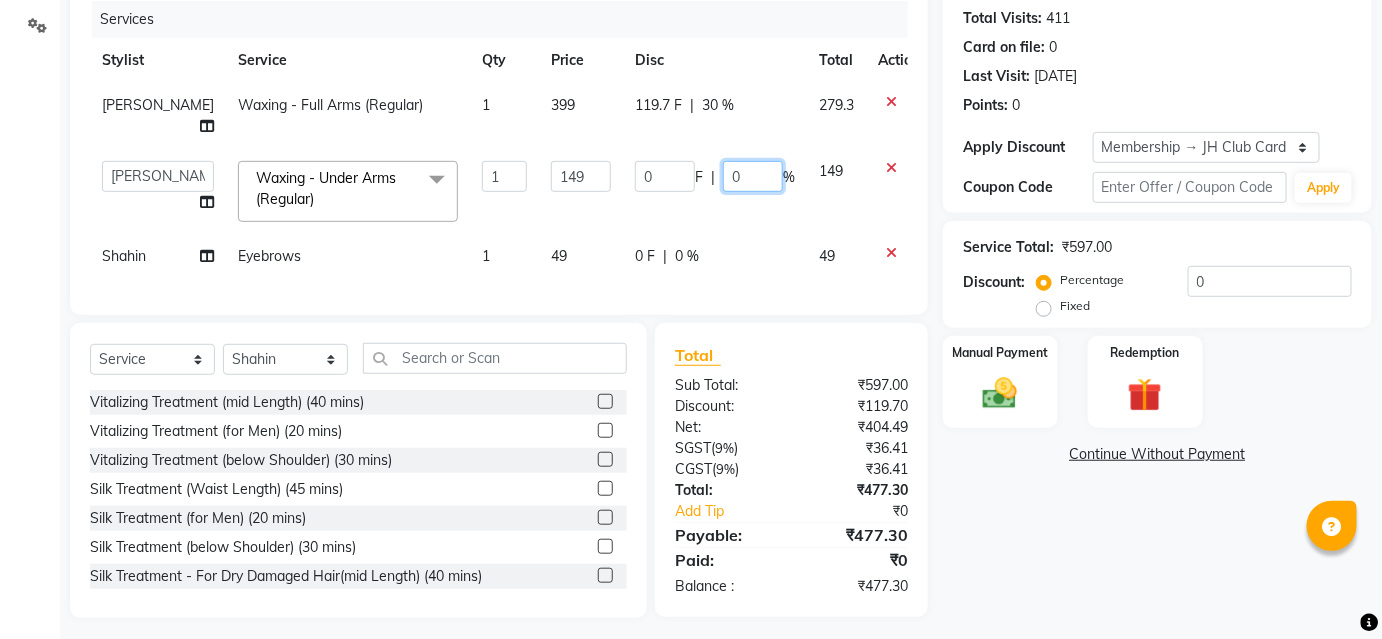 click on "0 F | 0 %" 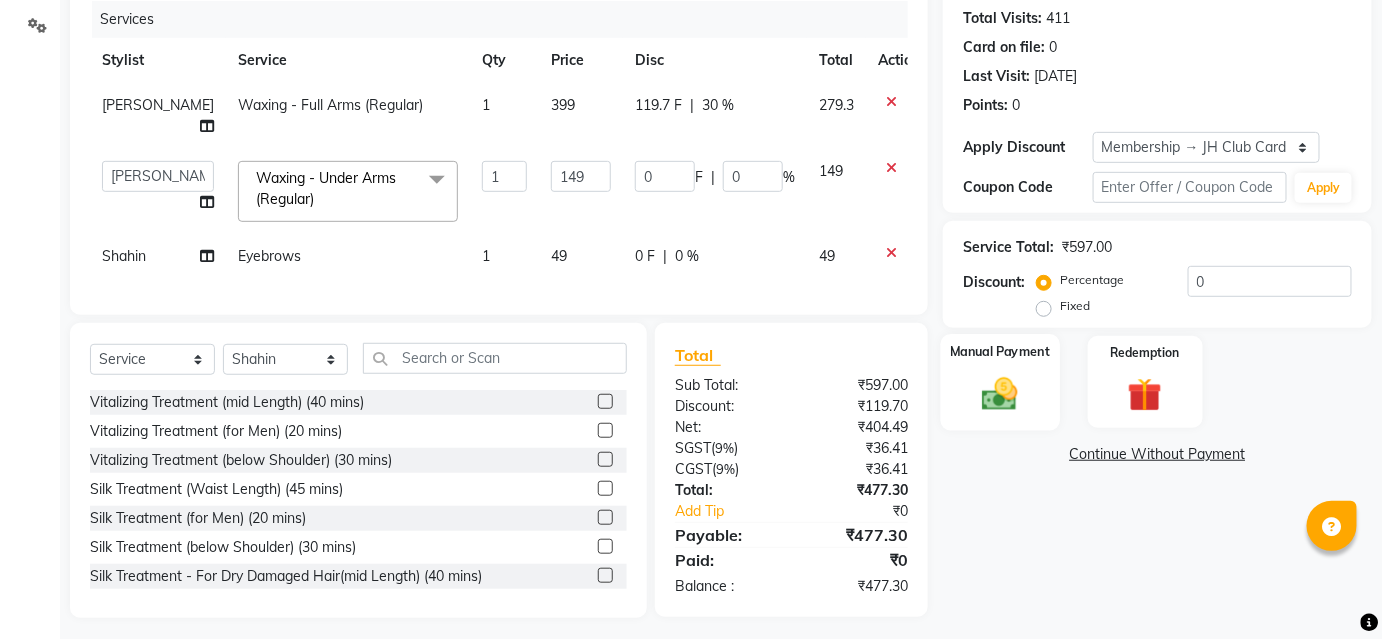 click 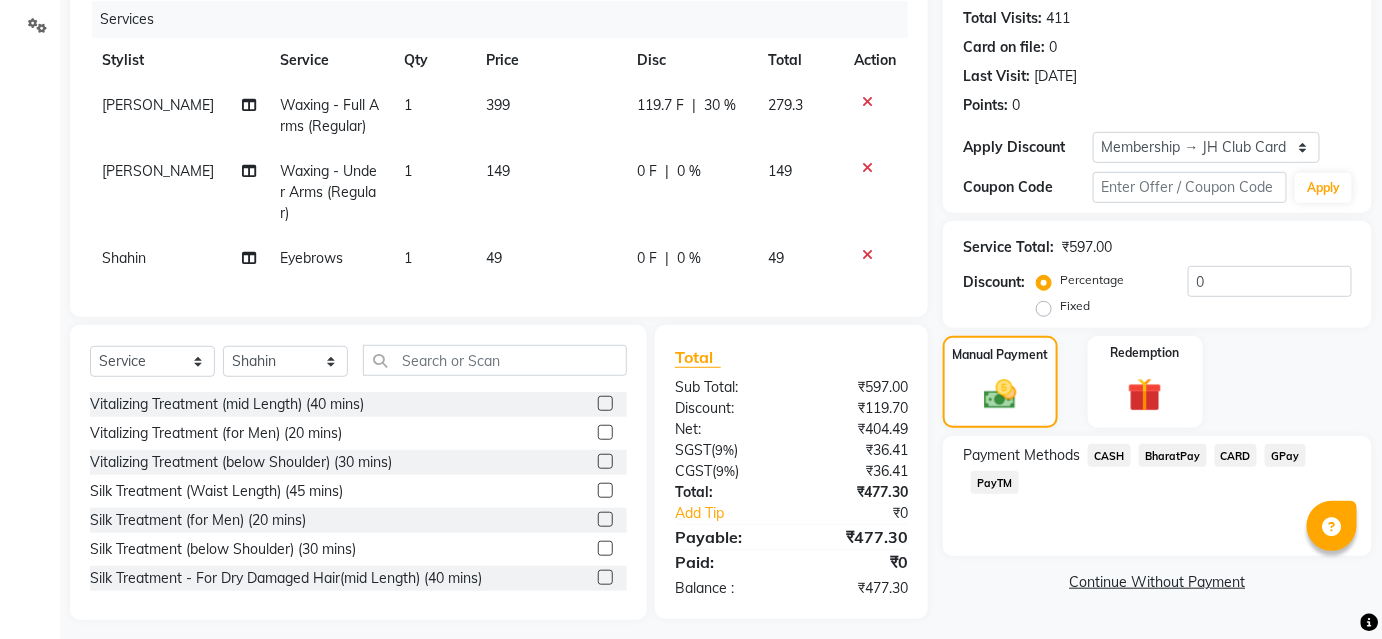 click on "BharatPay" 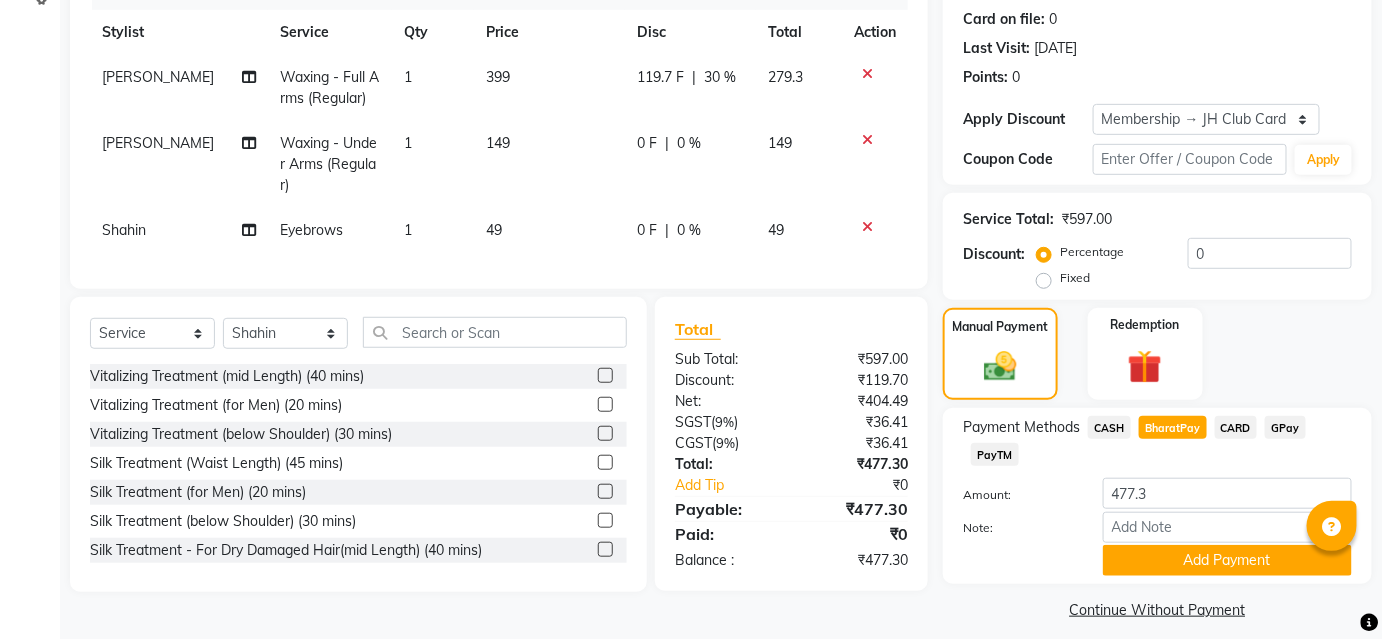 scroll, scrollTop: 290, scrollLeft: 0, axis: vertical 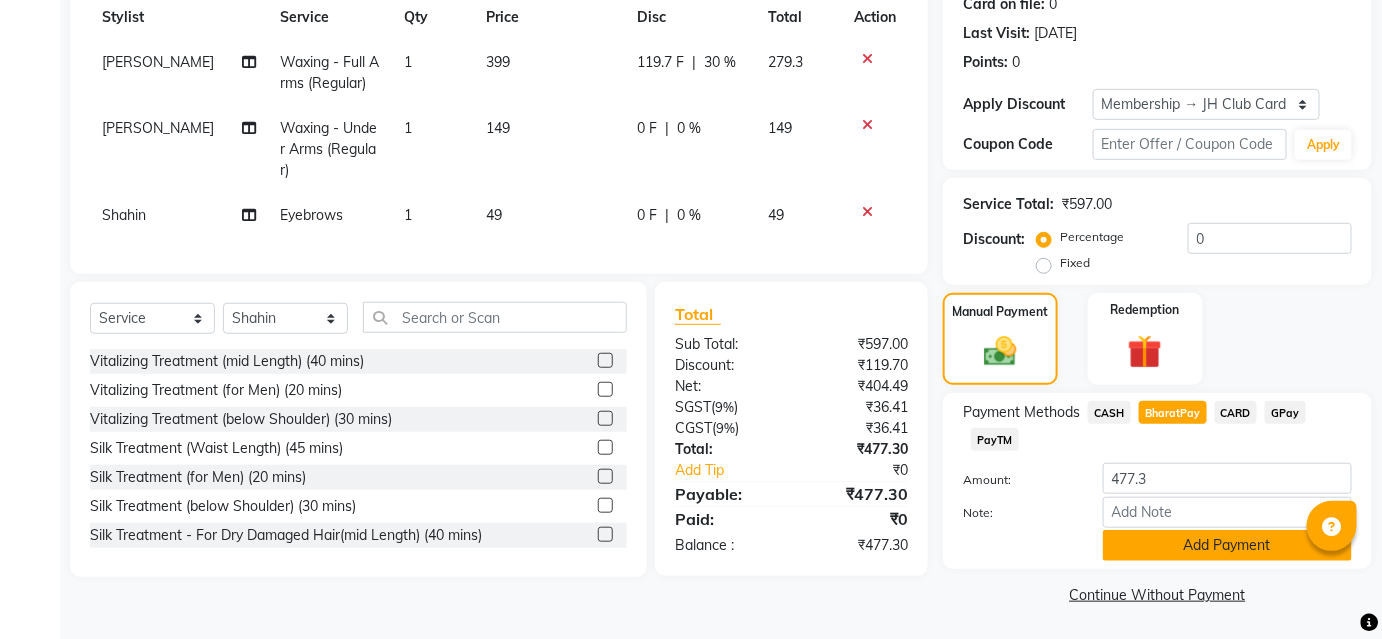 click on "Add Payment" 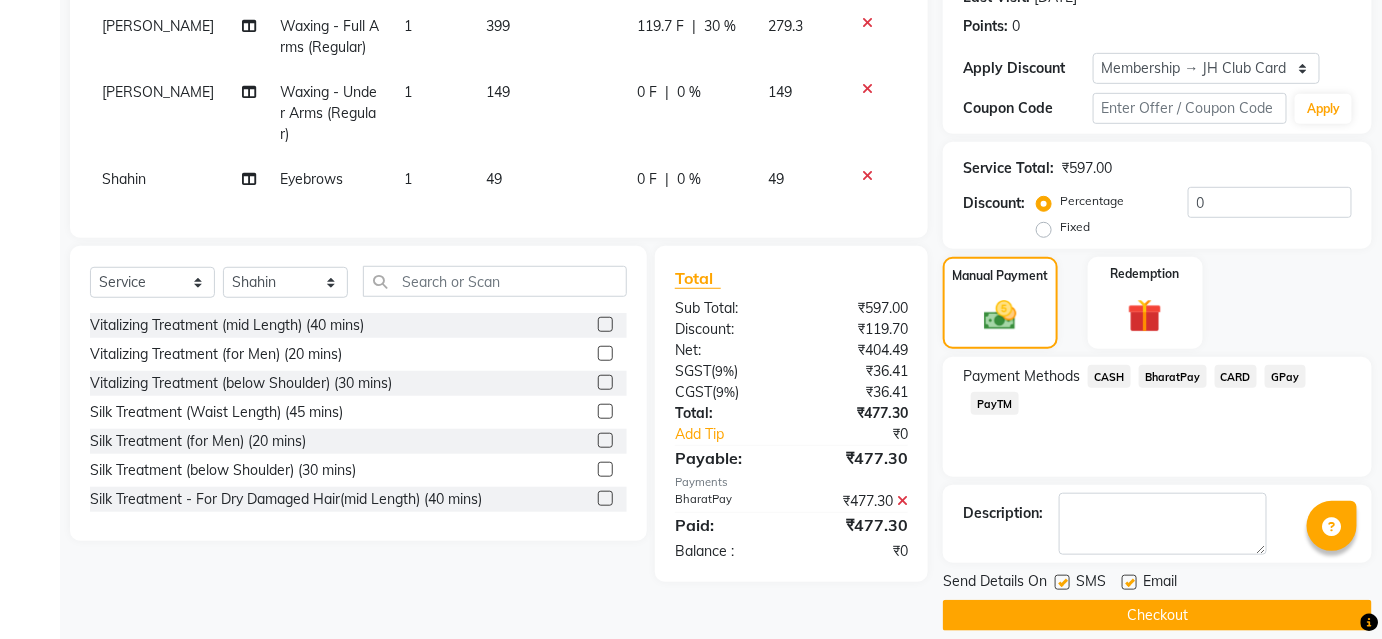 scroll, scrollTop: 346, scrollLeft: 0, axis: vertical 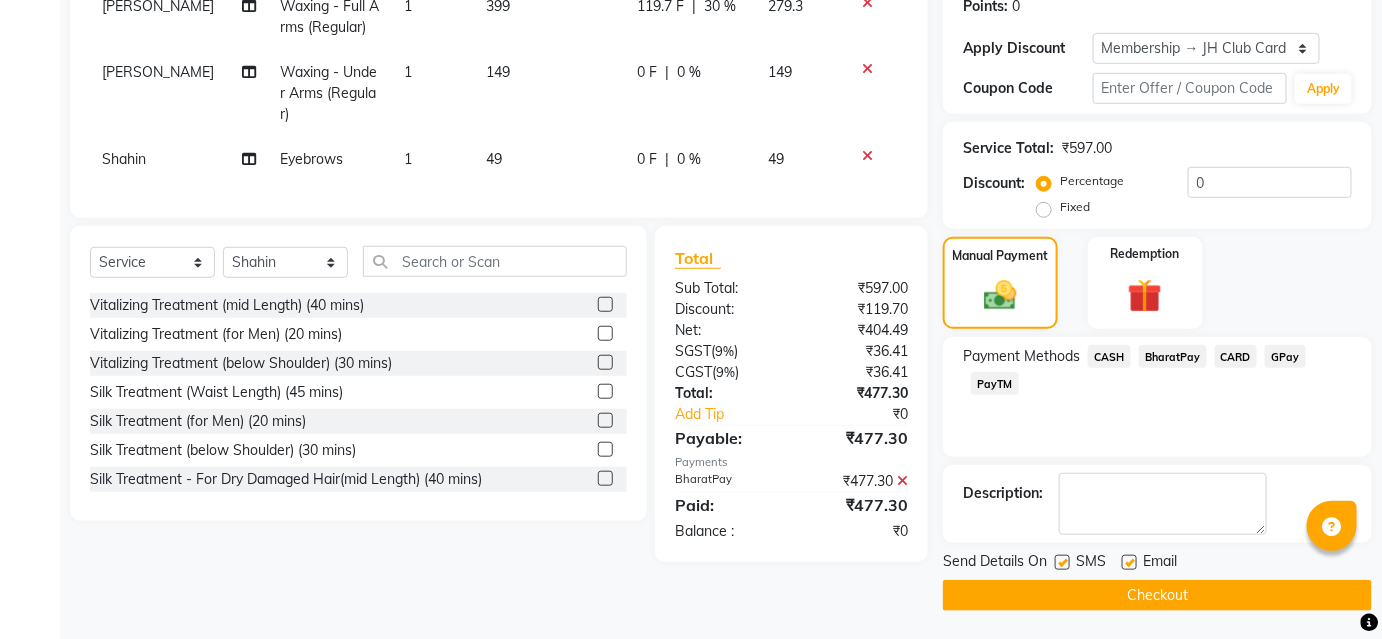 click on "Checkout" 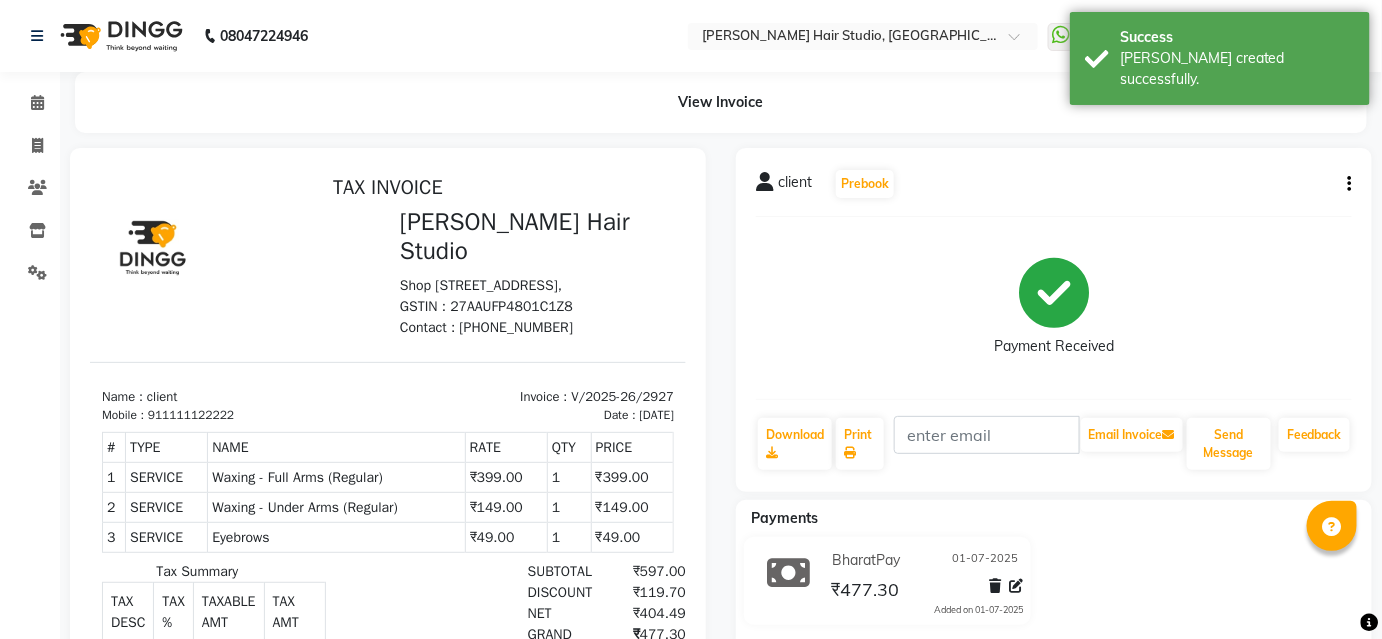 scroll, scrollTop: 0, scrollLeft: 0, axis: both 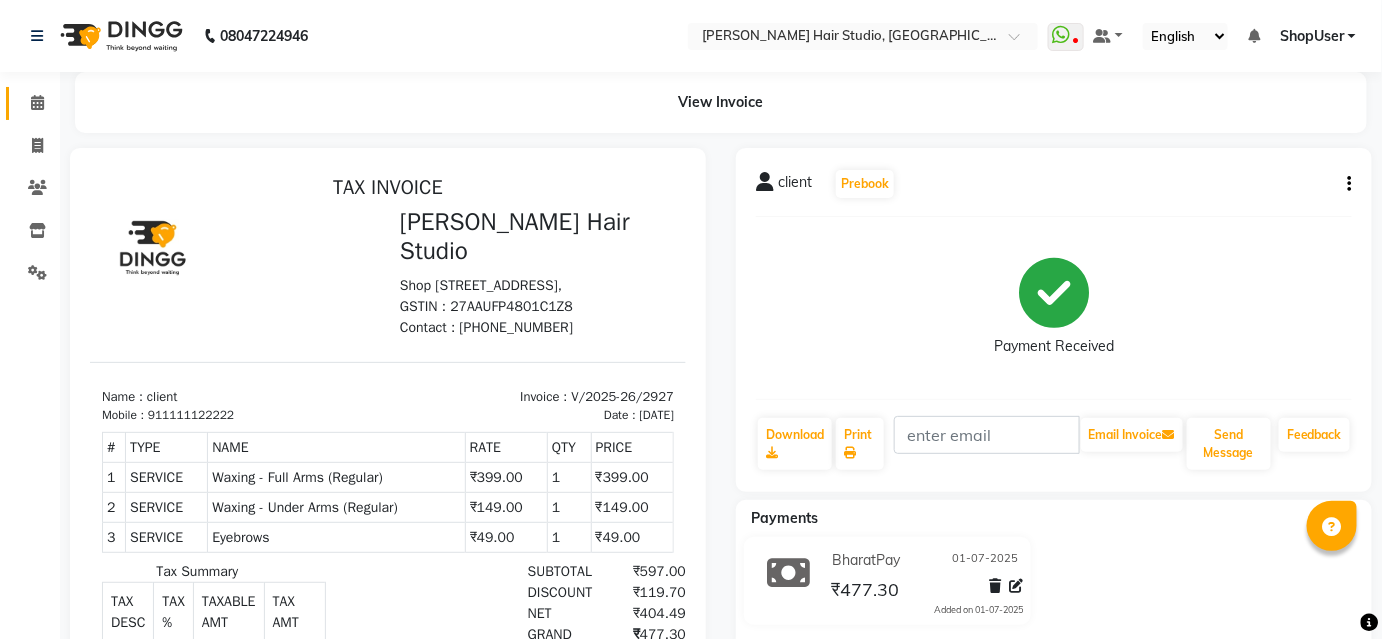 click on "Calendar" 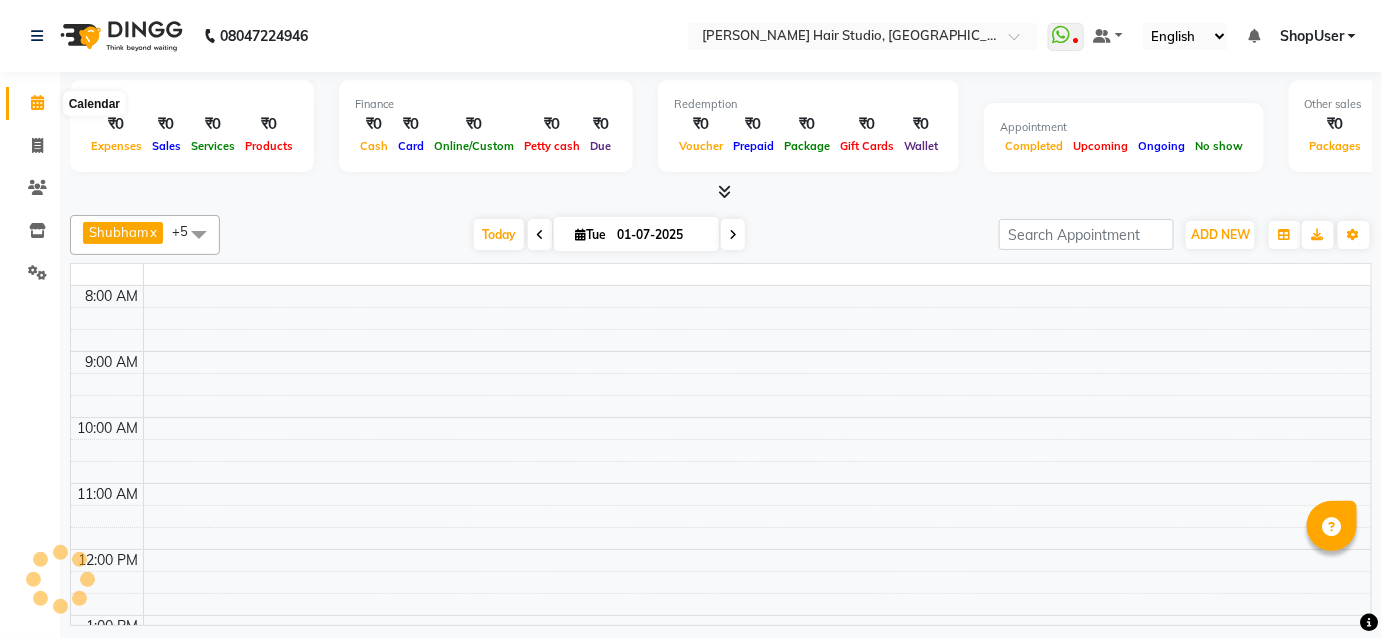 click 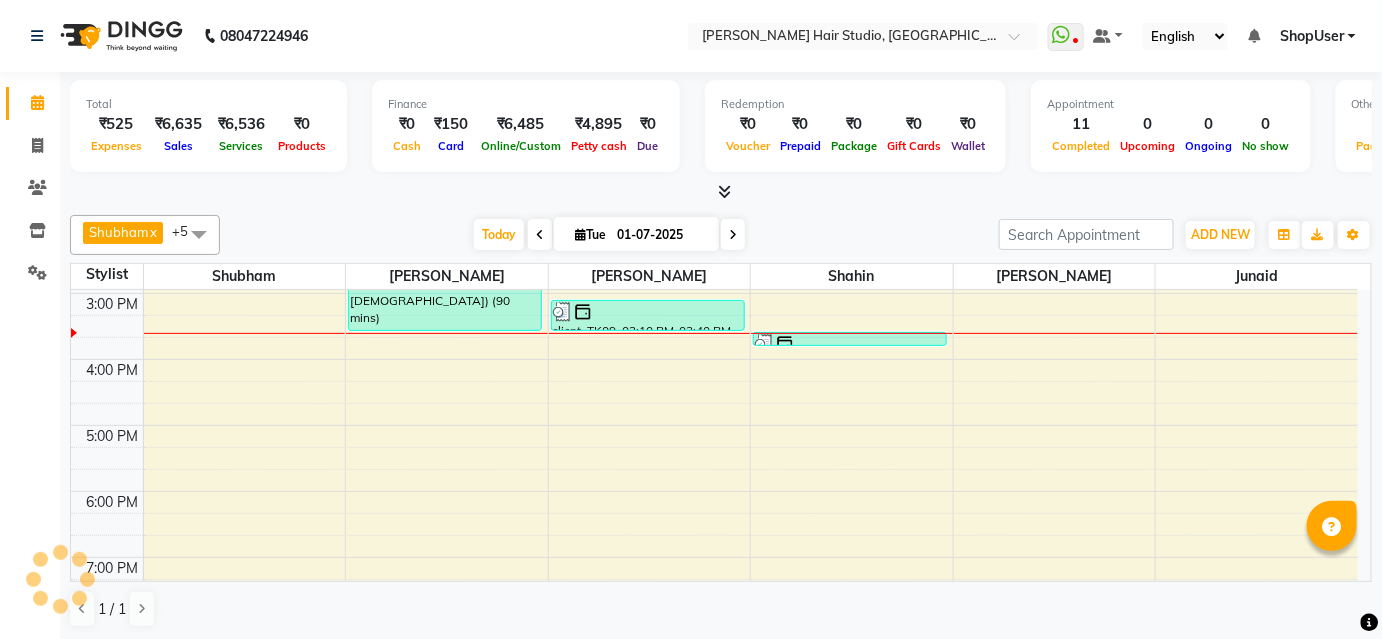scroll, scrollTop: 392, scrollLeft: 0, axis: vertical 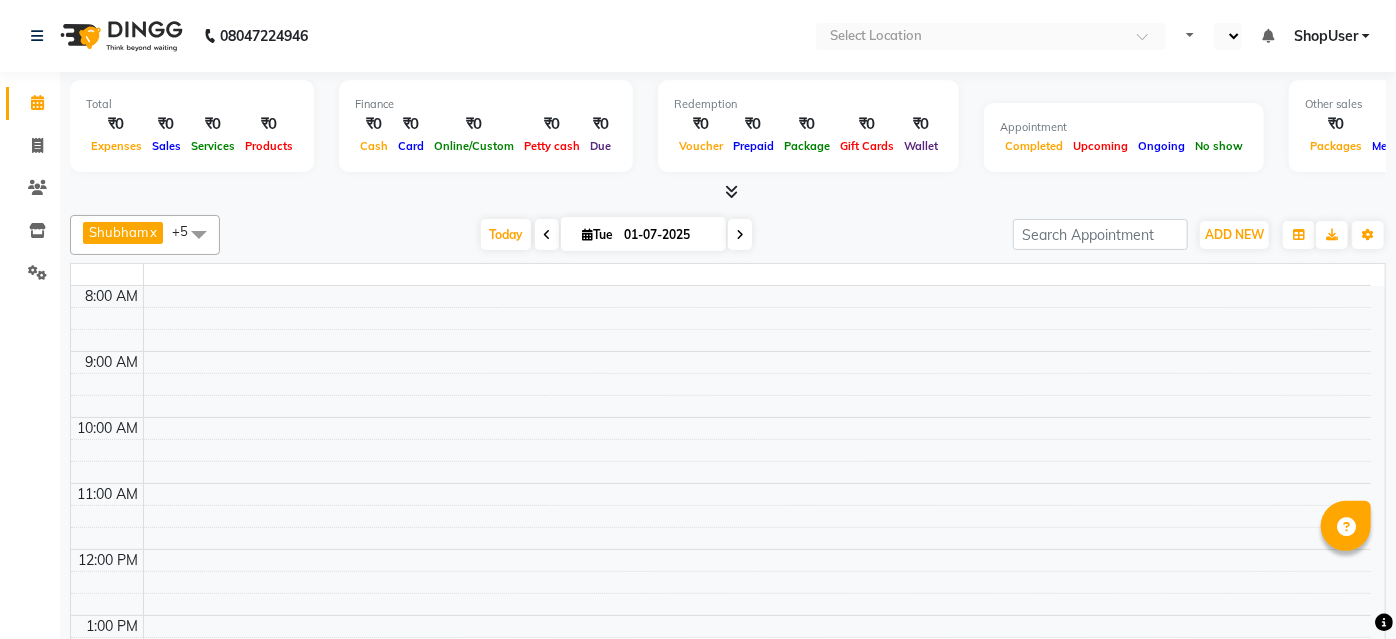 select on "en" 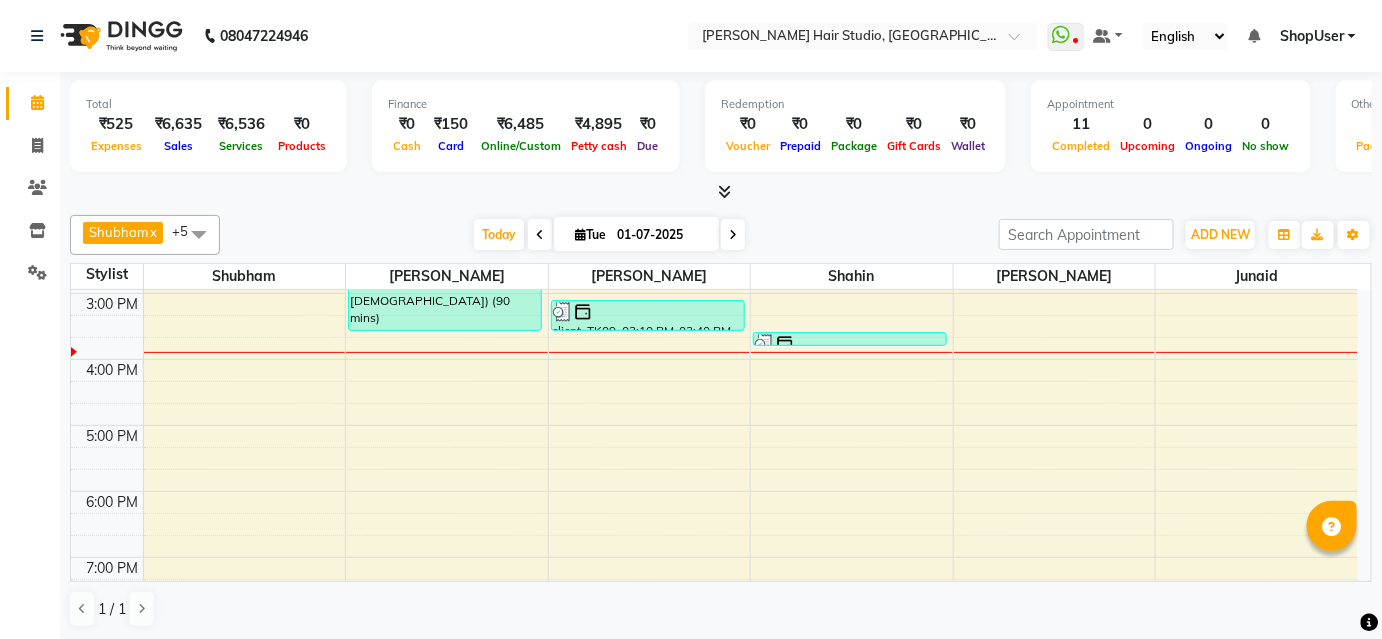 scroll, scrollTop: 392, scrollLeft: 0, axis: vertical 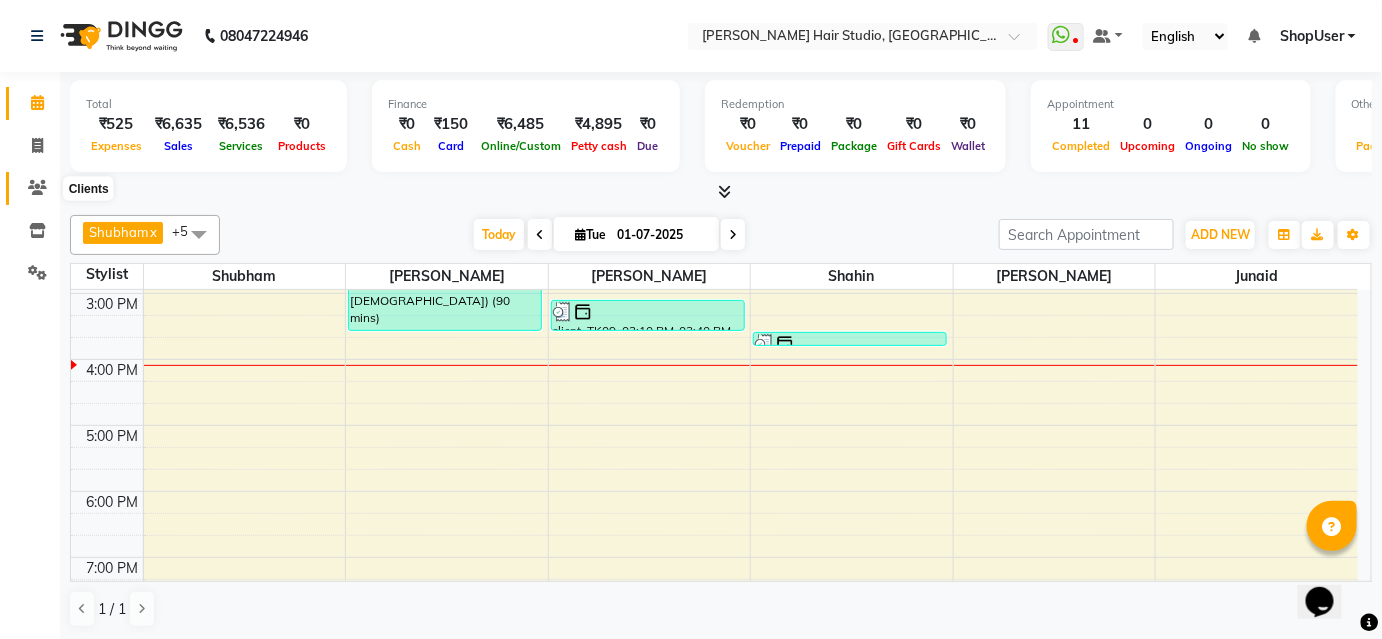 click 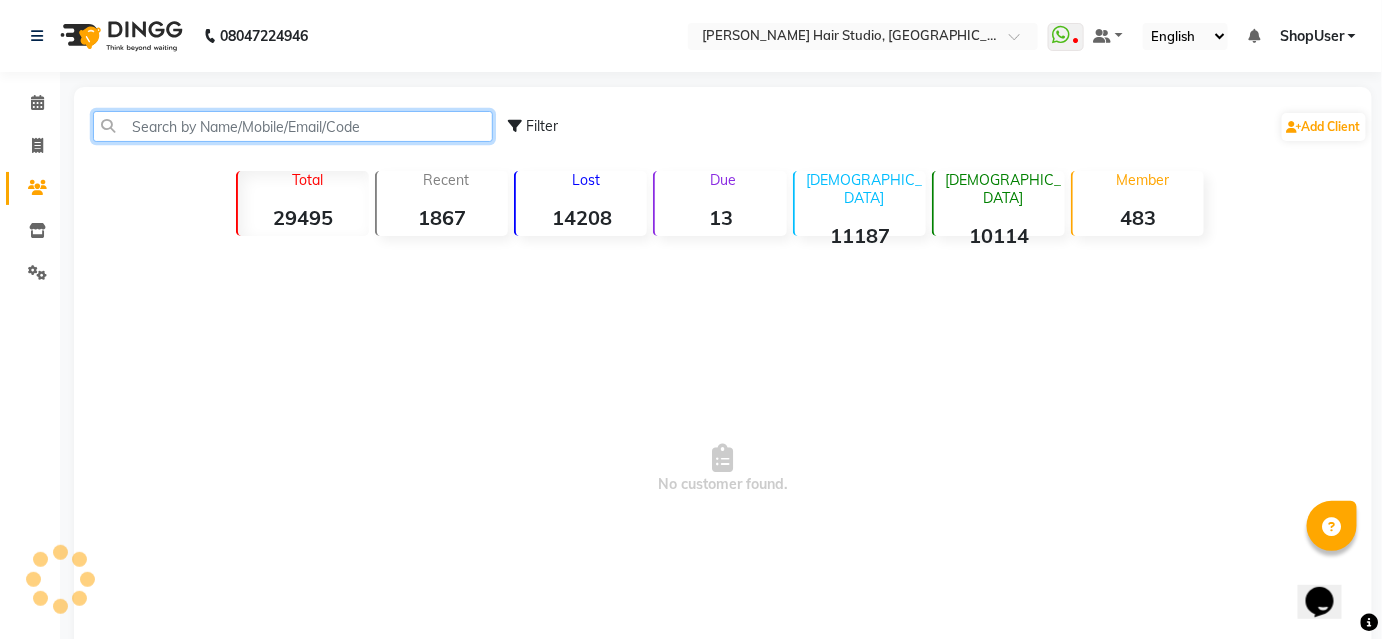 click 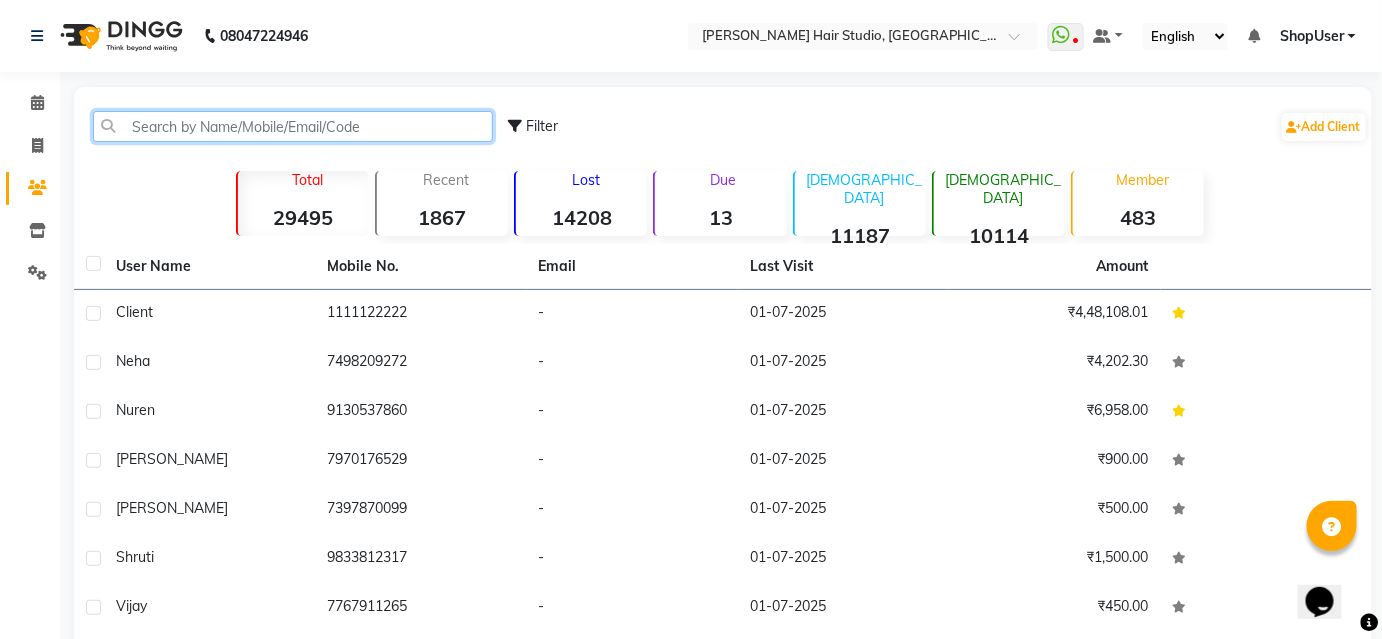click 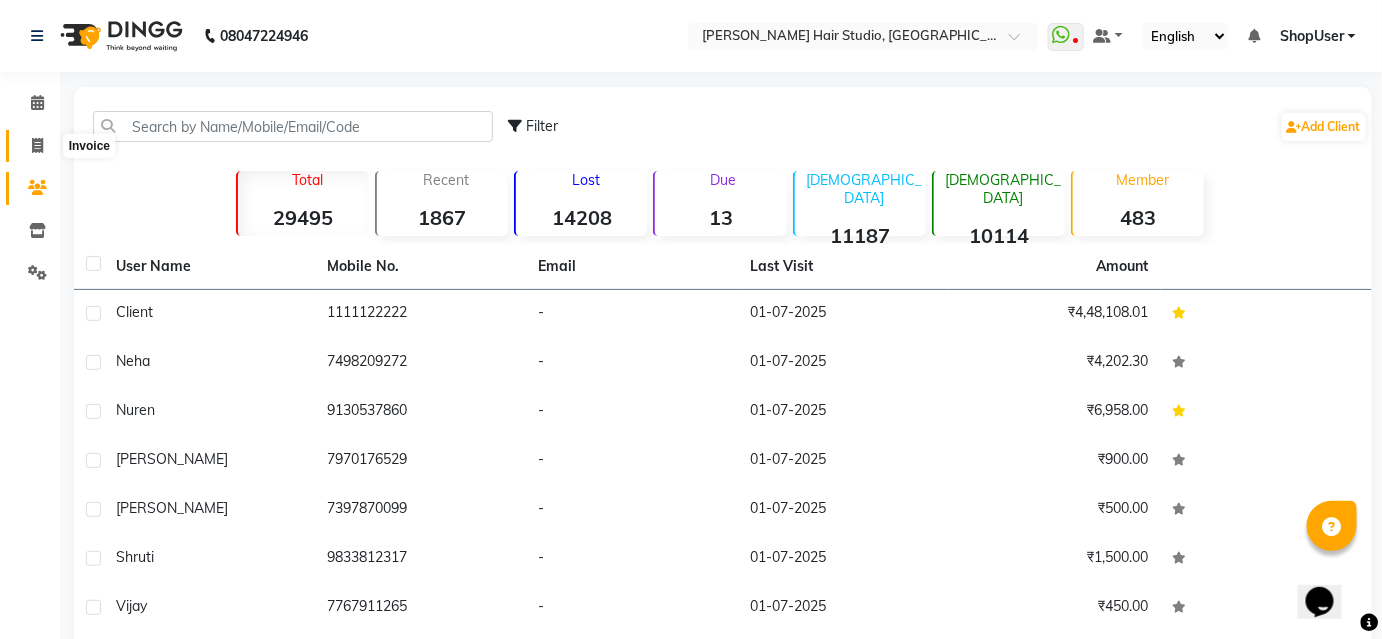 click 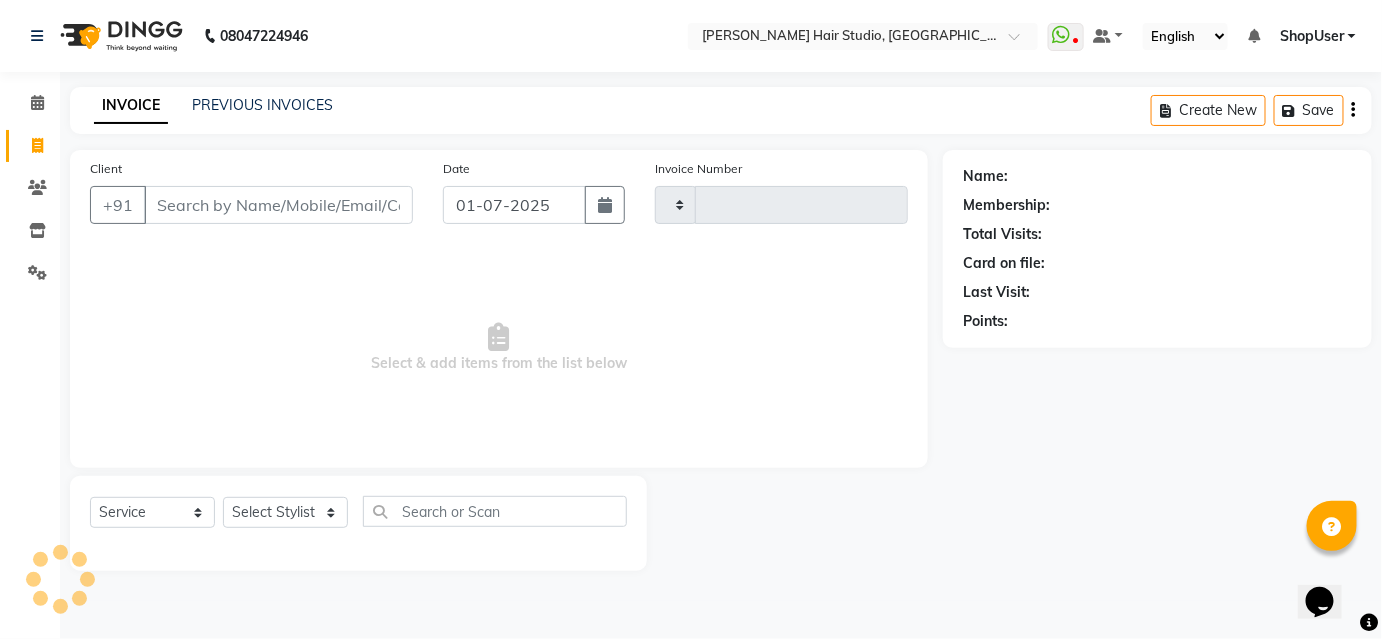 click 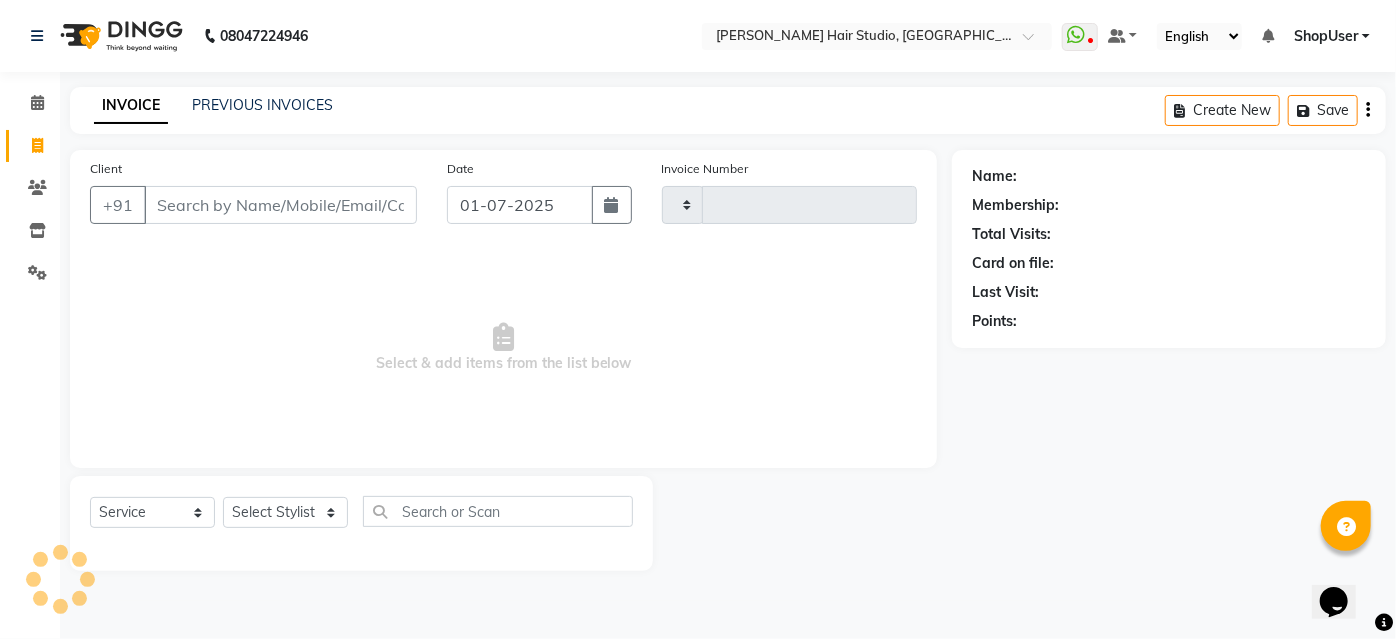 type on "2928" 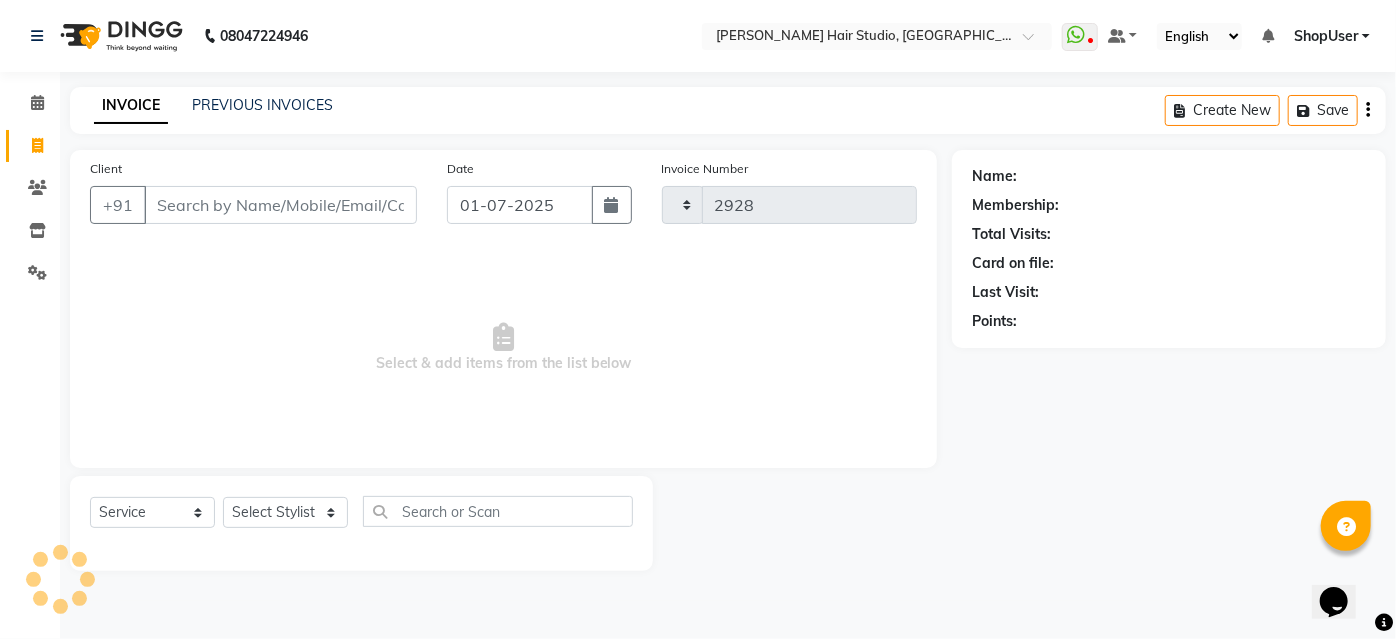 select on "627" 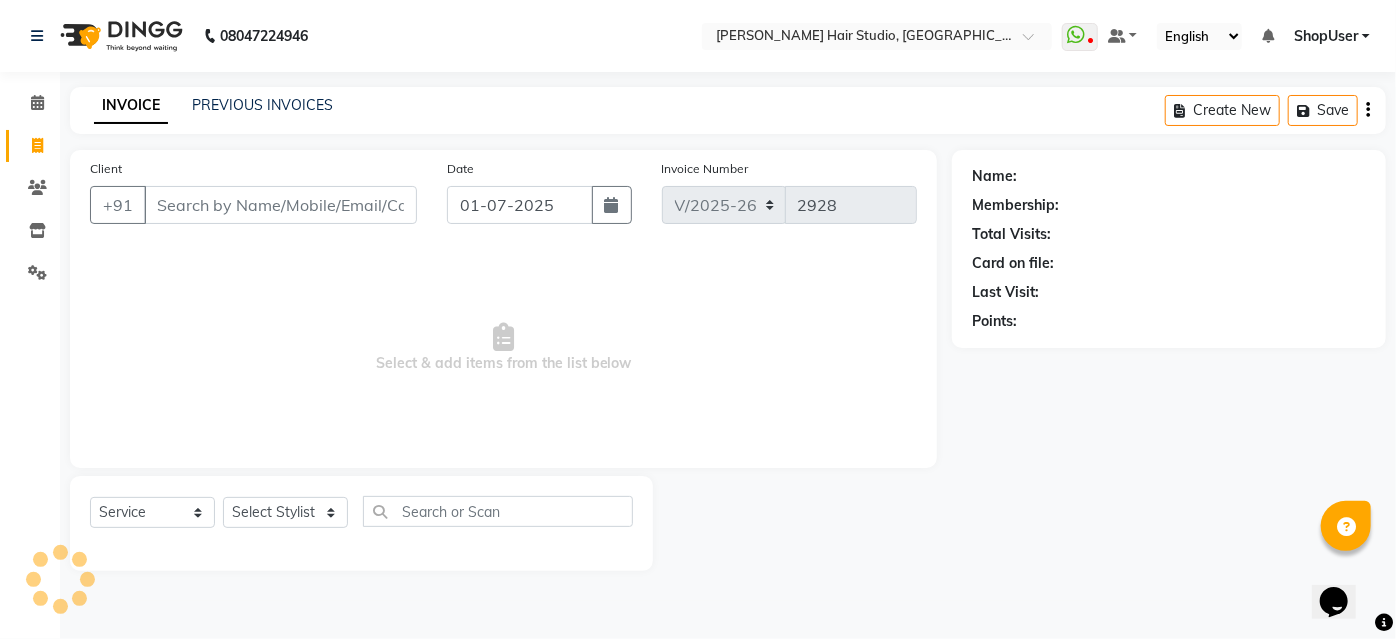 click on "Client" at bounding box center [280, 205] 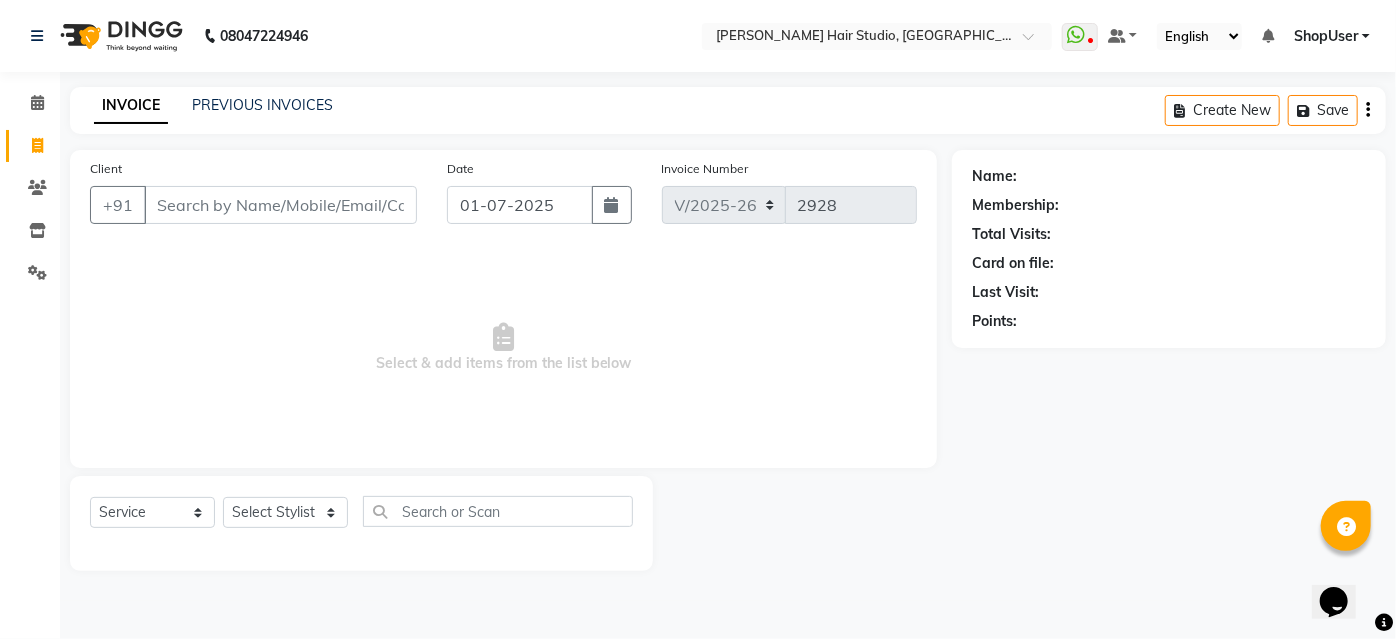 click on "Client" at bounding box center [280, 205] 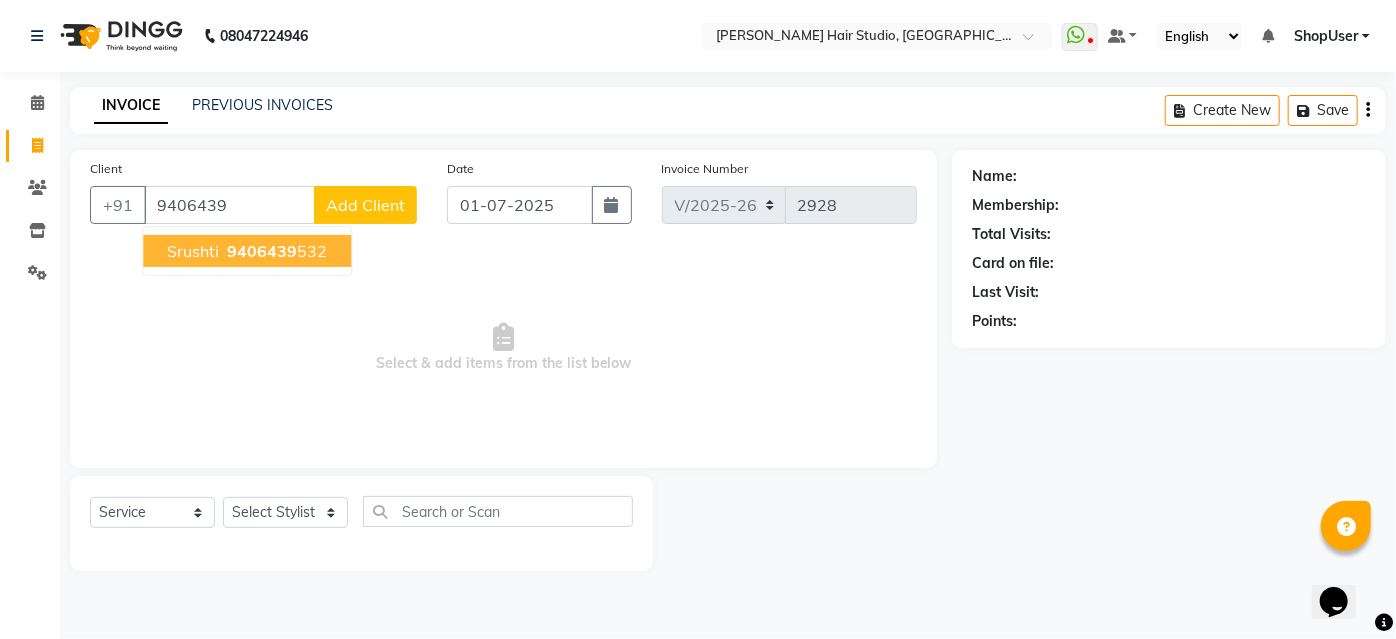 click on "9406439" at bounding box center [262, 251] 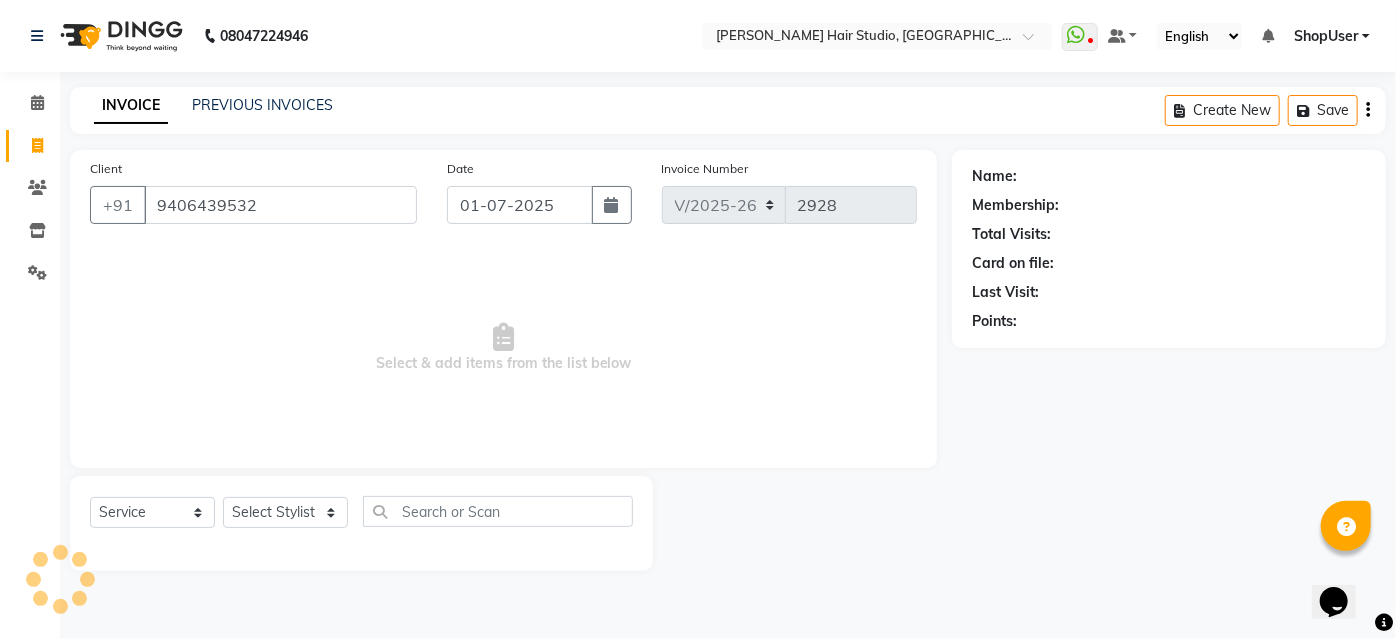 type on "9406439532" 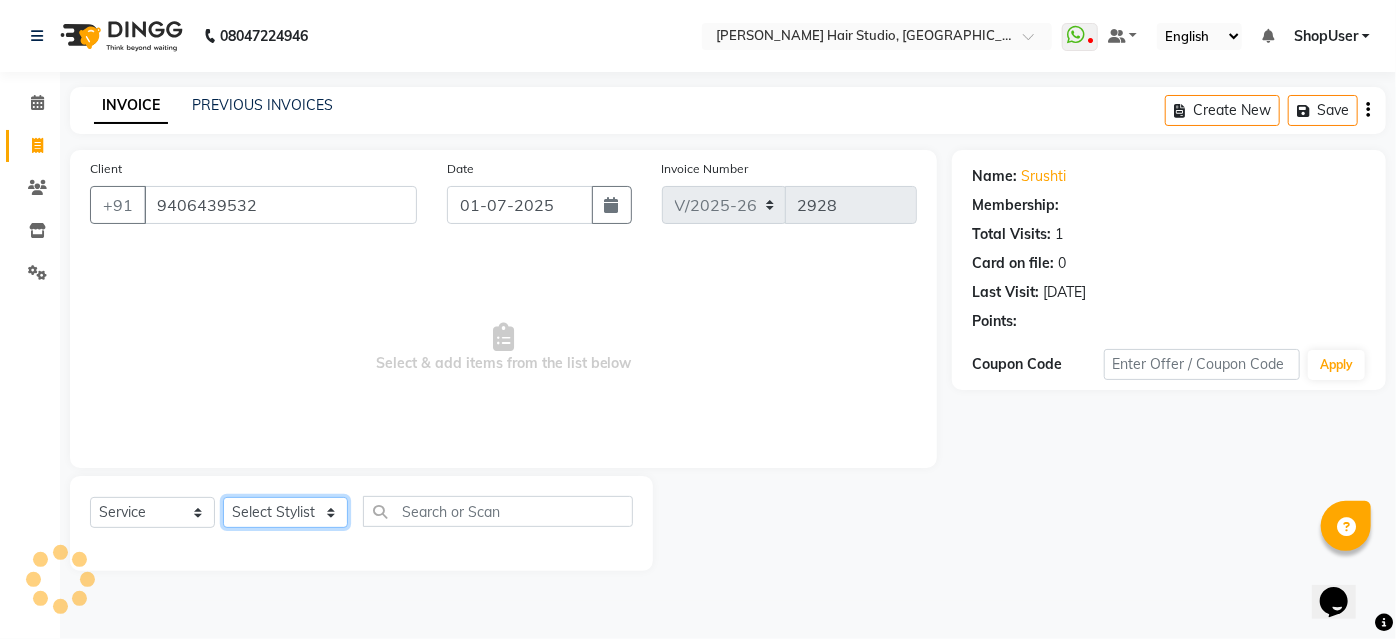 click on "Select Stylist [PERSON_NAME] [PERSON_NAME] Avinash [PERSON_NAME] [PERSON_NAME] Pawan Krishna [PERSON_NAME] [PERSON_NAME] ShopUser [PERSON_NAME] [PERSON_NAME]" 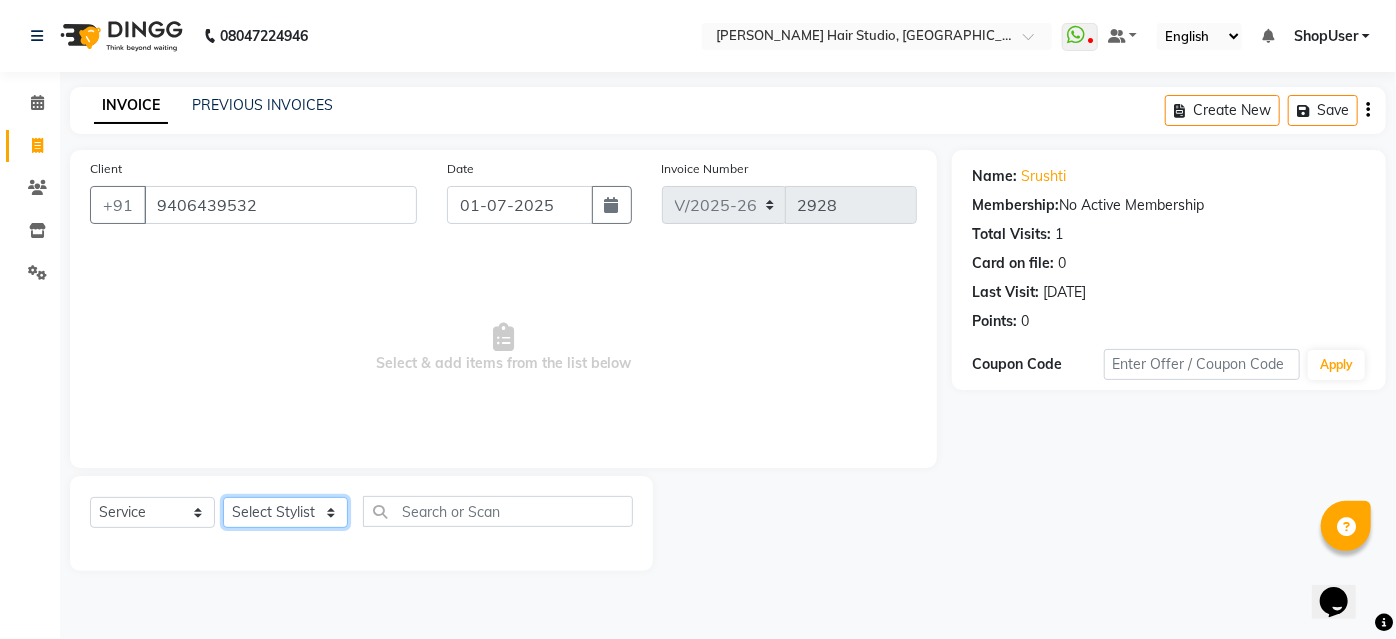 select on "79827" 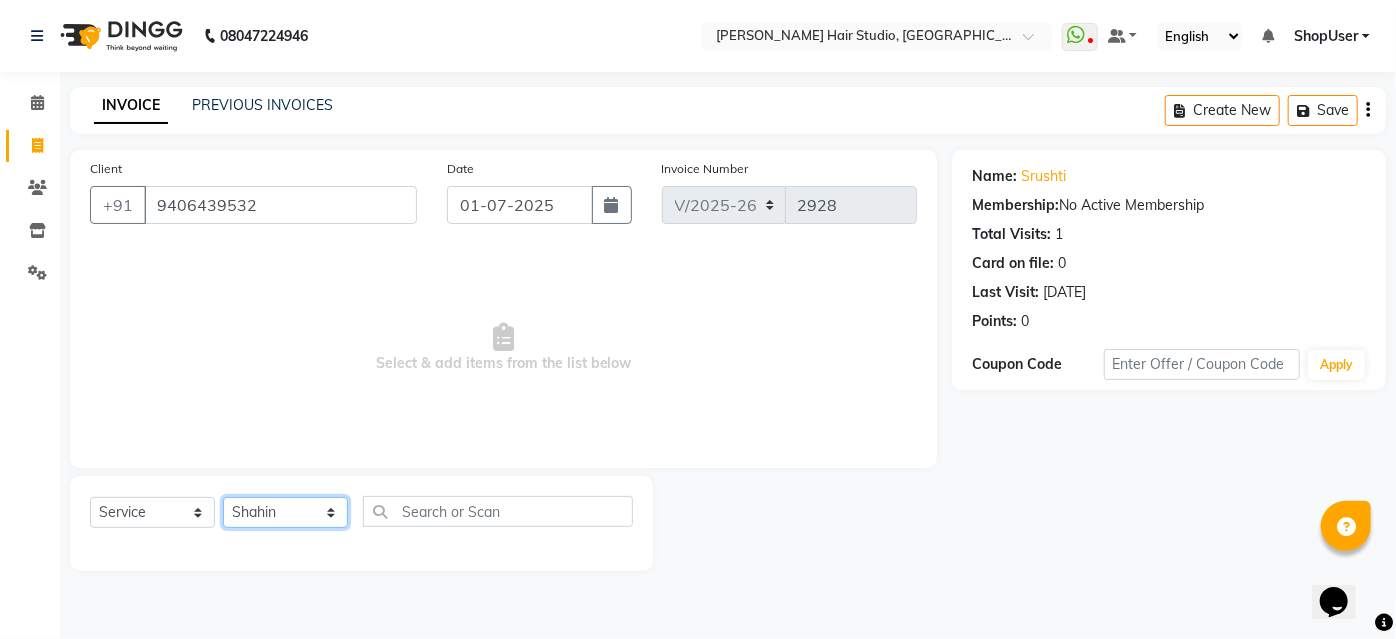 click on "Select Stylist [PERSON_NAME] [PERSON_NAME] Avinash [PERSON_NAME] [PERSON_NAME] Pawan Krishna [PERSON_NAME] [PERSON_NAME] ShopUser [PERSON_NAME] [PERSON_NAME]" 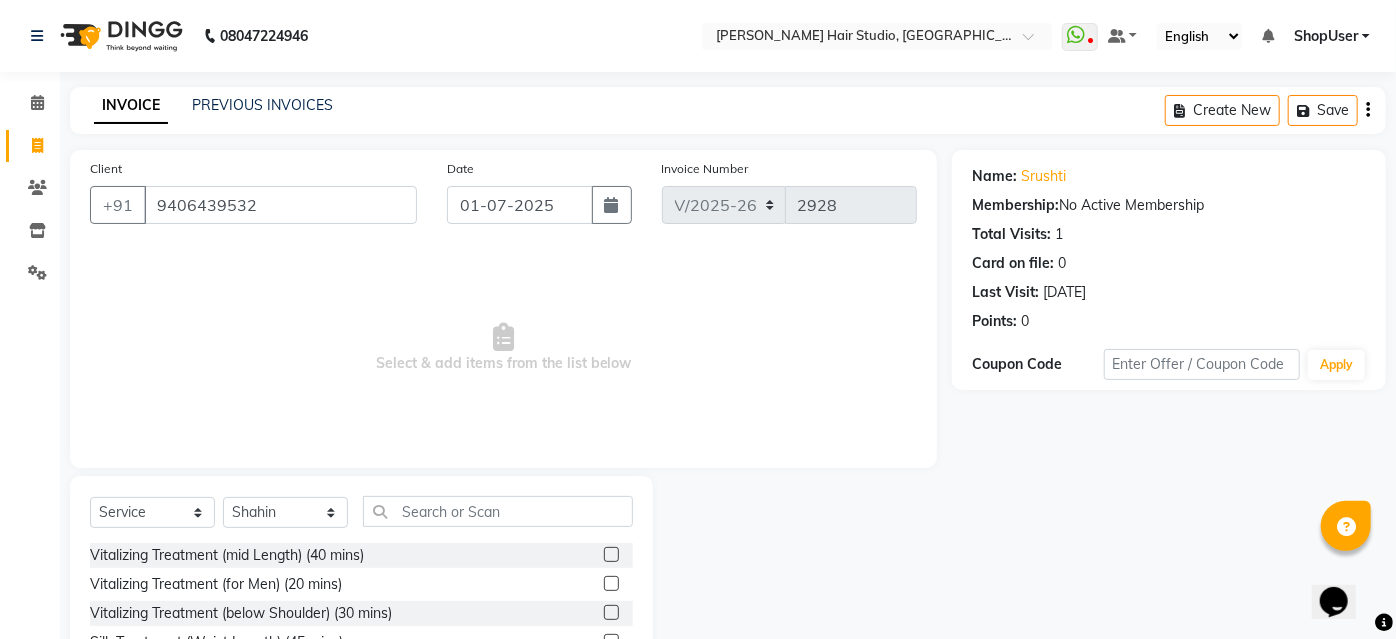click on "Select  Service  Product  Membership  Package Voucher Prepaid Gift Card  Select Stylist Ajinkya [PERSON_NAME] Avinash [PERSON_NAME] [PERSON_NAME] Pawan Krishna [PERSON_NAME] [PERSON_NAME] ShopUser [PERSON_NAME]" 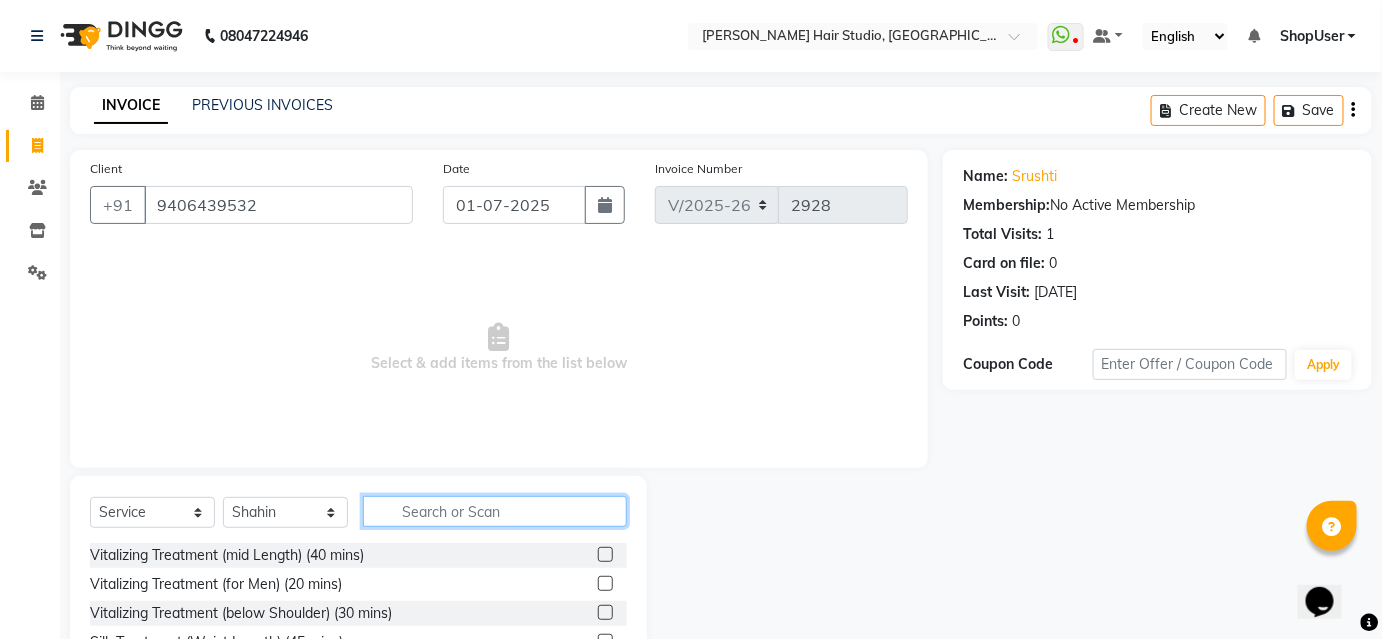 click 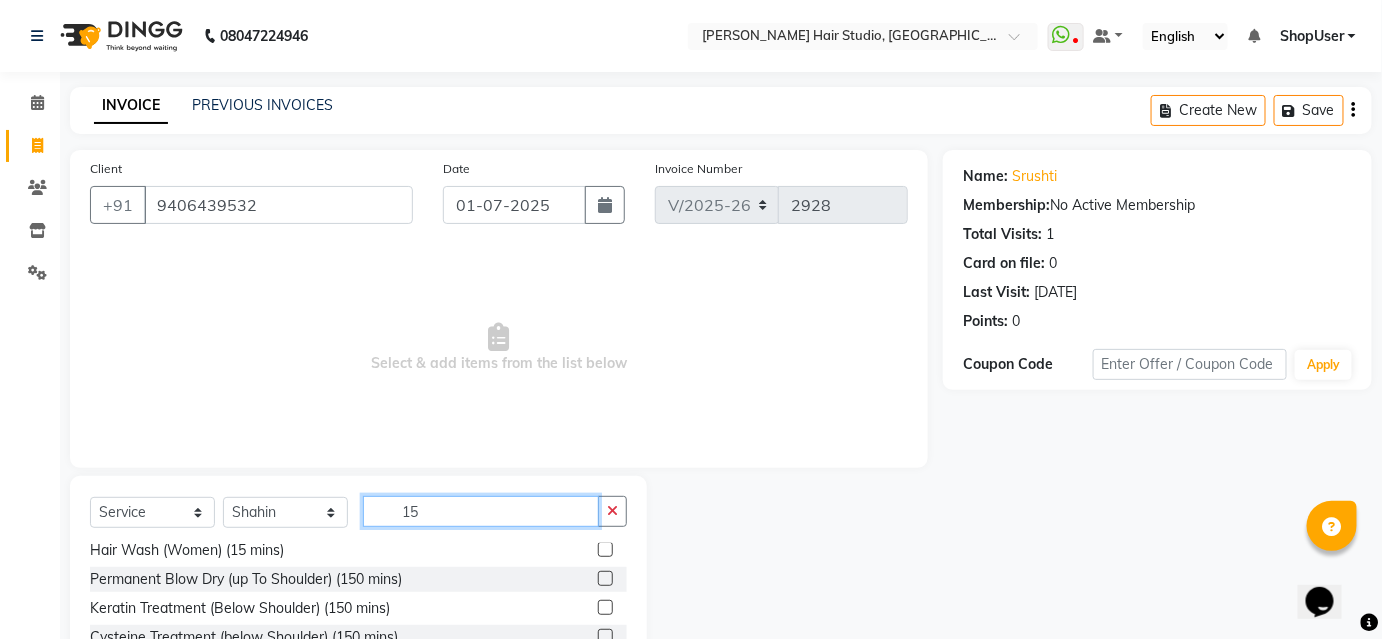 scroll, scrollTop: 61, scrollLeft: 0, axis: vertical 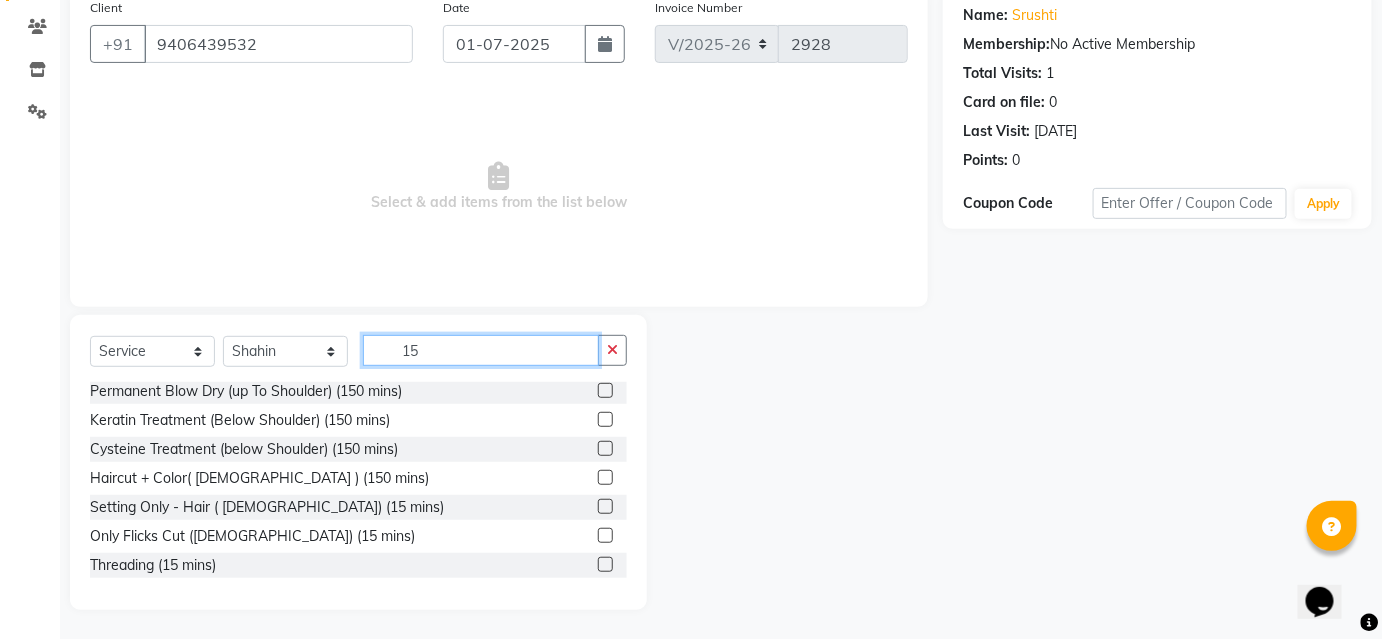type on "15" 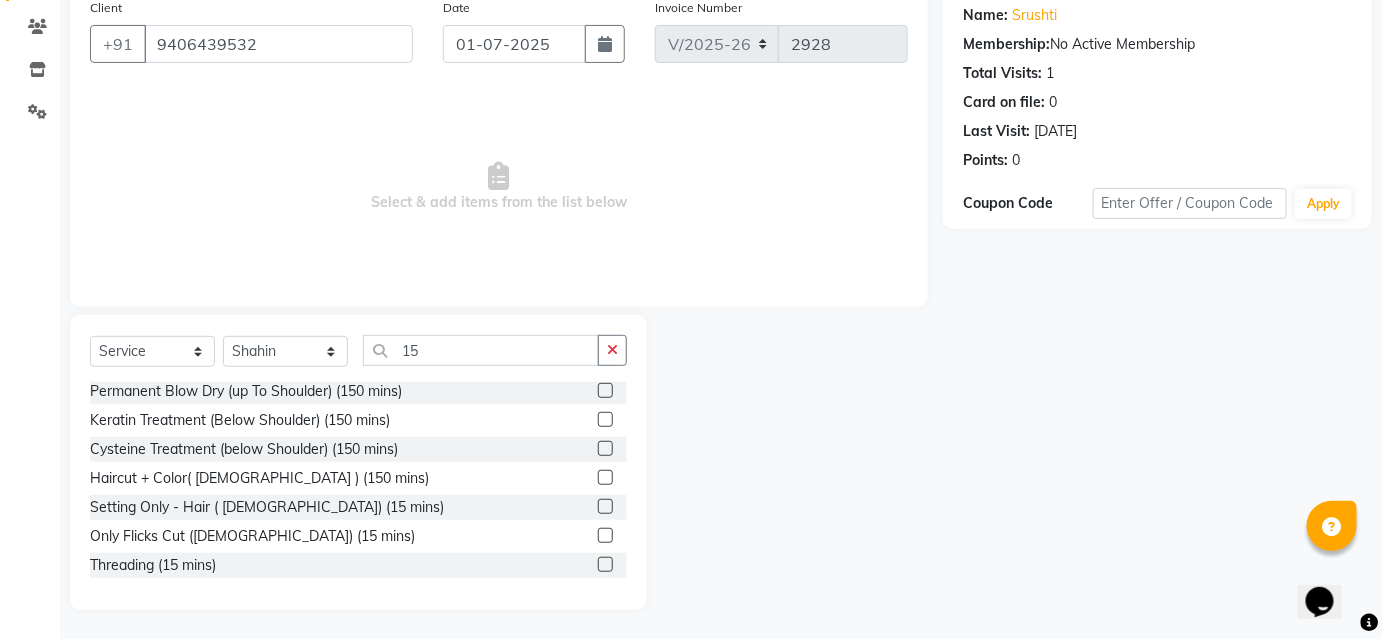 click 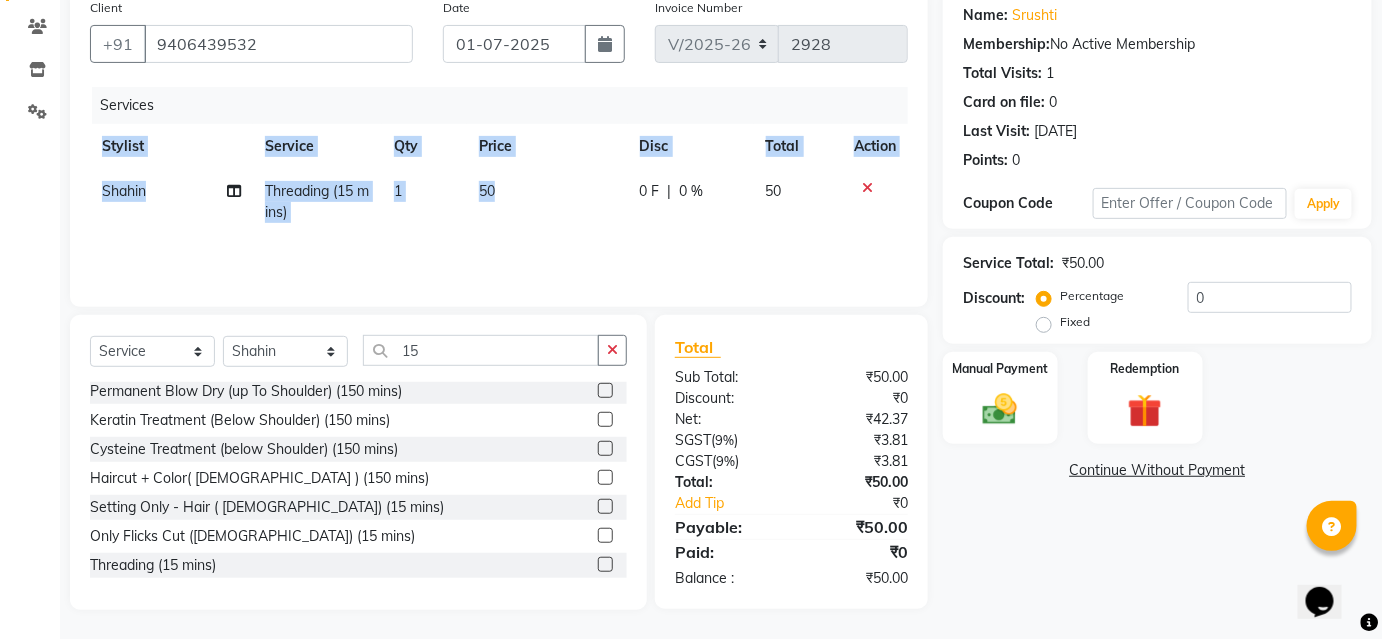 checkbox on "false" 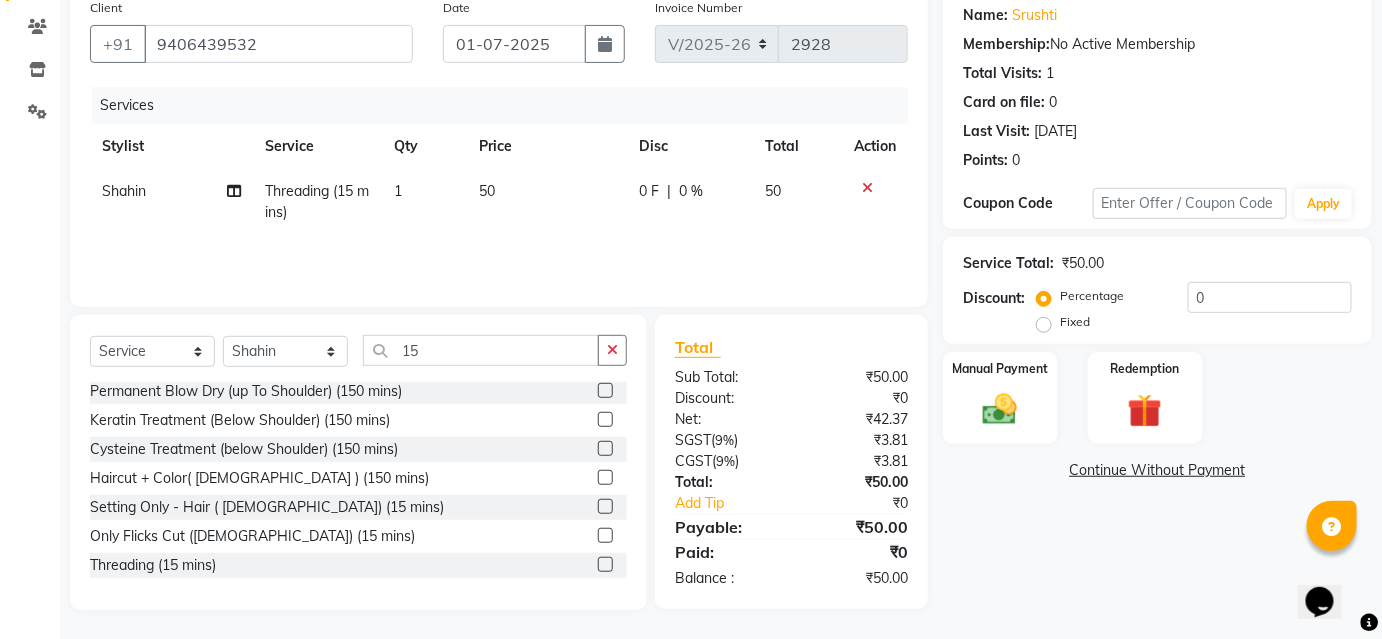 drag, startPoint x: 580, startPoint y: 231, endPoint x: 584, endPoint y: 274, distance: 43.185646 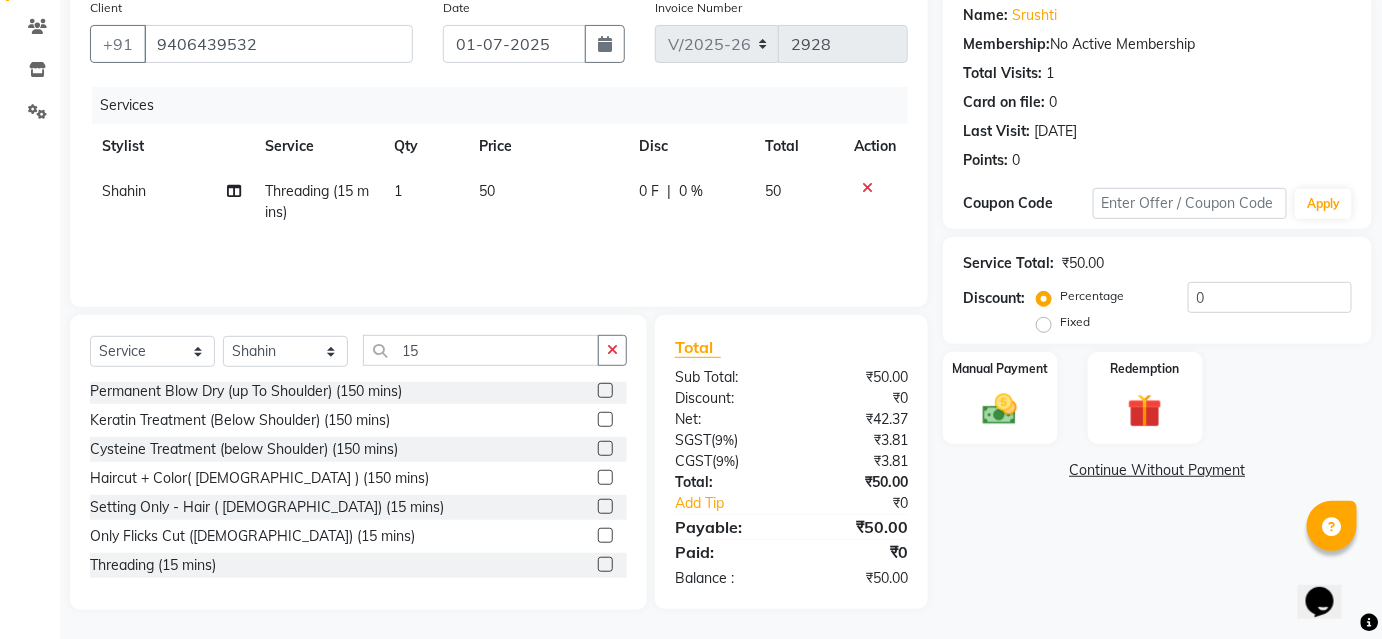 click on "50" 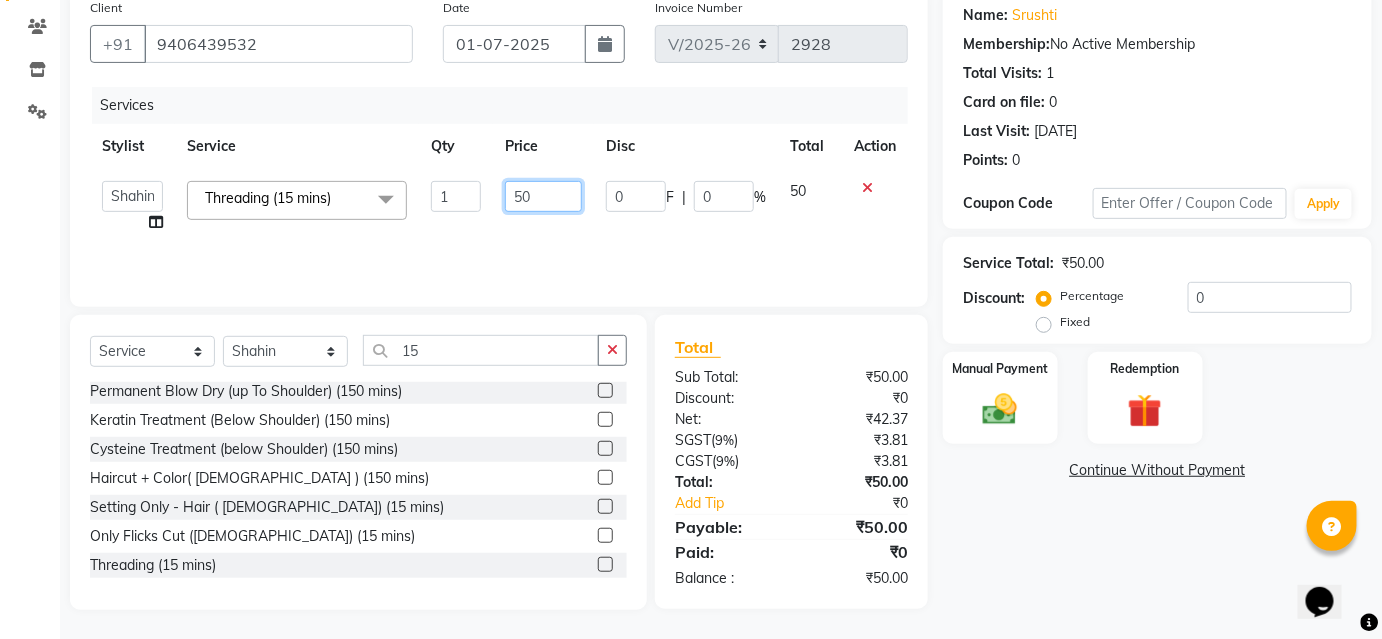 click on "50" 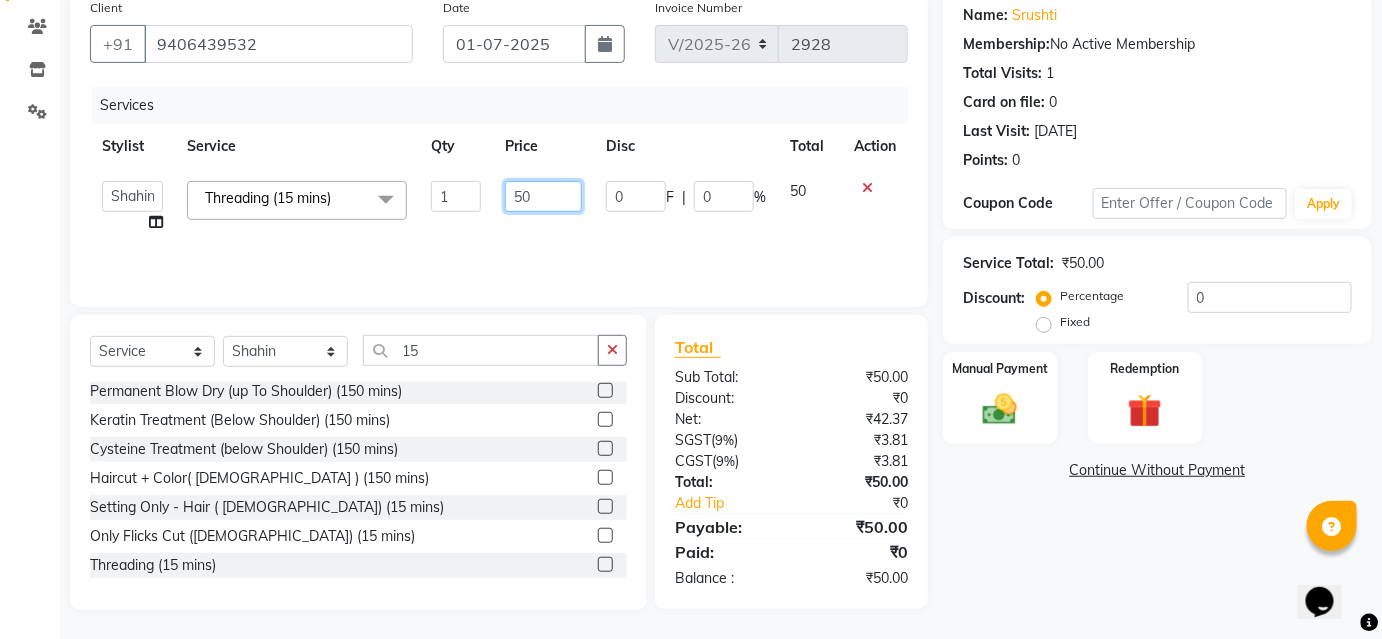 click on "50" 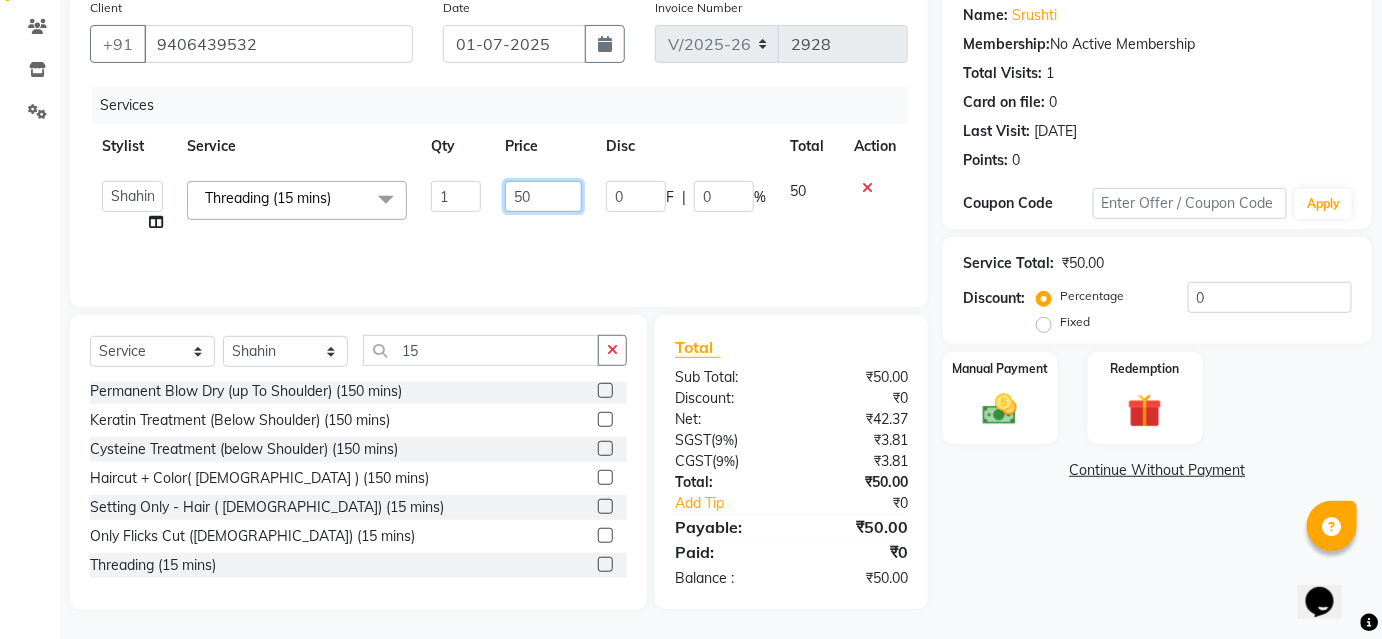 type on "5" 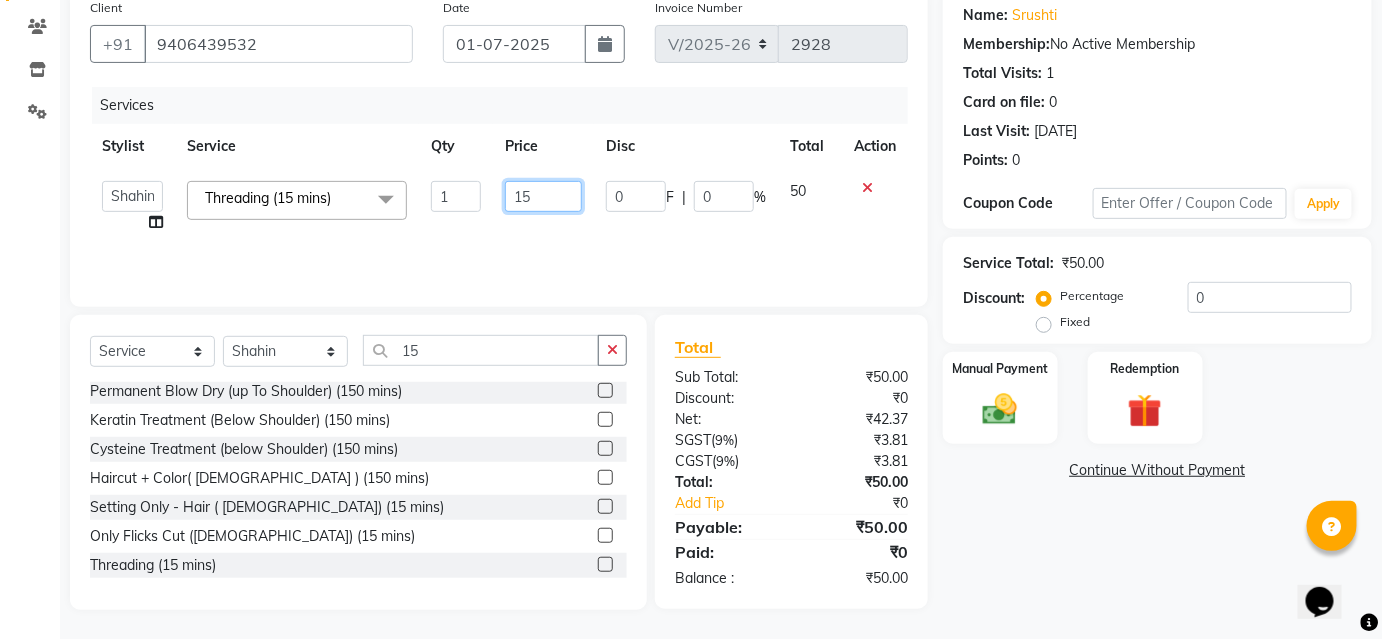 type on "150" 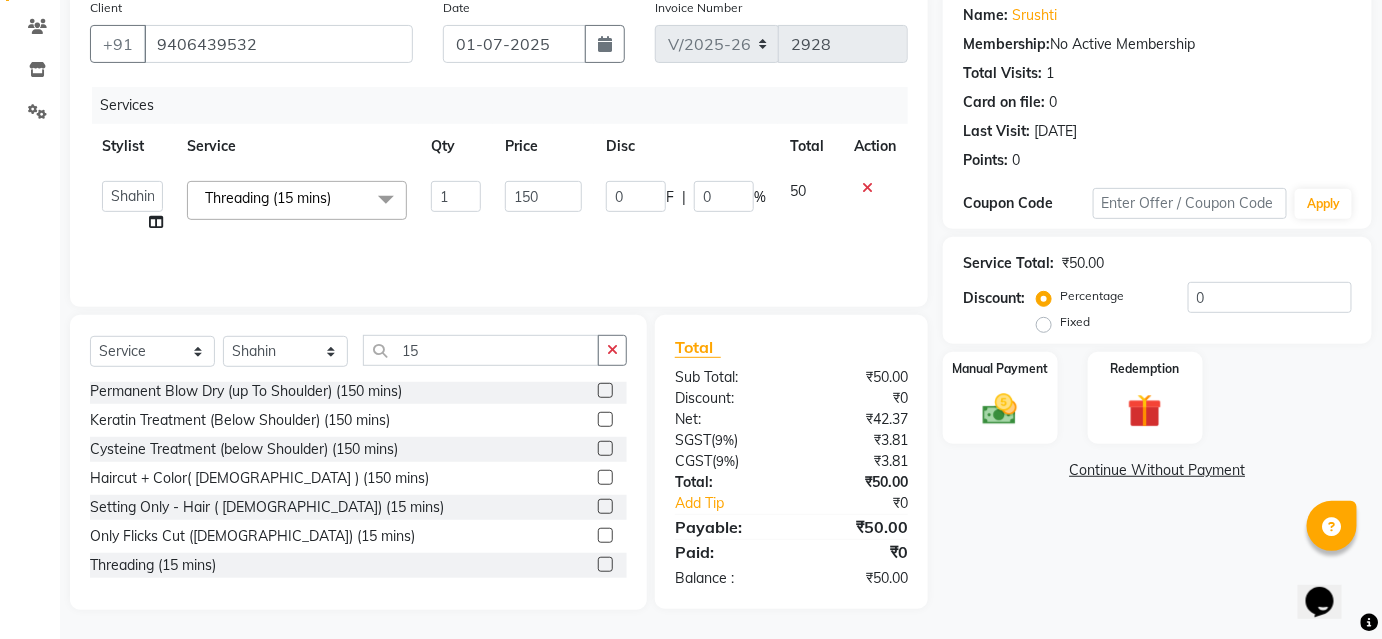 click on "Services" 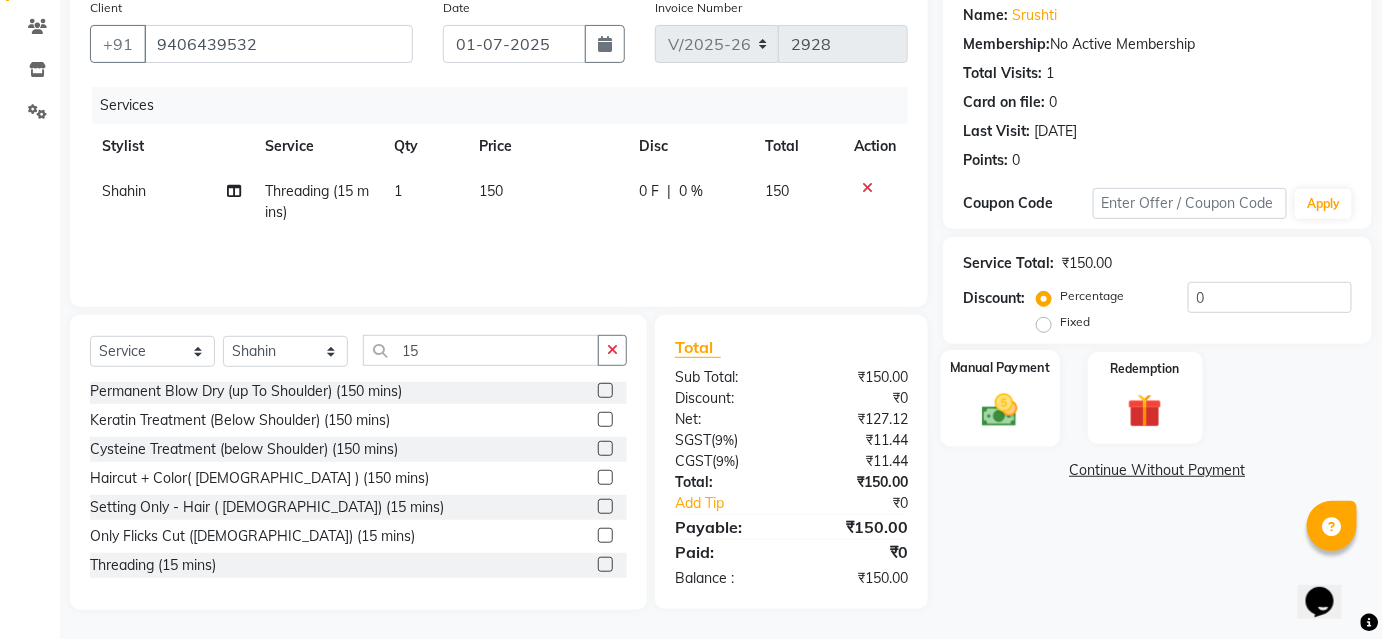 click on "Manual Payment" 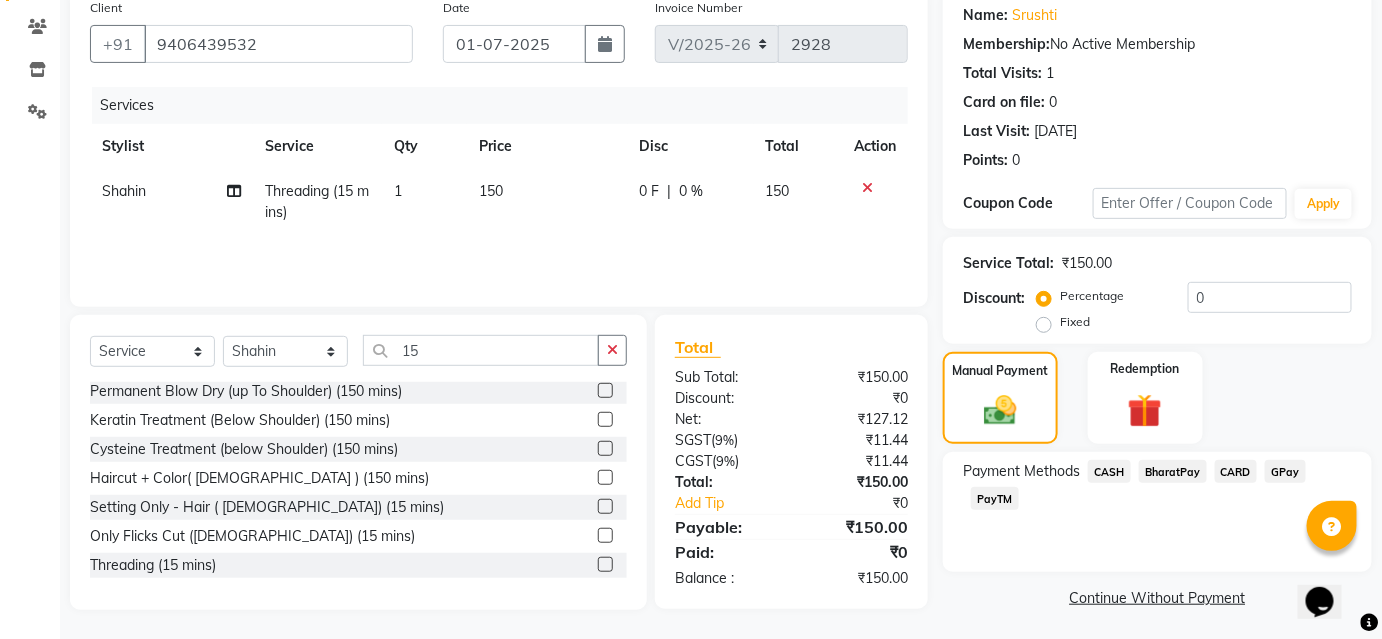 scroll, scrollTop: 164, scrollLeft: 0, axis: vertical 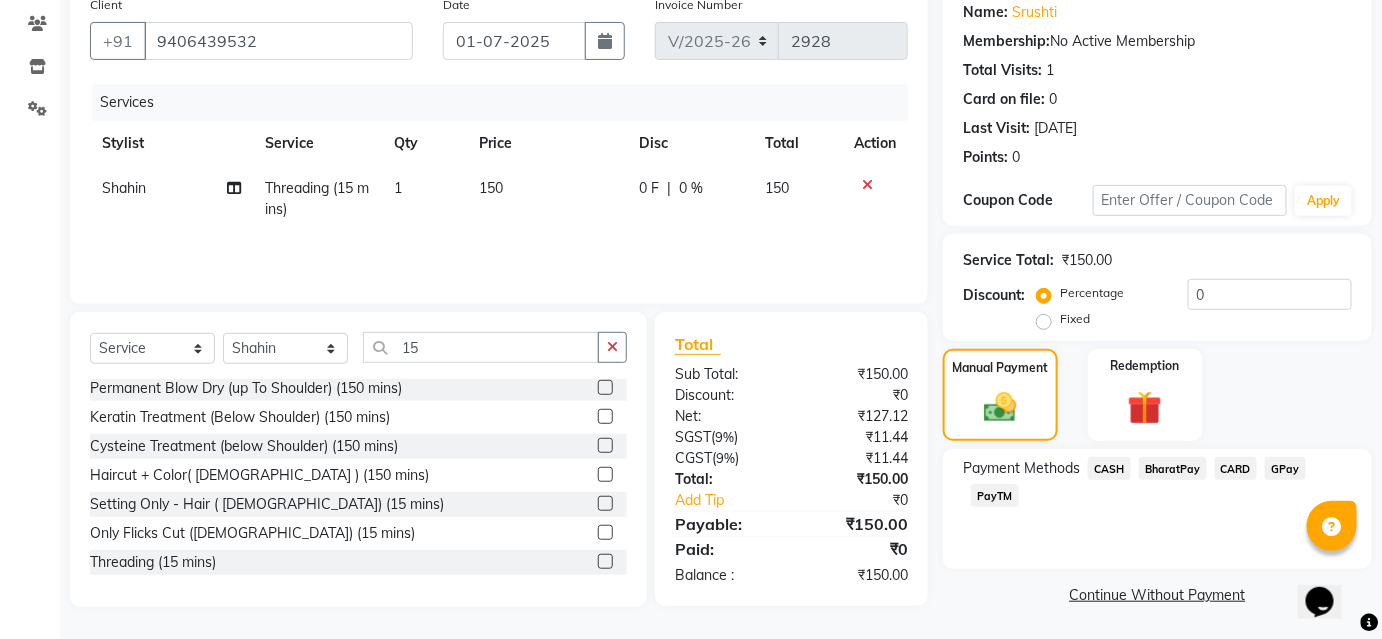 click on "Payment Methods  CASH   BharatPay   CARD   GPay   PayTM" 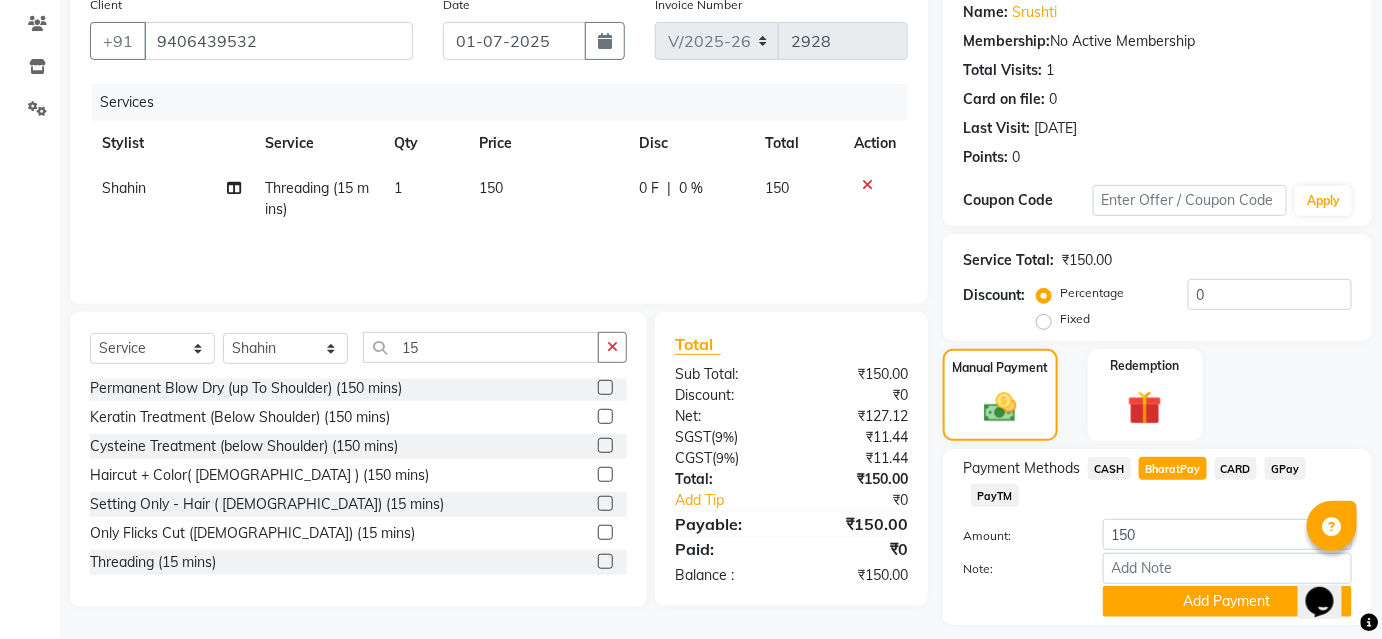 scroll, scrollTop: 220, scrollLeft: 0, axis: vertical 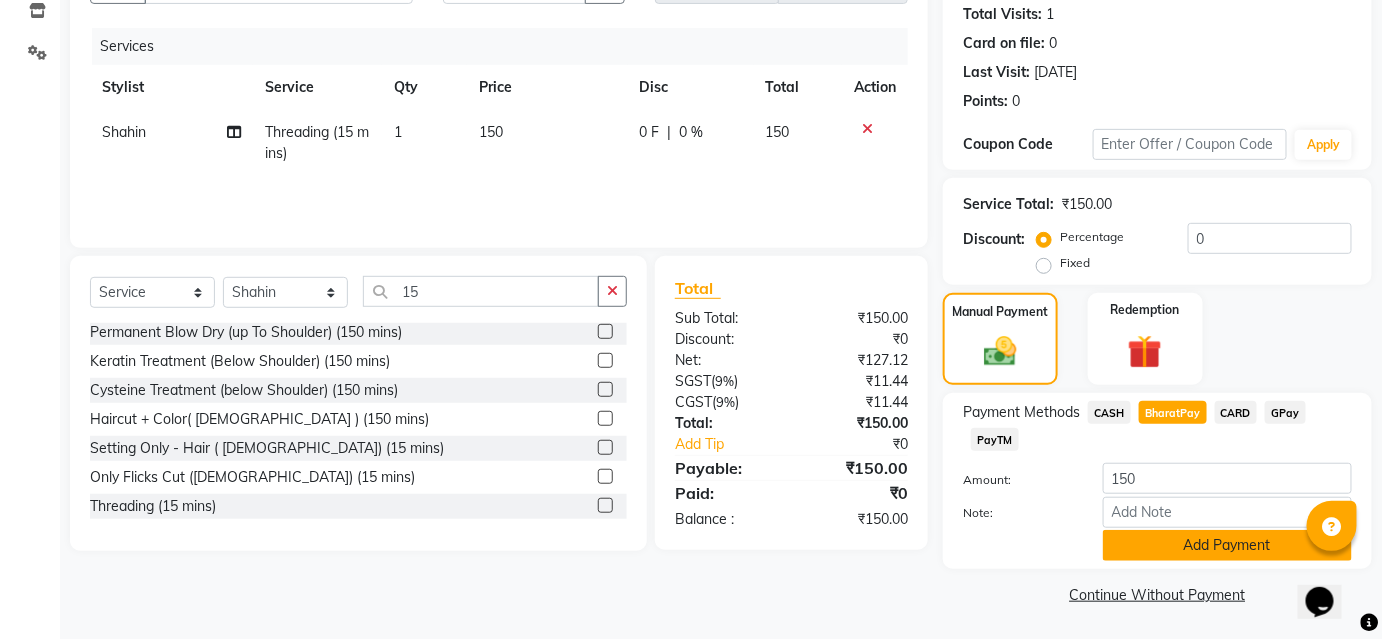 click on "Add Payment" 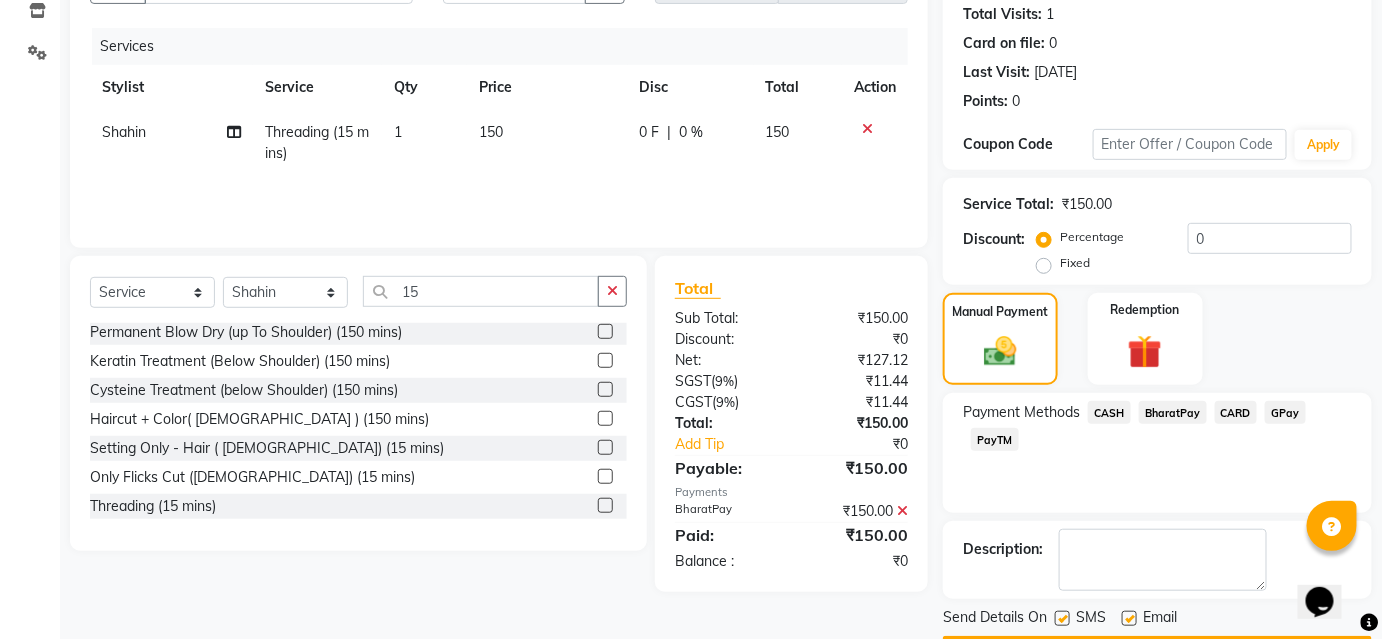 scroll, scrollTop: 276, scrollLeft: 0, axis: vertical 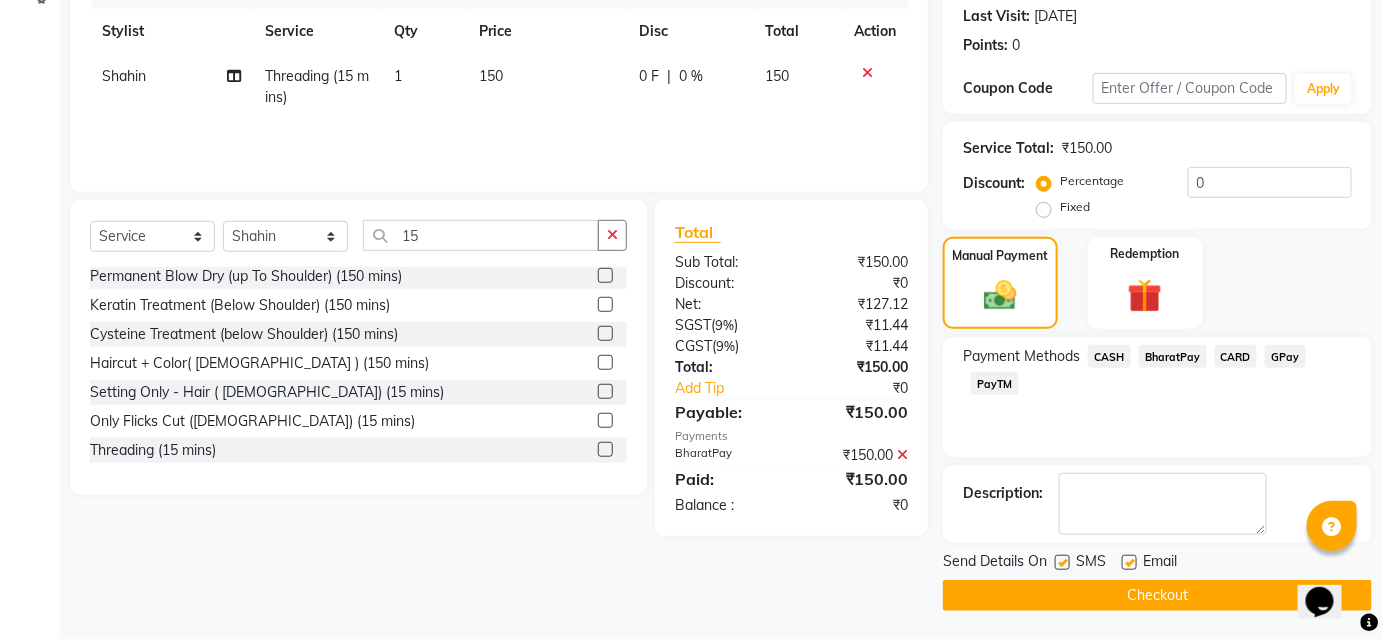 click on "Checkout" 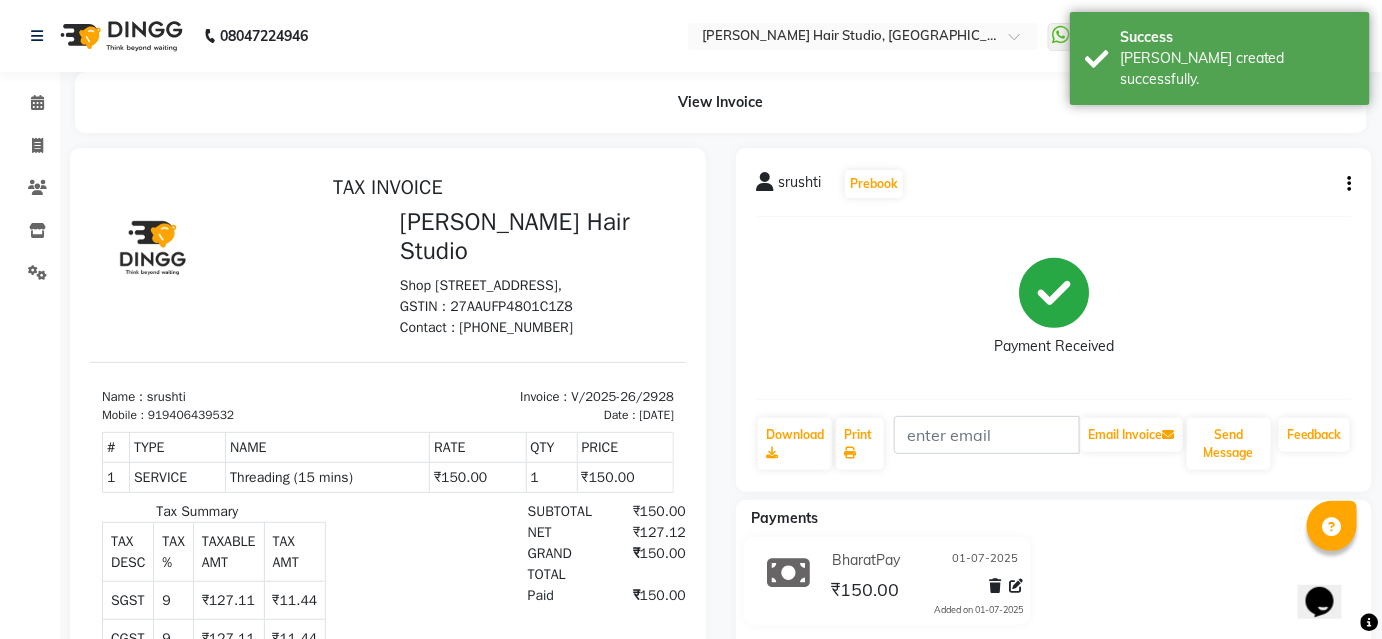 scroll, scrollTop: 0, scrollLeft: 0, axis: both 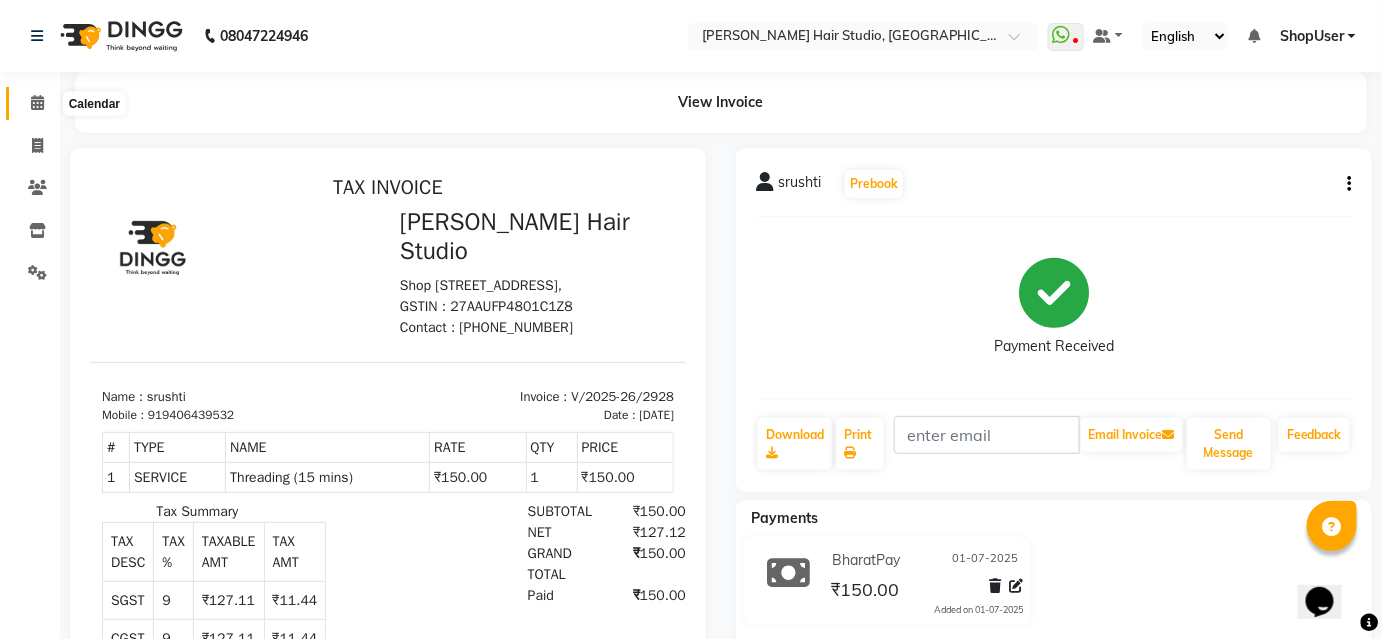 click 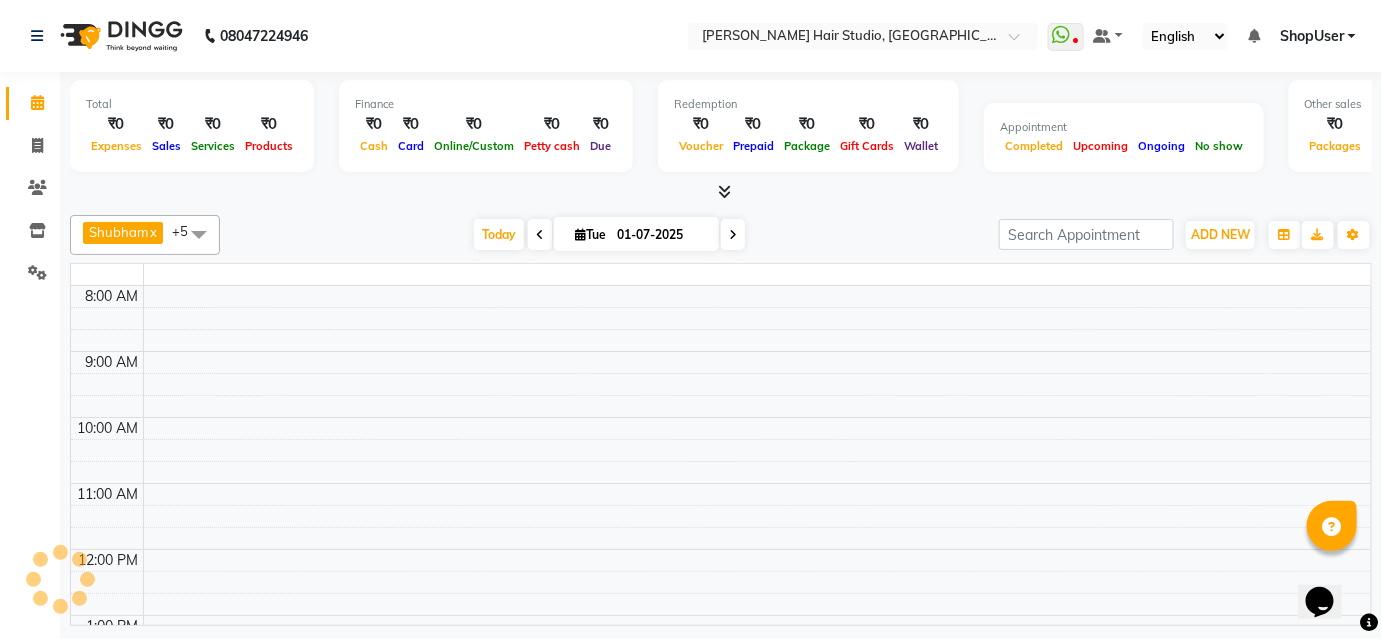 click 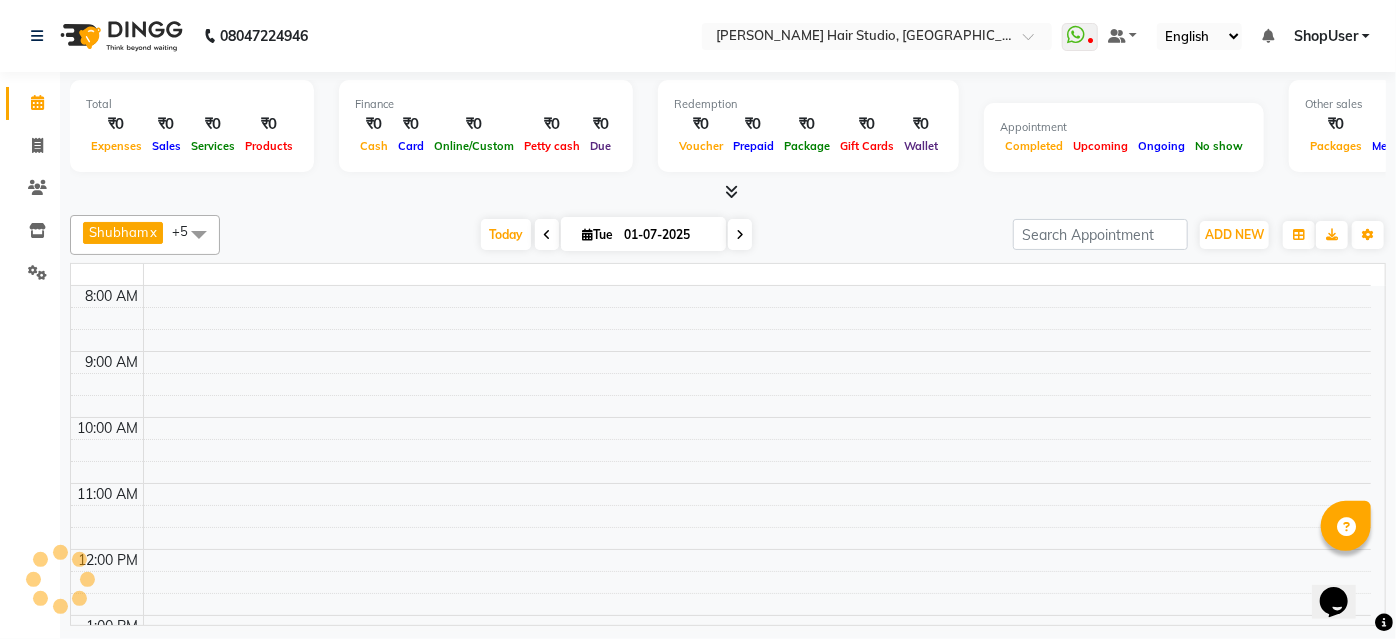click 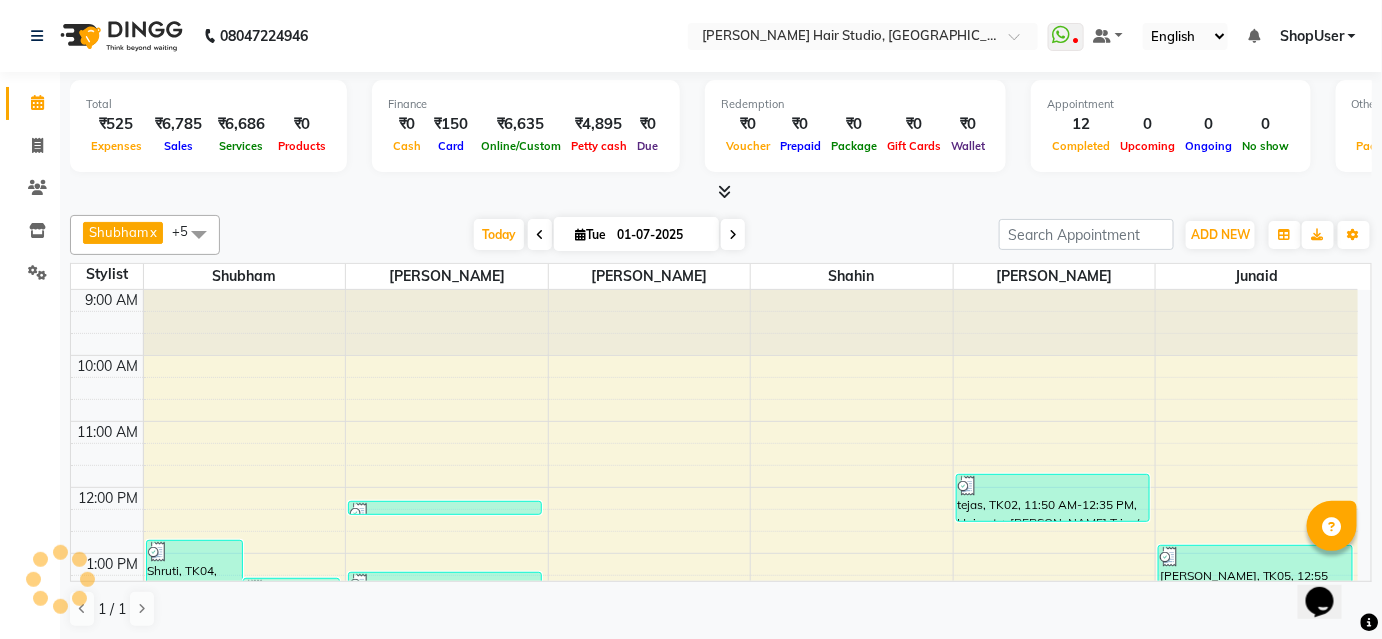 scroll, scrollTop: 456, scrollLeft: 0, axis: vertical 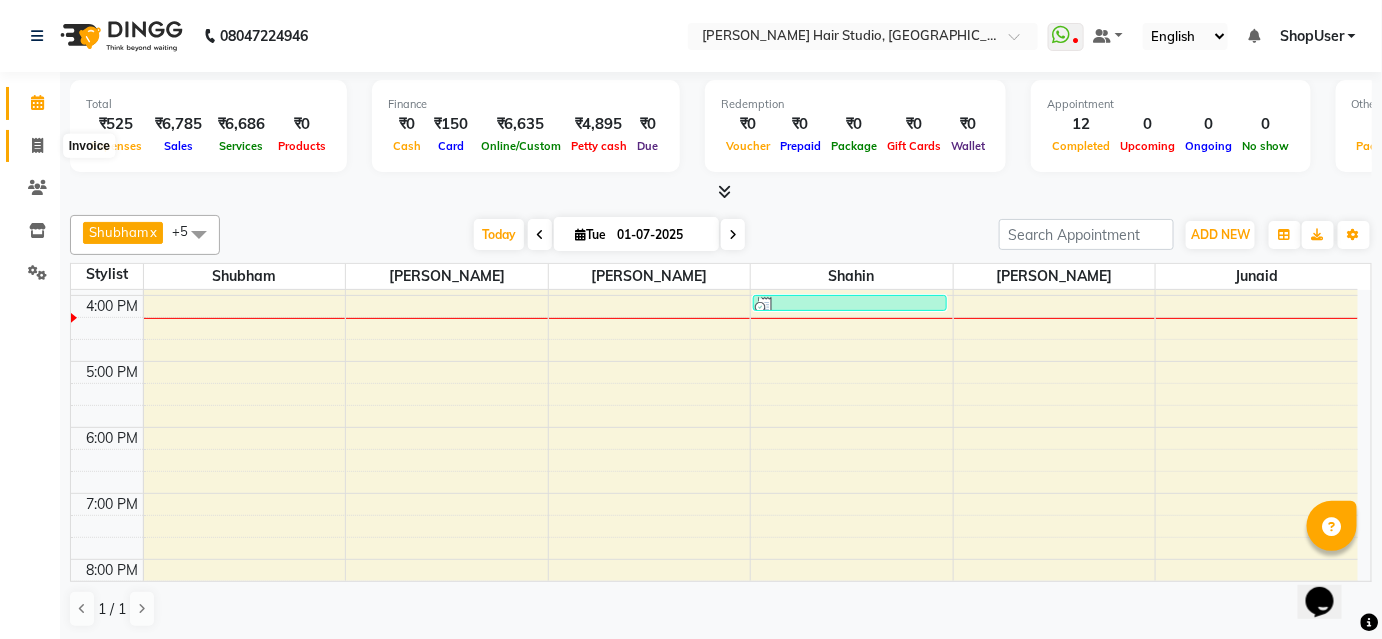 click 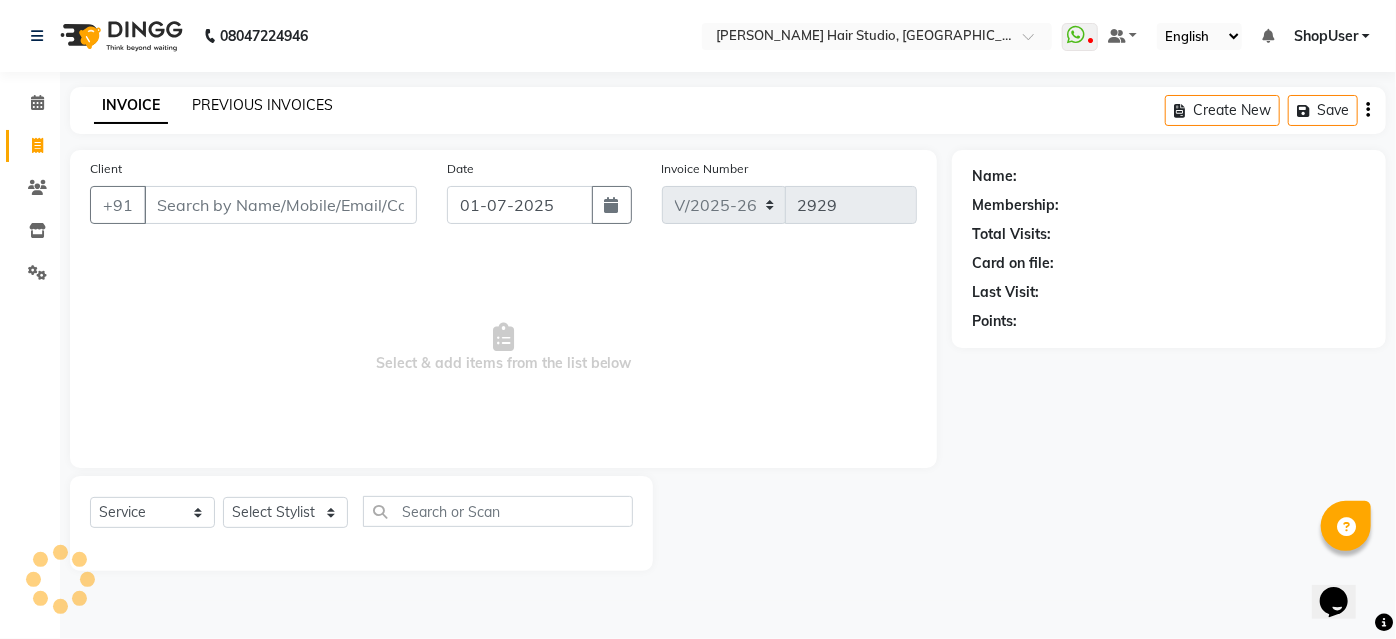 click on "PREVIOUS INVOICES" 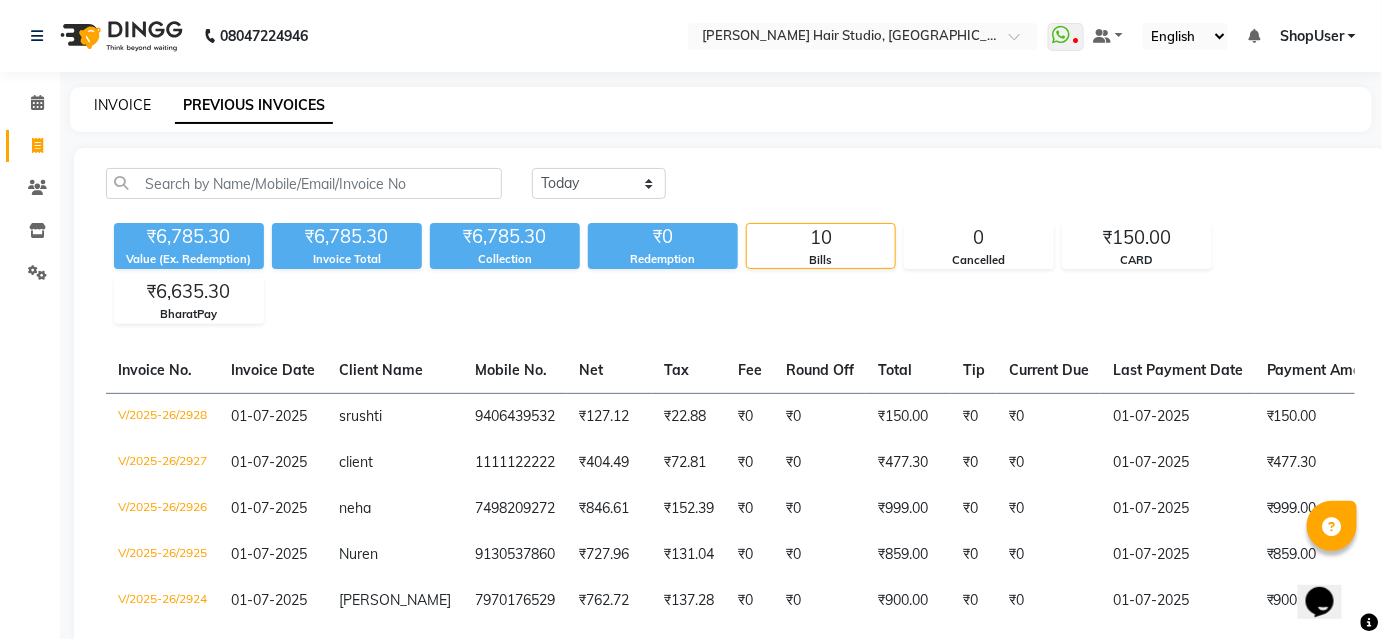click on "INVOICE" 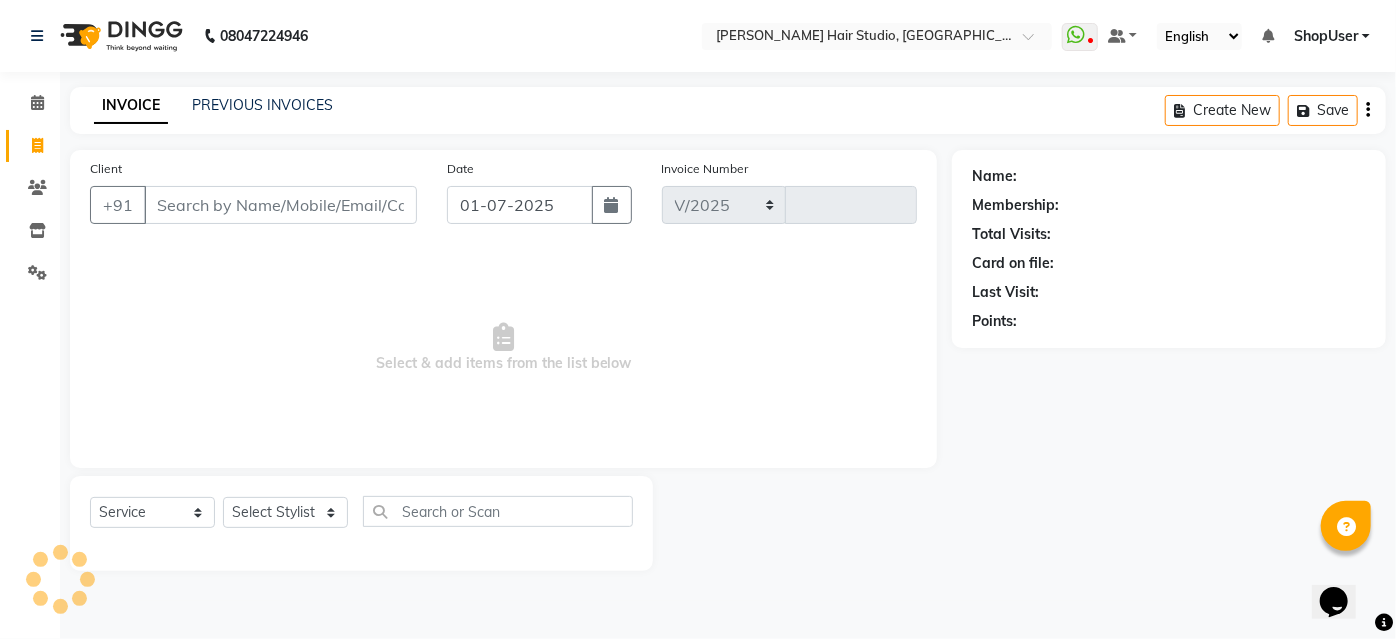 select on "627" 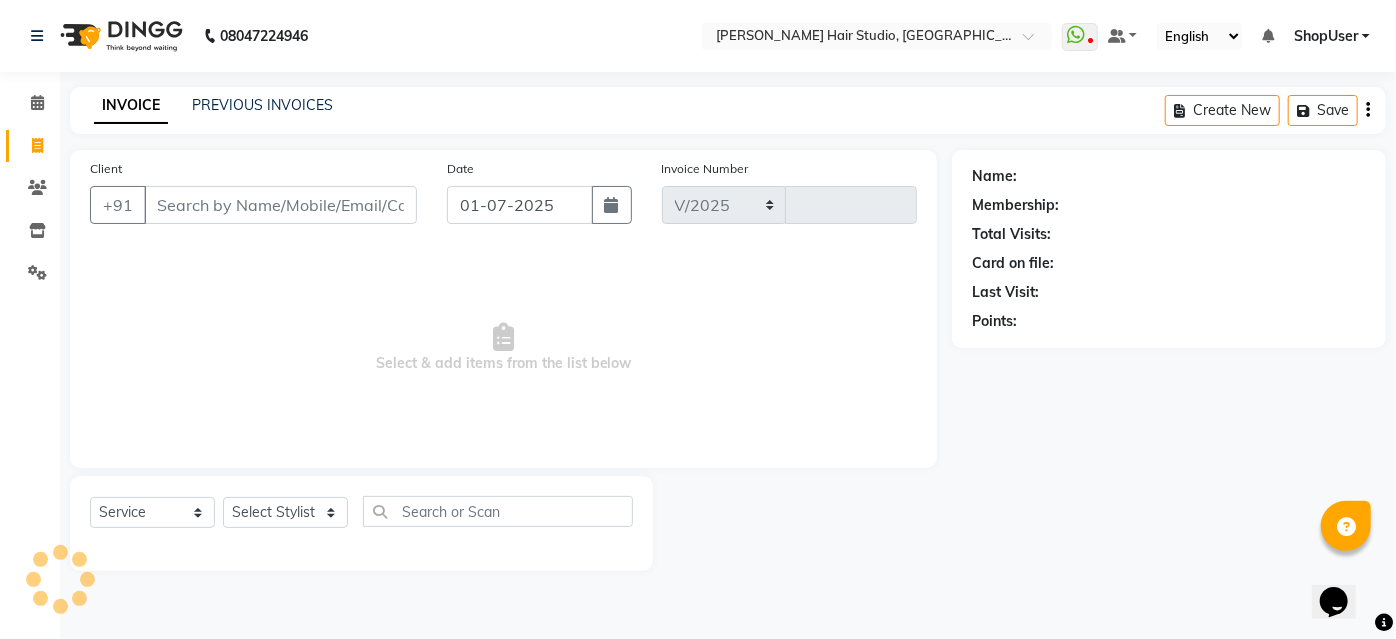 type on "2929" 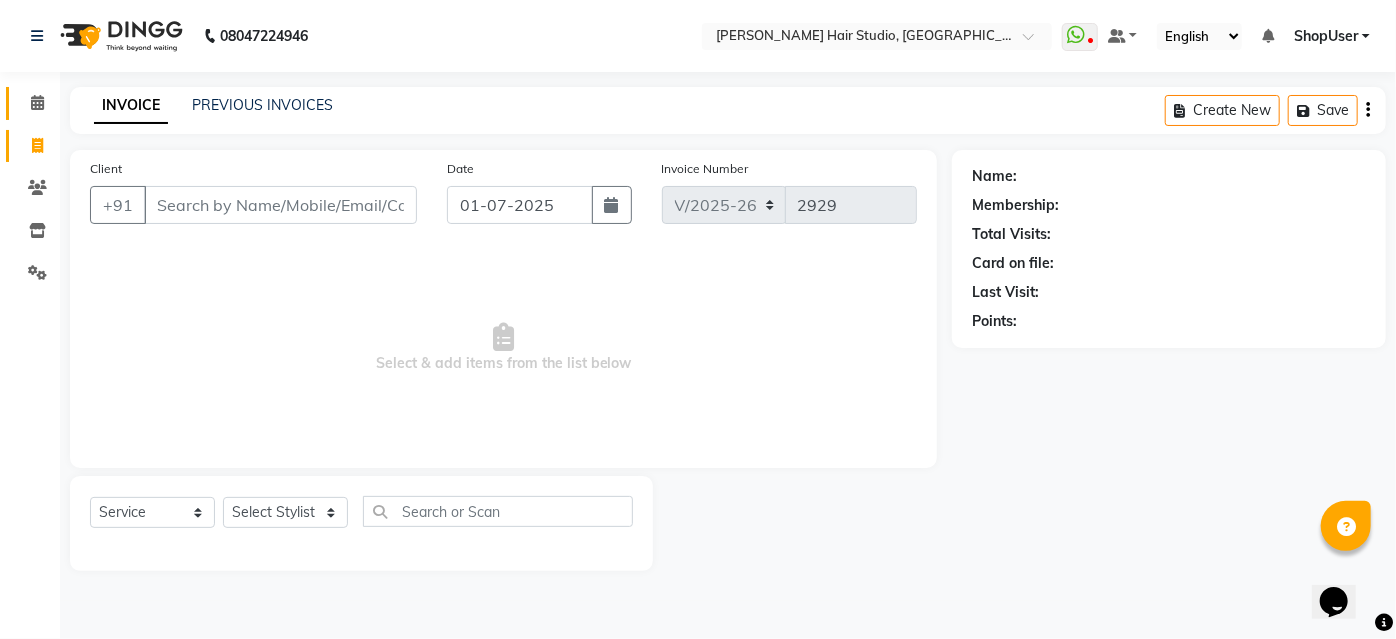 click 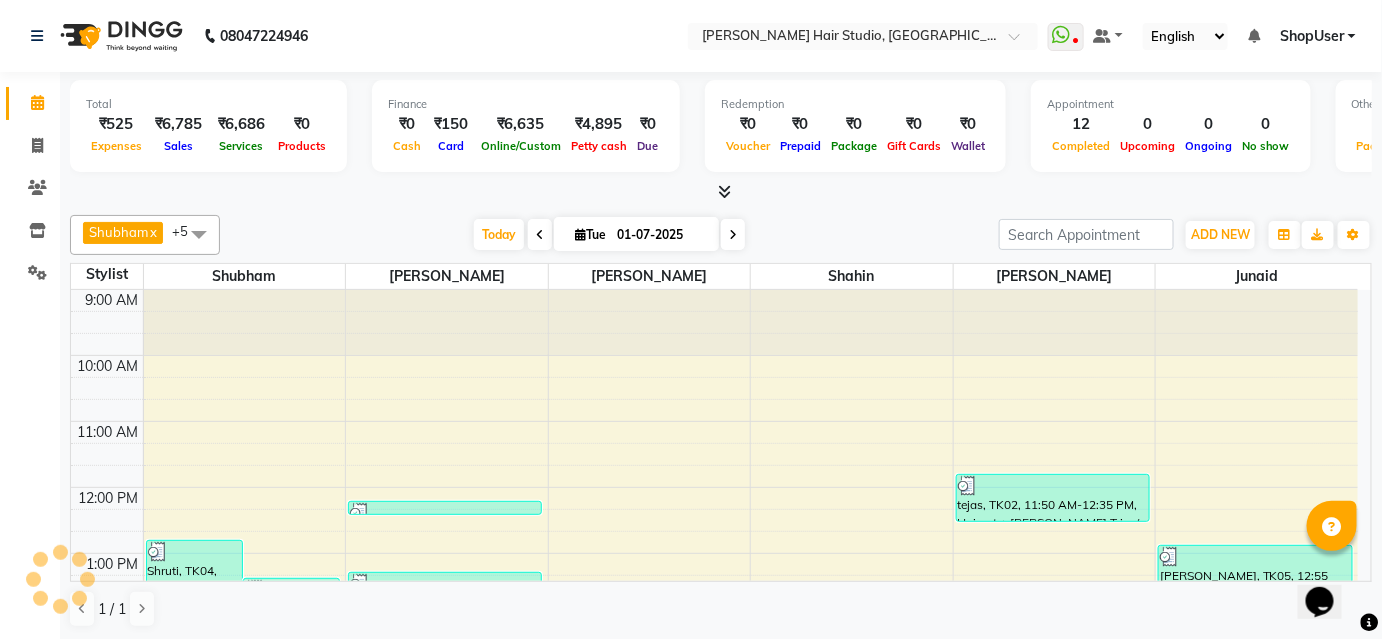 scroll, scrollTop: 456, scrollLeft: 0, axis: vertical 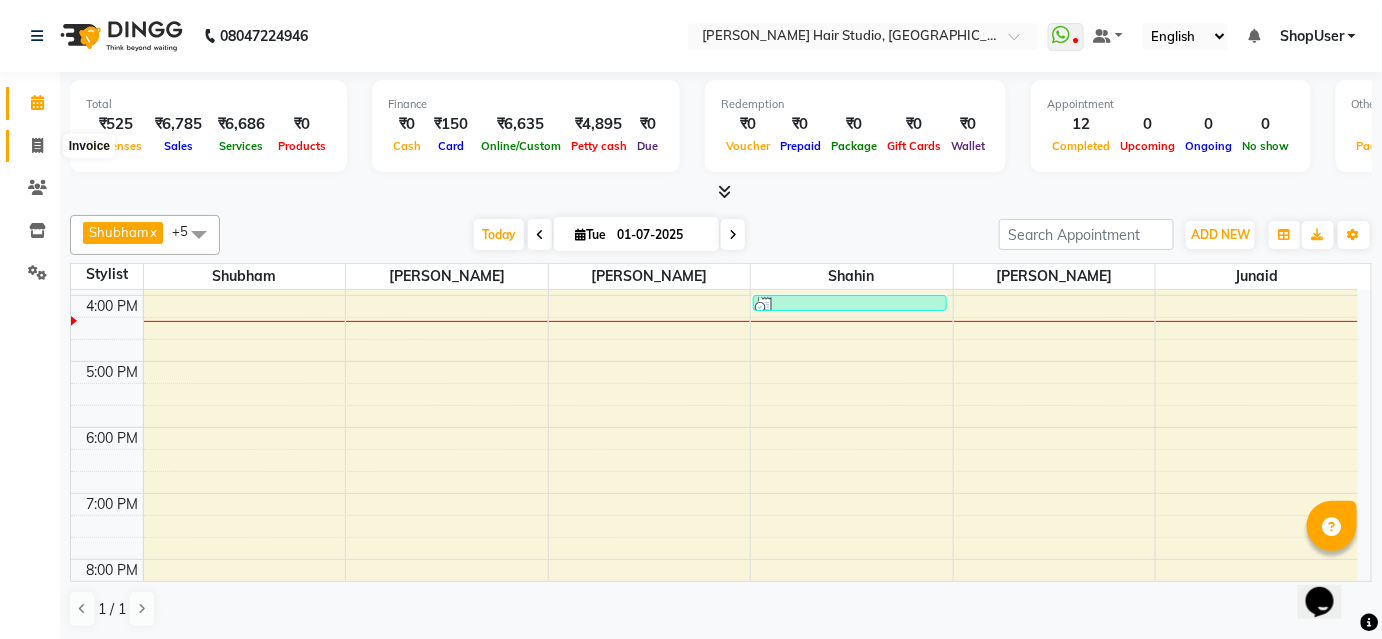 click 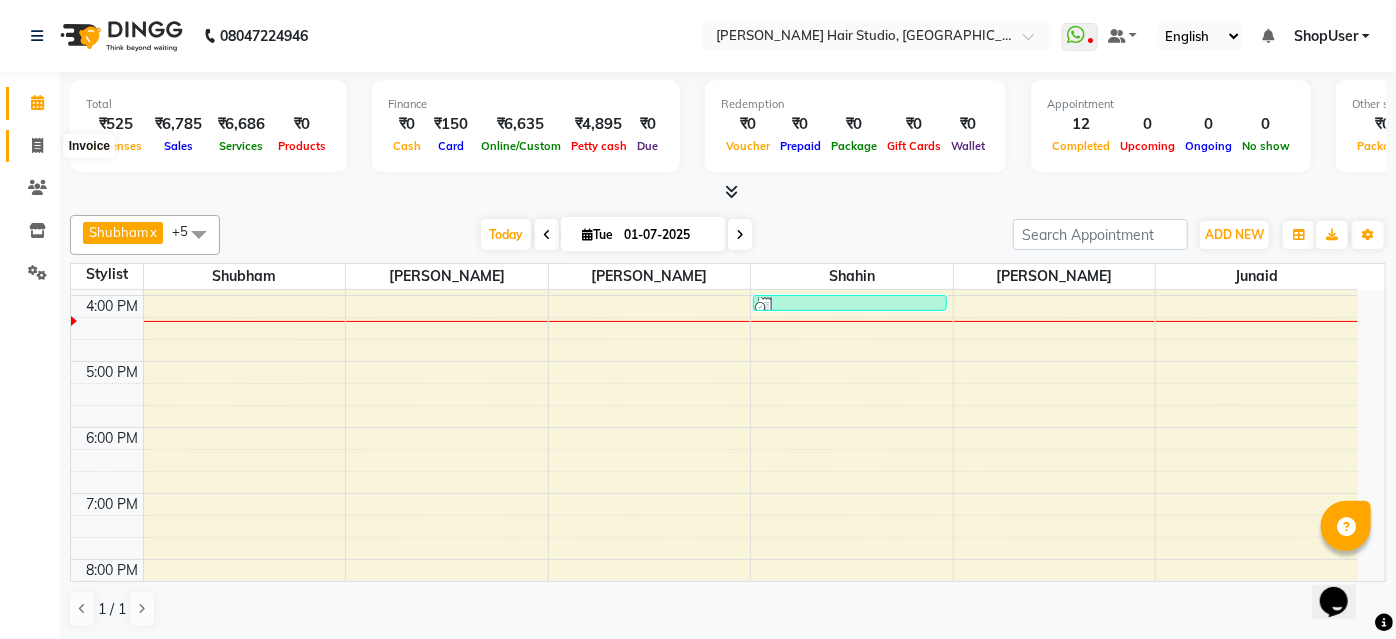 select on "service" 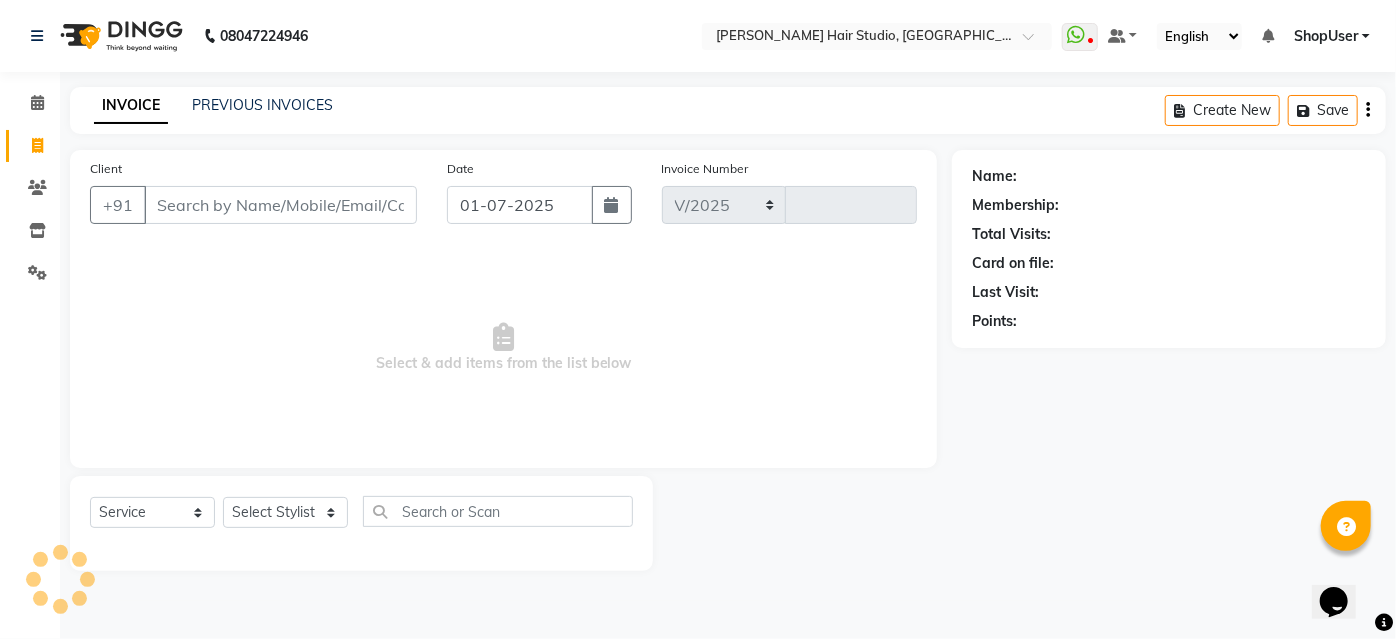 select on "627" 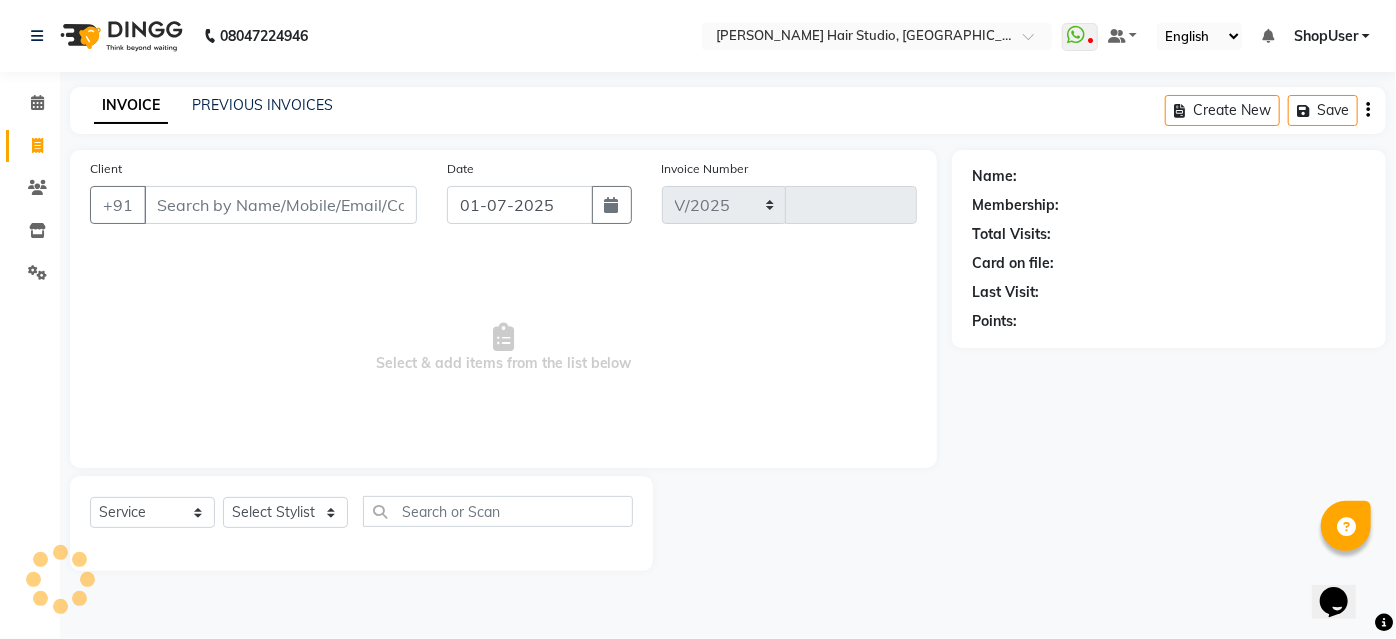 type on "2929" 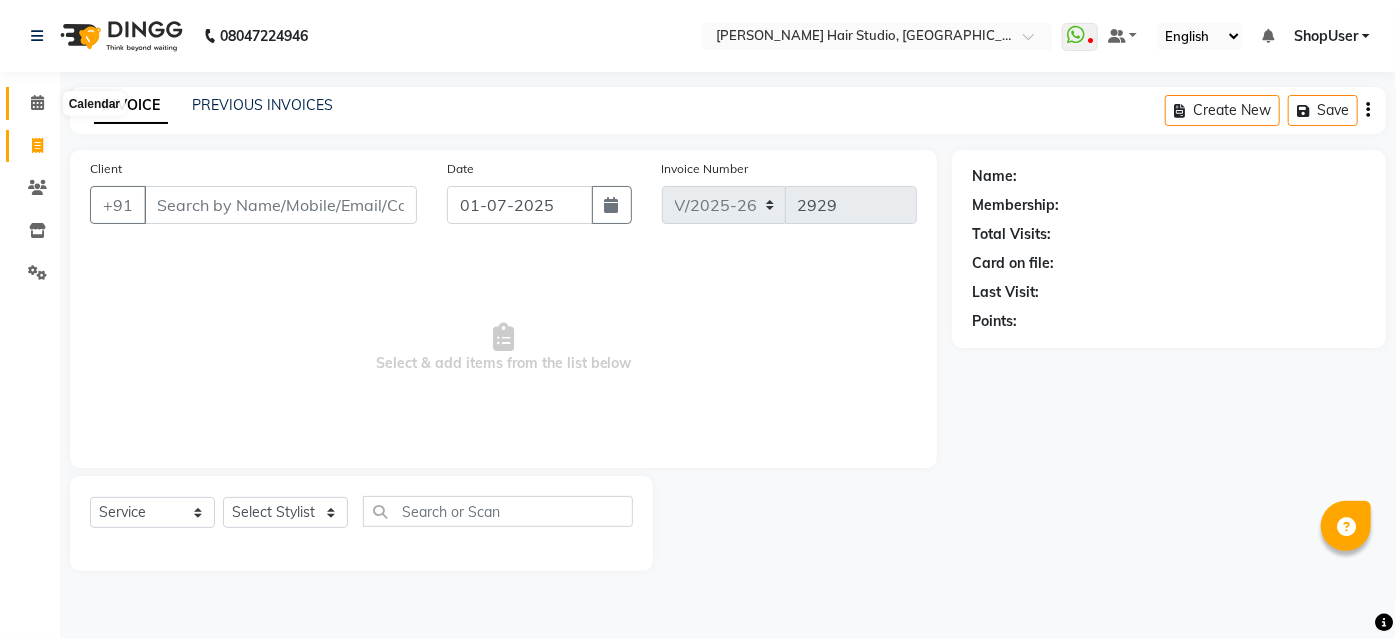 click 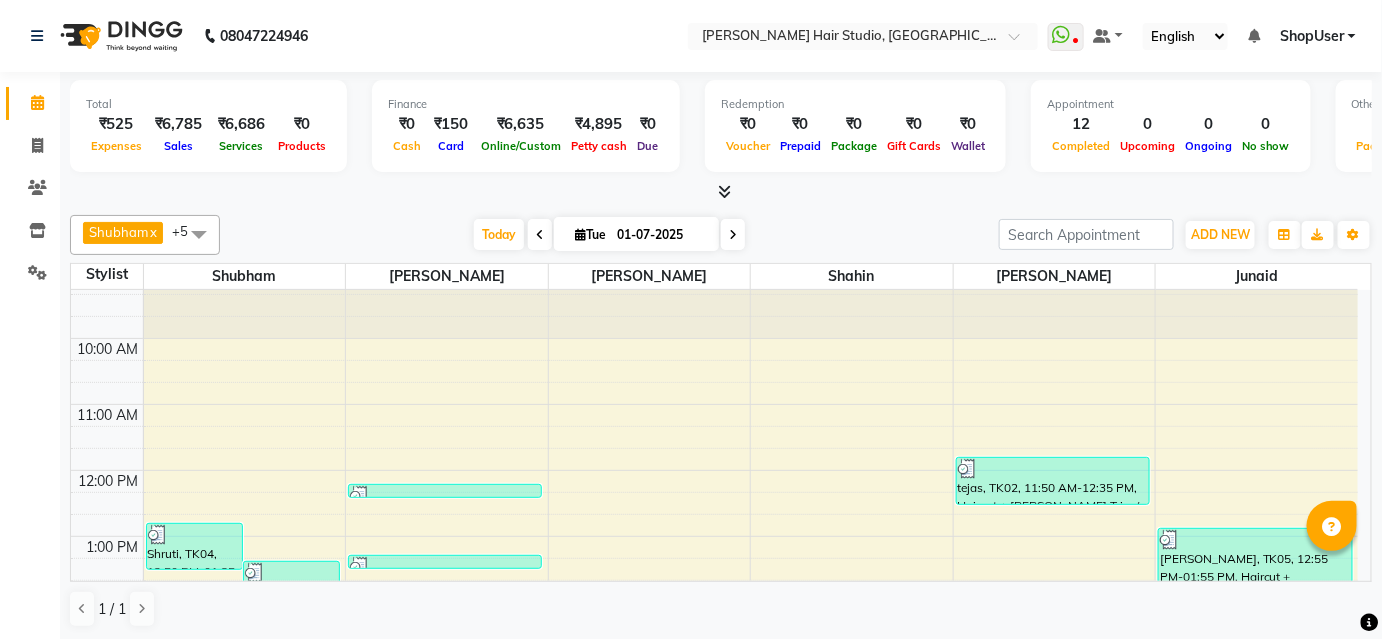 scroll, scrollTop: 0, scrollLeft: 0, axis: both 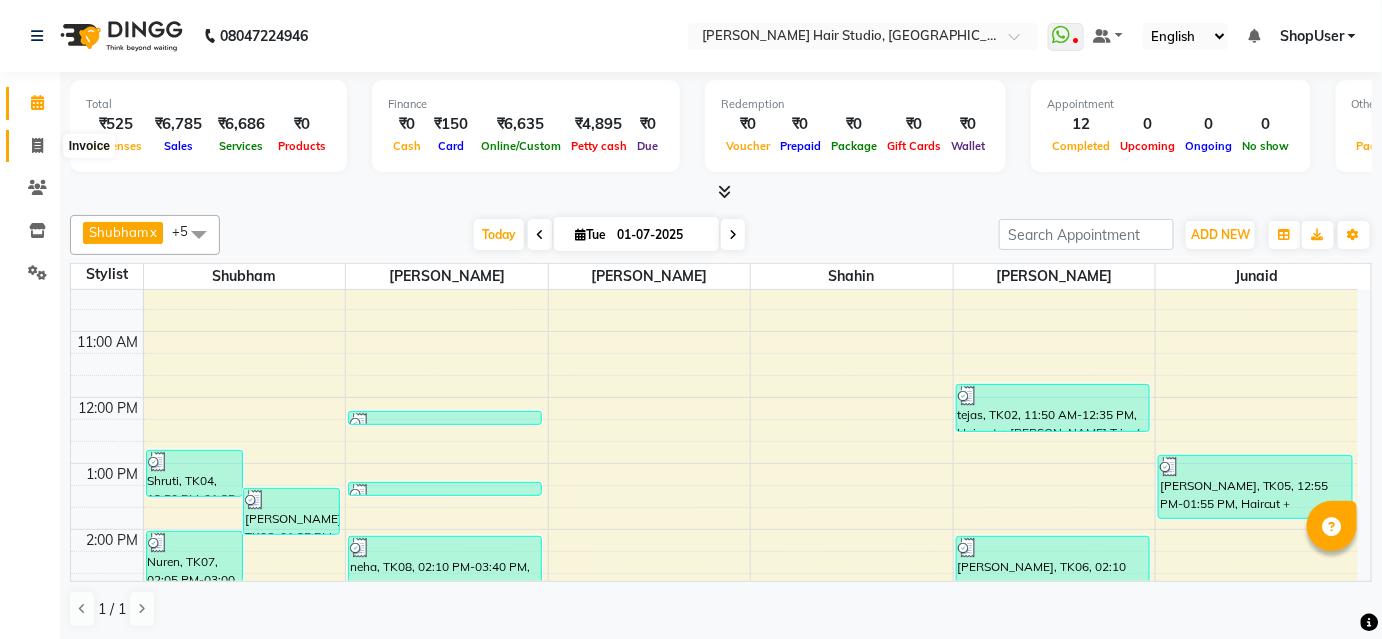 click 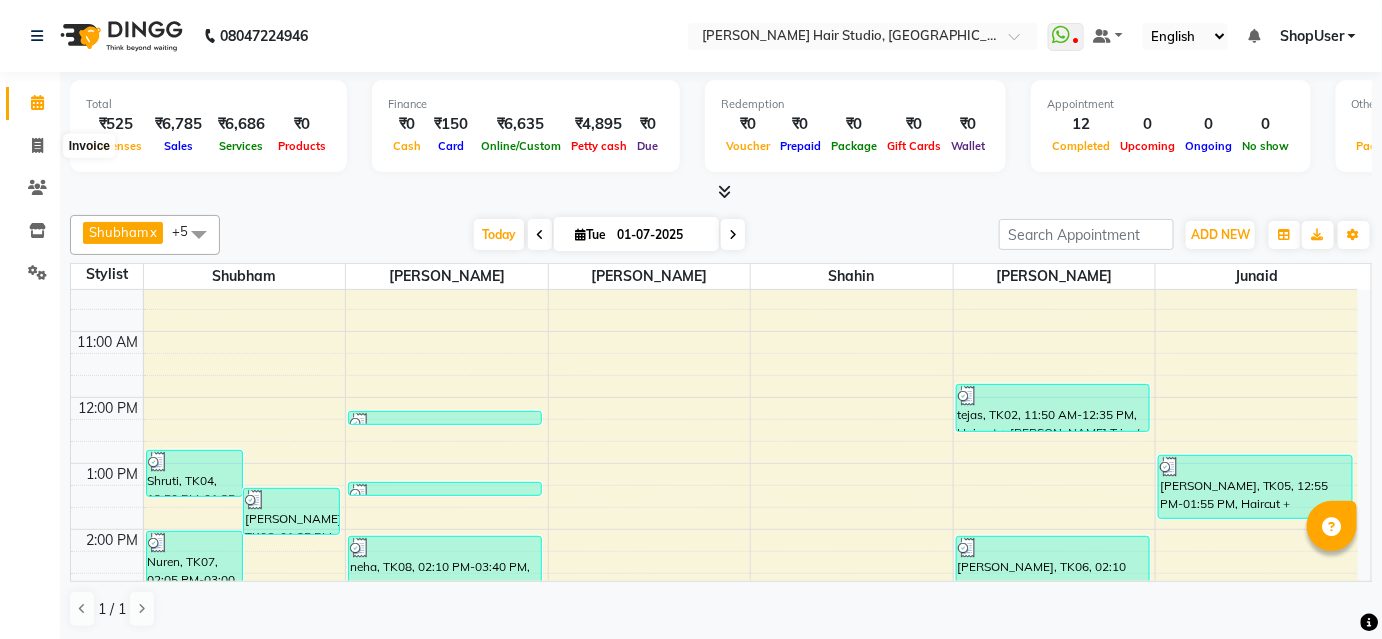 select on "service" 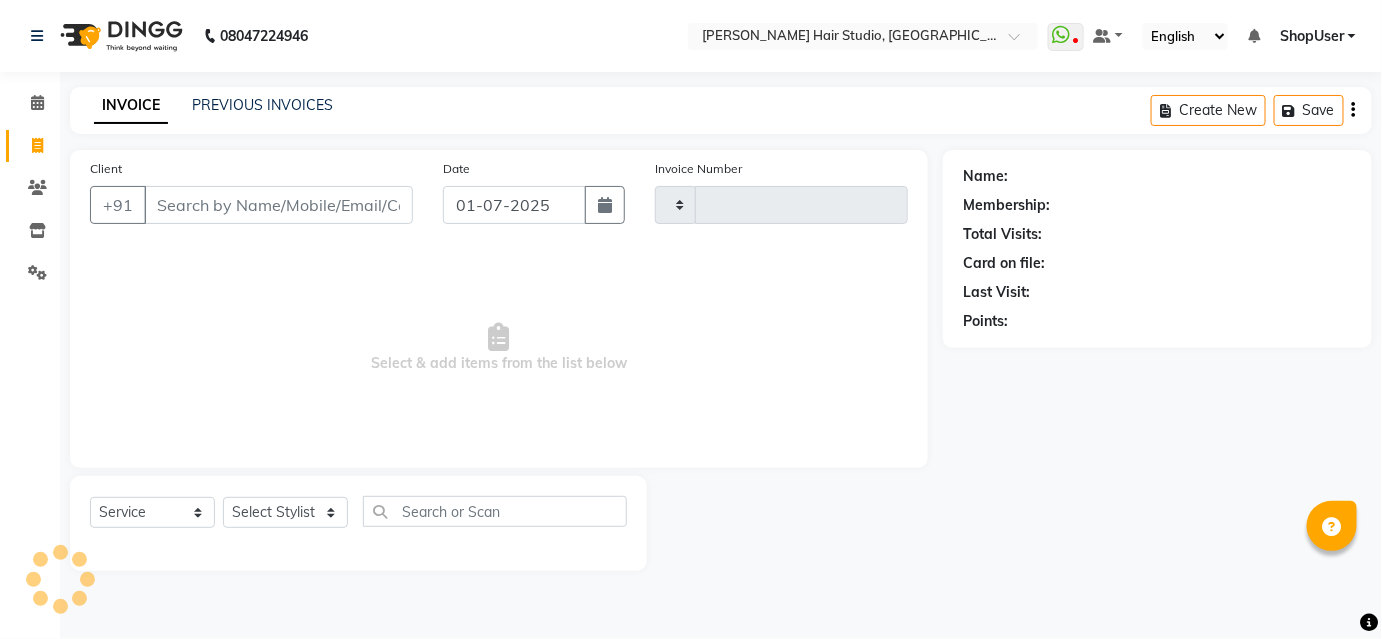 scroll, scrollTop: 0, scrollLeft: 0, axis: both 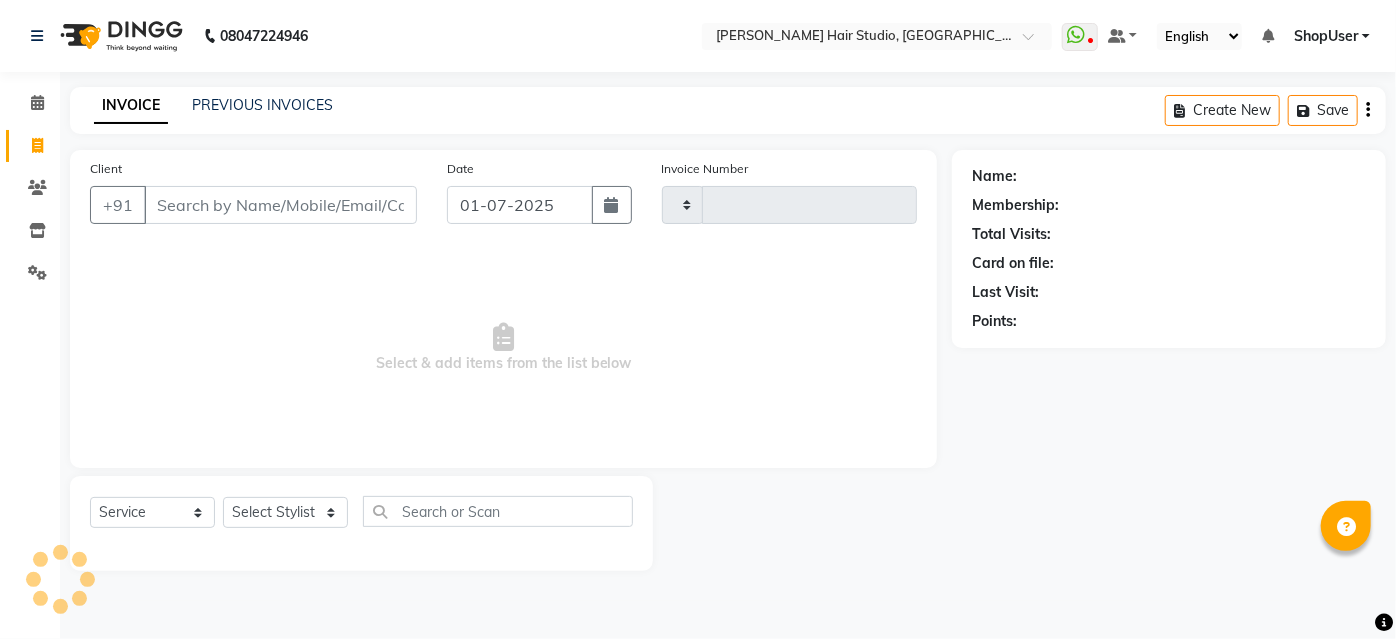 click on "Client" at bounding box center [280, 205] 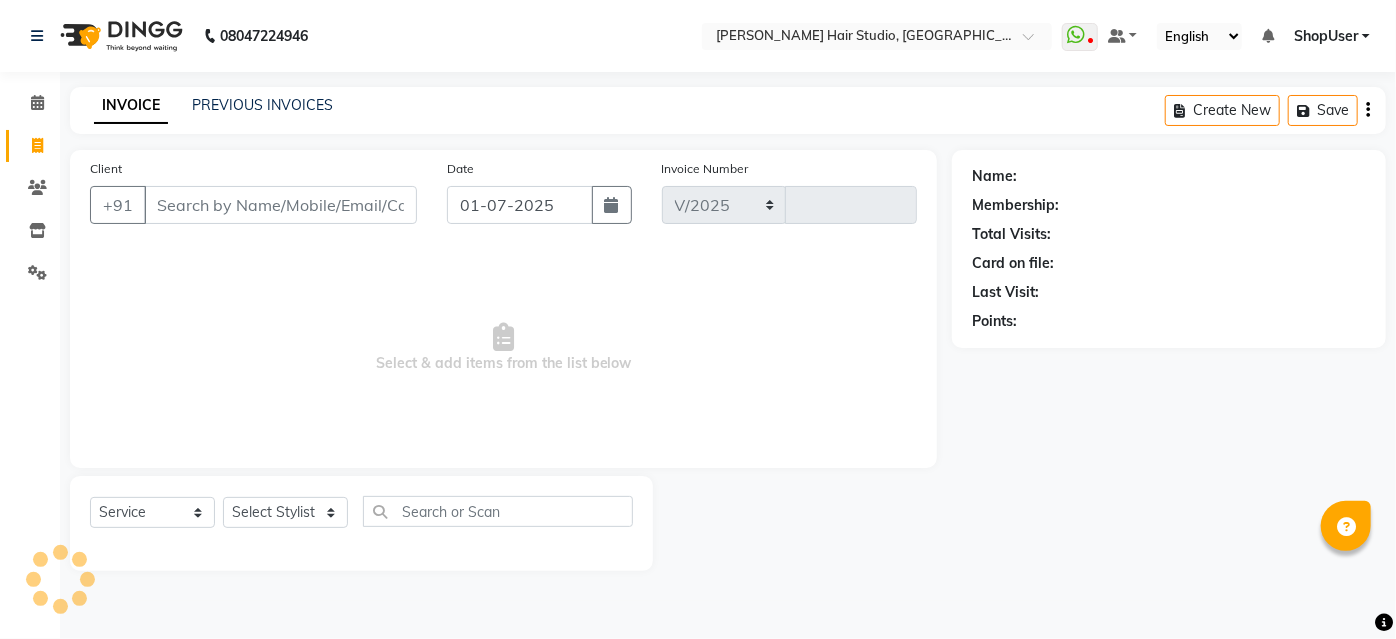 select on "627" 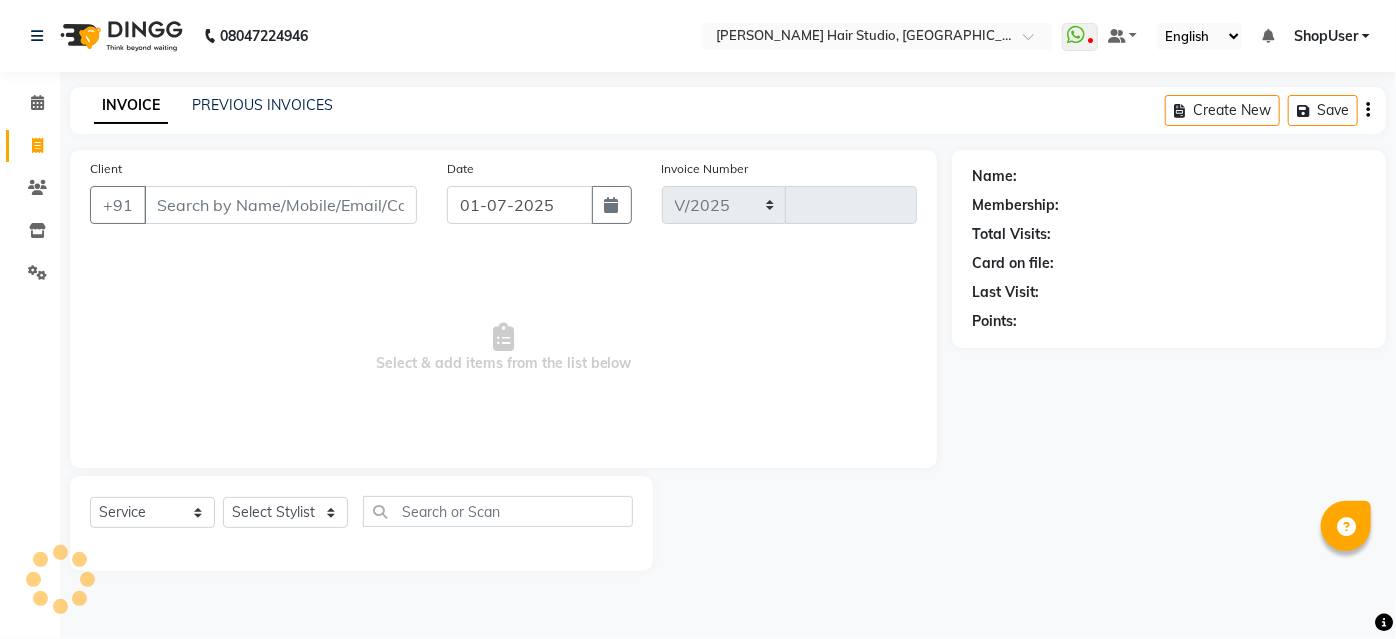 type on "2929" 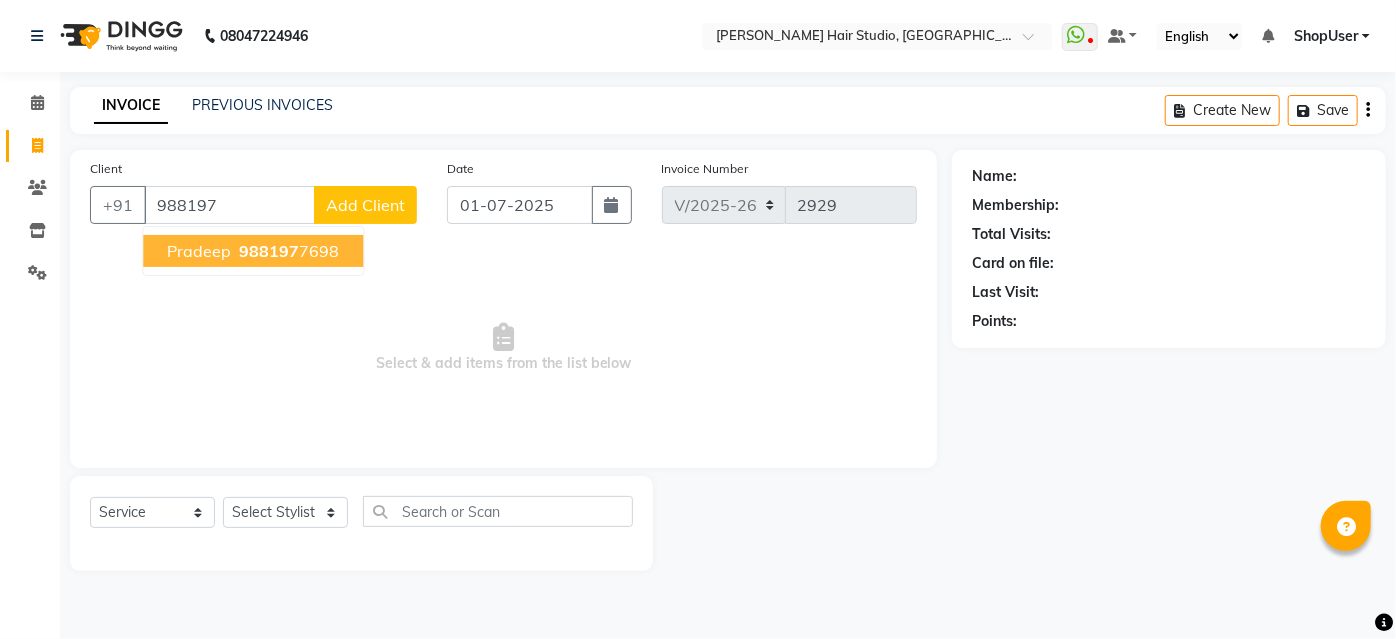 click on "988197 7698" at bounding box center (287, 251) 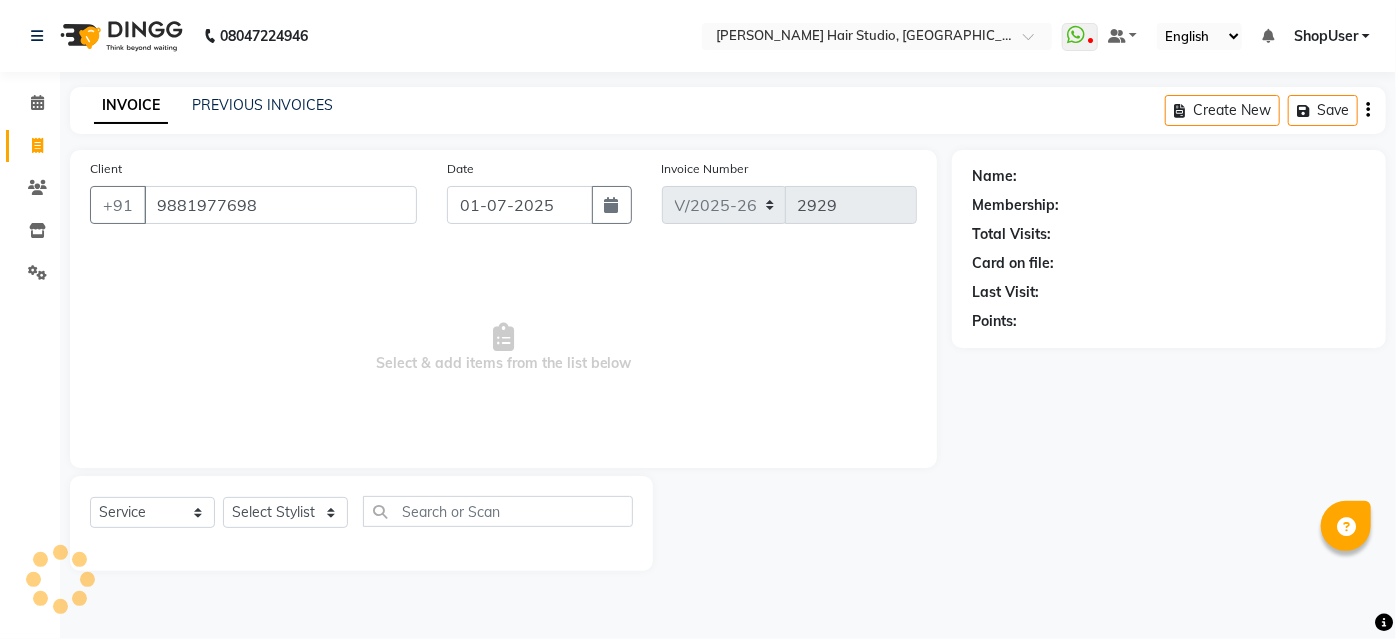 type on "9881977698" 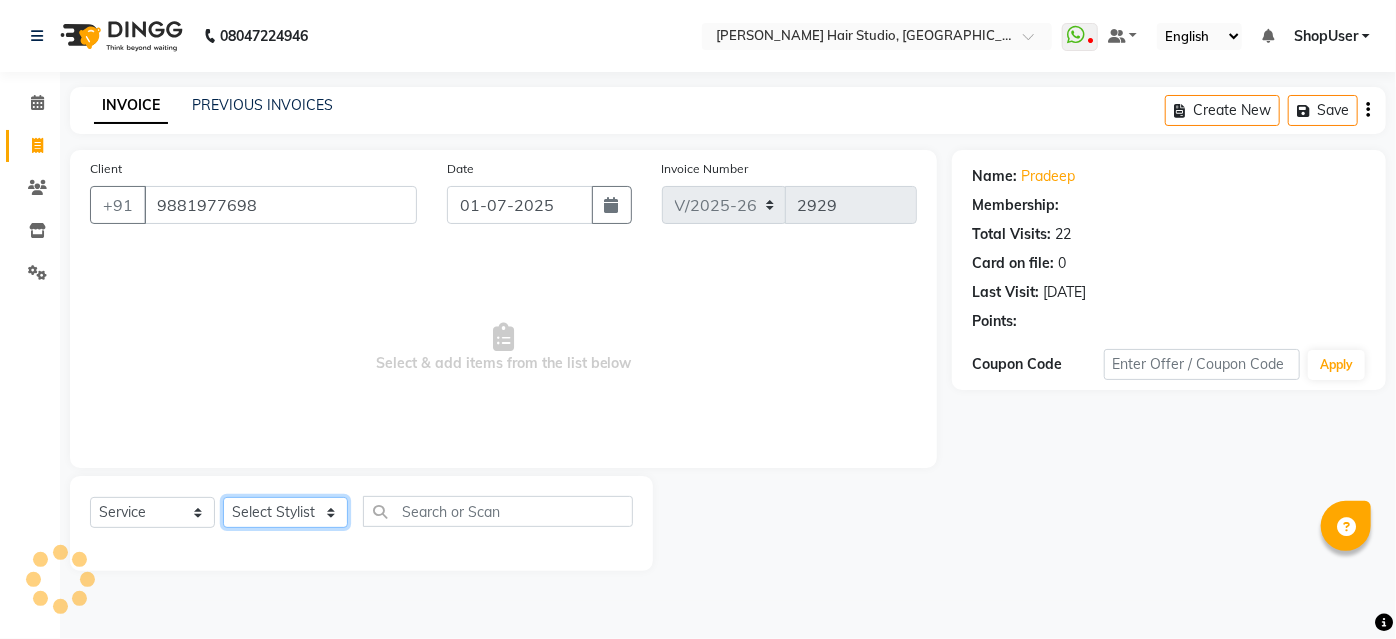 click on "Select Stylist [PERSON_NAME] [PERSON_NAME] Avinash [PERSON_NAME] [PERSON_NAME] Pawan Krishna [PERSON_NAME] [PERSON_NAME] ShopUser [PERSON_NAME] [PERSON_NAME]" 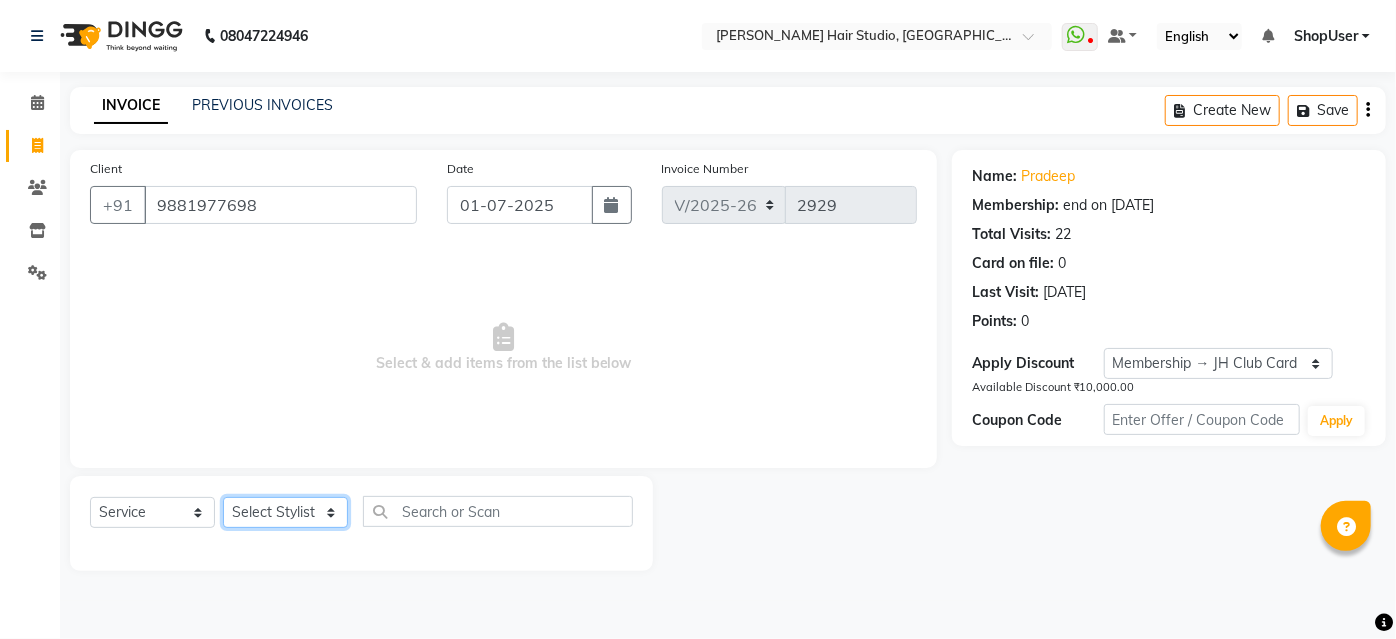 select on "39192" 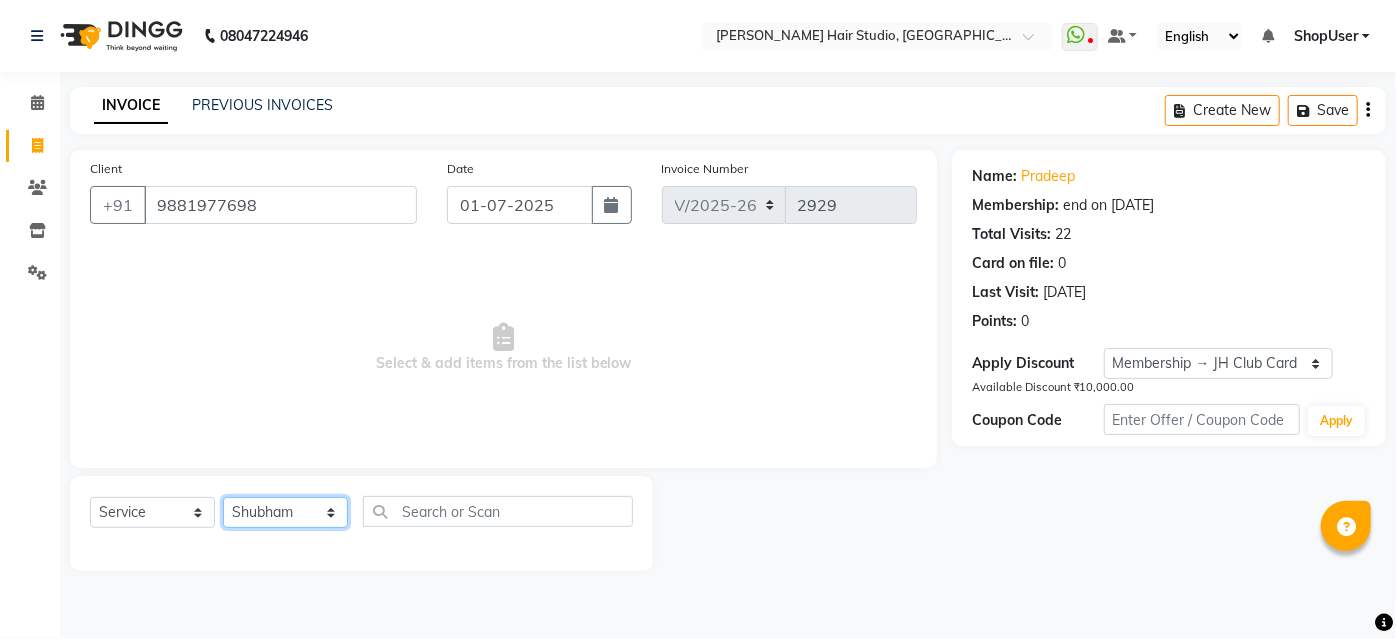 click on "Select Stylist [PERSON_NAME] [PERSON_NAME] Avinash [PERSON_NAME] [PERSON_NAME] Pawan Krishna [PERSON_NAME] [PERSON_NAME] ShopUser [PERSON_NAME] [PERSON_NAME]" 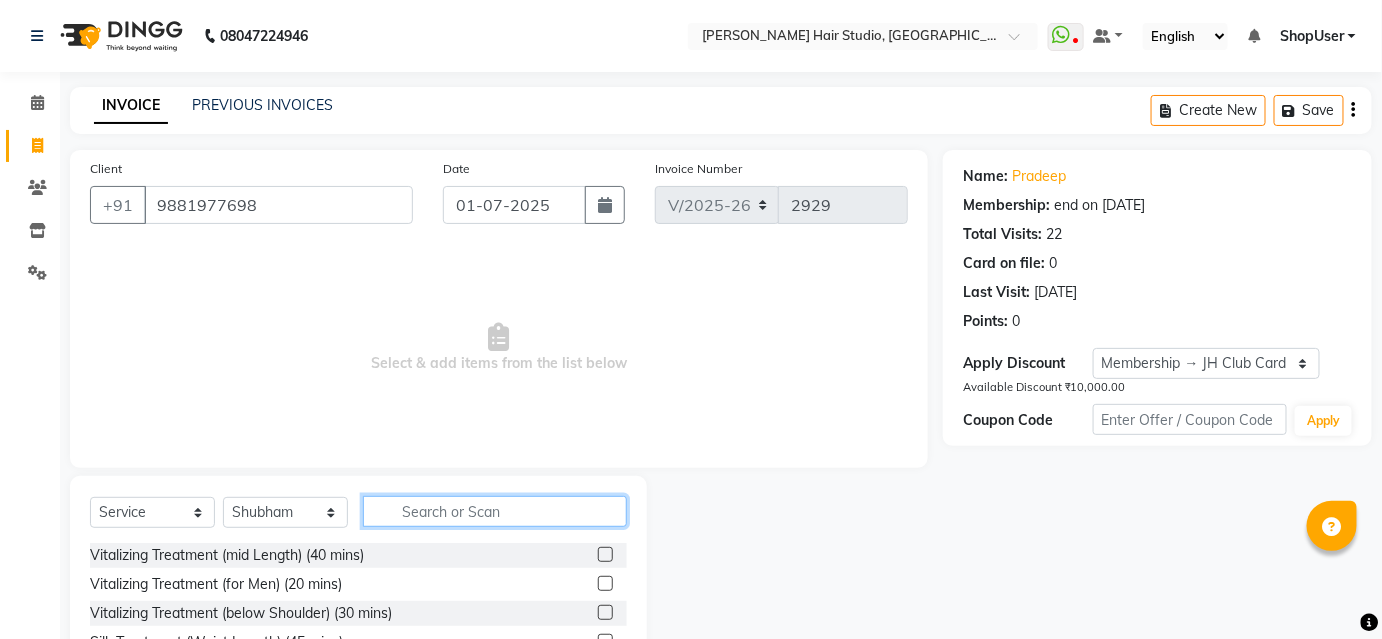 click 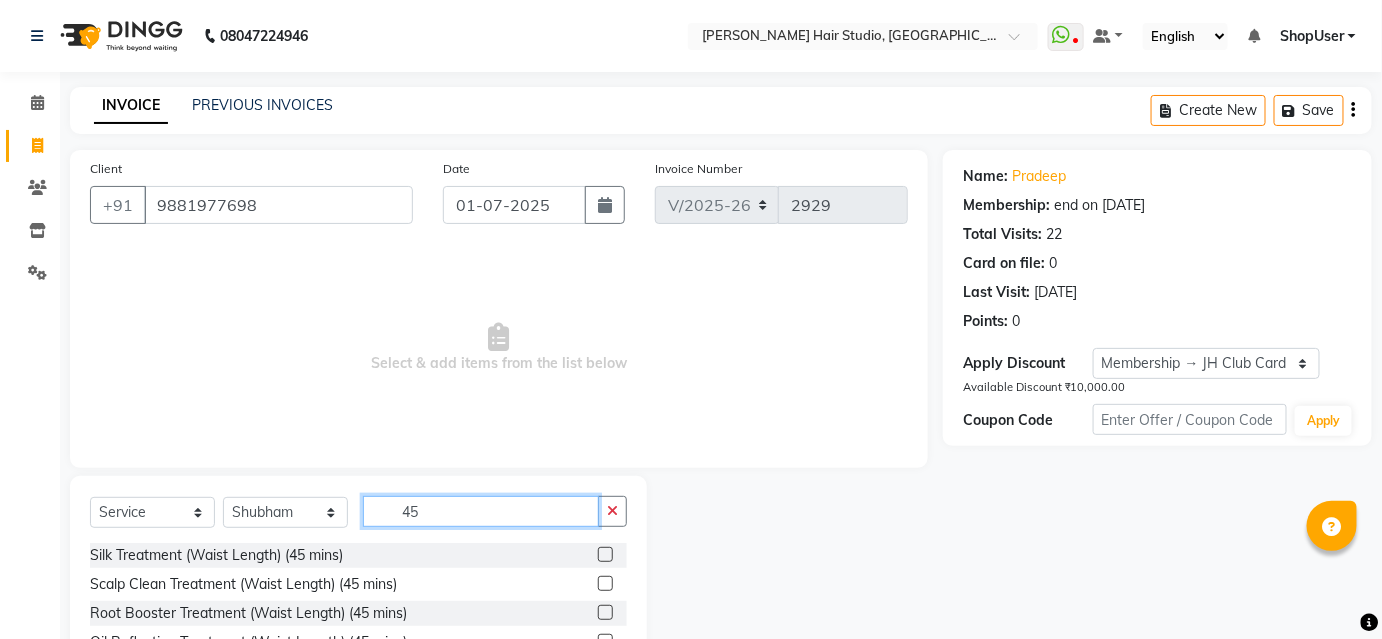 scroll, scrollTop: 161, scrollLeft: 0, axis: vertical 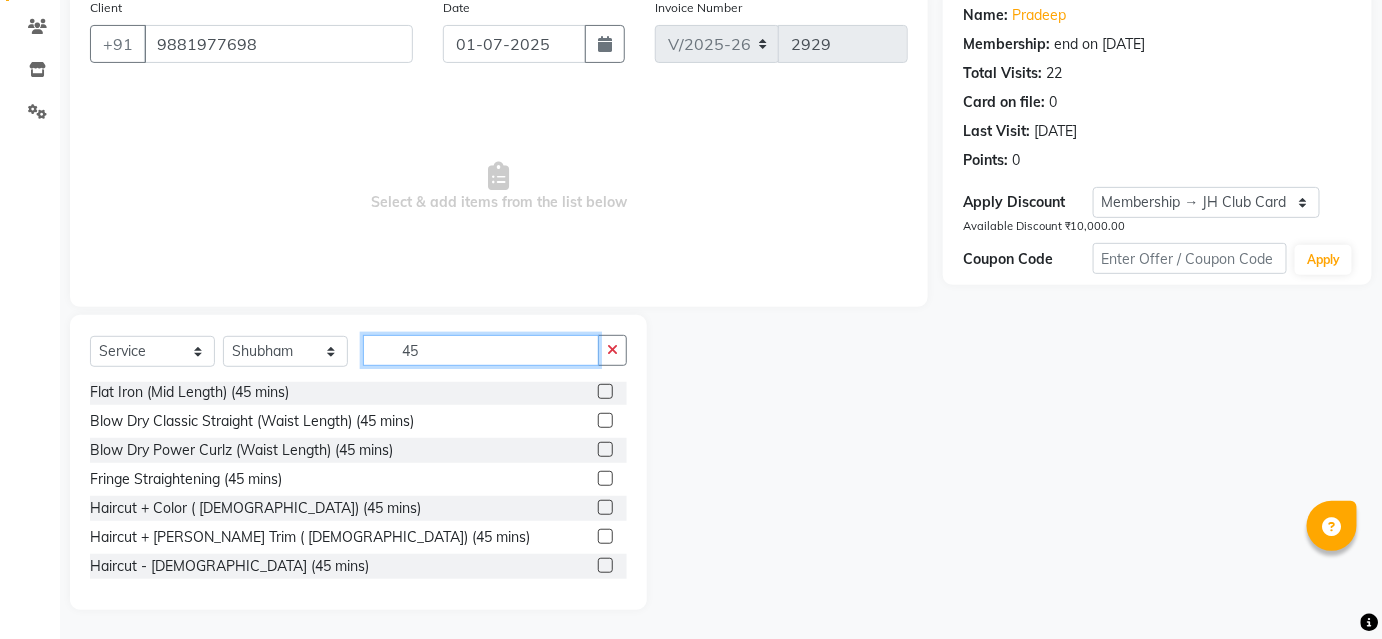 type on "45" 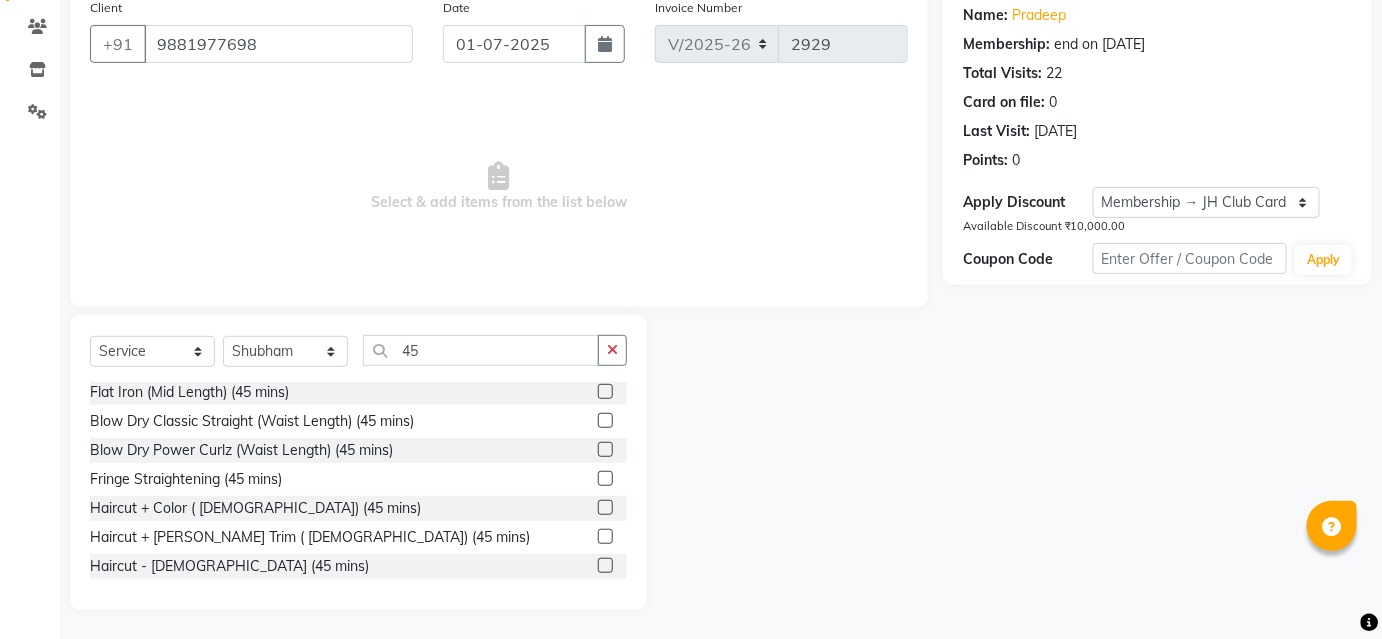 click 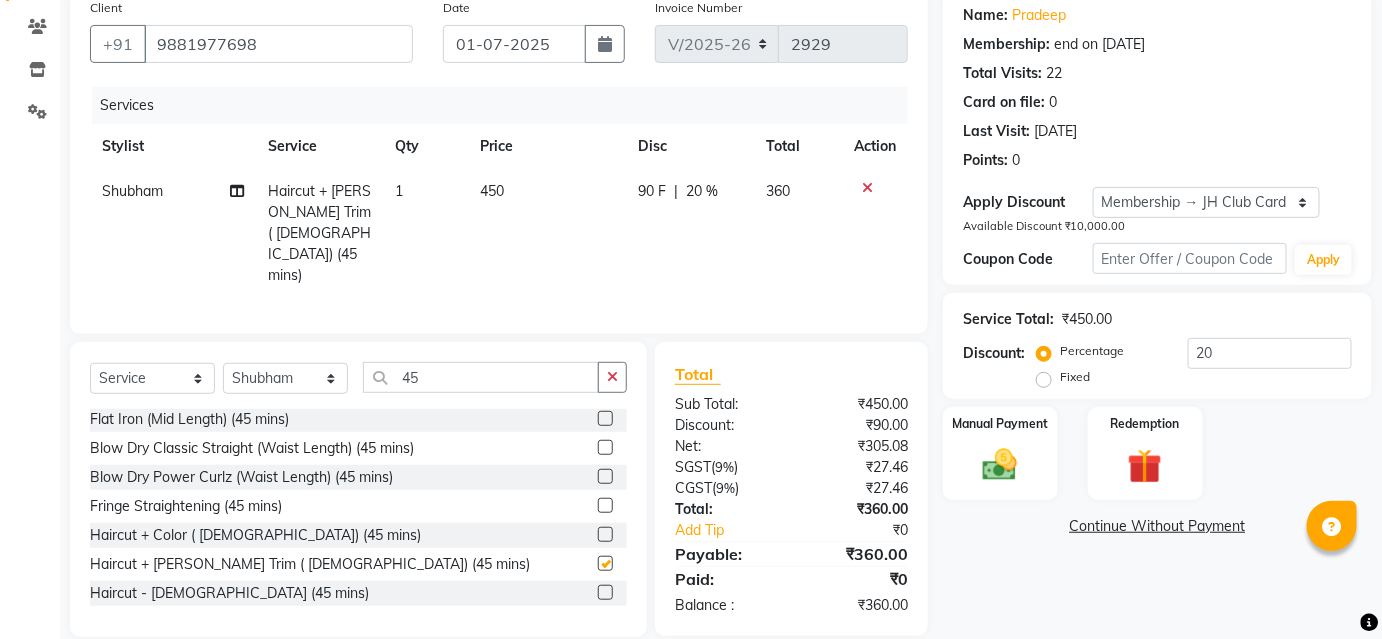 checkbox on "false" 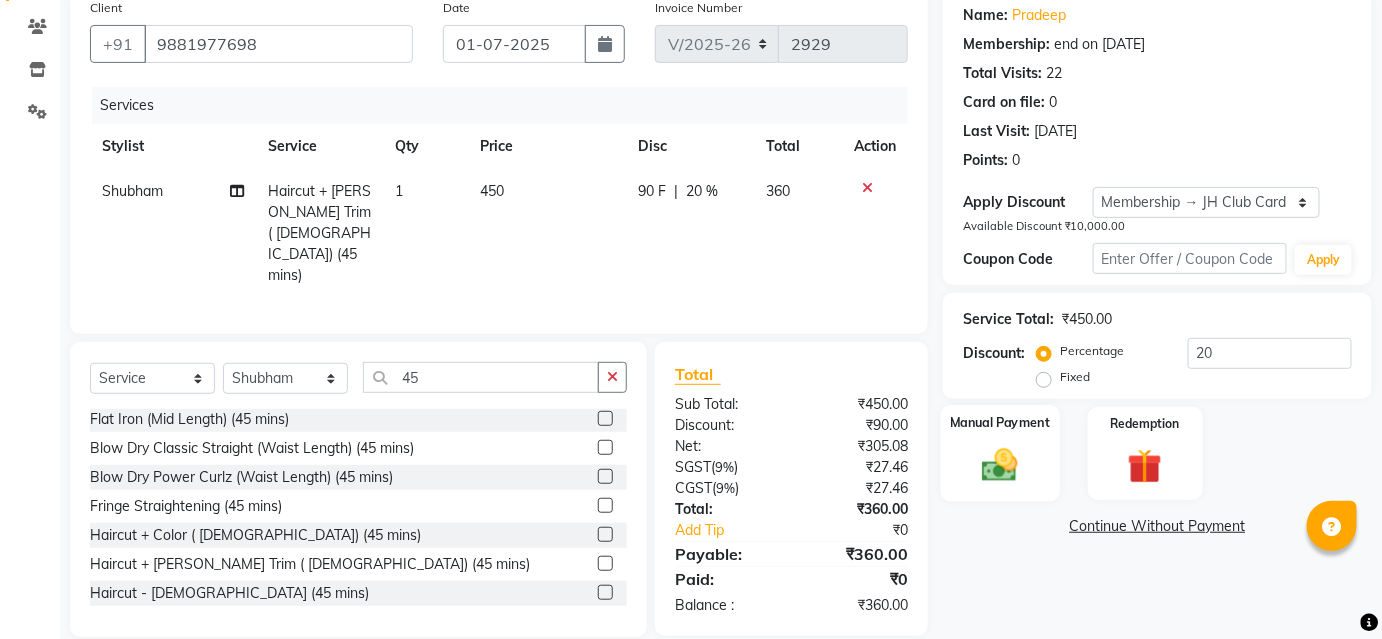 click on "Manual Payment" 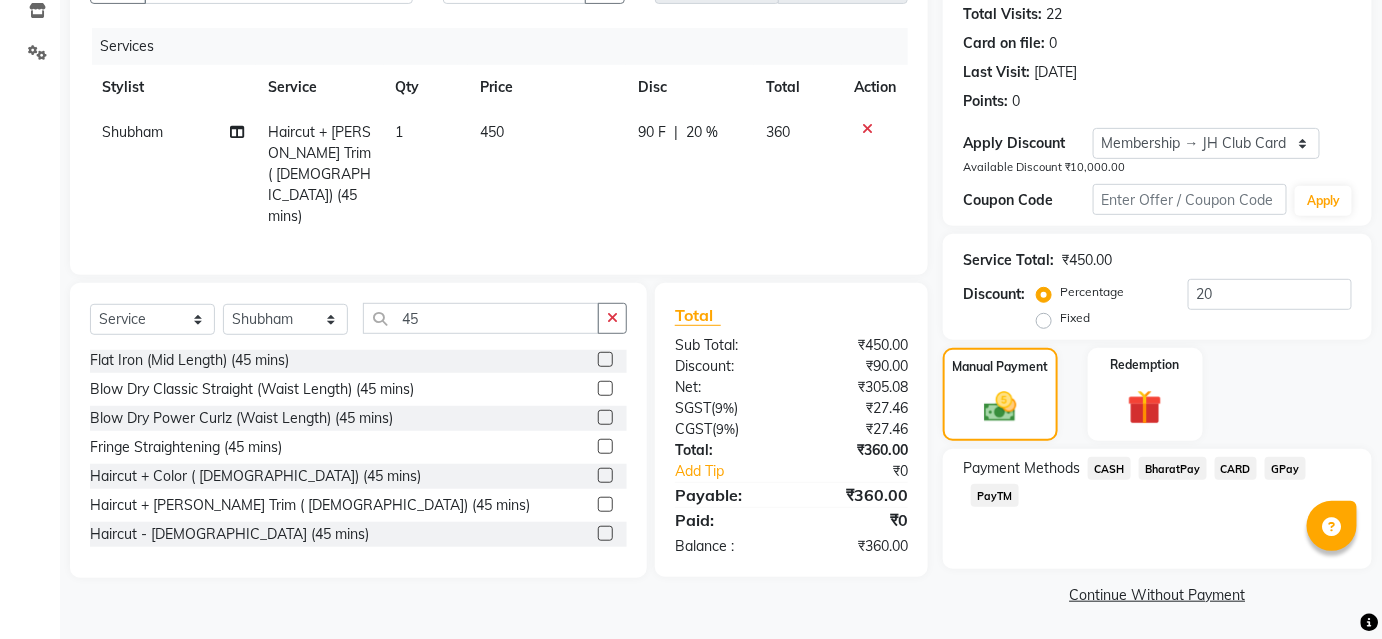 scroll, scrollTop: 129, scrollLeft: 0, axis: vertical 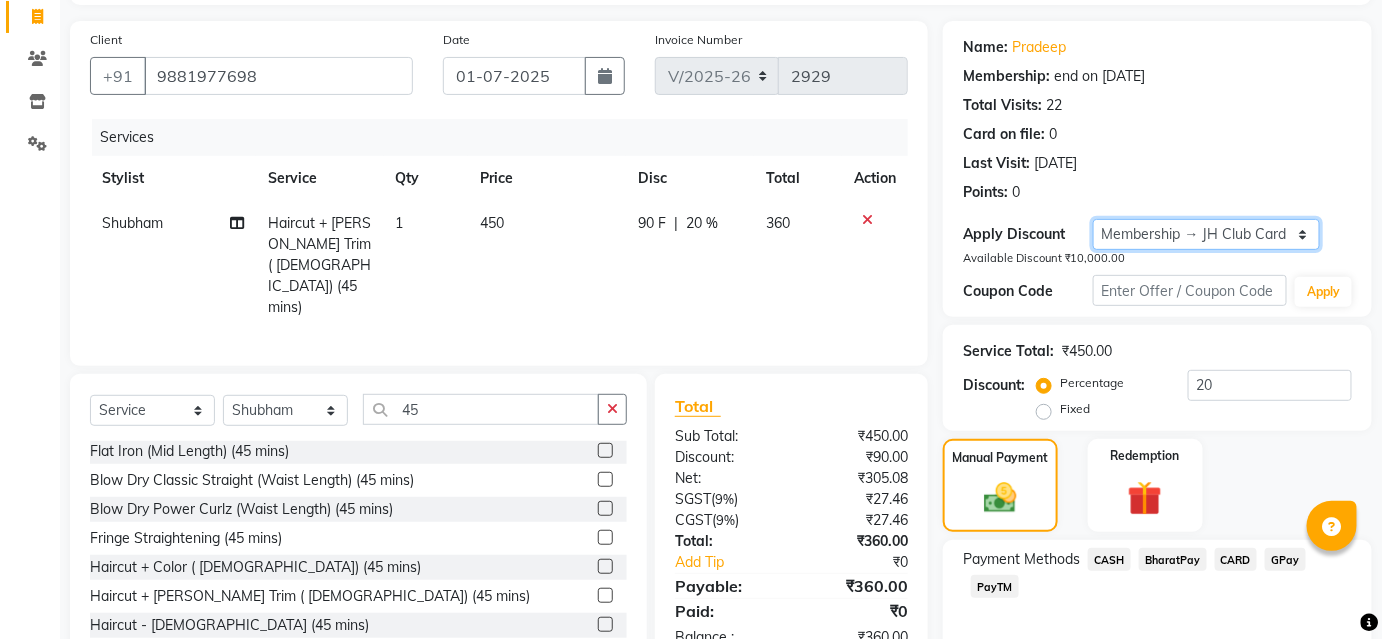 click on "Select Membership → JH Club Card" 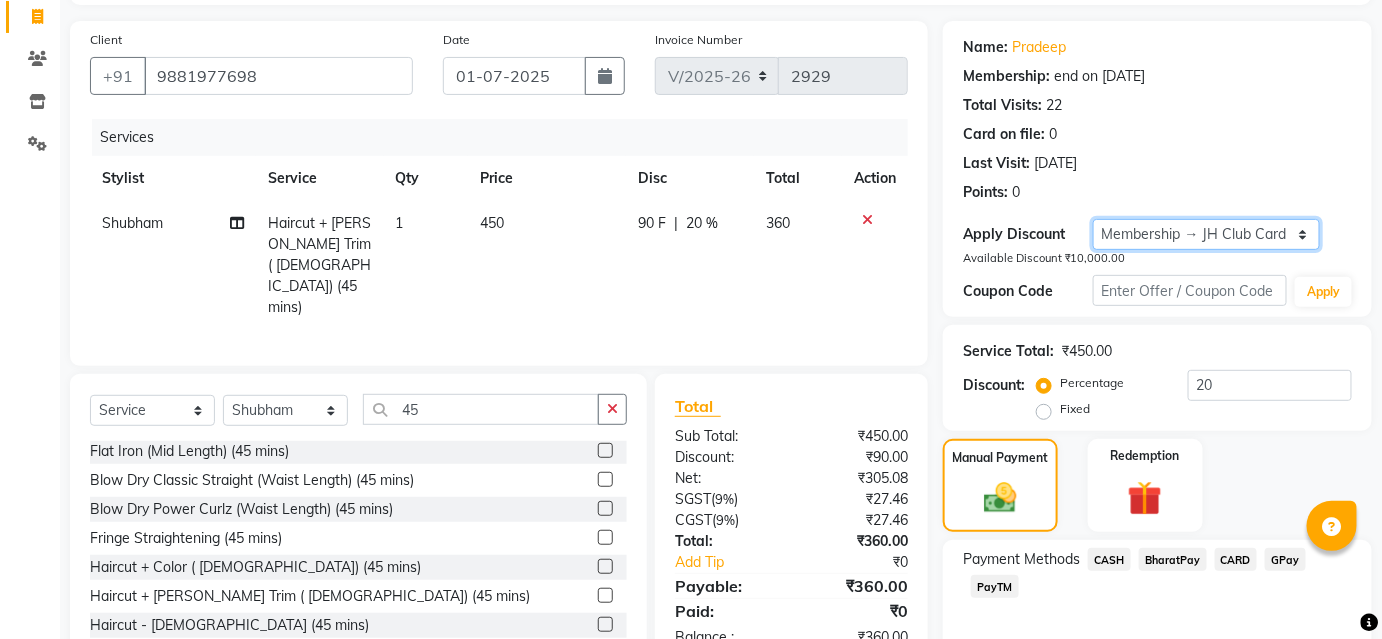 select on "0:" 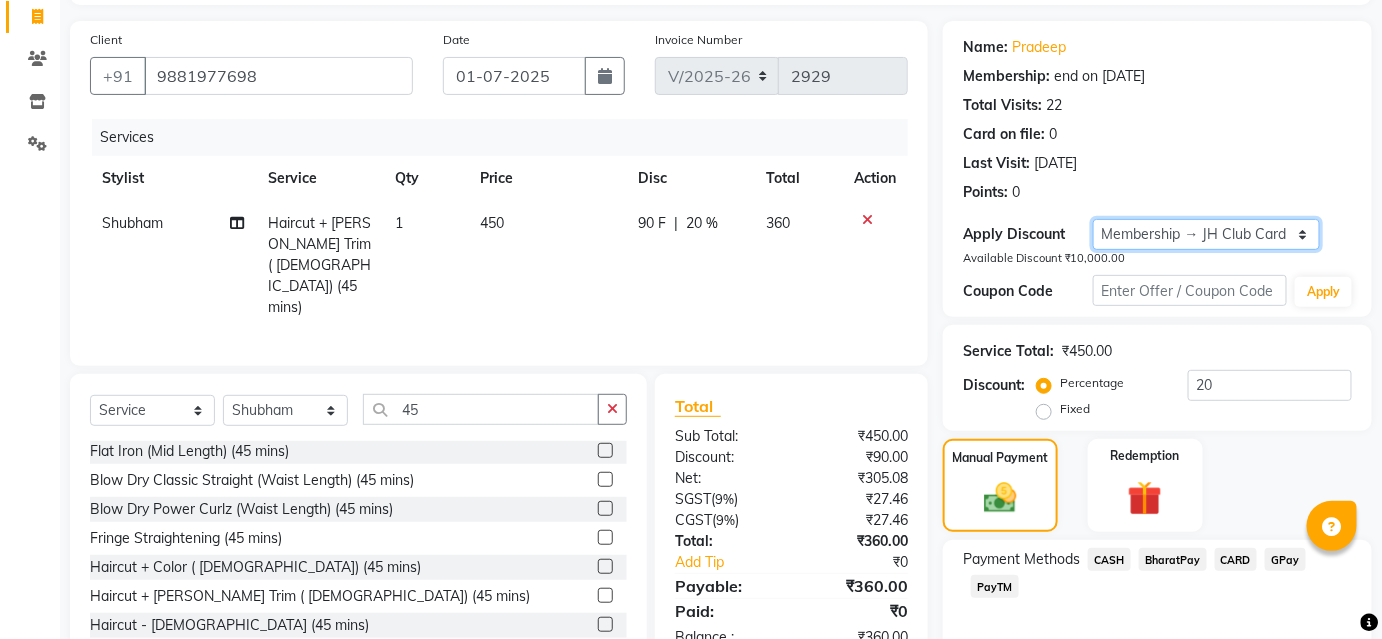 click on "Select Membership → JH Club Card" 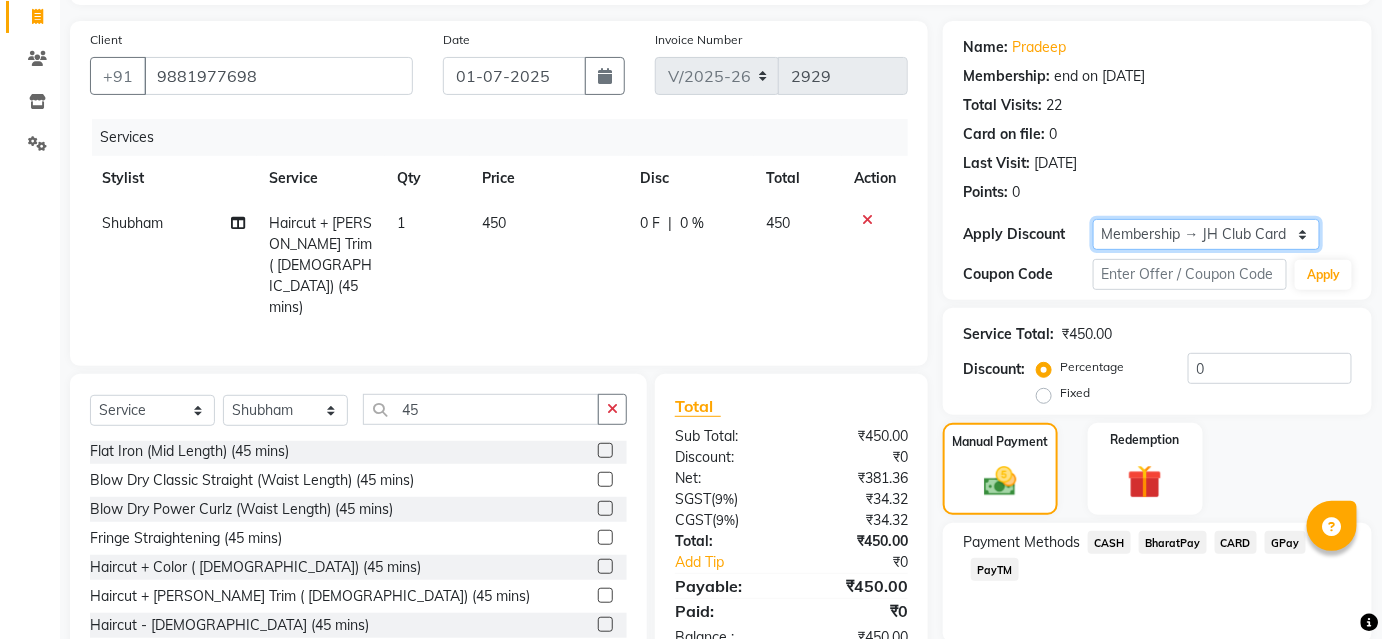 scroll, scrollTop: 203, scrollLeft: 0, axis: vertical 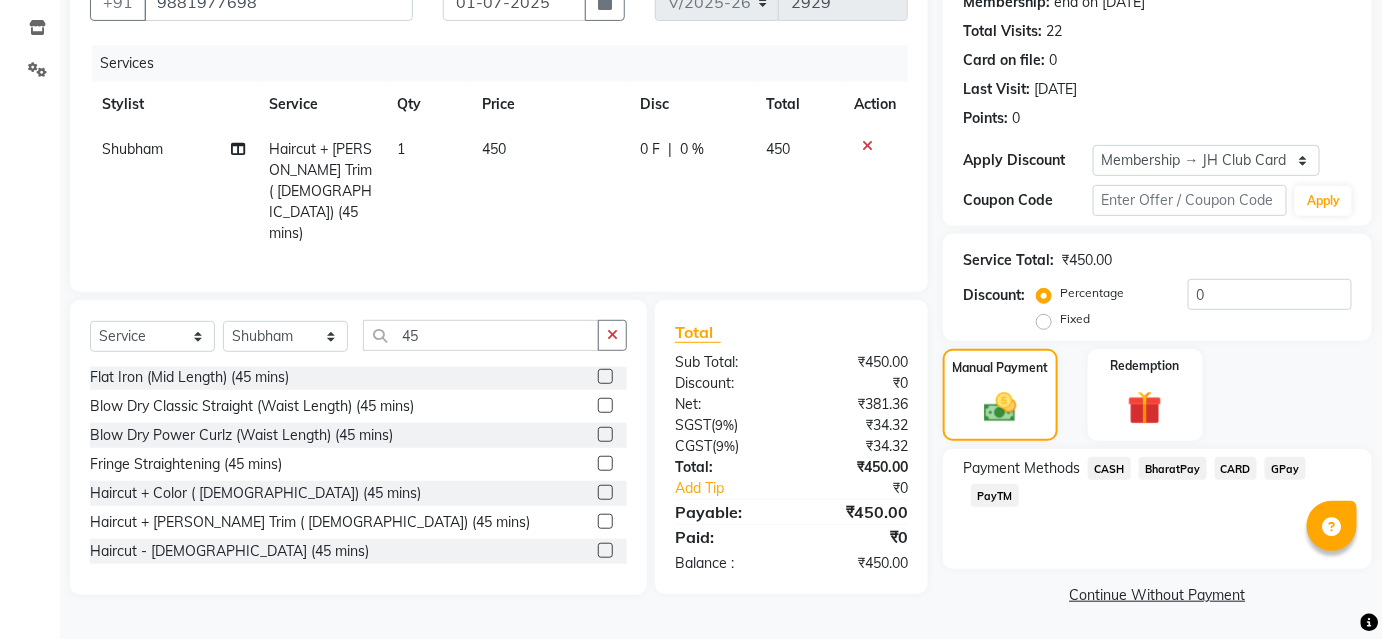 click on "BharatPay" 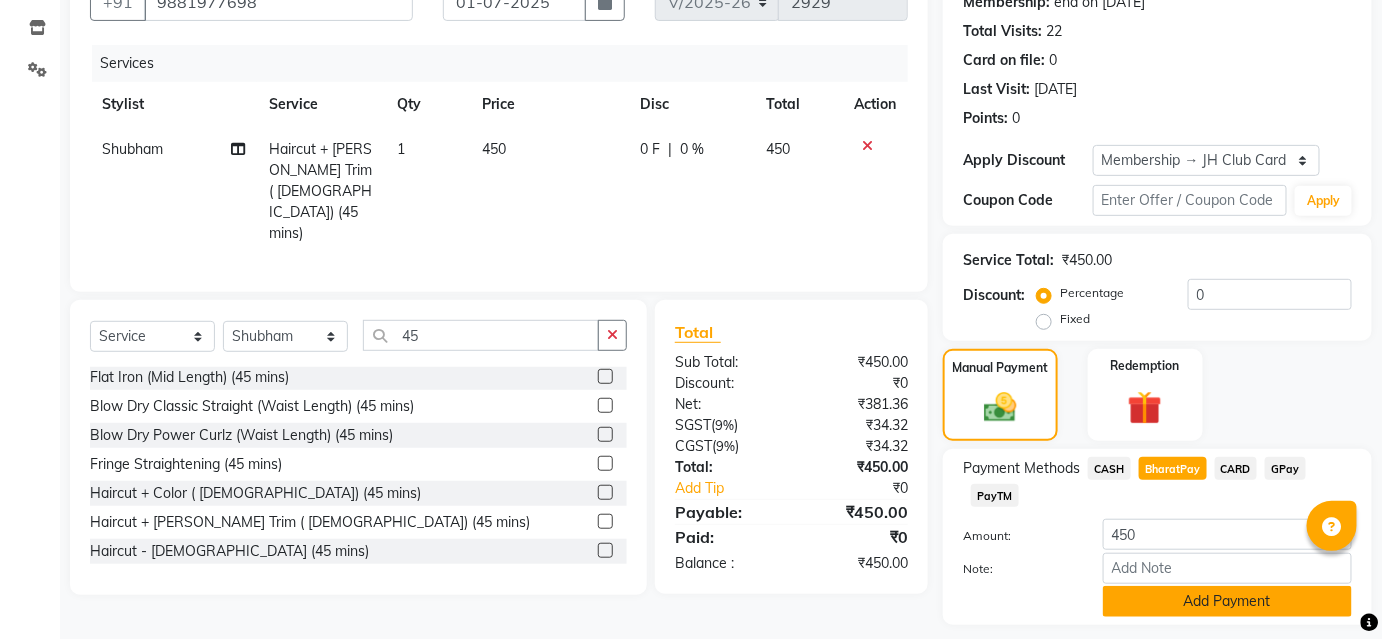 scroll, scrollTop: 259, scrollLeft: 0, axis: vertical 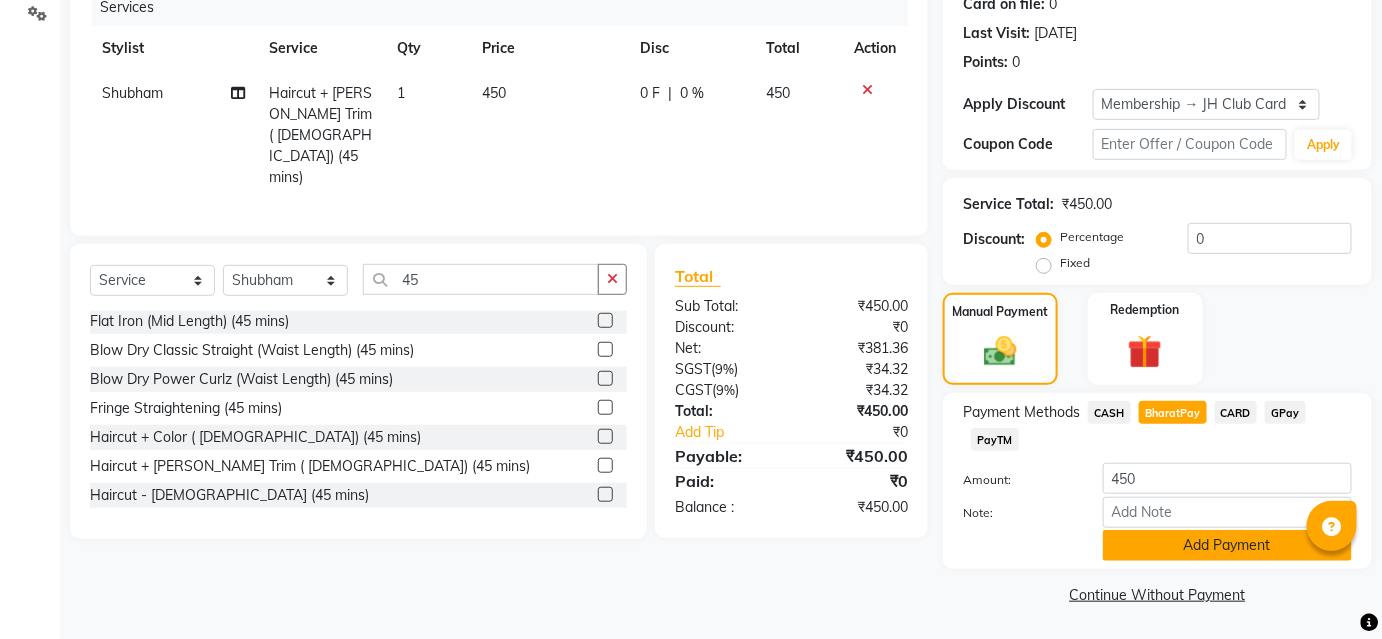 click on "Add Payment" 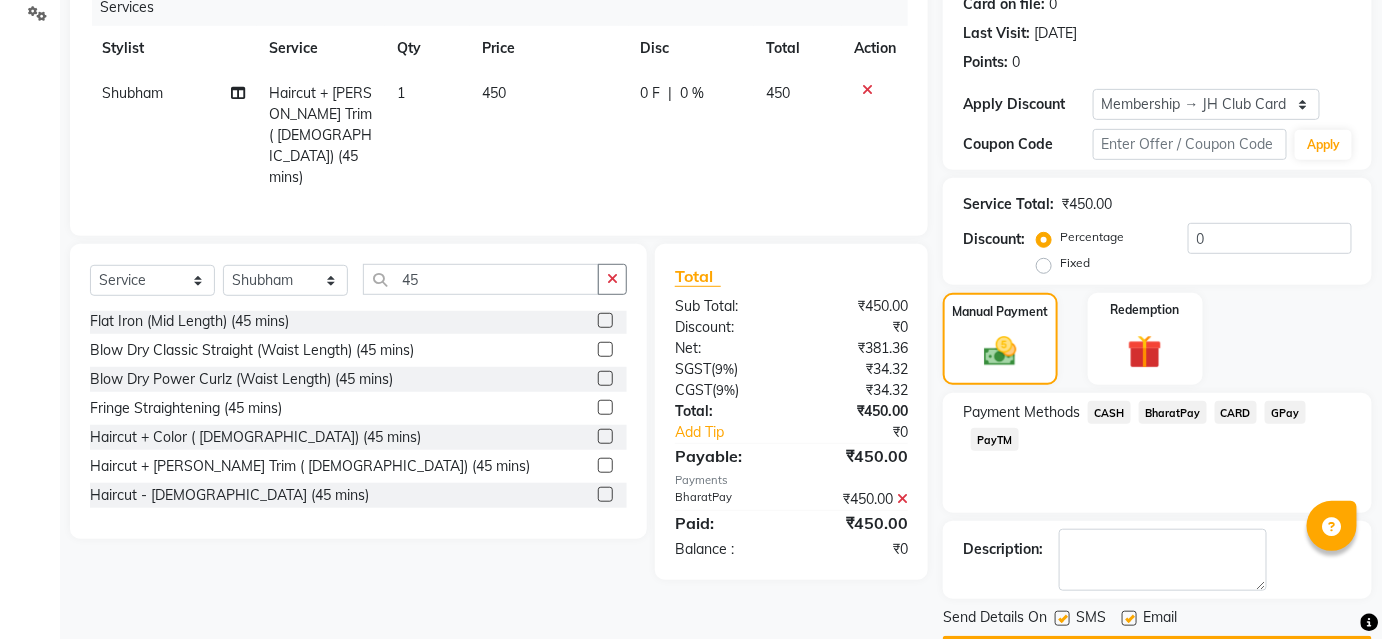 scroll, scrollTop: 315, scrollLeft: 0, axis: vertical 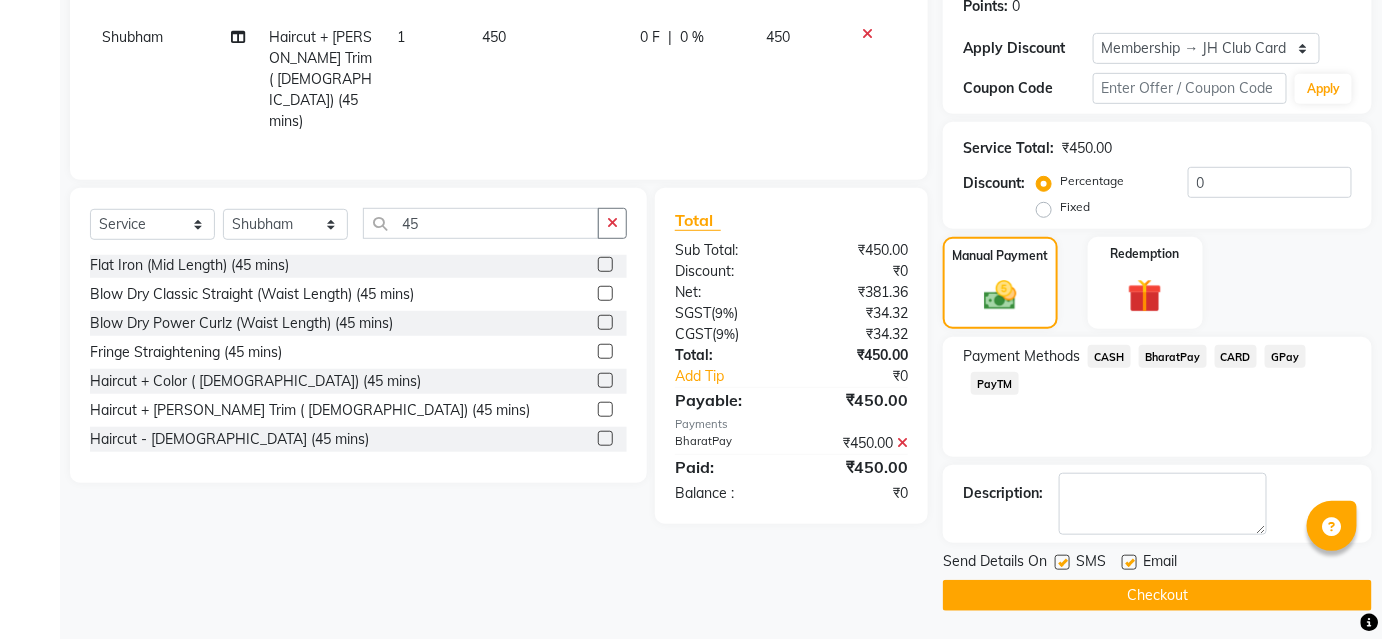 click on "Checkout" 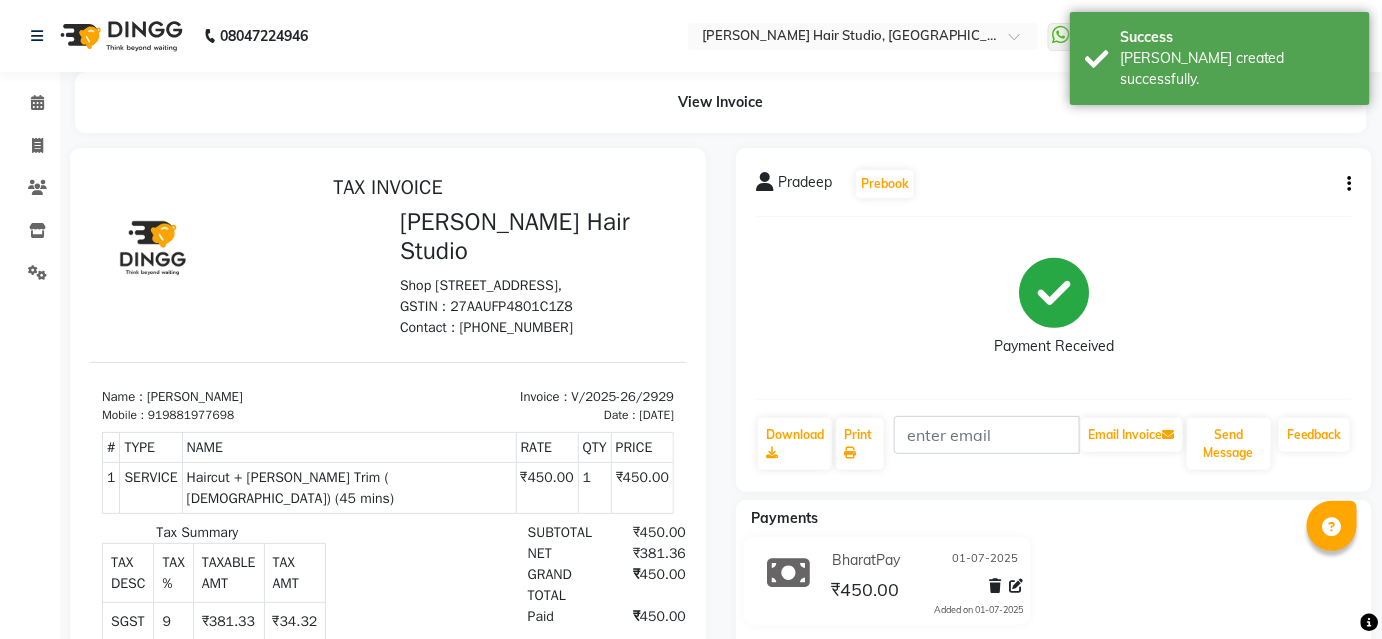 scroll, scrollTop: 0, scrollLeft: 0, axis: both 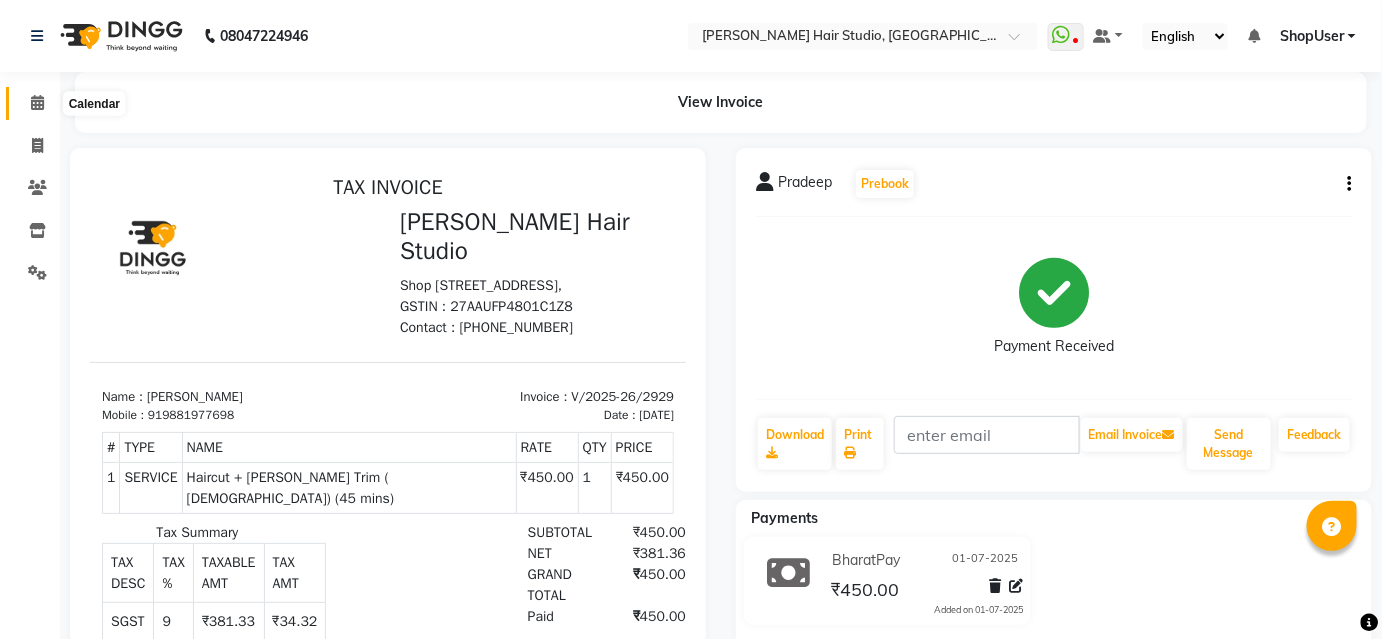 click 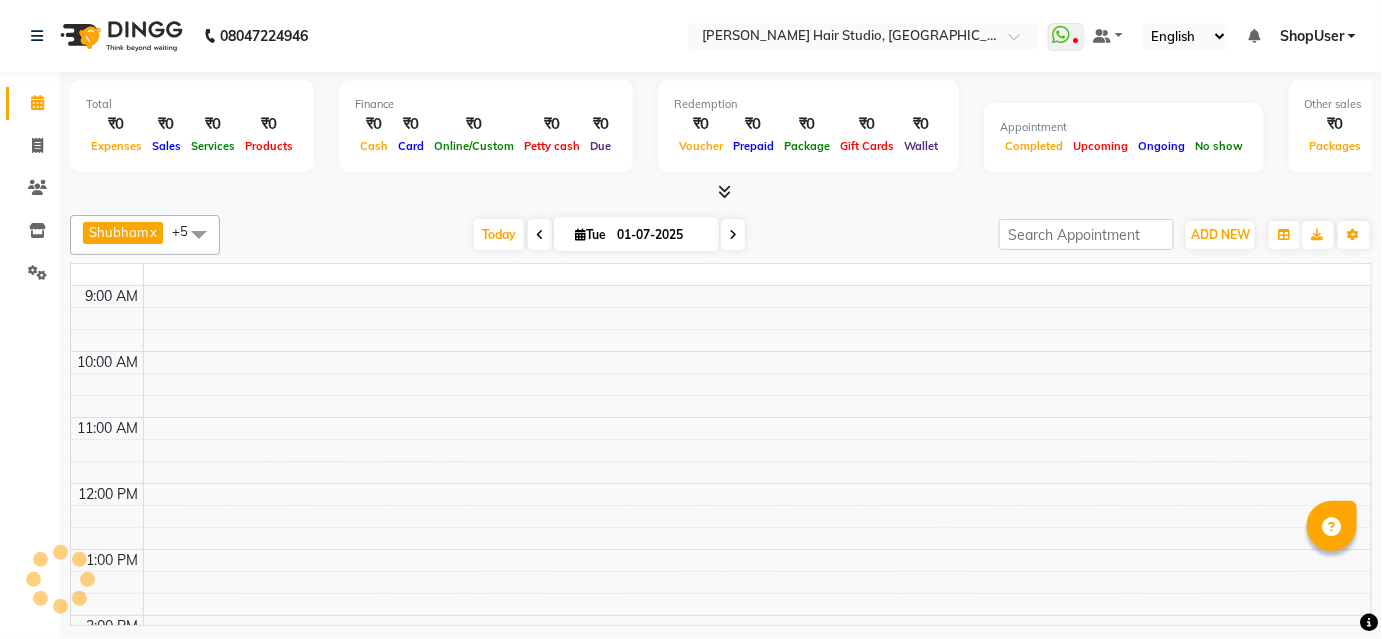 click 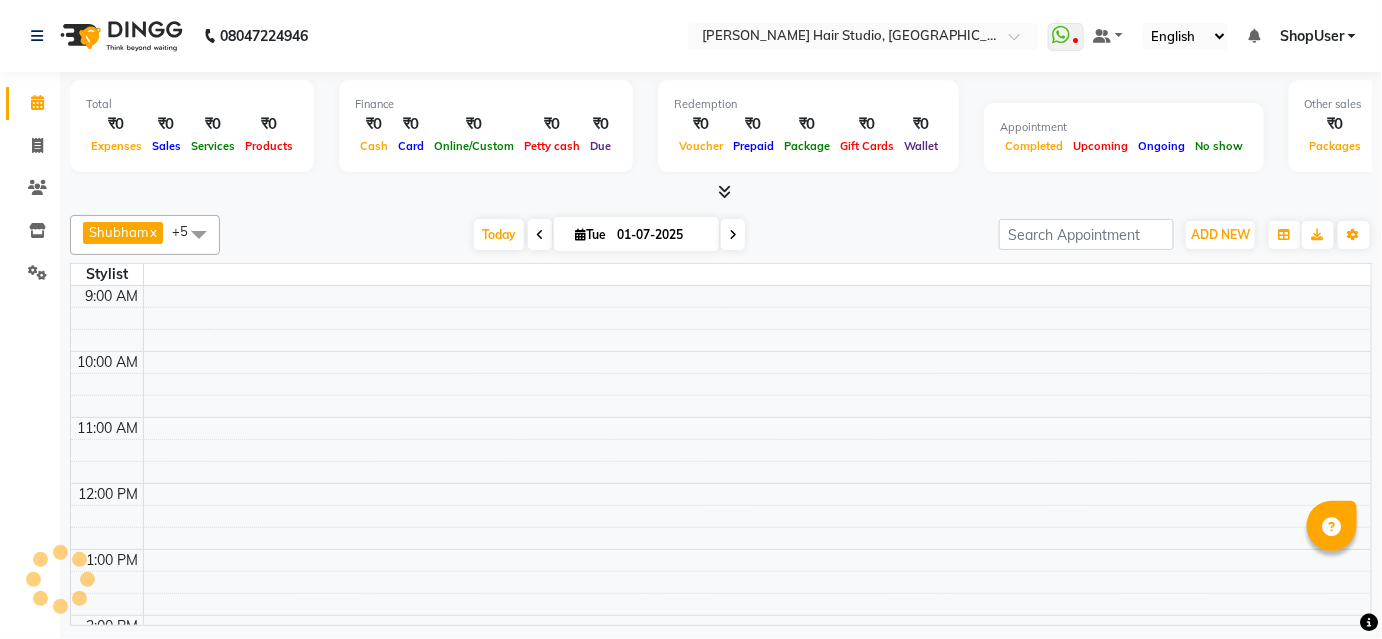 click 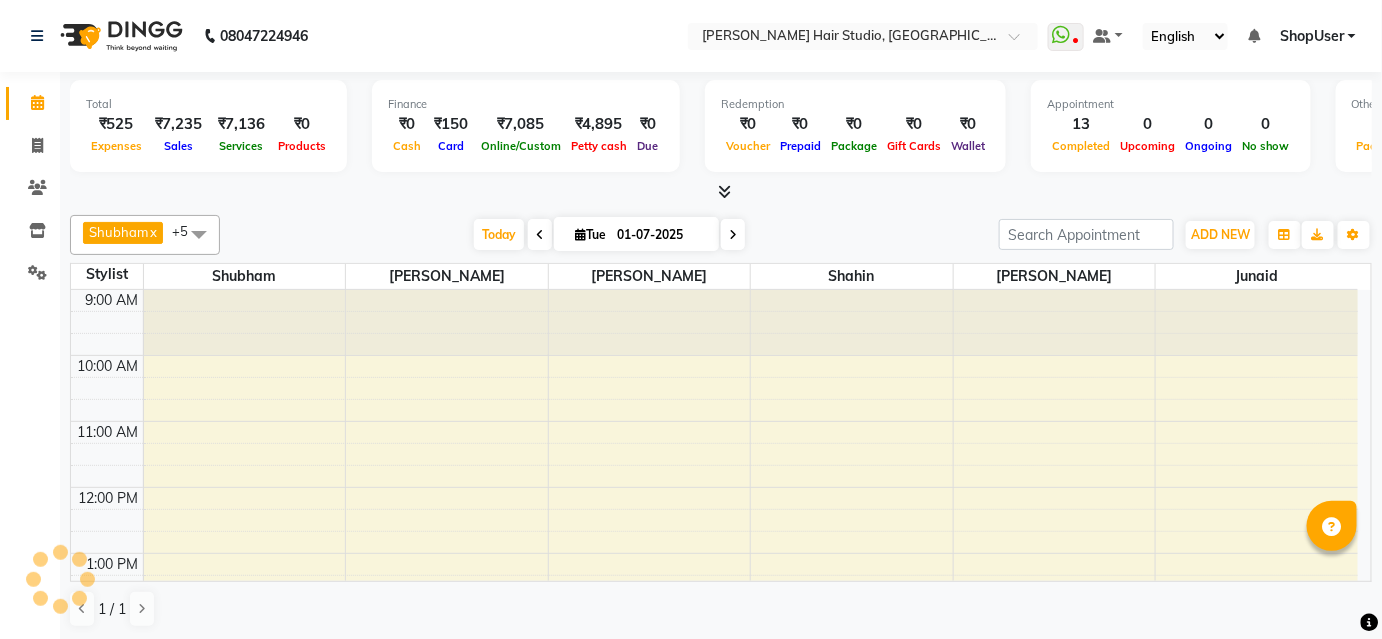 scroll, scrollTop: 522, scrollLeft: 0, axis: vertical 